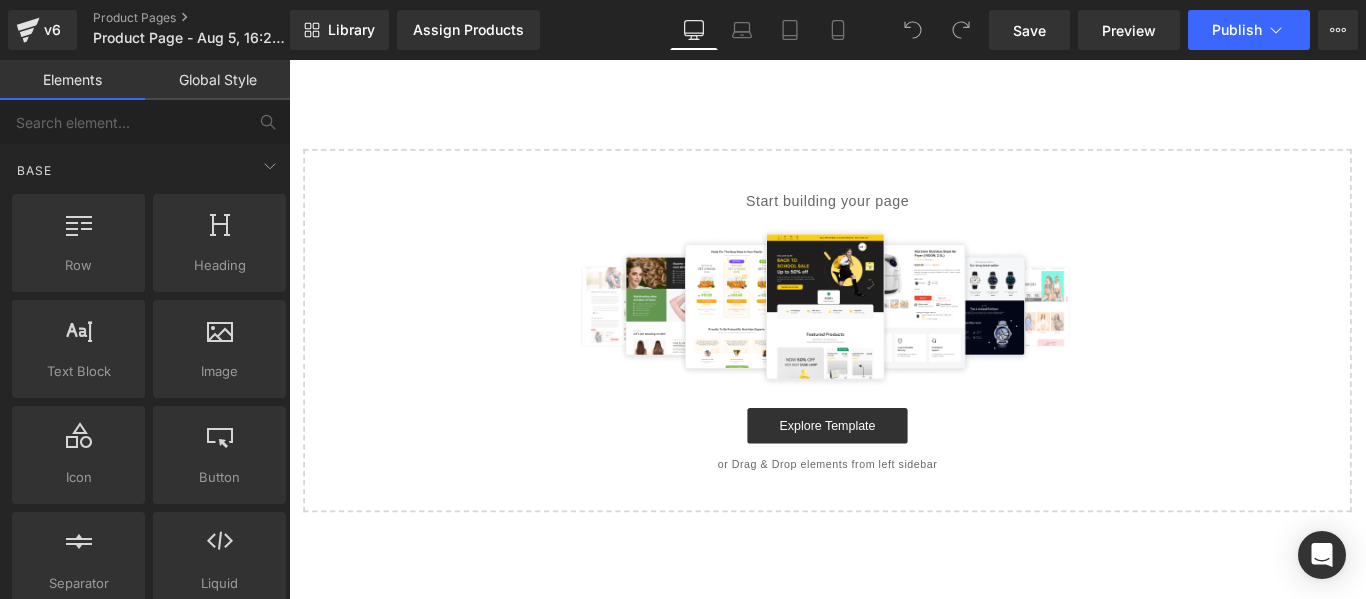 scroll, scrollTop: 0, scrollLeft: 0, axis: both 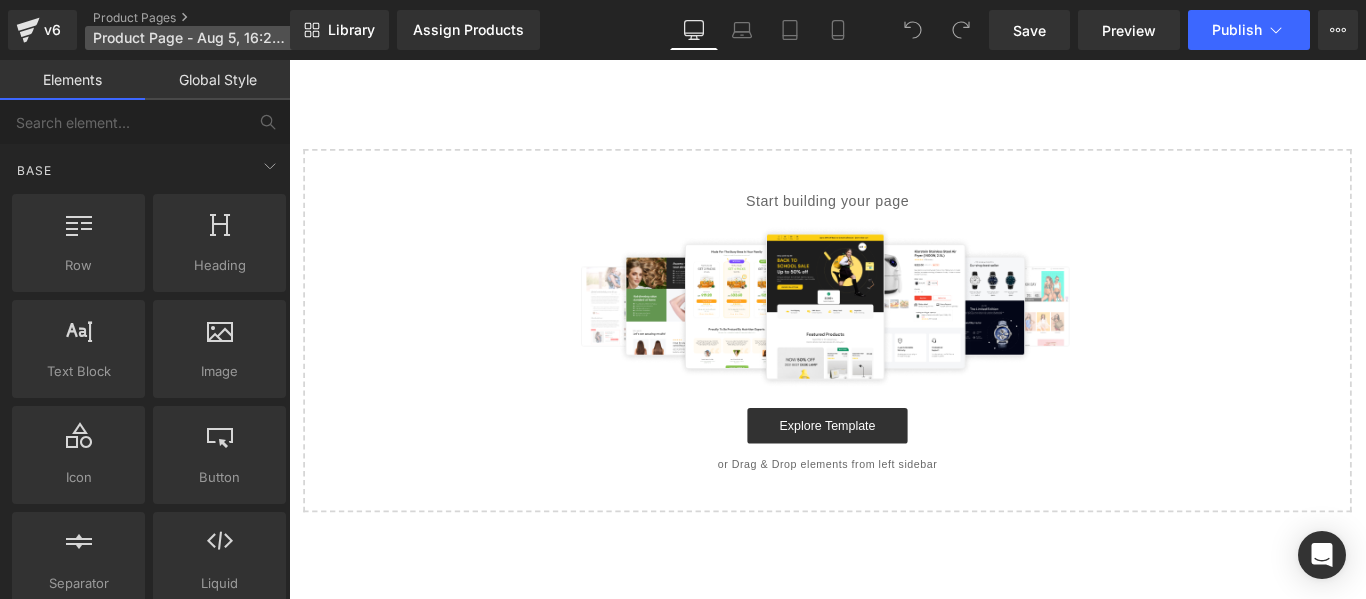 click on "Product Page - Aug 5, 16:22:37" at bounding box center [189, 38] 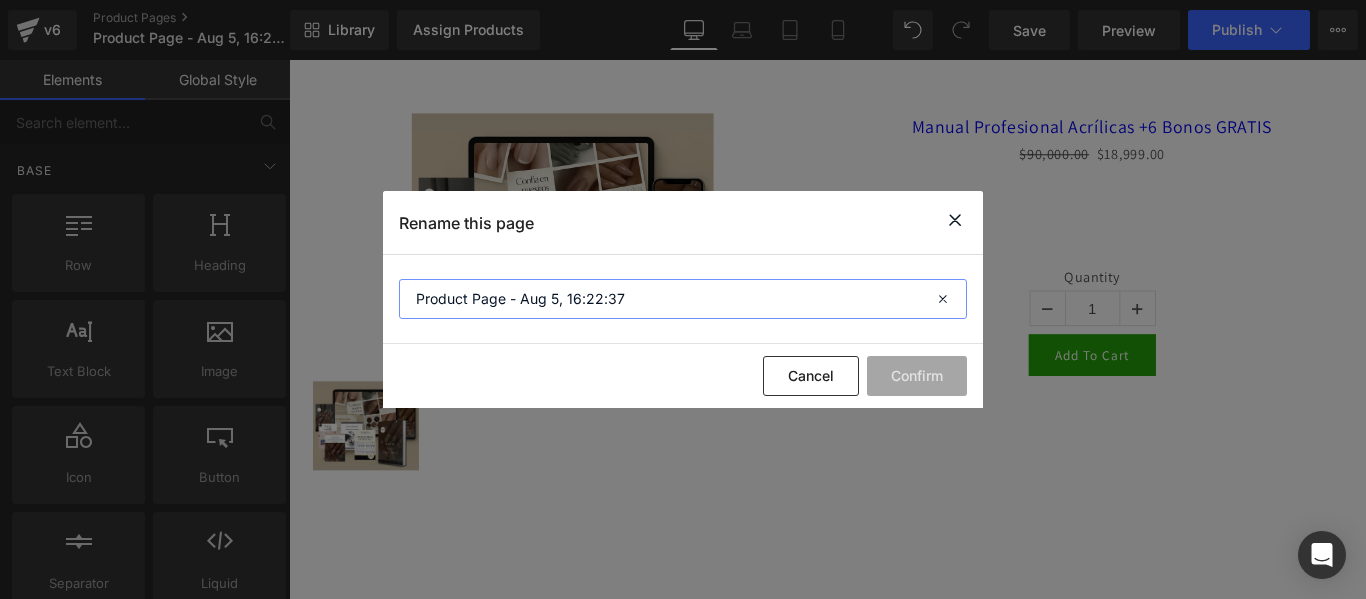 click on "Product Page - Aug 5, 16:22:37" at bounding box center (683, 299) 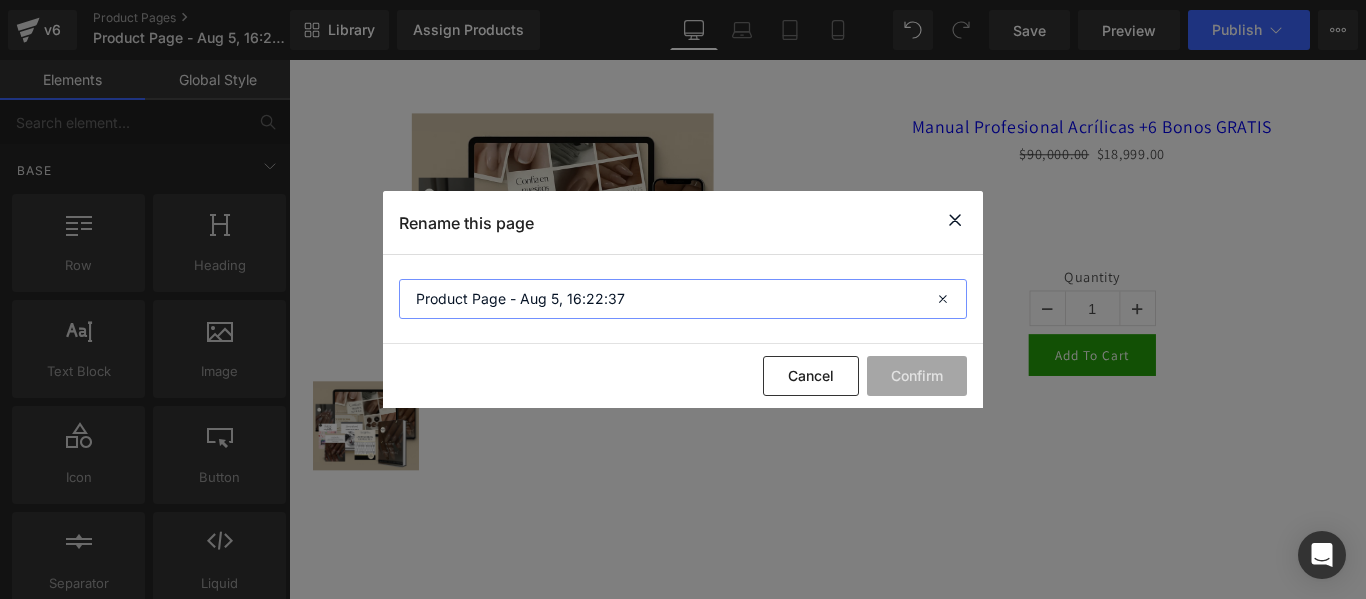 type on "A" 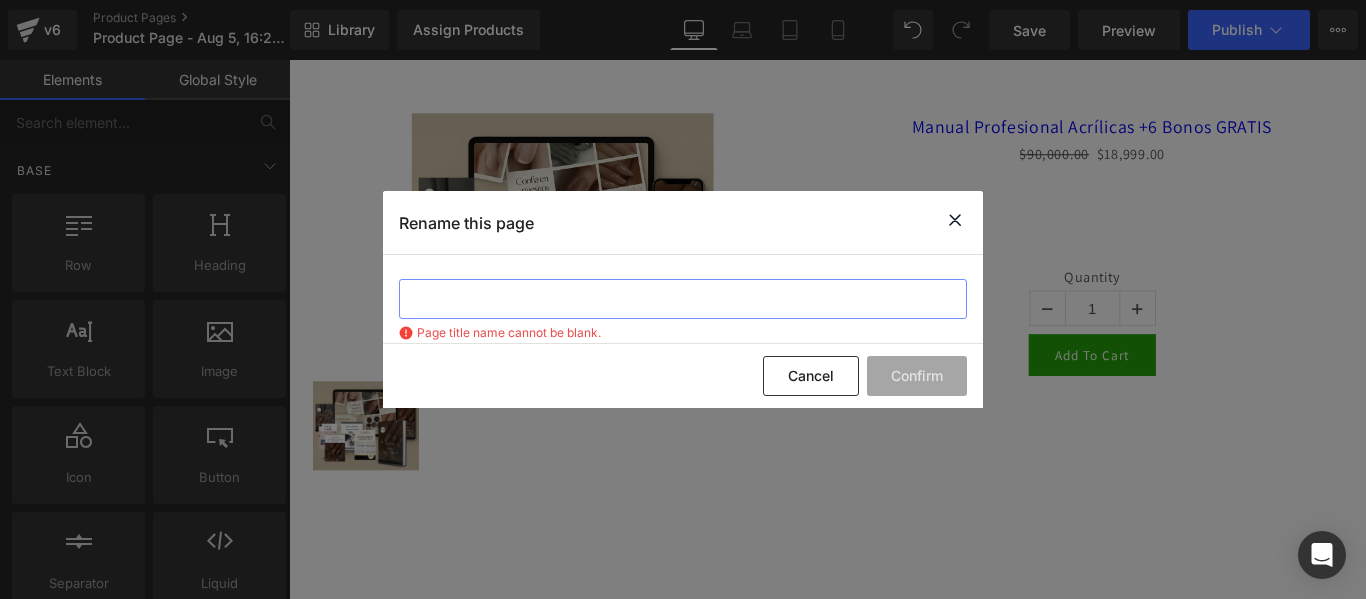 type on "a" 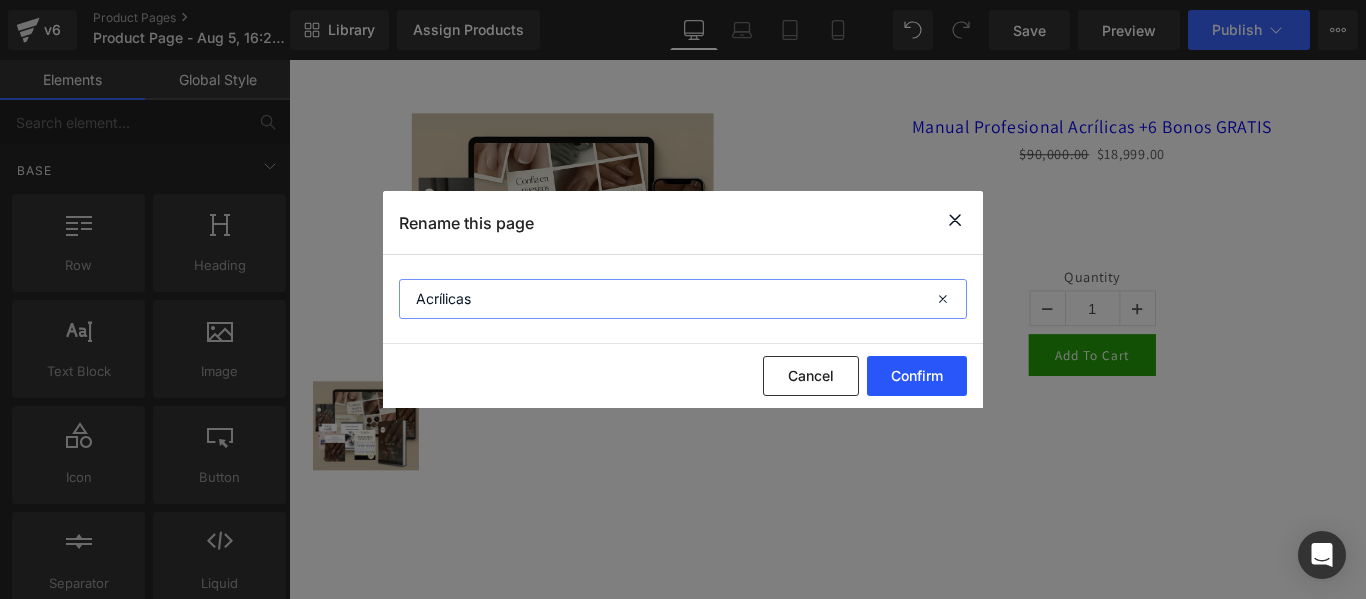 type on "Acrílicas" 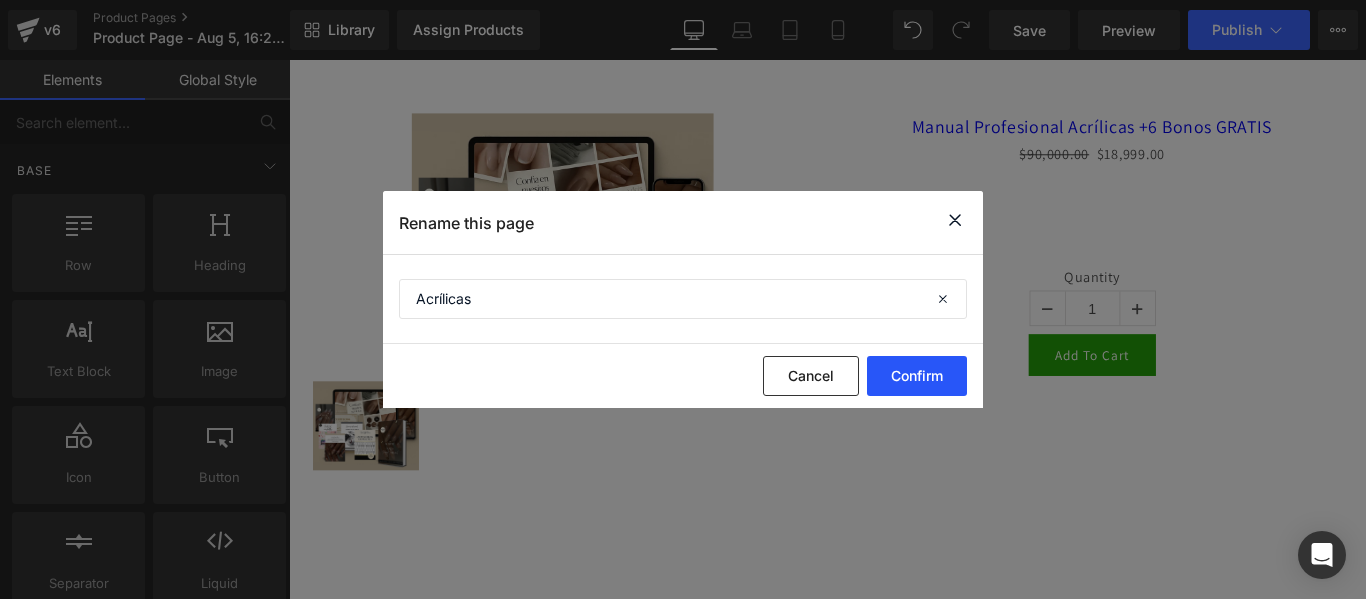 click on "Confirm" at bounding box center (917, 376) 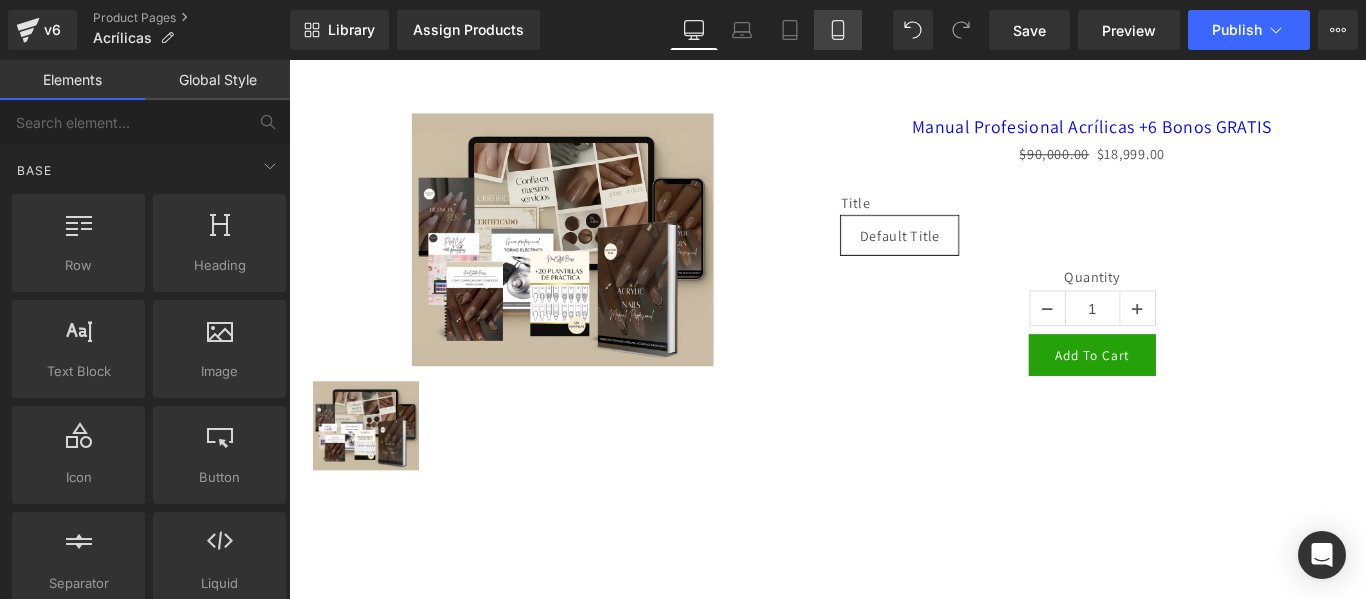 click 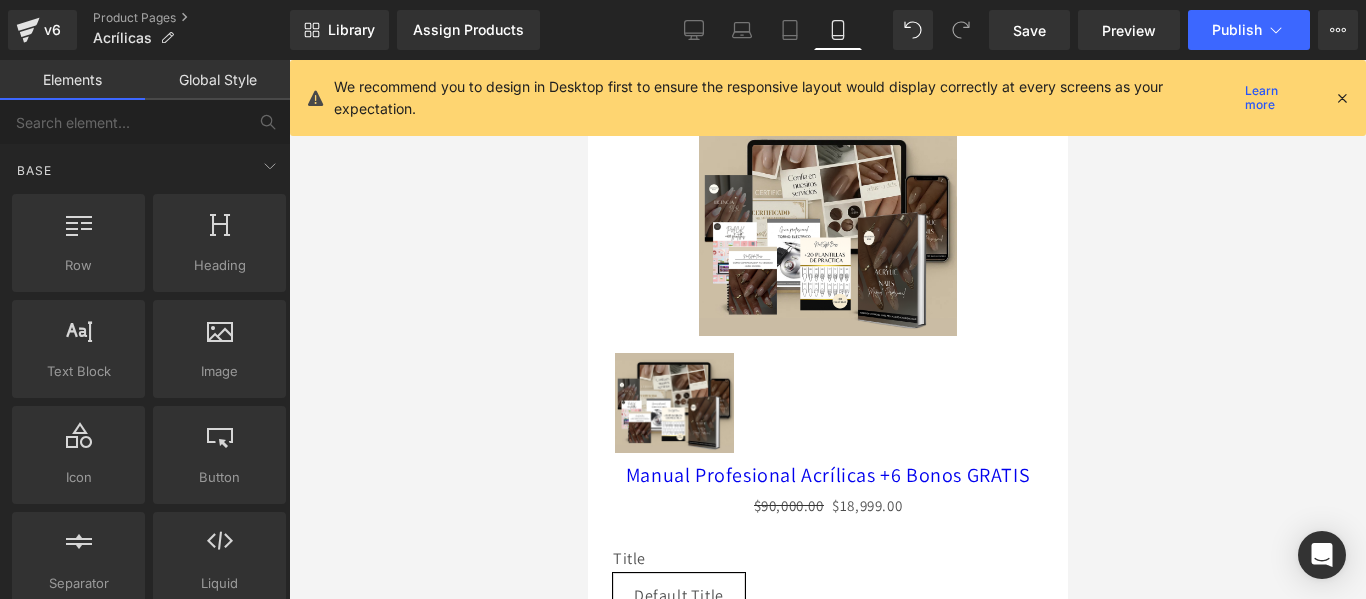click on "We recommend you to design in Desktop first to ensure the responsive layout would display correctly at every screens as your expectation. Learn more" at bounding box center (828, 98) 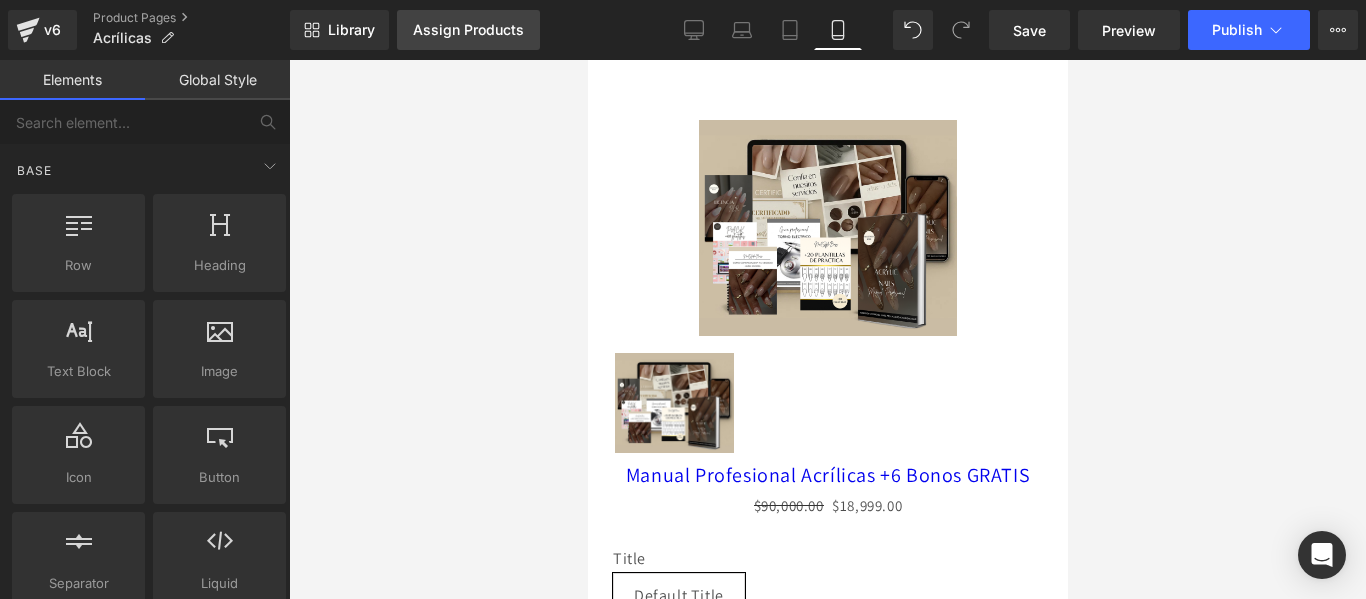 click on "Assign Products" at bounding box center [468, 30] 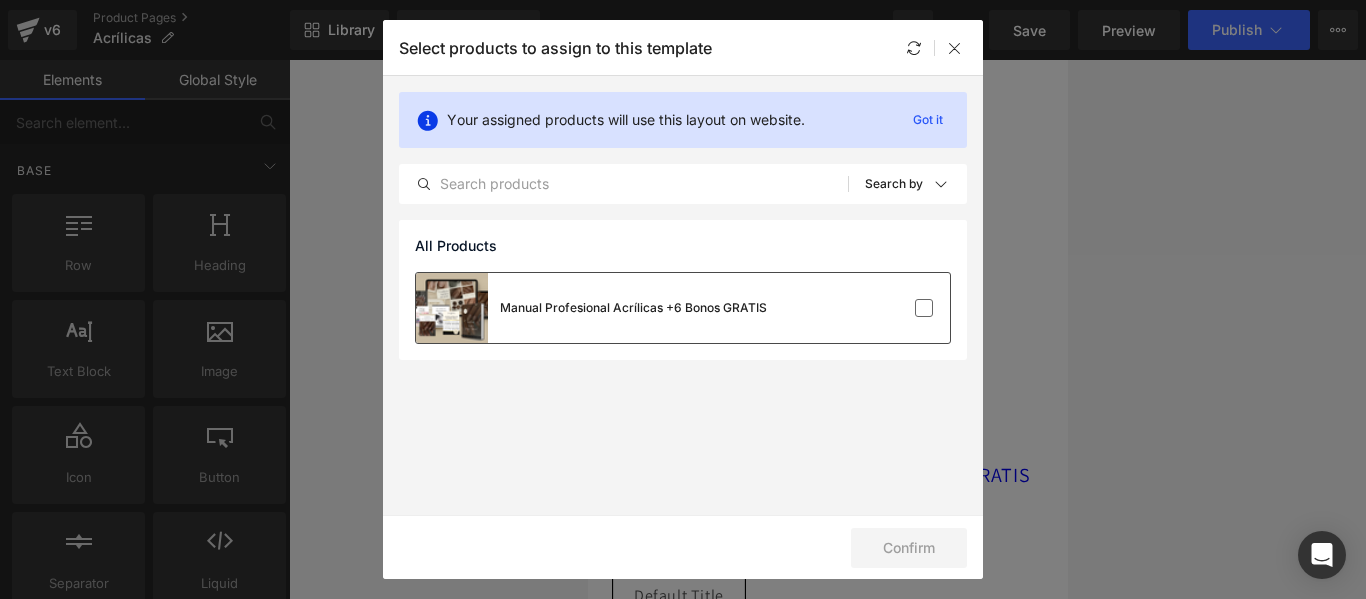click on "Manual Profesional Acrílicas +6 Bonos GRATIS" at bounding box center (591, 308) 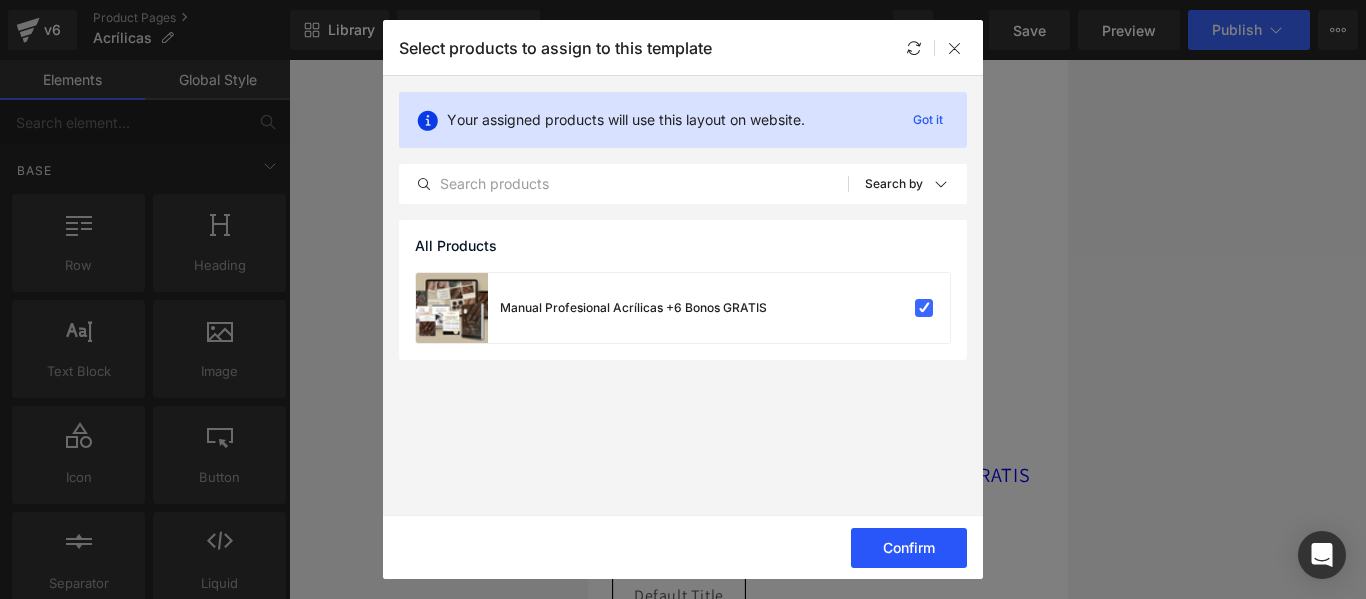 click on "Confirm" at bounding box center [909, 548] 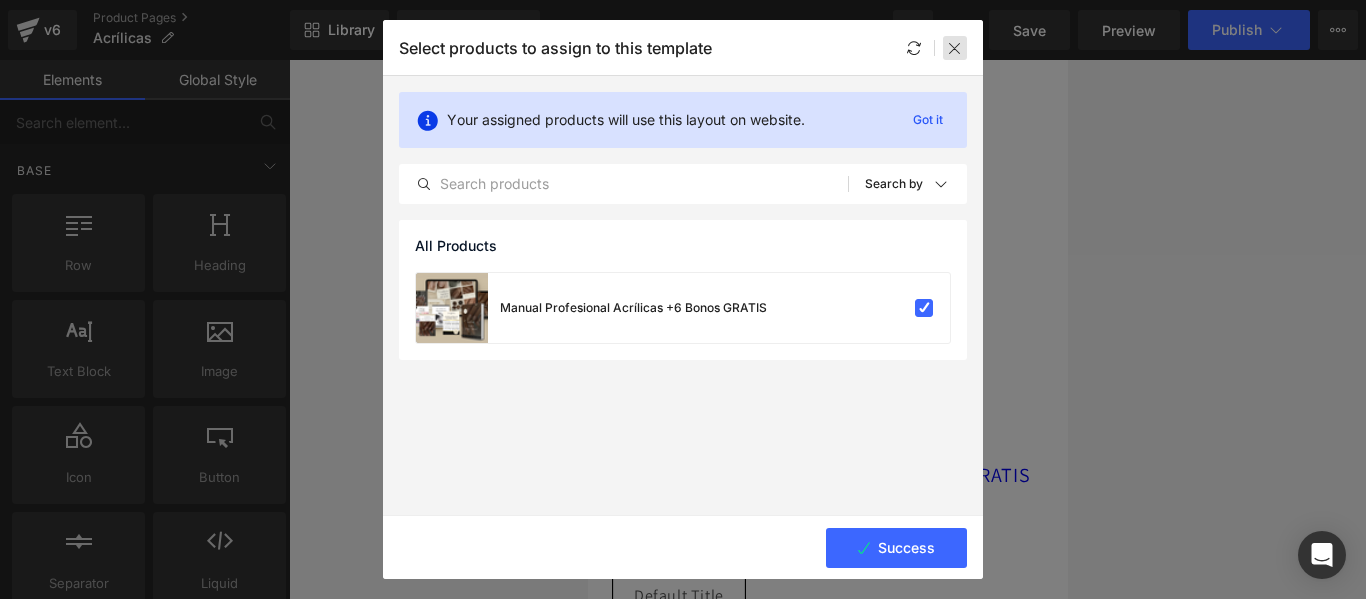 click at bounding box center (955, 48) 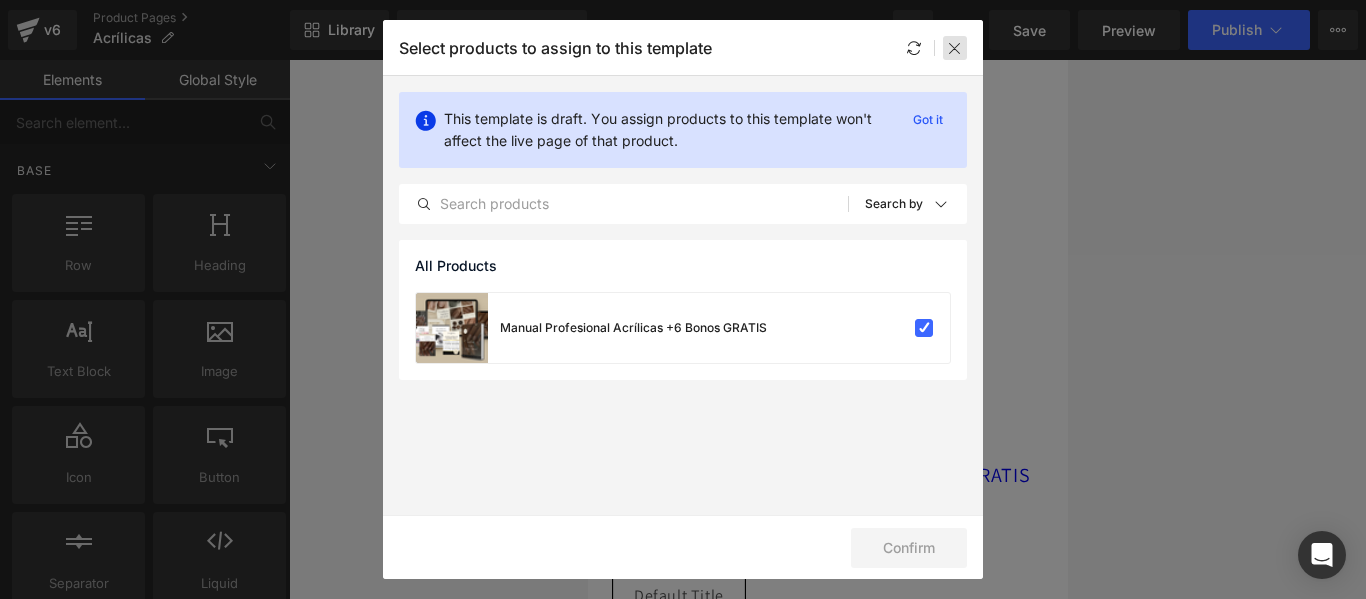 click at bounding box center [955, 48] 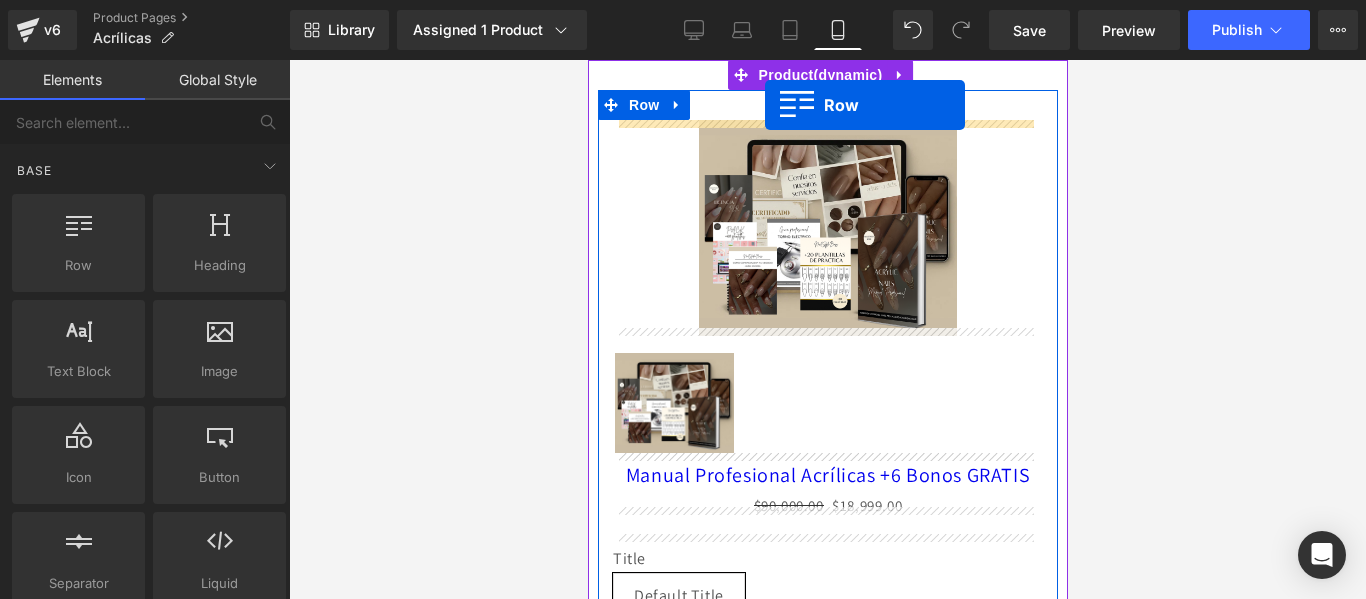 drag, startPoint x: 684, startPoint y: 321, endPoint x: 767, endPoint y: 103, distance: 233.26595 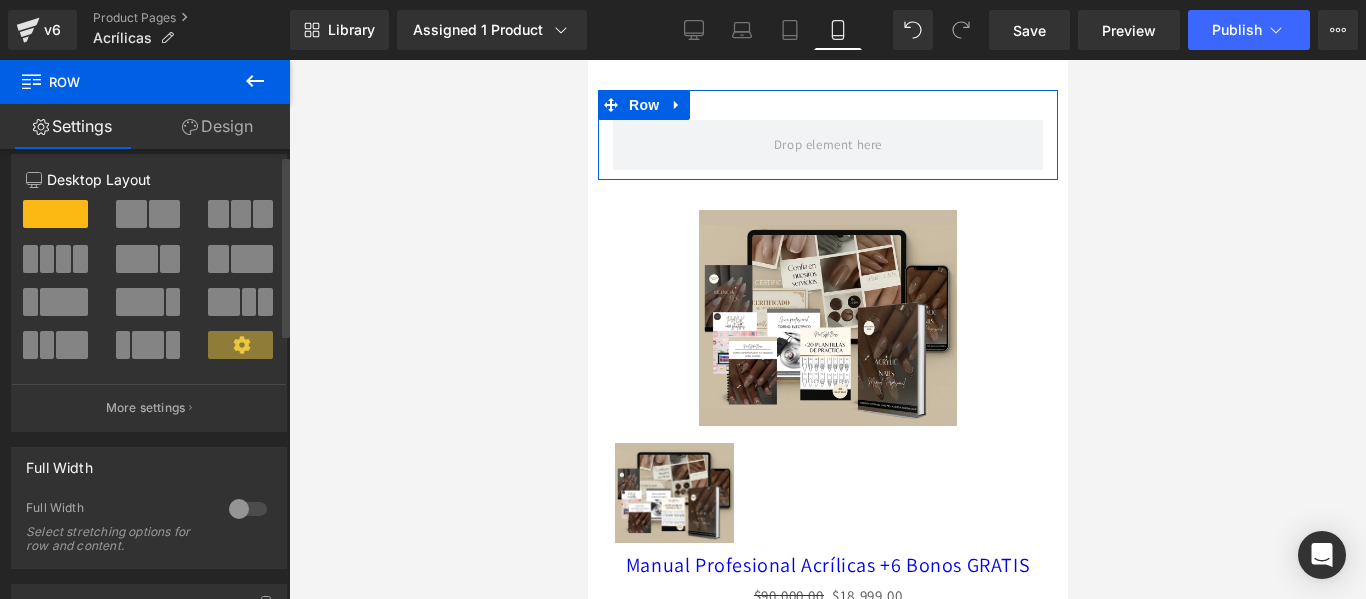 scroll, scrollTop: 0, scrollLeft: 0, axis: both 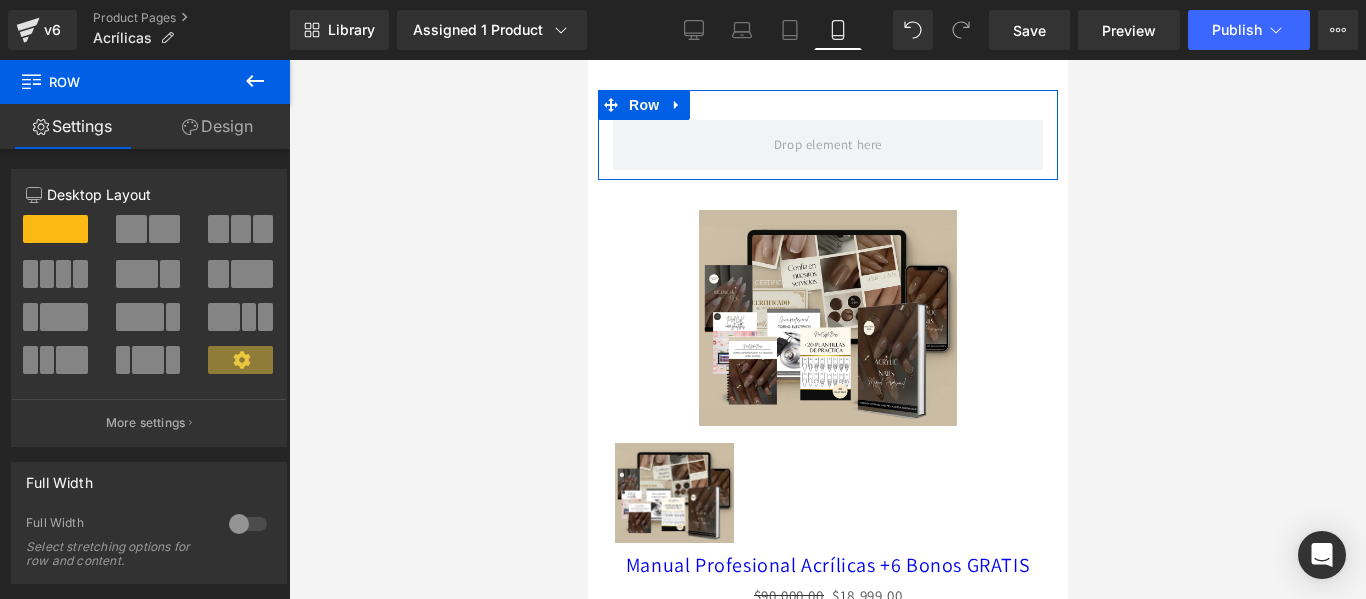 click on "Settings" at bounding box center [72, 126] 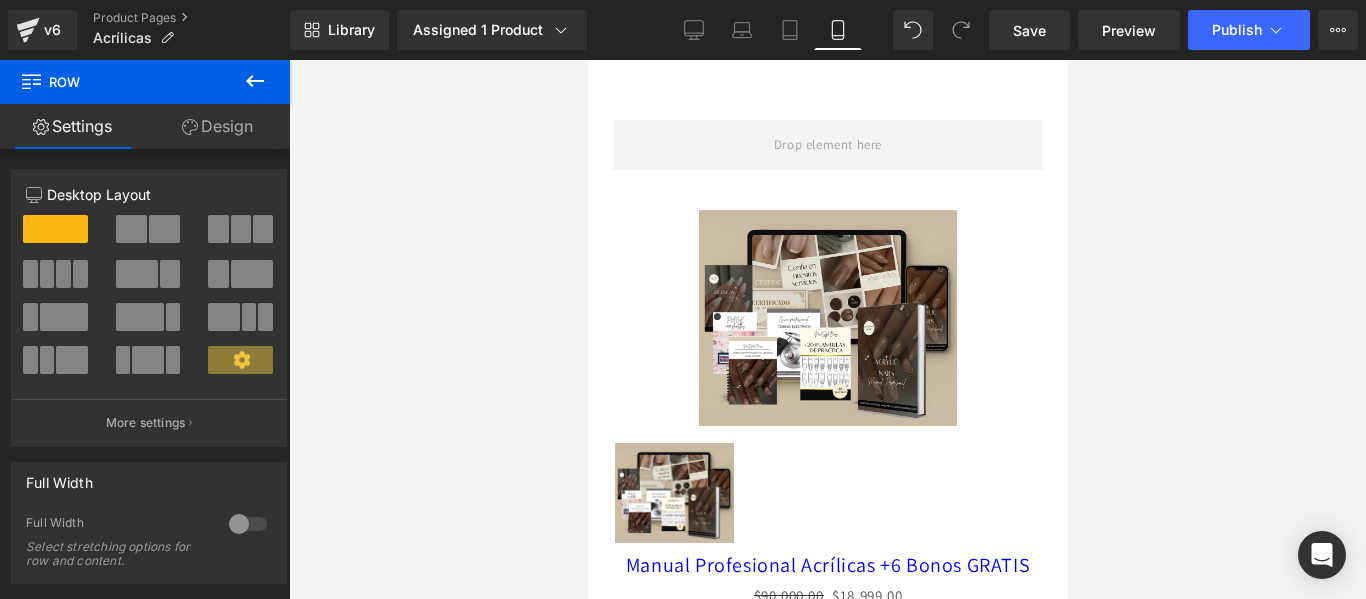 click 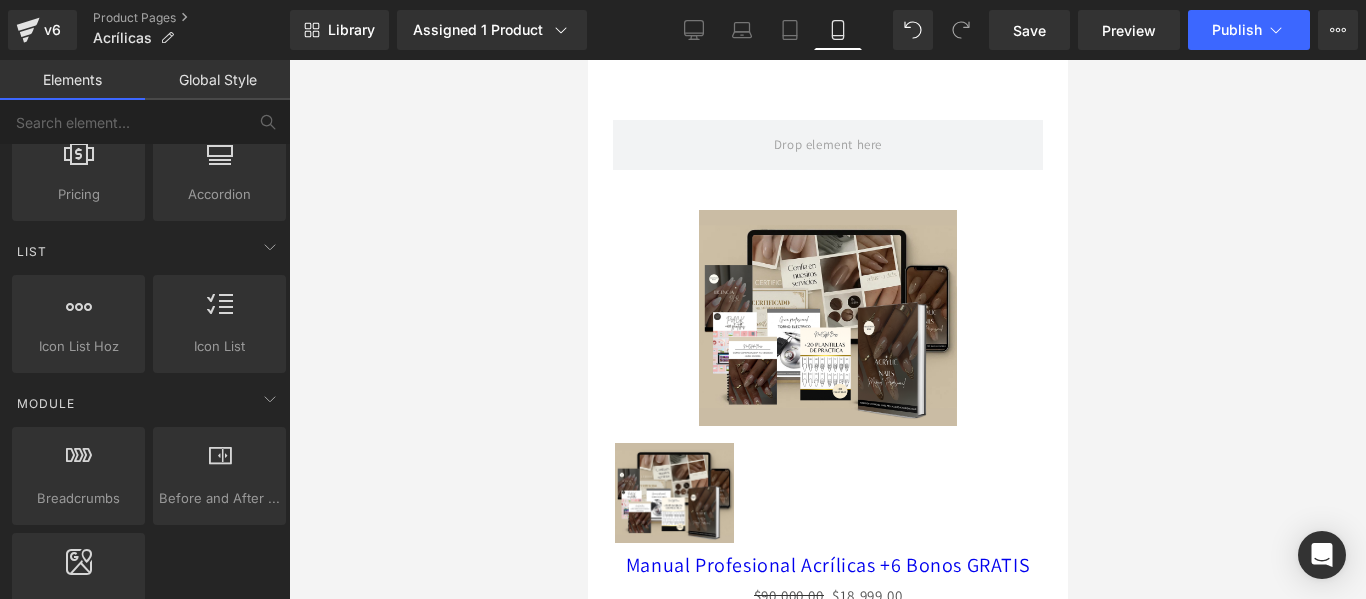 scroll, scrollTop: 802, scrollLeft: 0, axis: vertical 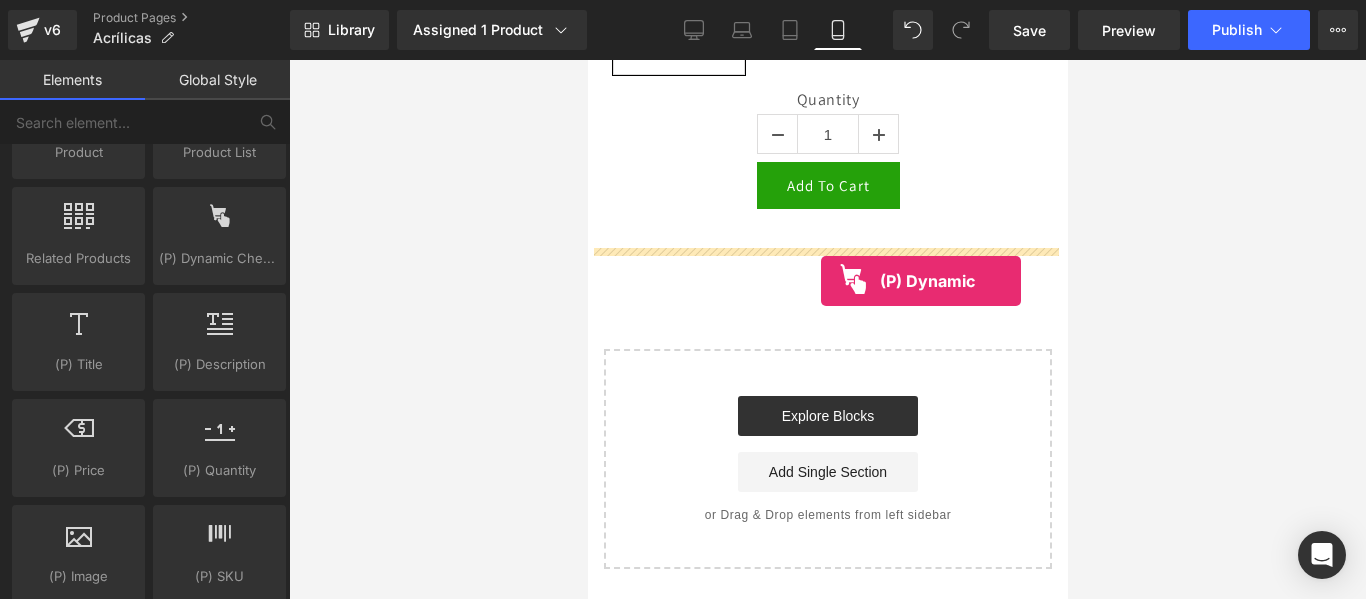 drag, startPoint x: 803, startPoint y: 312, endPoint x: 818, endPoint y: 283, distance: 32.649654 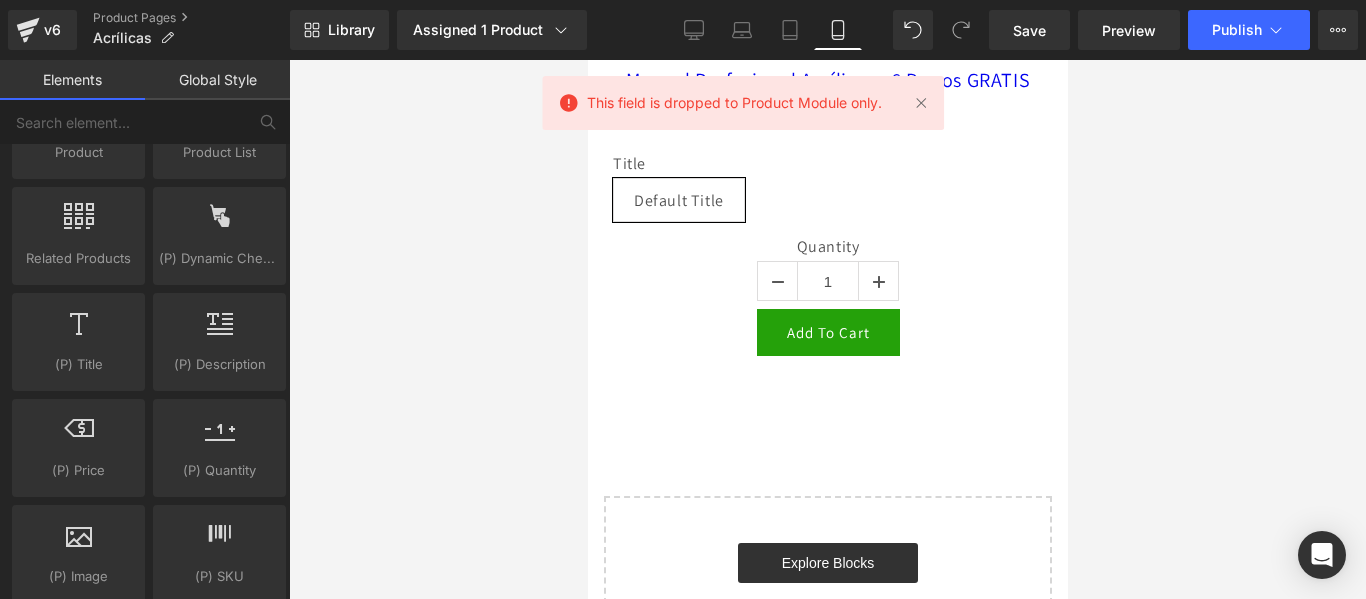 scroll, scrollTop: 481, scrollLeft: 0, axis: vertical 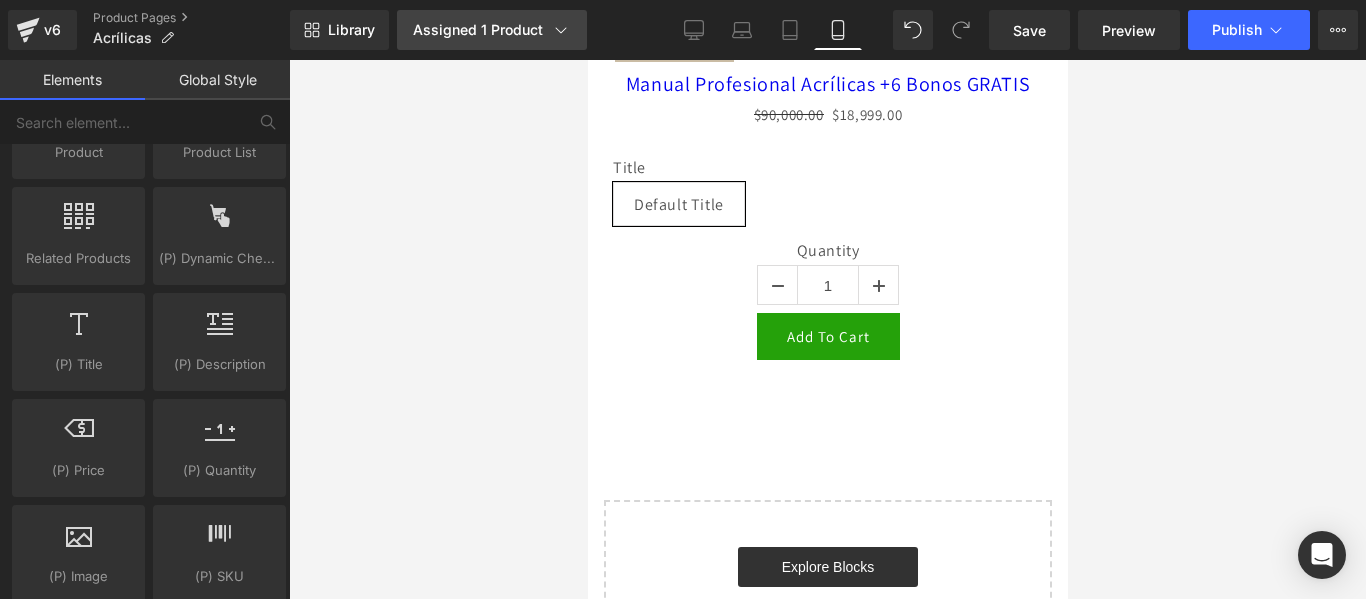 click on "Assigned 1 Product" at bounding box center (492, 30) 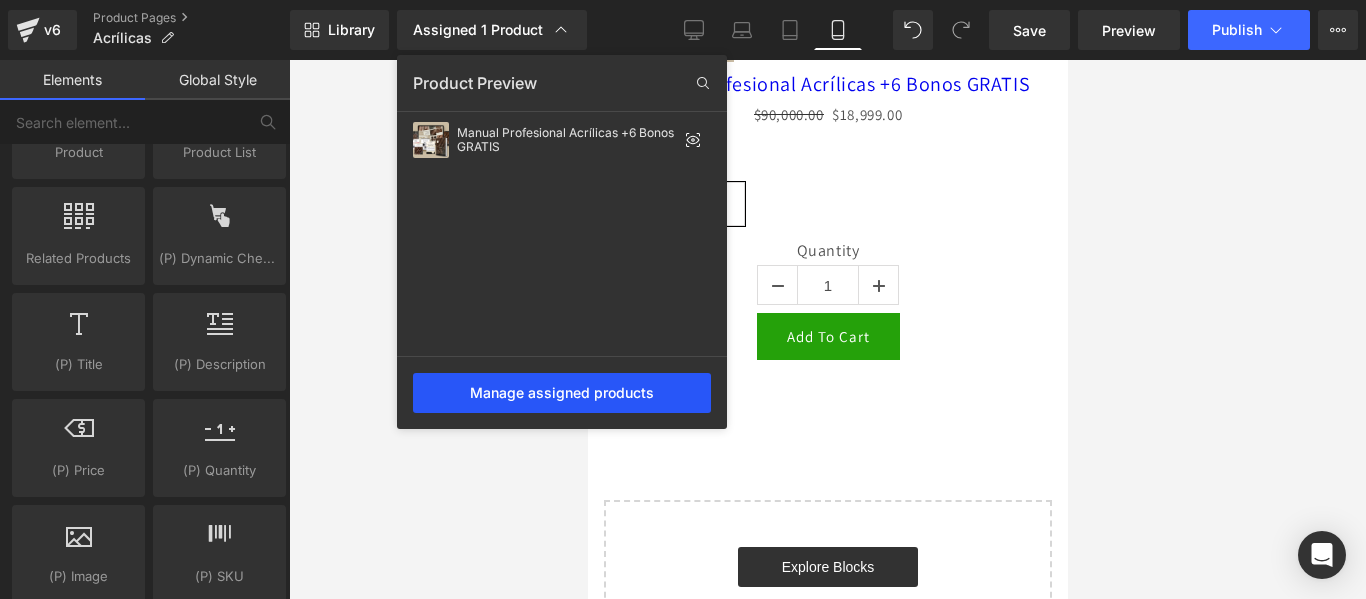 click on "Manage assigned products" at bounding box center (562, 393) 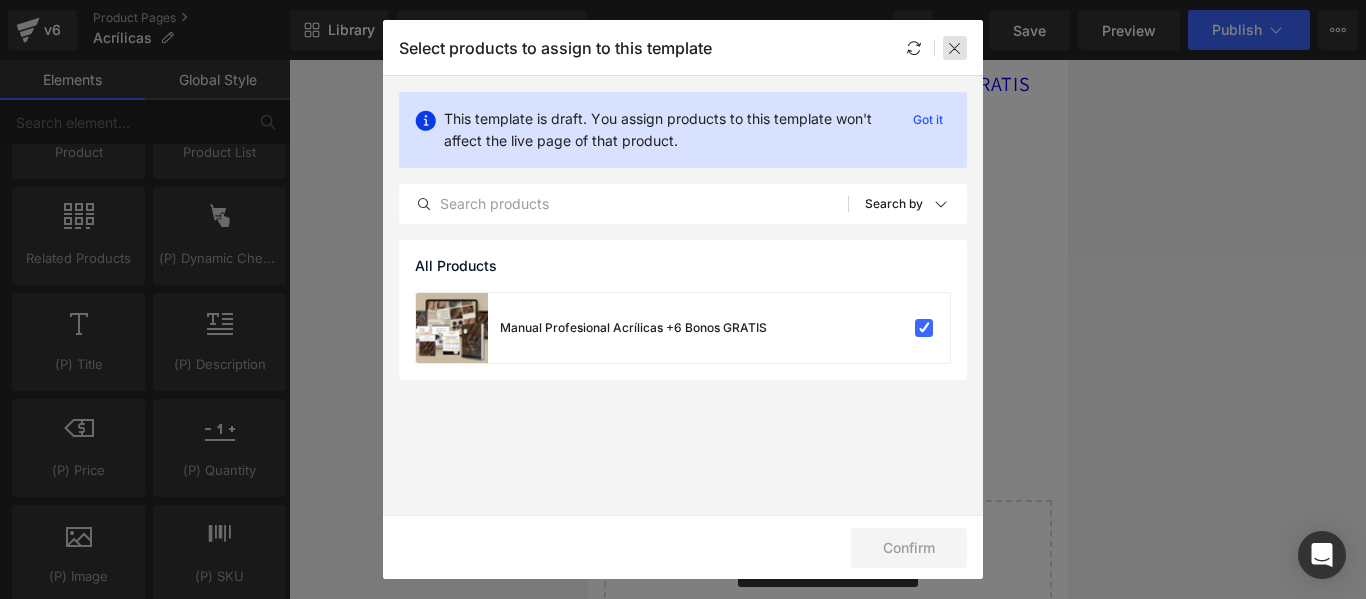 click at bounding box center (955, 48) 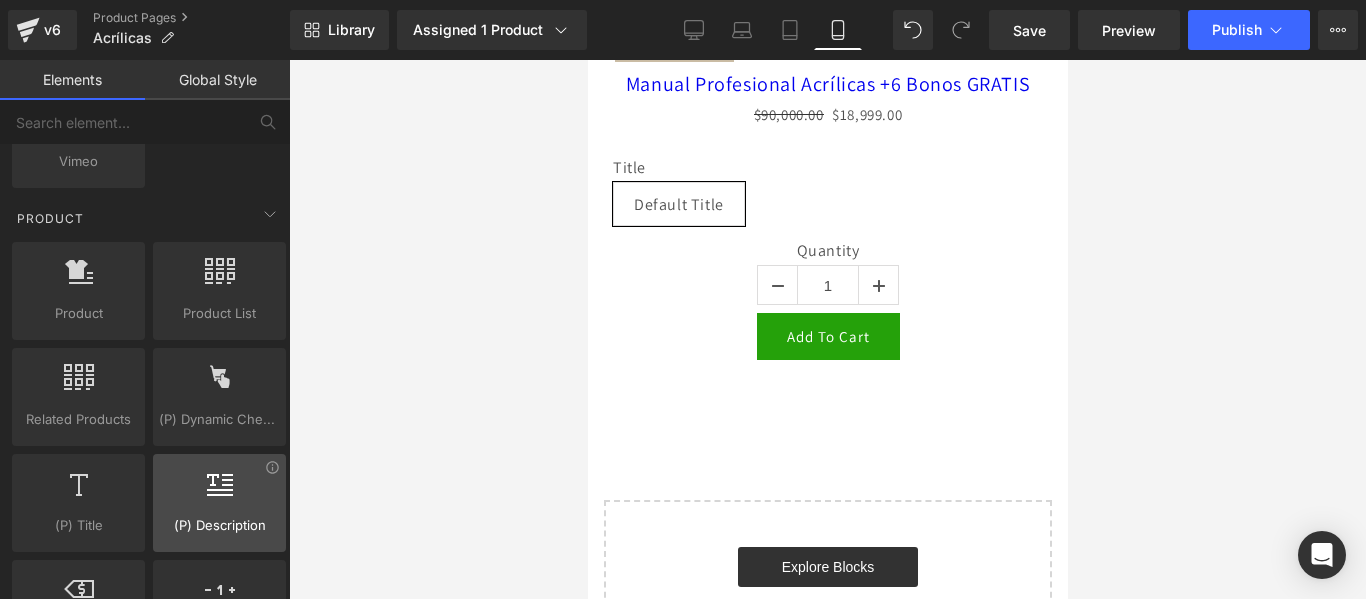 scroll, scrollTop: 1665, scrollLeft: 0, axis: vertical 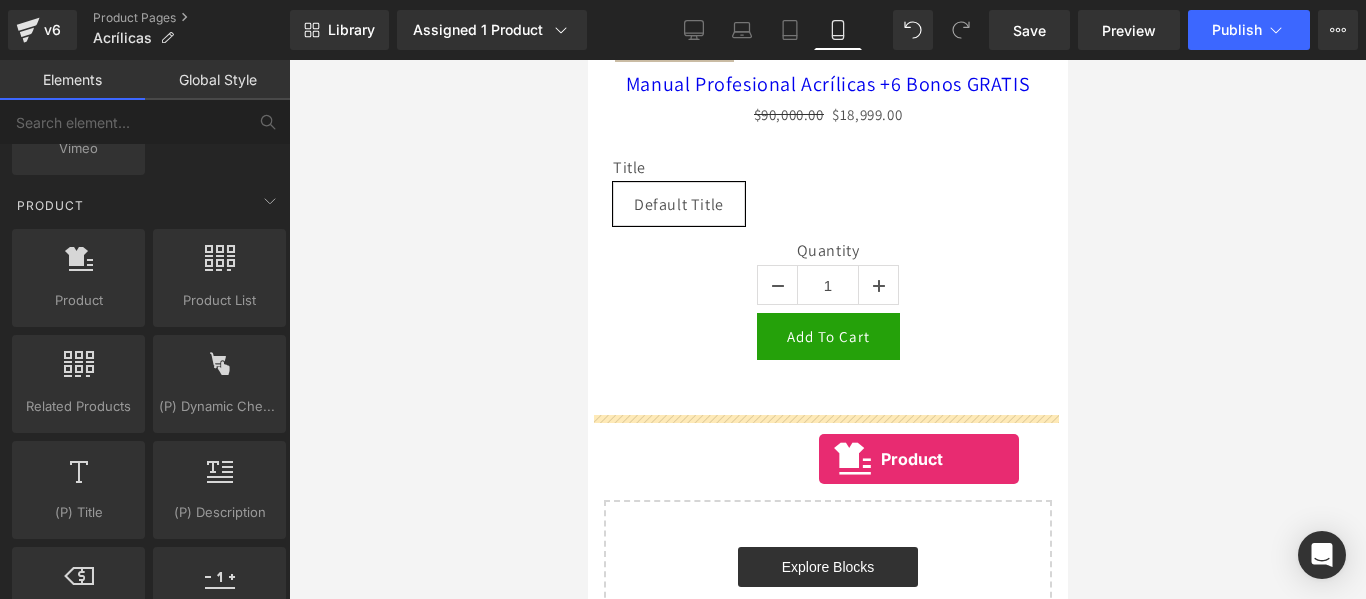drag, startPoint x: 684, startPoint y: 342, endPoint x: 818, endPoint y: 459, distance: 177.89041 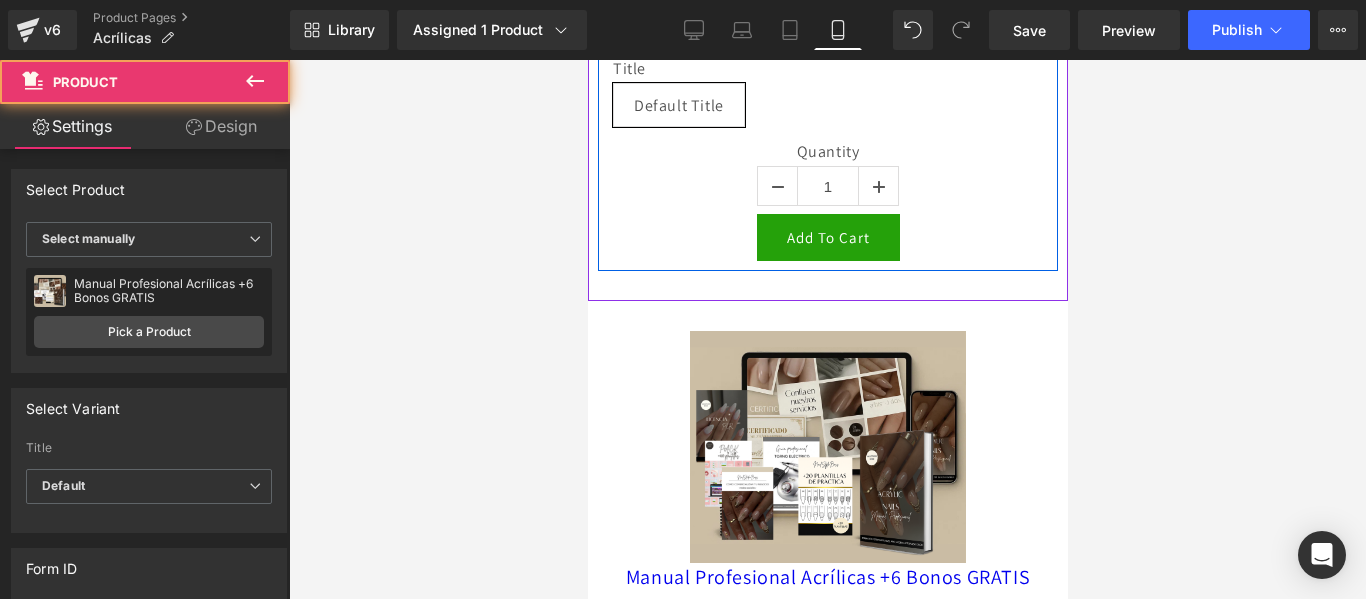 scroll, scrollTop: 629, scrollLeft: 0, axis: vertical 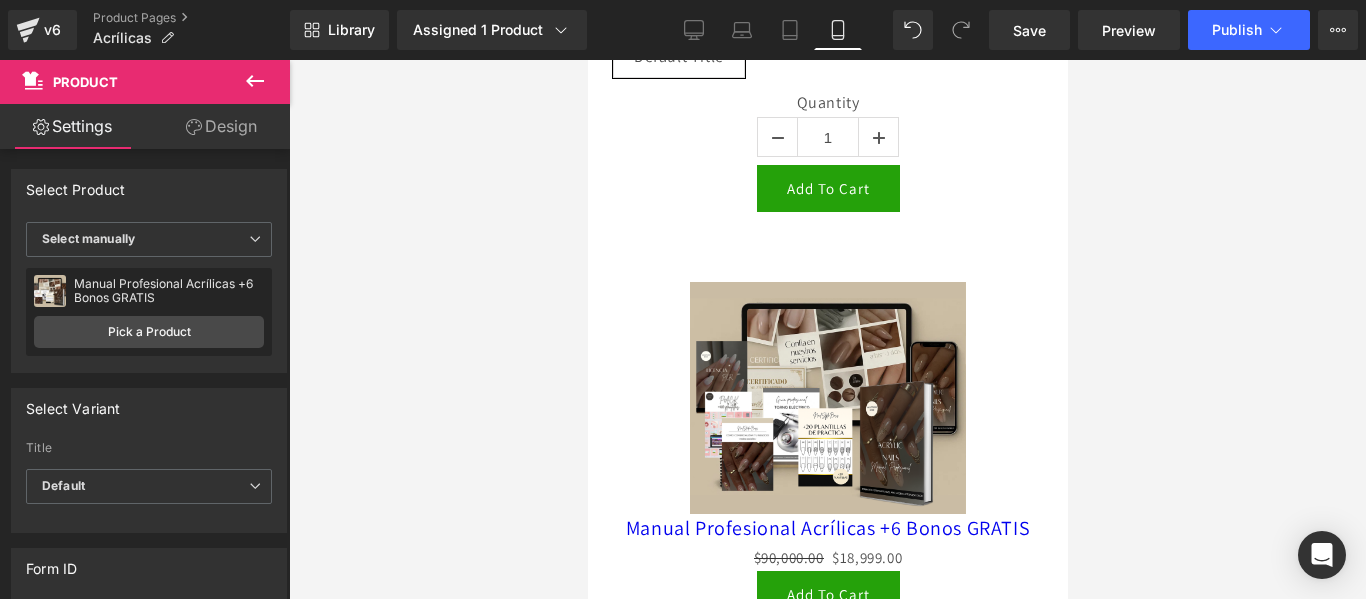 click at bounding box center (827, 397) 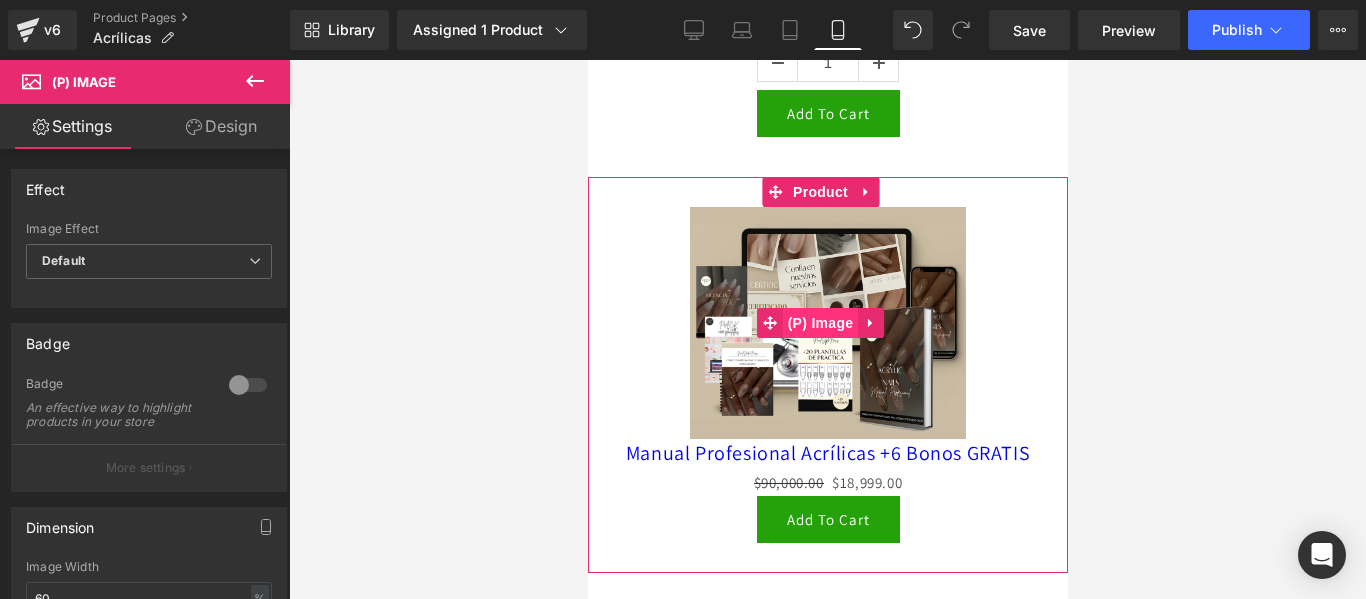 scroll, scrollTop: 710, scrollLeft: 0, axis: vertical 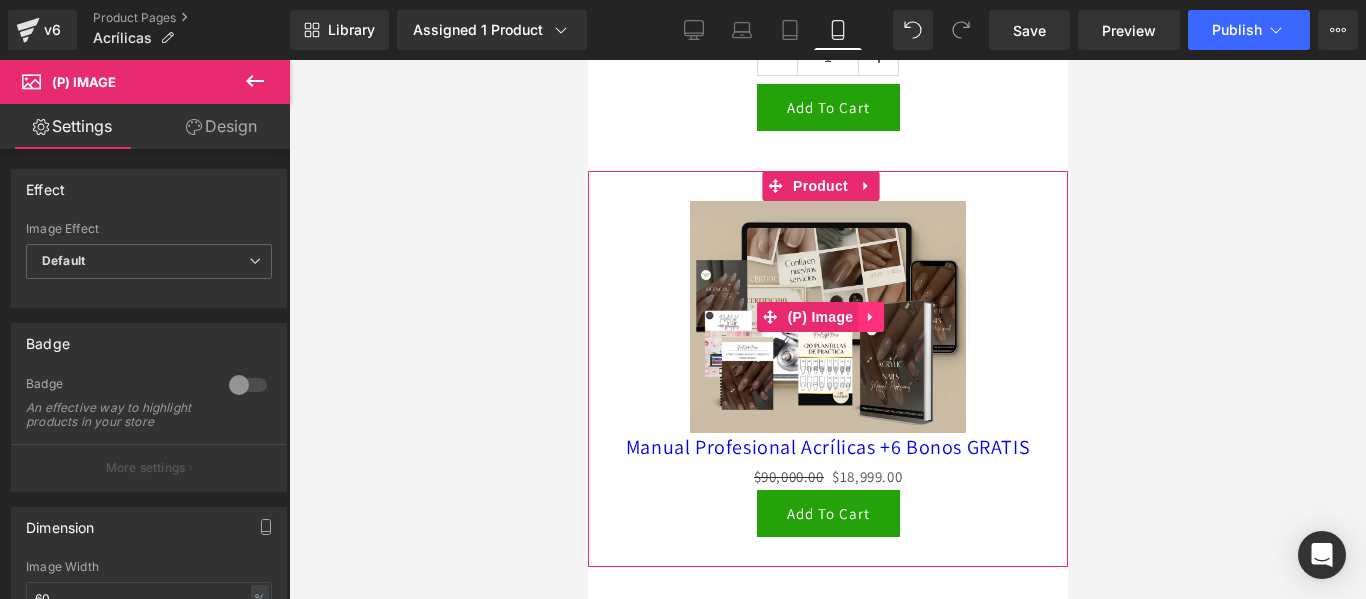 click 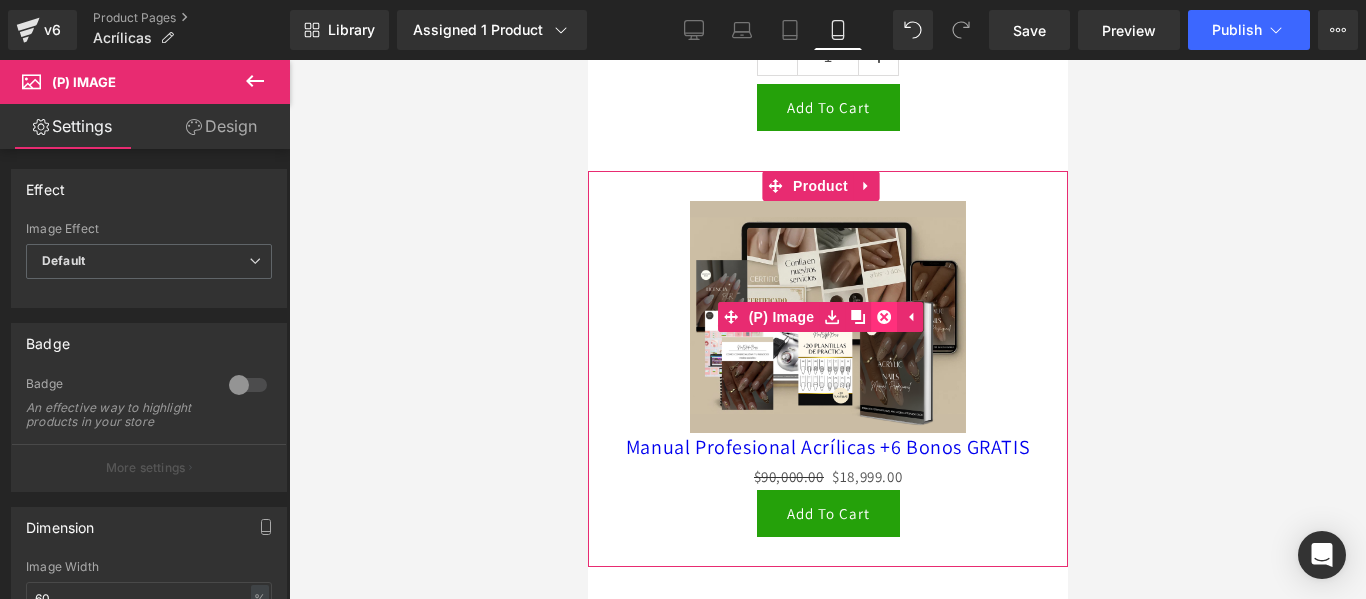 click 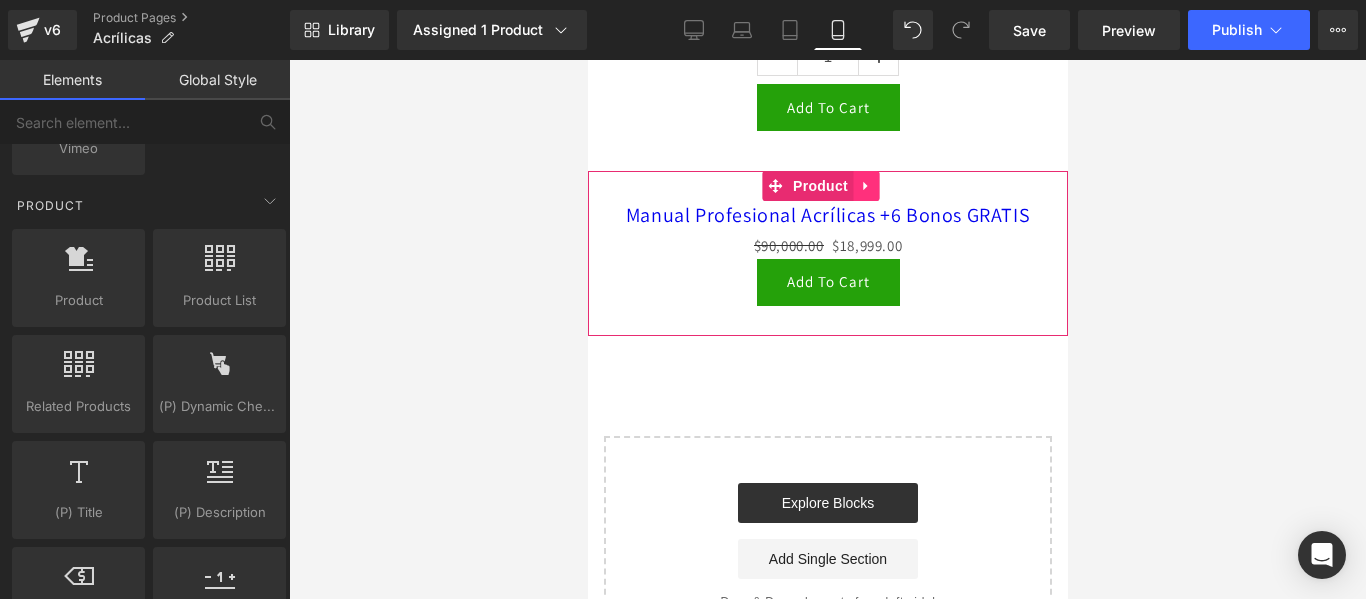 click 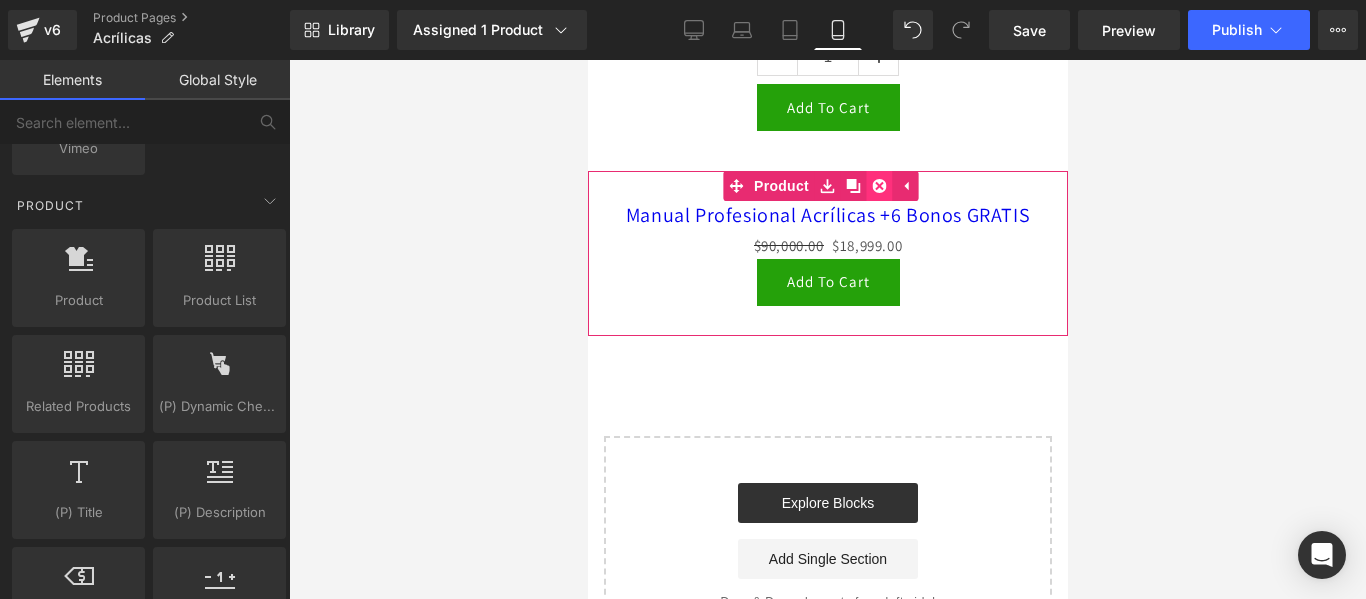 click 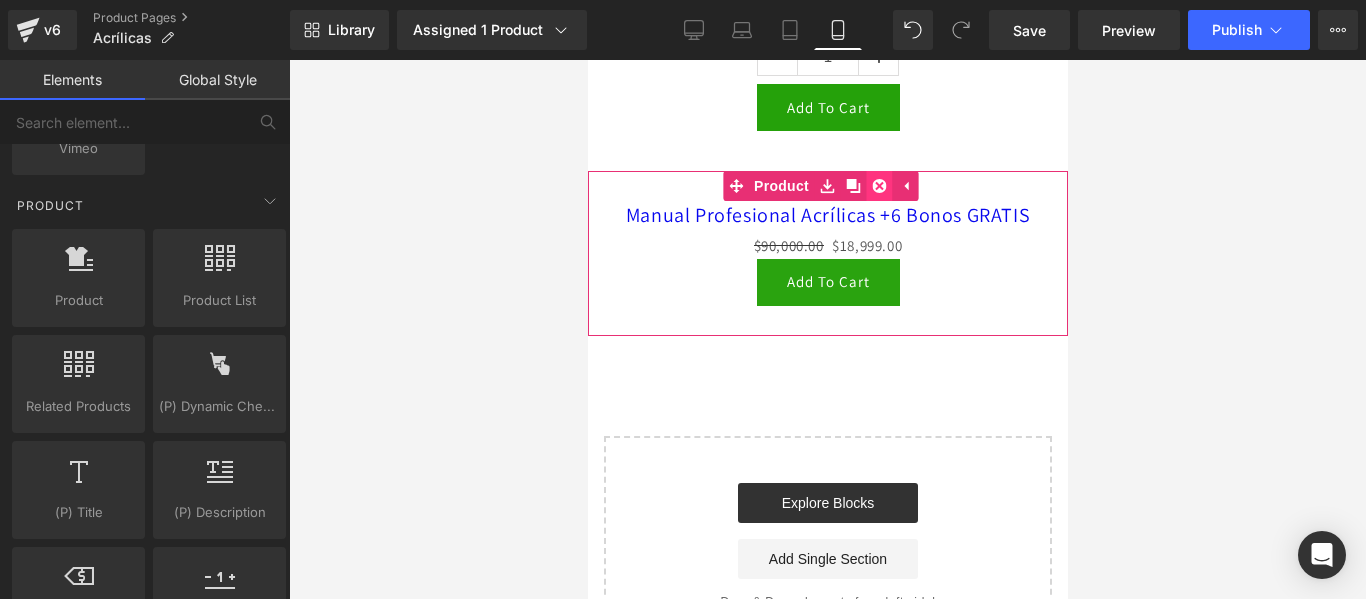 click 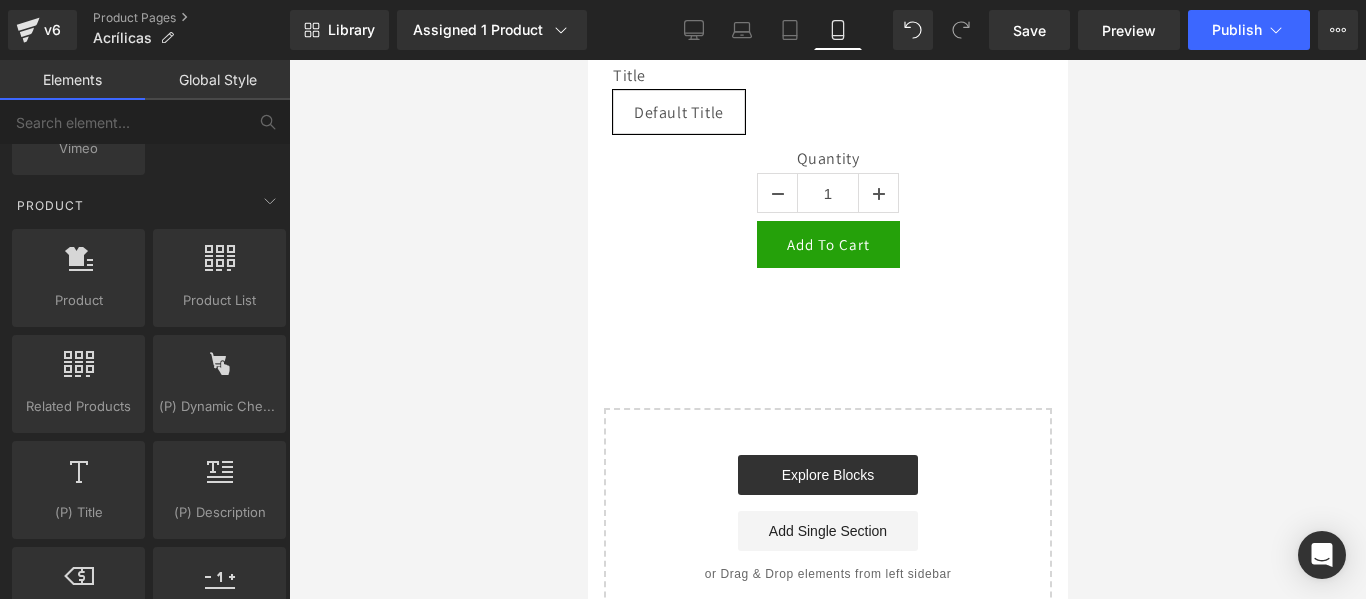 scroll, scrollTop: 568, scrollLeft: 0, axis: vertical 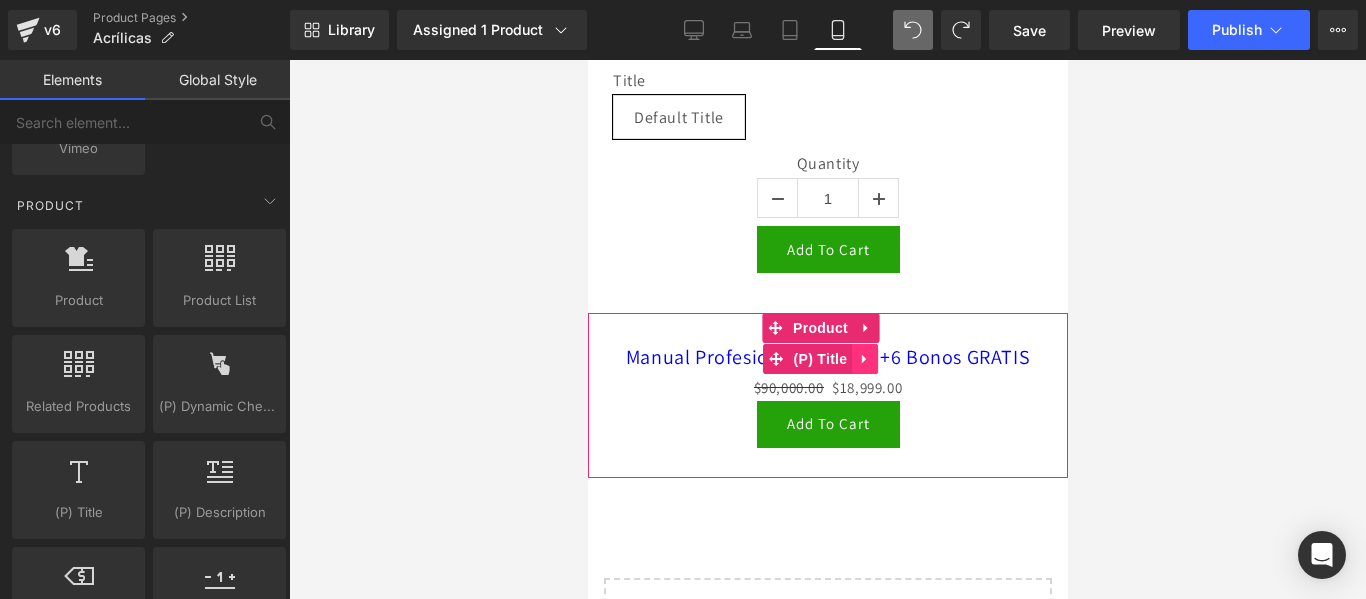 click at bounding box center (864, 359) 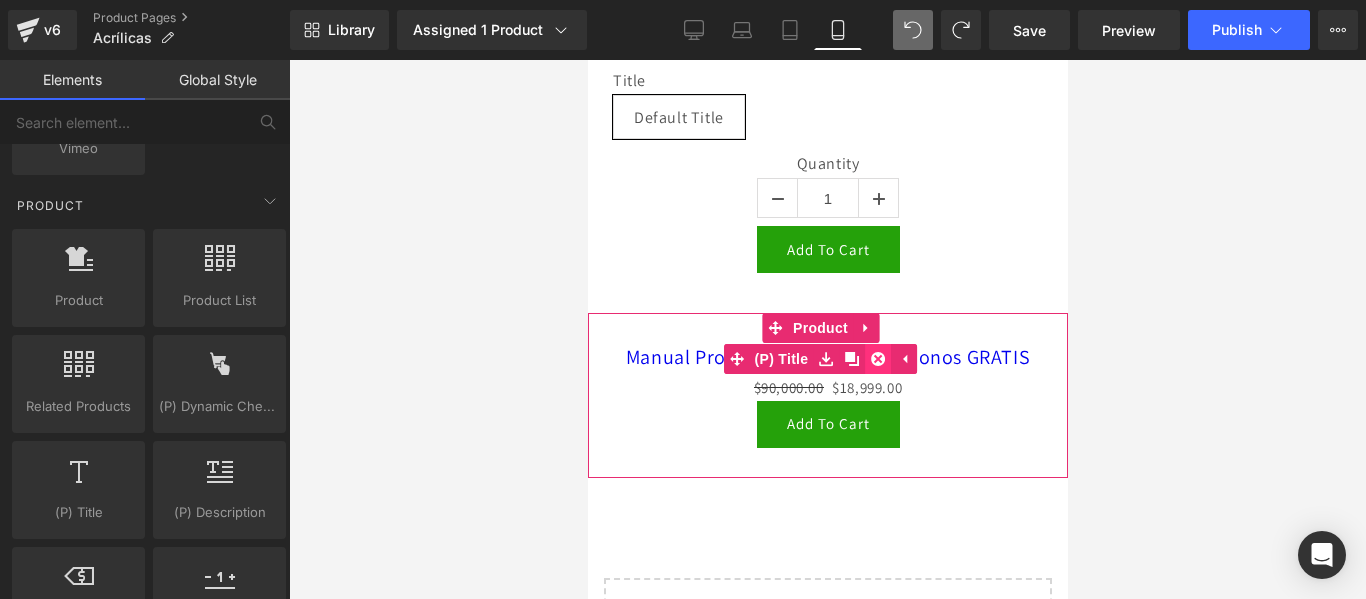 click 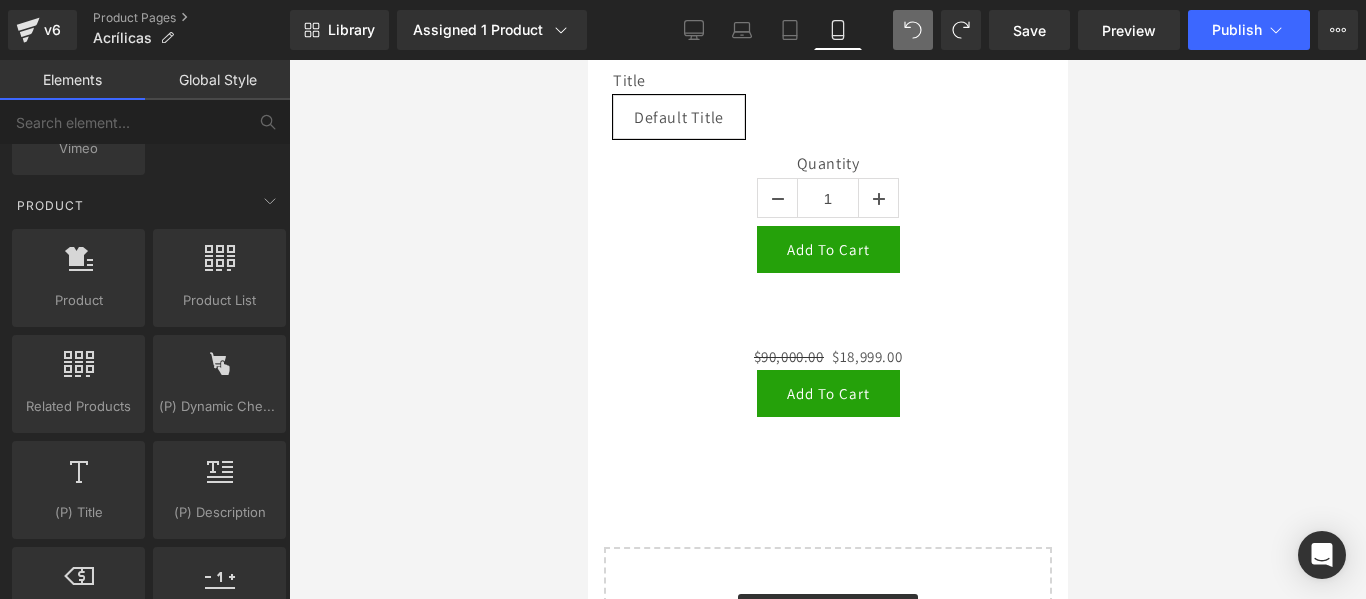 click at bounding box center [827, 329] 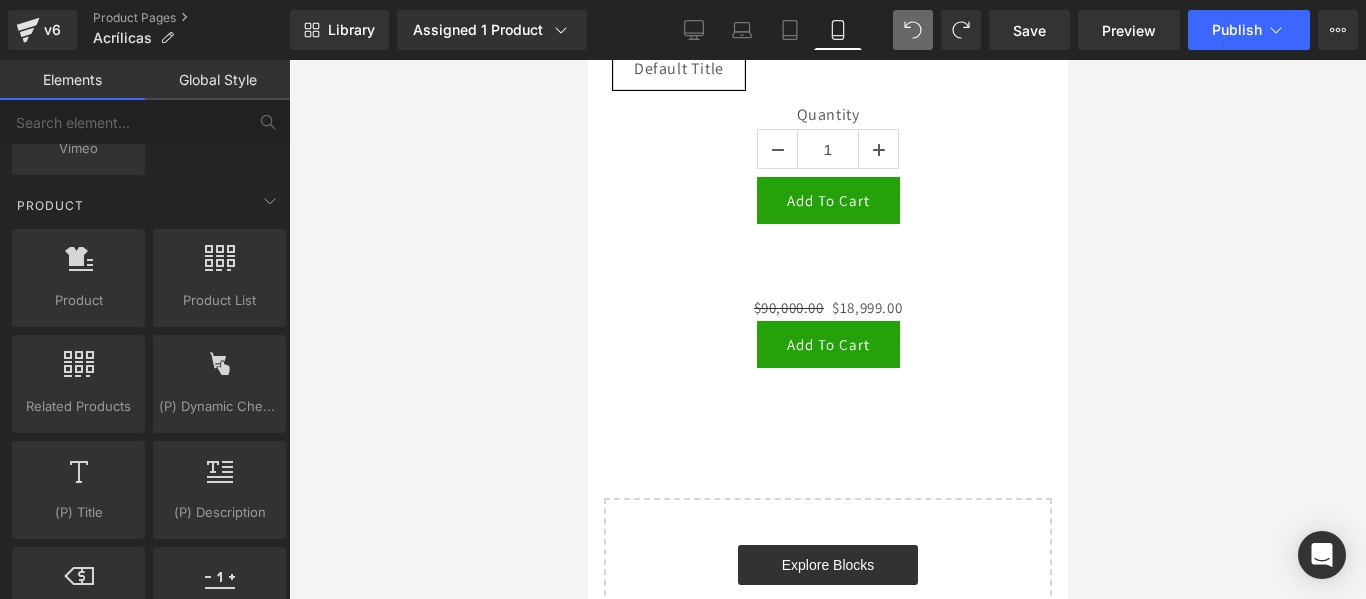 scroll, scrollTop: 621, scrollLeft: 0, axis: vertical 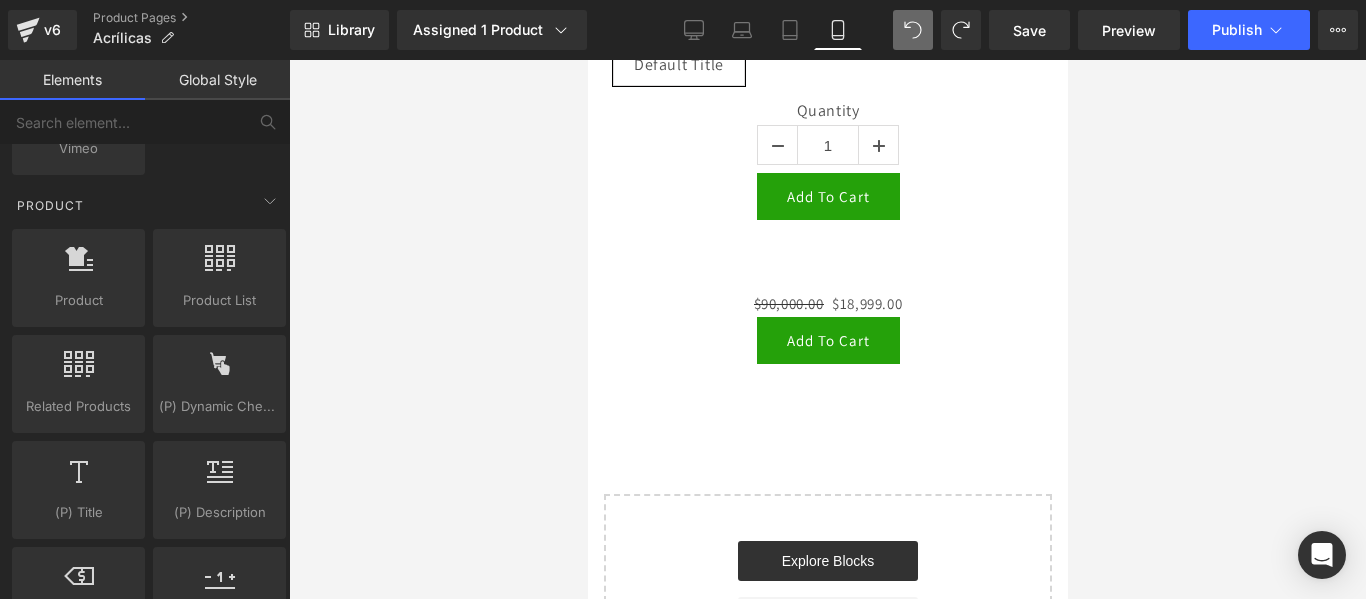 click on "Add To Cart
(P) Cart Button" at bounding box center (827, 340) 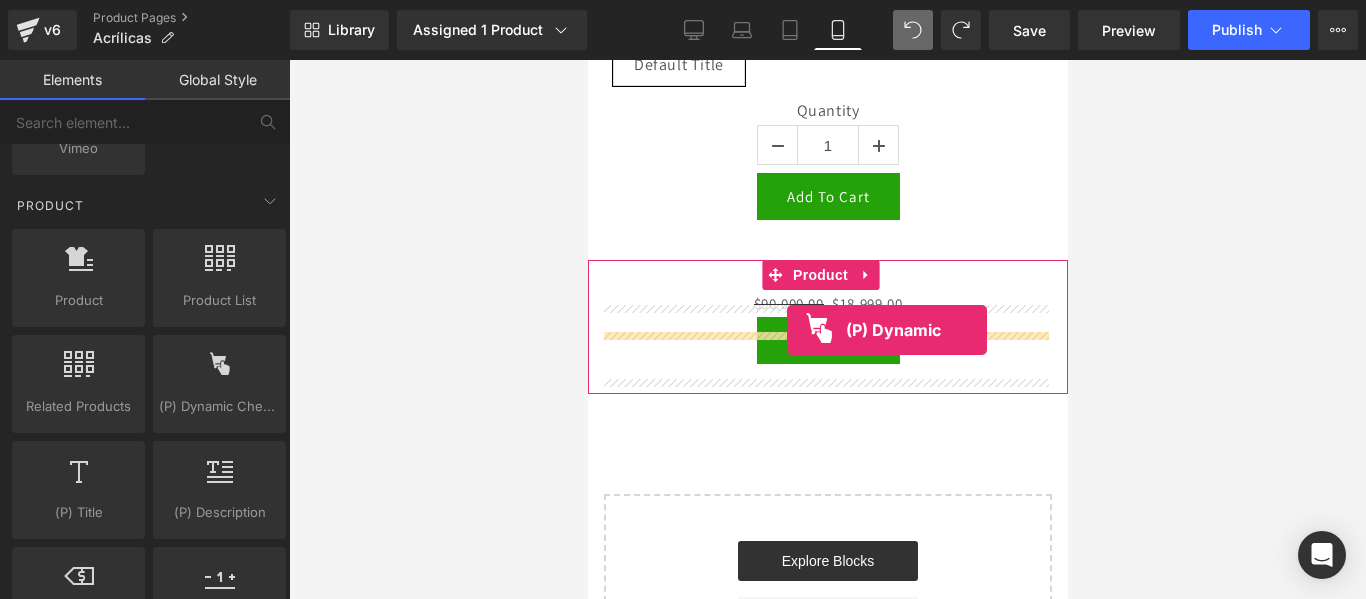 drag, startPoint x: 790, startPoint y: 451, endPoint x: 786, endPoint y: 330, distance: 121.0661 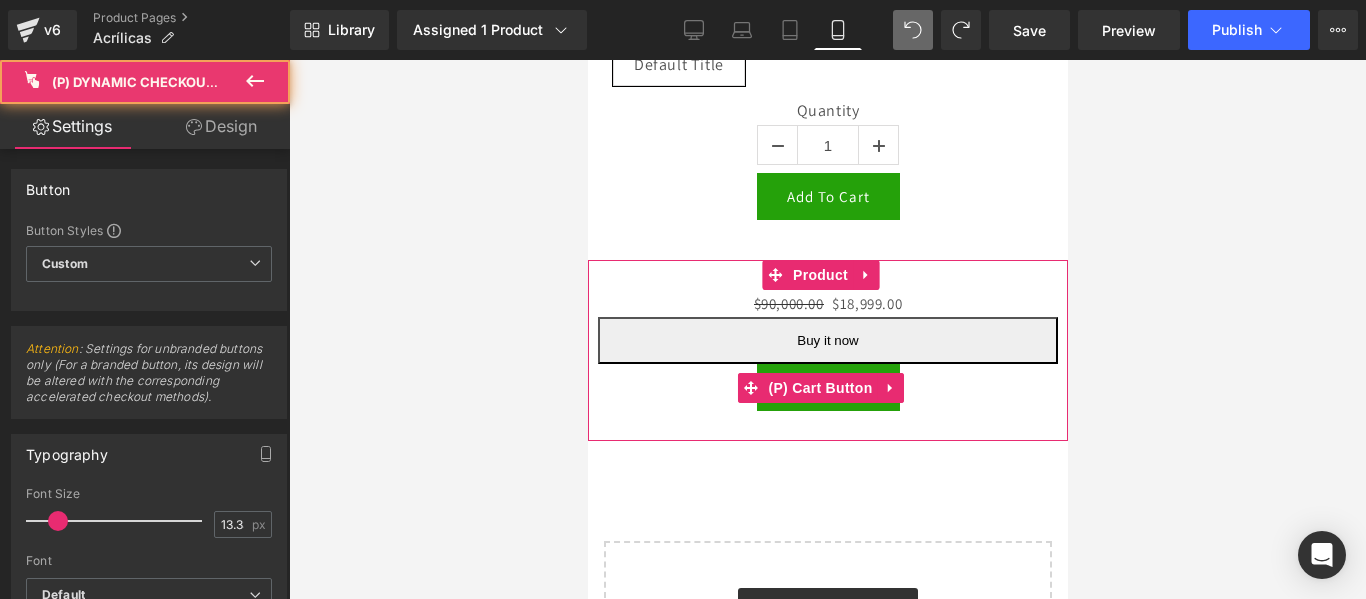 drag, startPoint x: 974, startPoint y: 350, endPoint x: 963, endPoint y: 420, distance: 70.85902 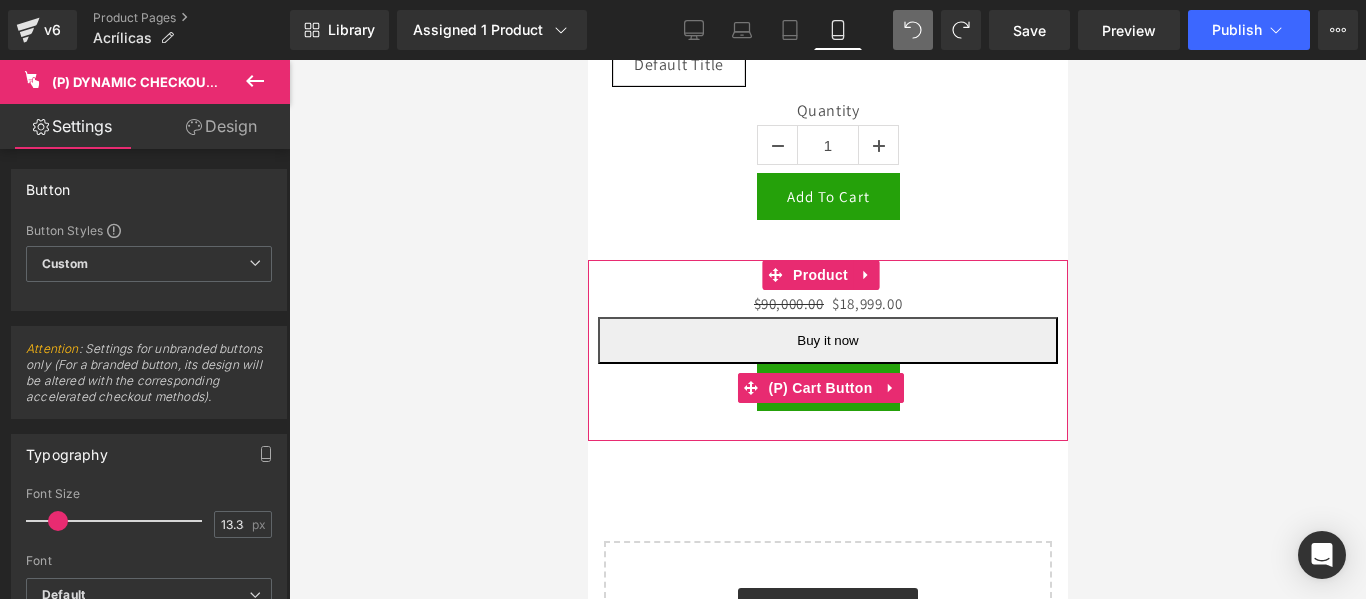 click on "Add To Cart" at bounding box center (827, 387) 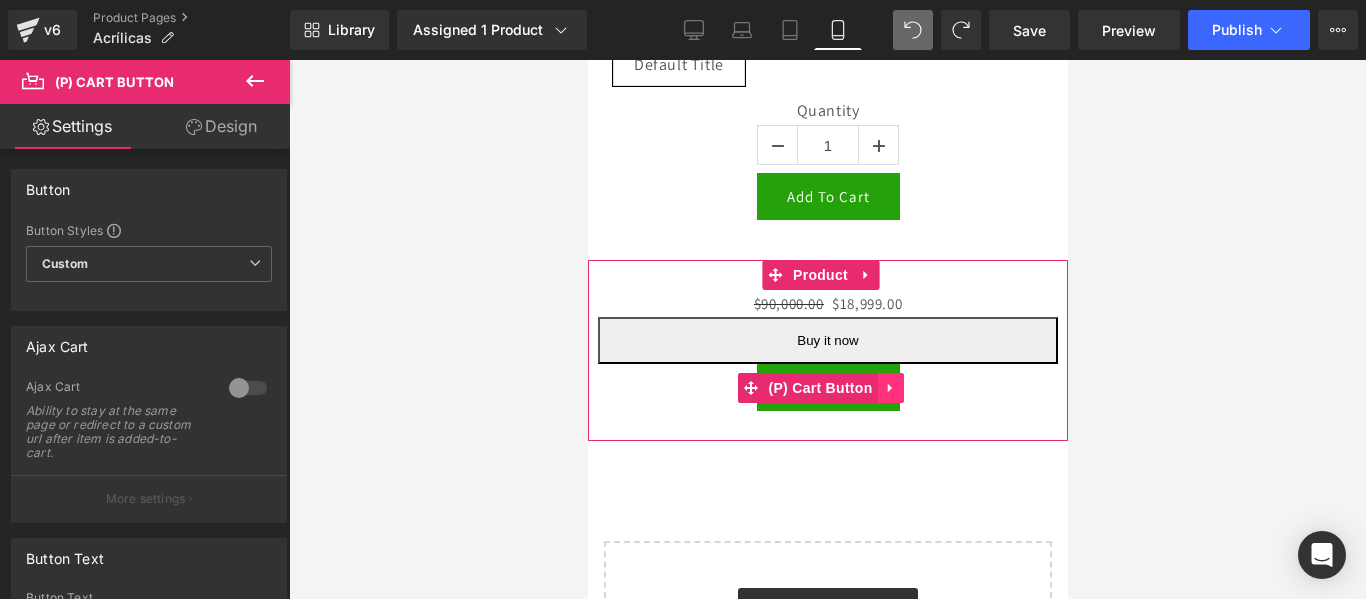 click 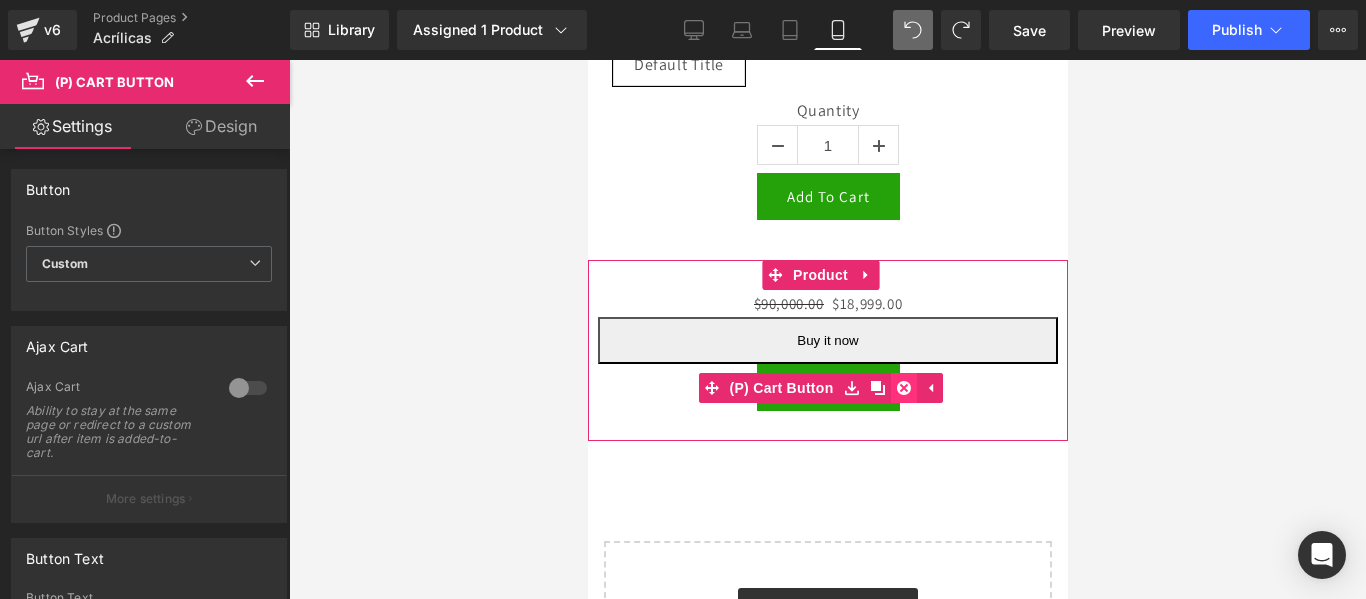 click at bounding box center [903, 388] 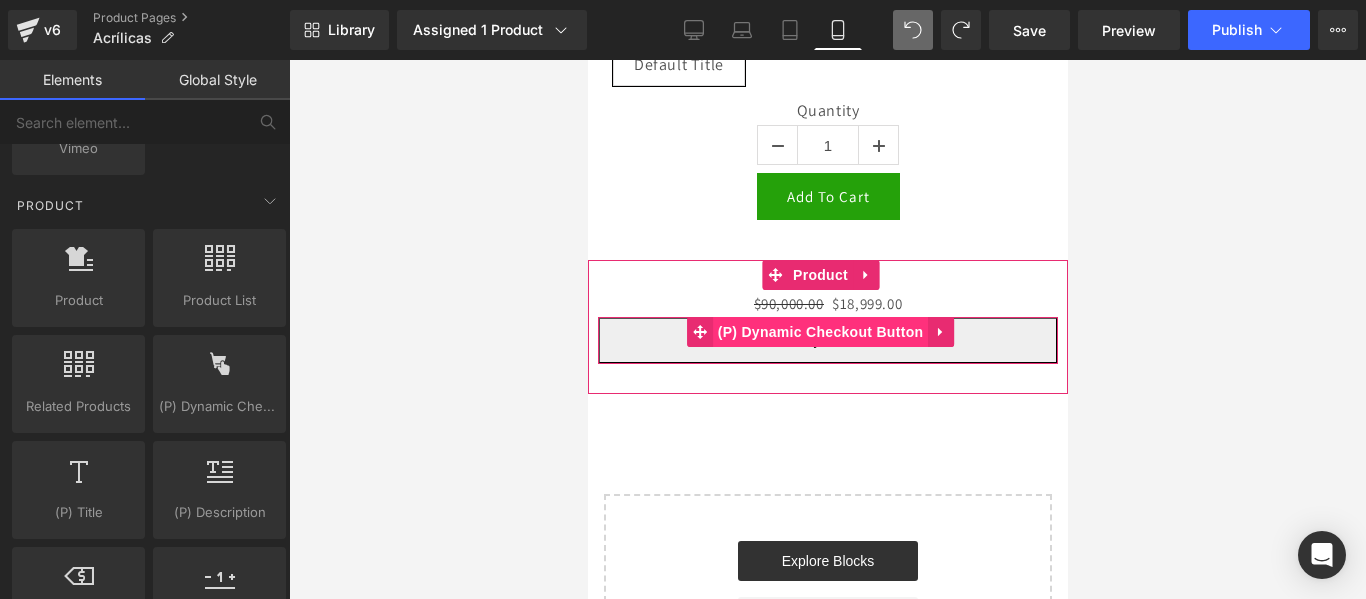 click on "(P) Dynamic Checkout Button" at bounding box center (820, 332) 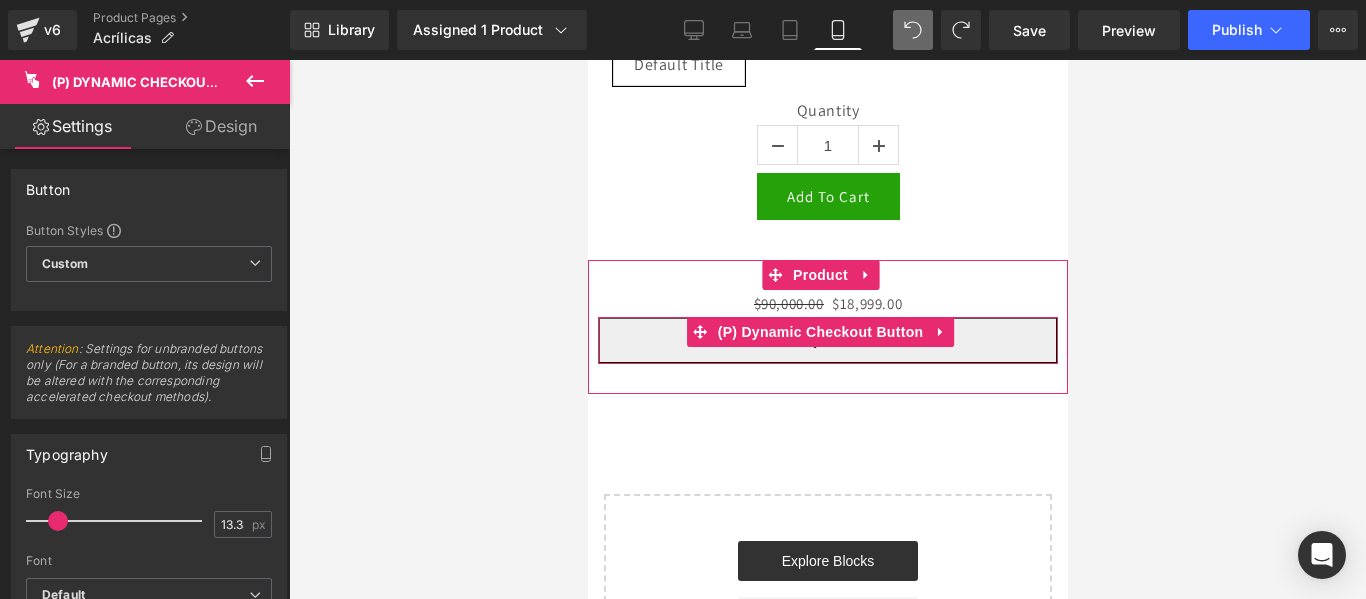 click on "Buy it now" at bounding box center [827, 340] 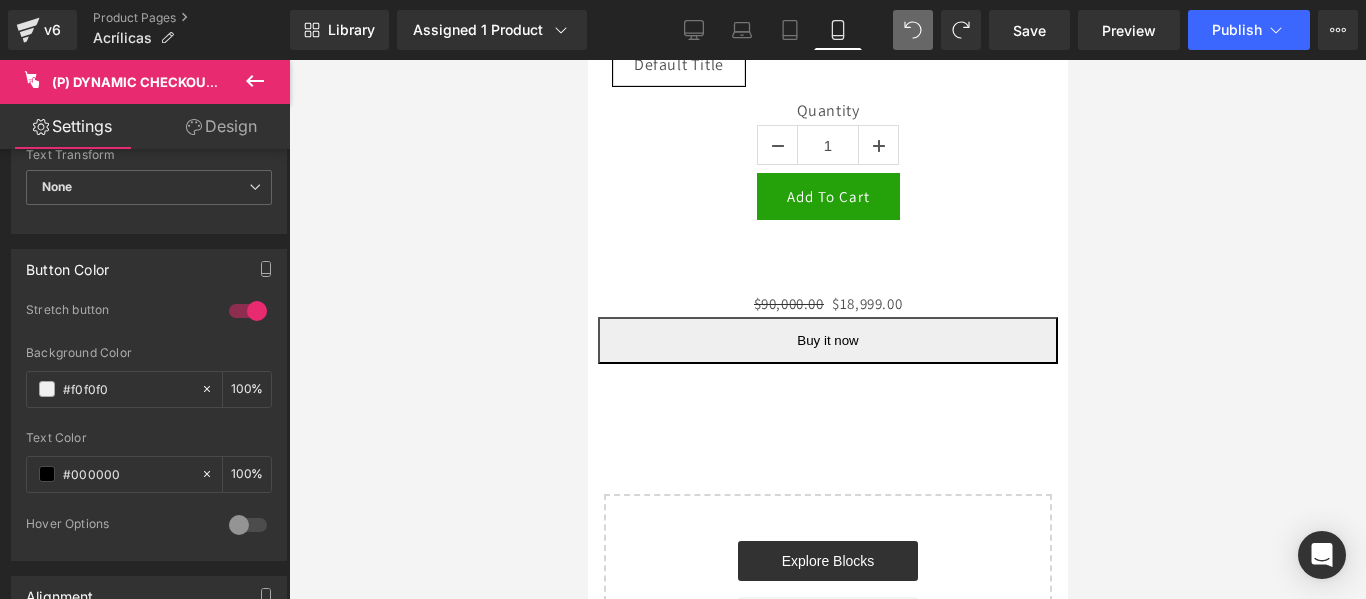 scroll, scrollTop: 559, scrollLeft: 0, axis: vertical 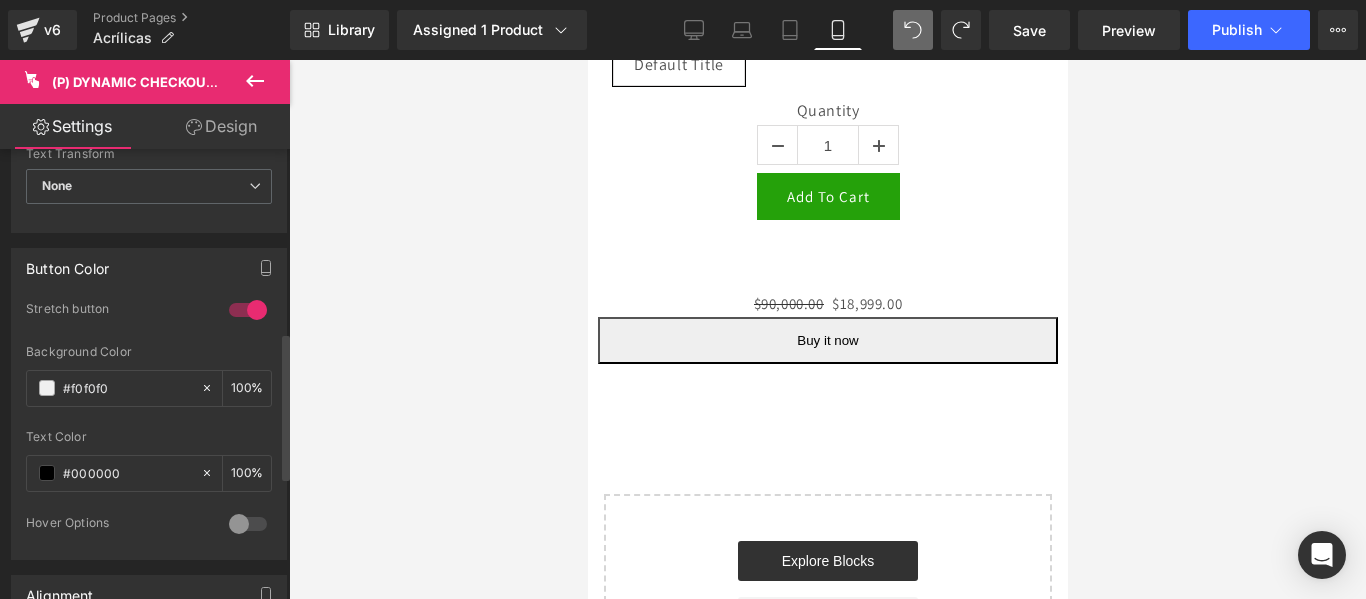 click at bounding box center (248, 310) 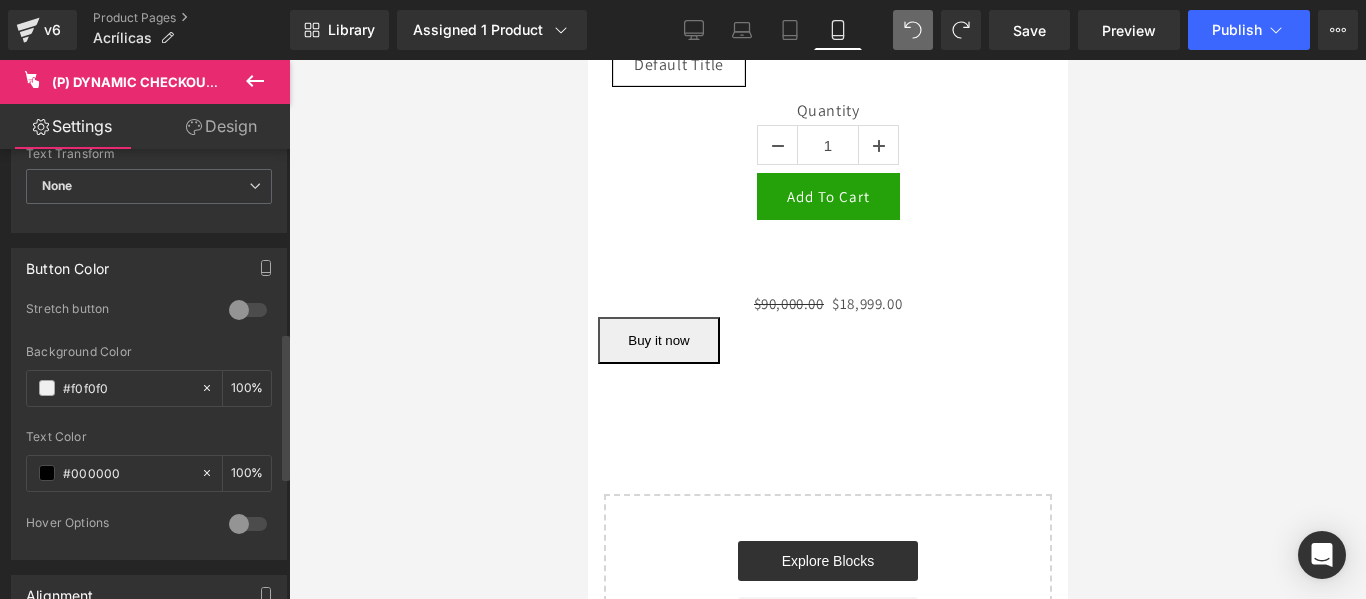 scroll, scrollTop: 933, scrollLeft: 0, axis: vertical 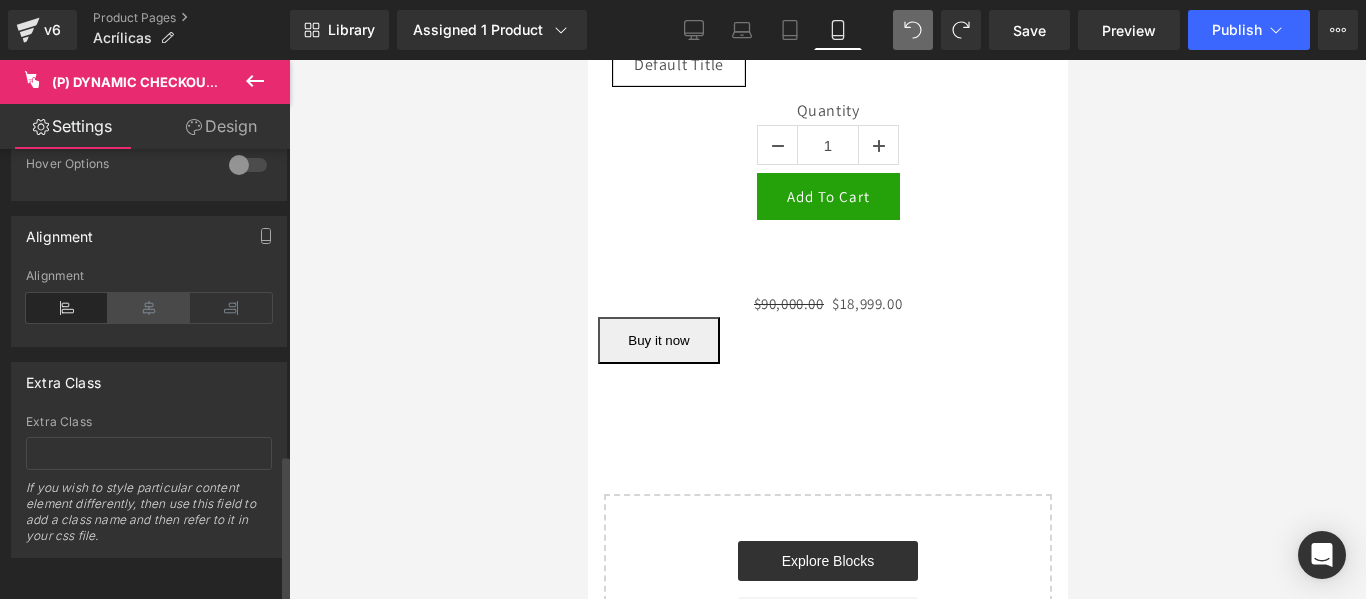 click at bounding box center [149, 308] 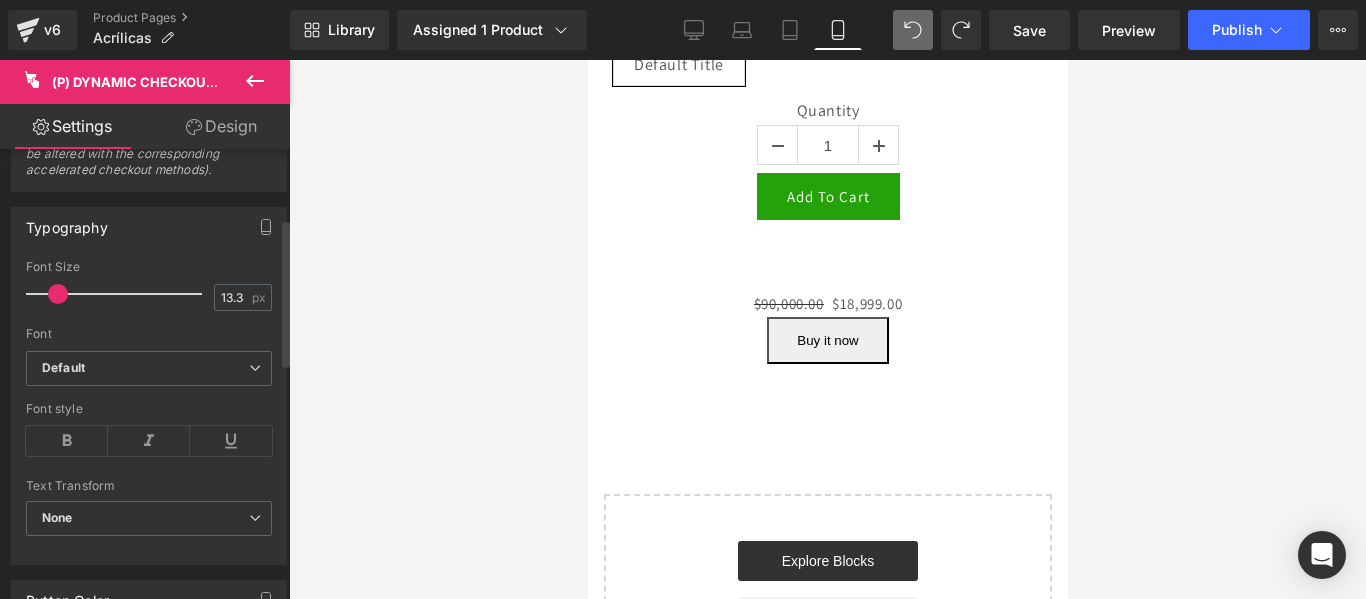scroll, scrollTop: 0, scrollLeft: 0, axis: both 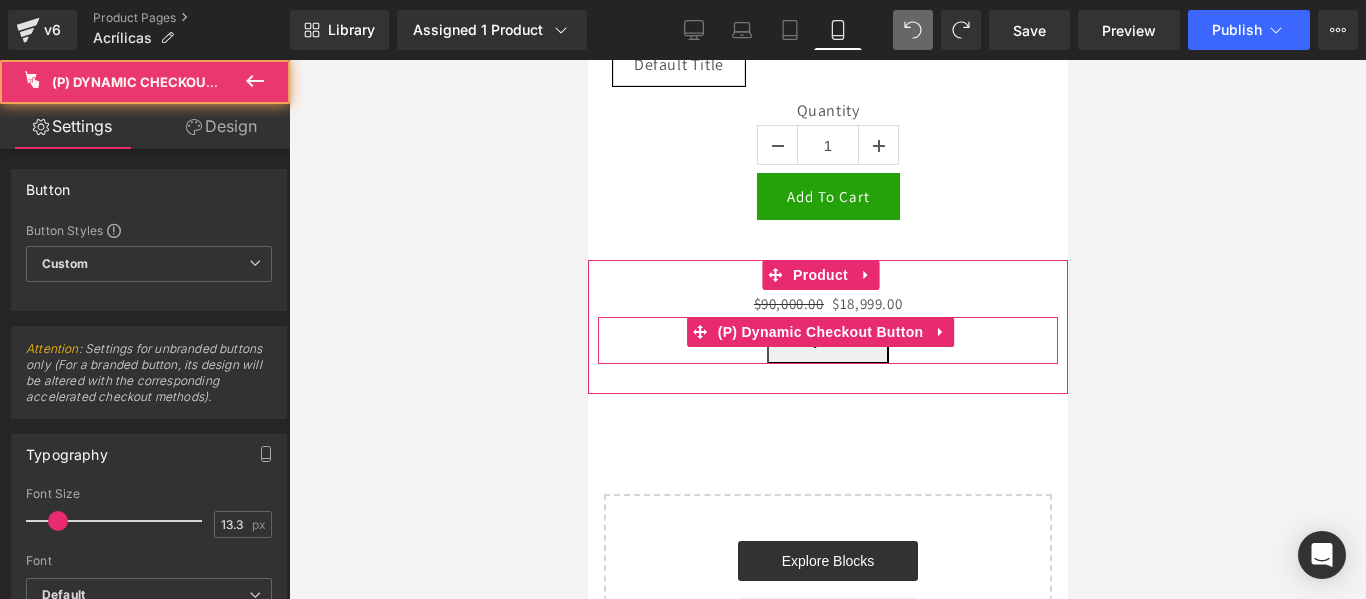 click on "Buy it now" at bounding box center [827, 340] 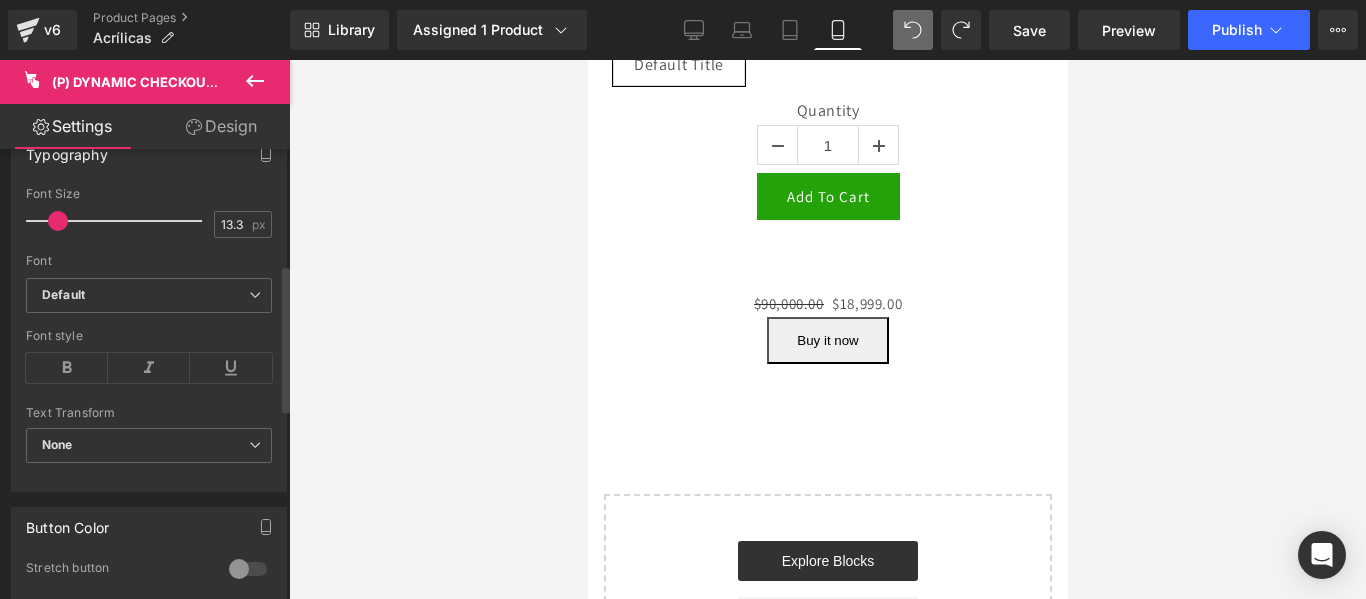 scroll, scrollTop: 0, scrollLeft: 0, axis: both 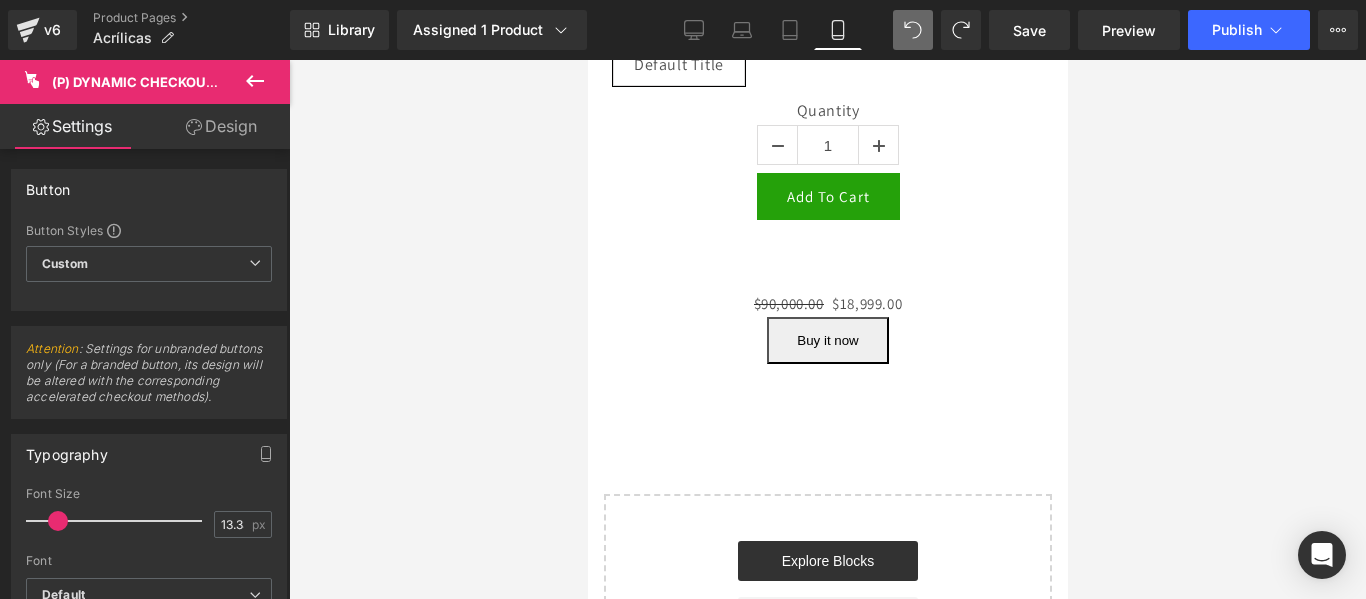 click on "Design" at bounding box center (221, 126) 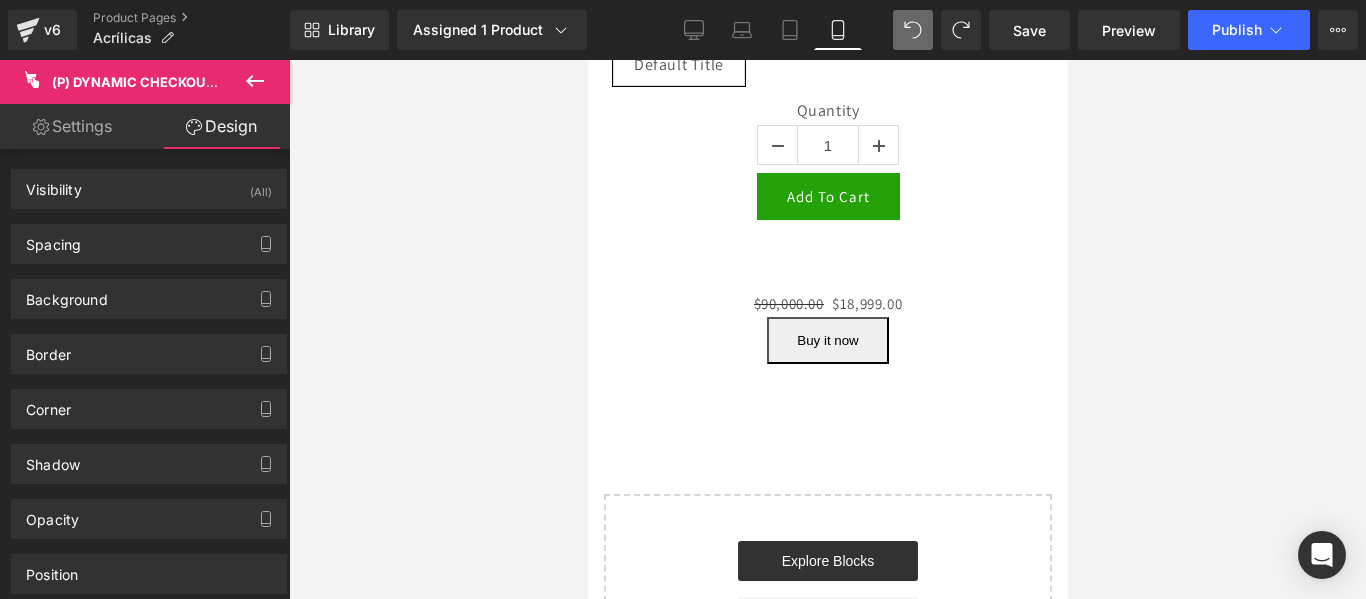 click on "Settings" at bounding box center (72, 126) 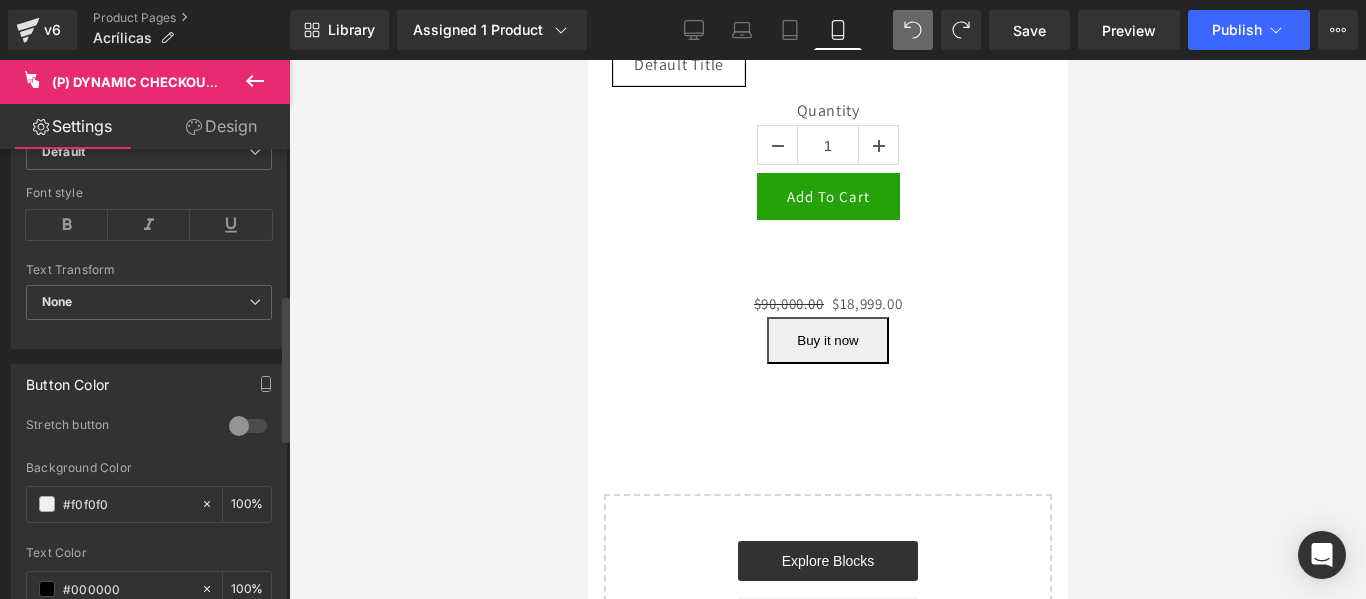 scroll, scrollTop: 444, scrollLeft: 0, axis: vertical 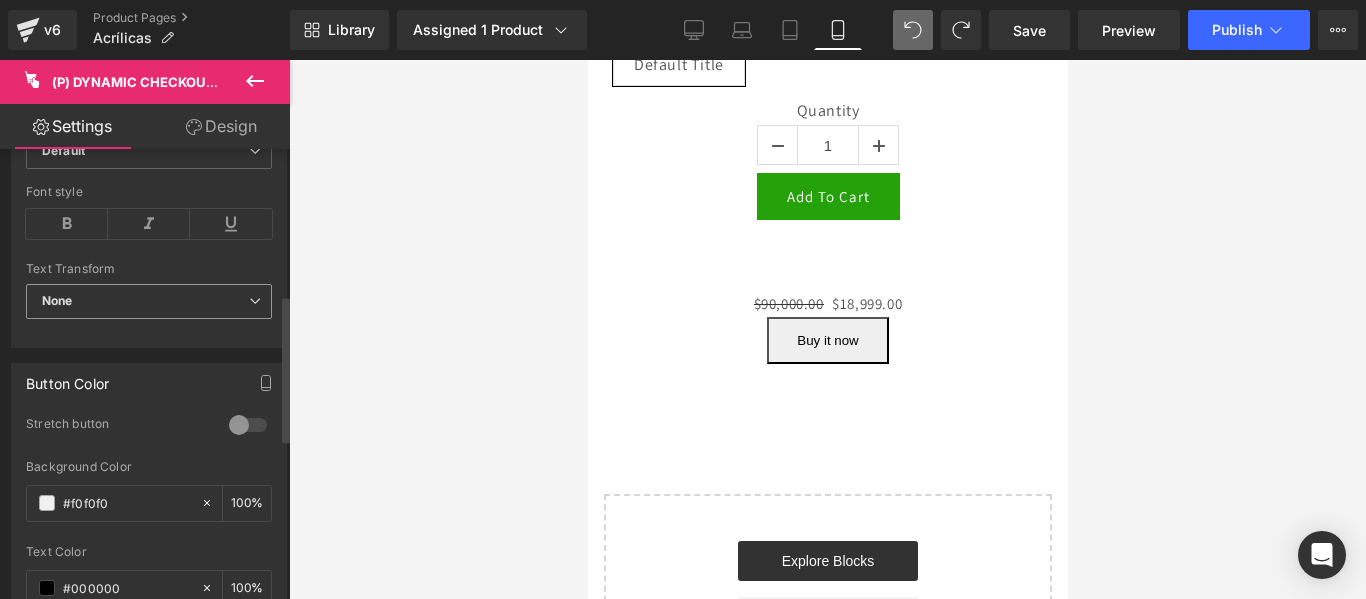 click on "None" at bounding box center [149, 301] 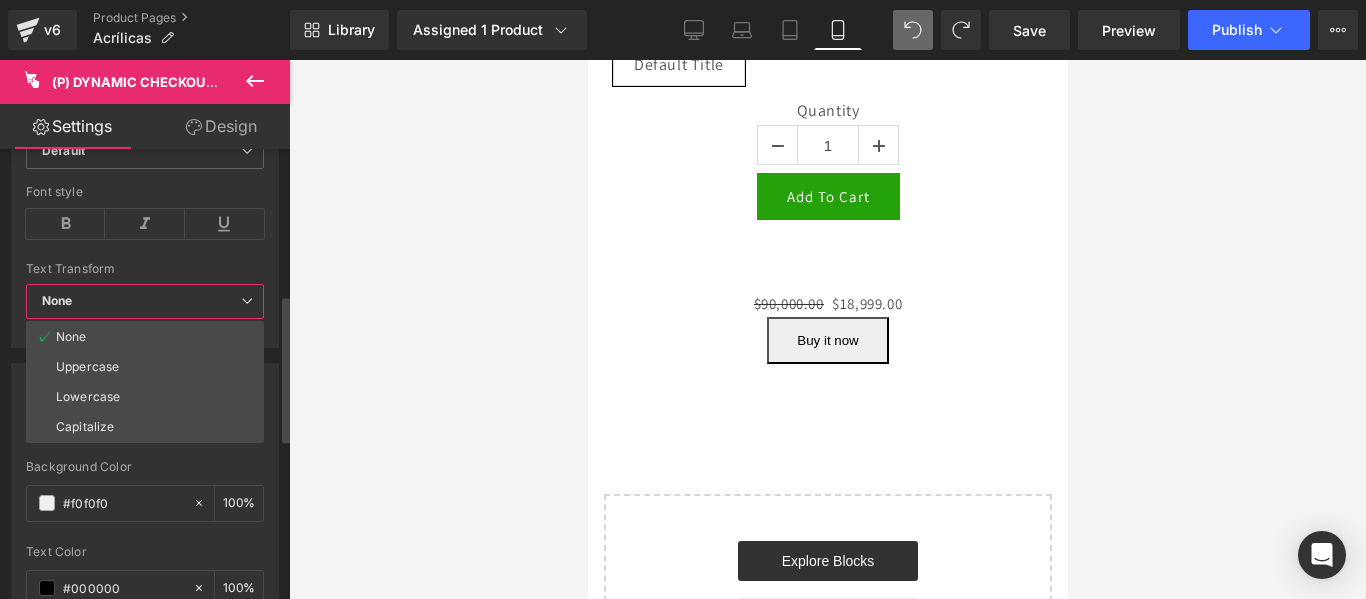 click on "None" at bounding box center [145, 301] 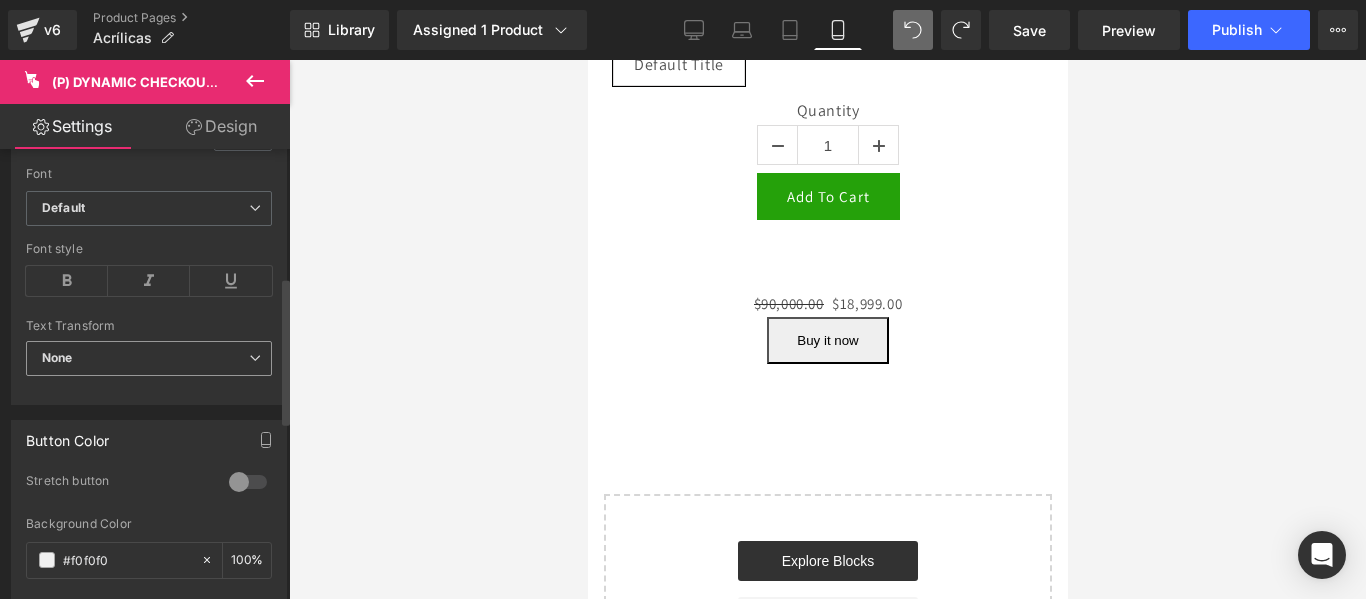 scroll, scrollTop: 383, scrollLeft: 0, axis: vertical 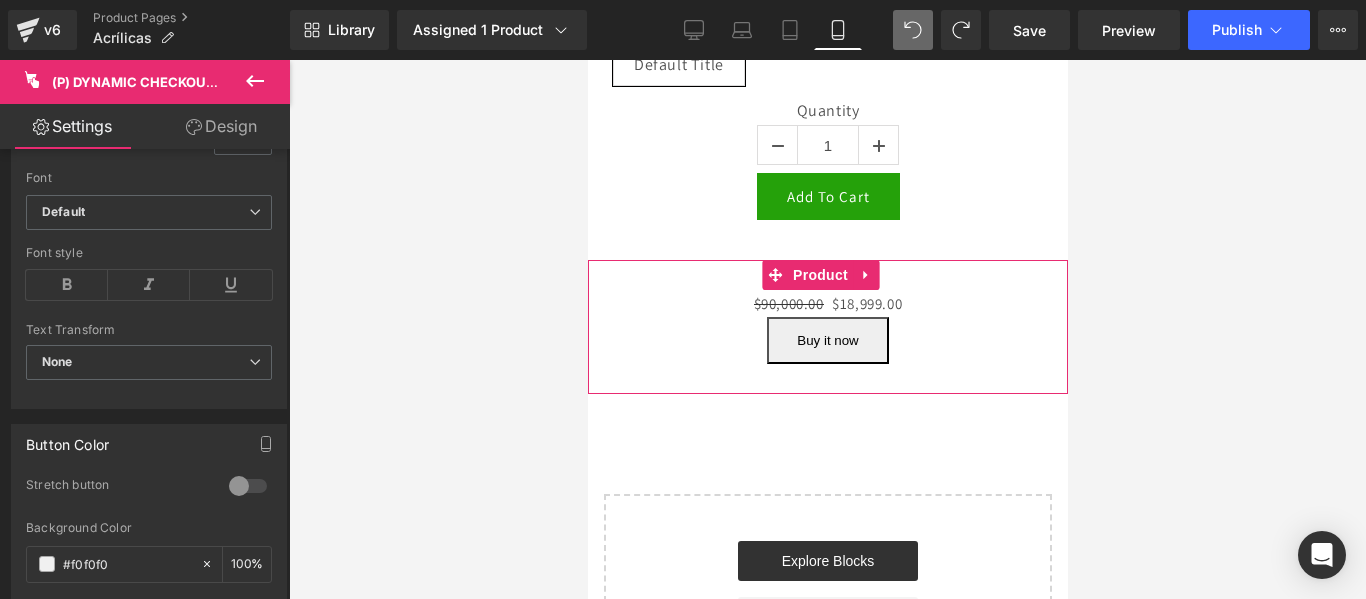 click at bounding box center [587, 60] 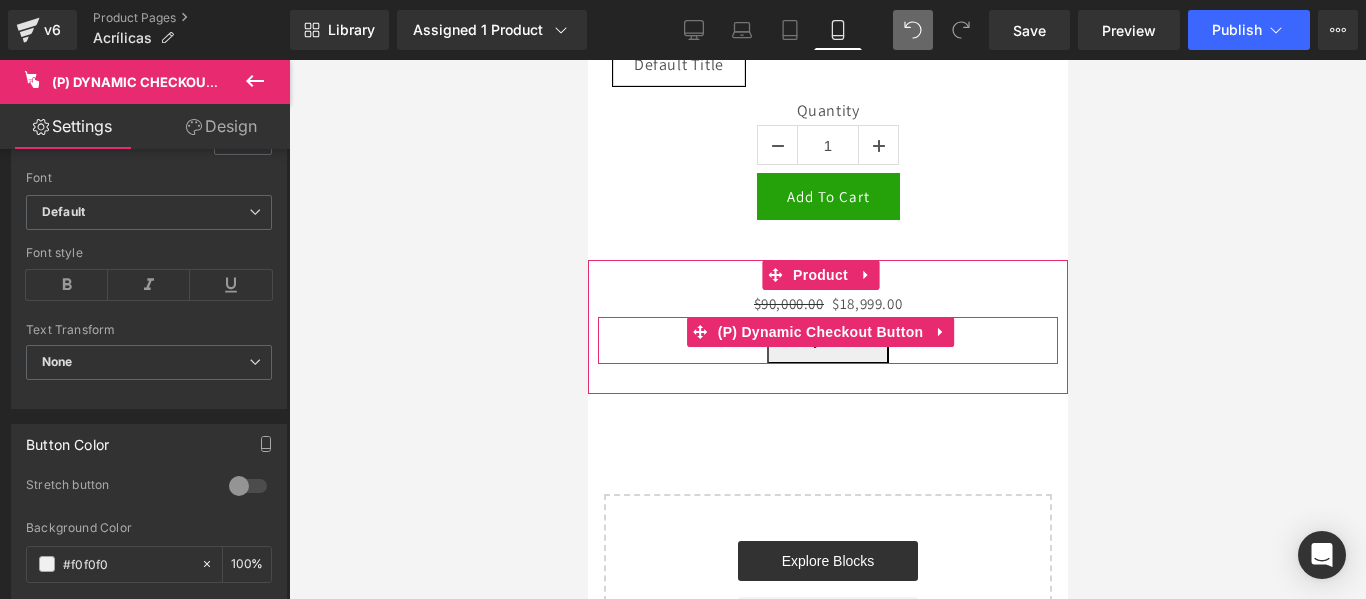 click on "Buy it now" at bounding box center [827, 340] 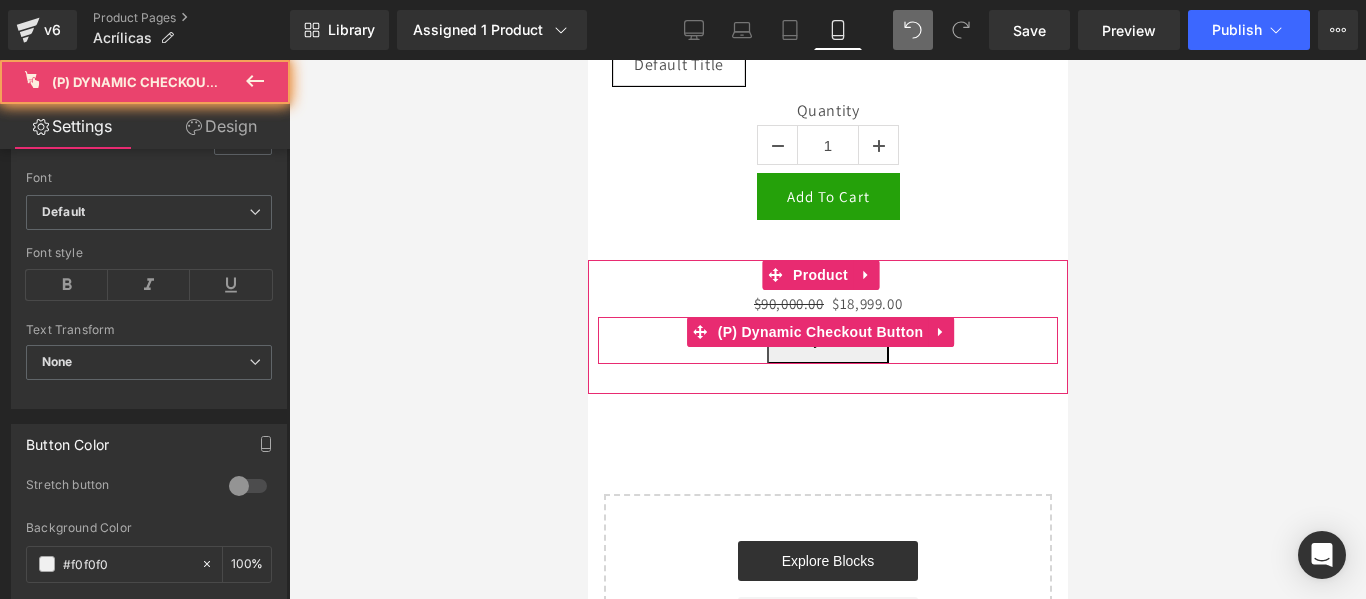 click on "Buy it now" at bounding box center [827, 340] 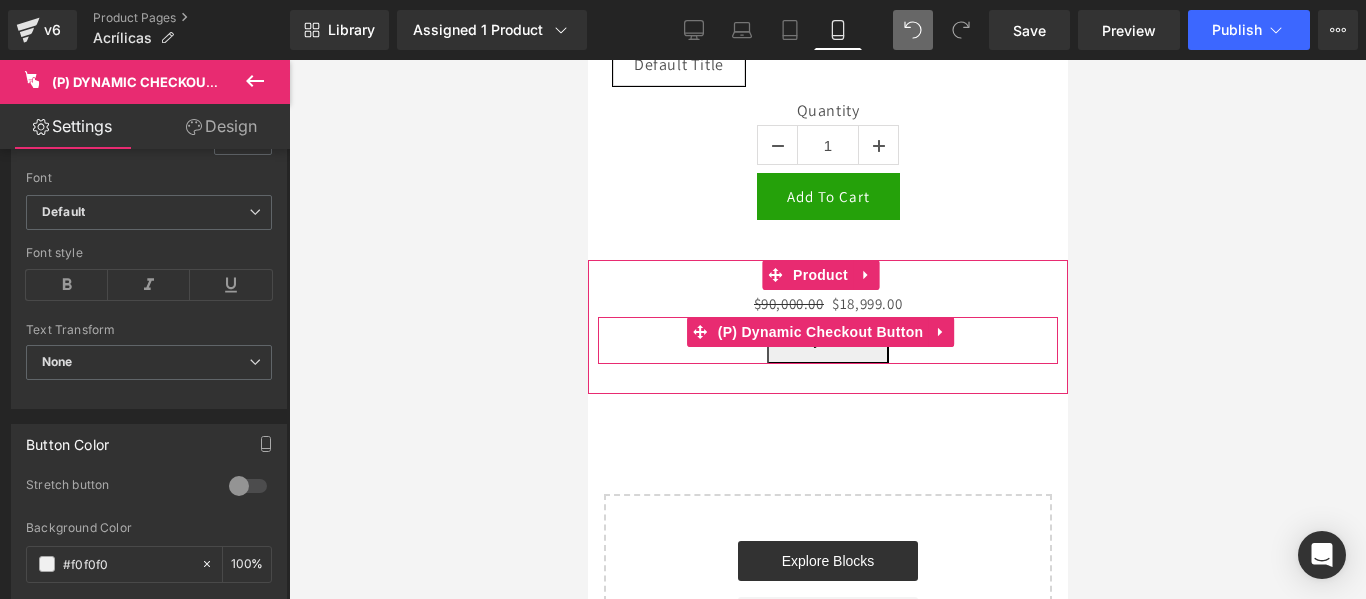 click on "Buy it now" at bounding box center (827, 340) 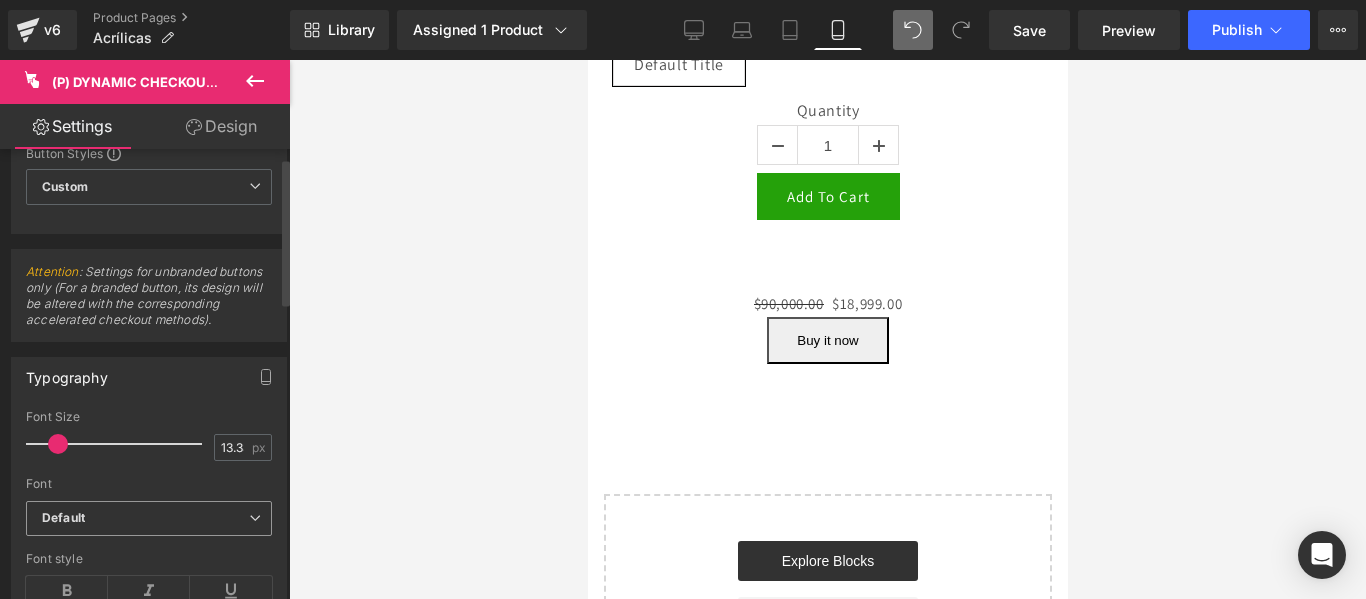 scroll, scrollTop: 0, scrollLeft: 0, axis: both 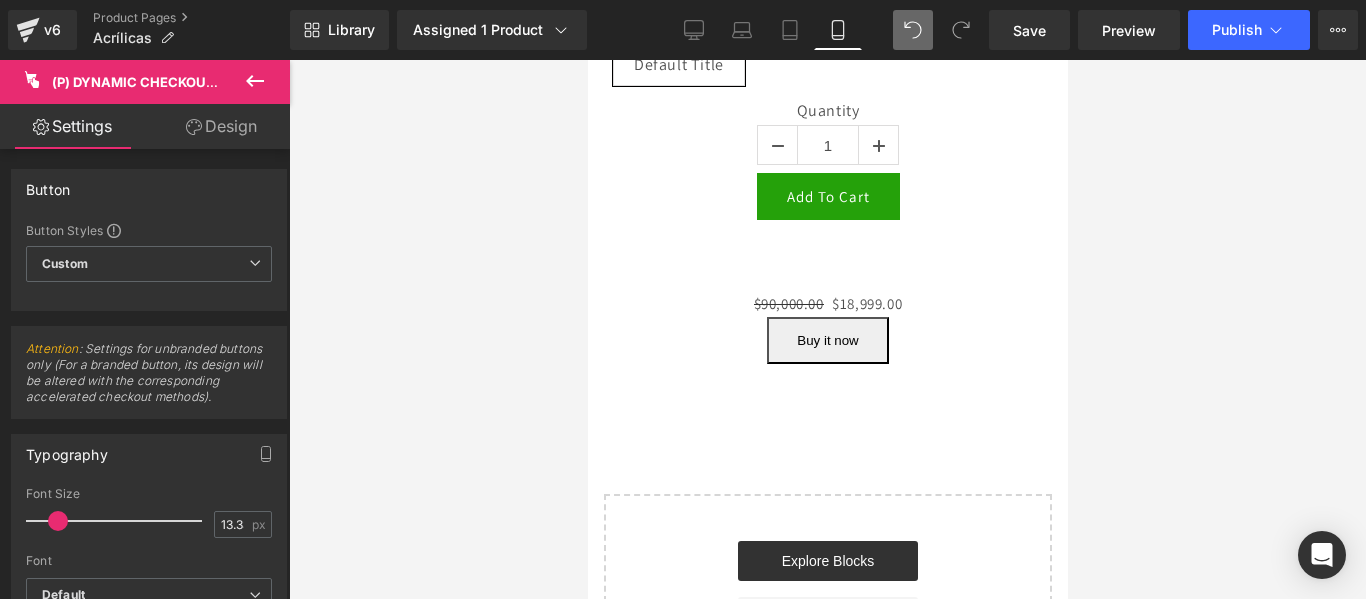 click on "Design" at bounding box center [221, 126] 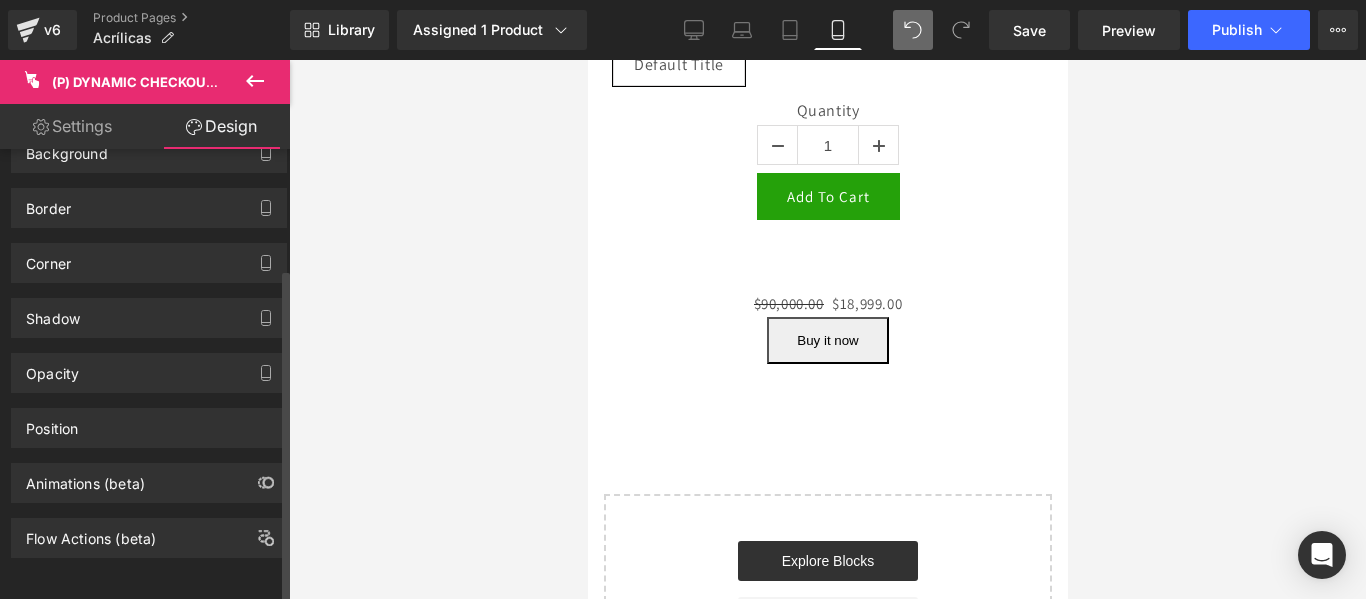 scroll, scrollTop: 0, scrollLeft: 0, axis: both 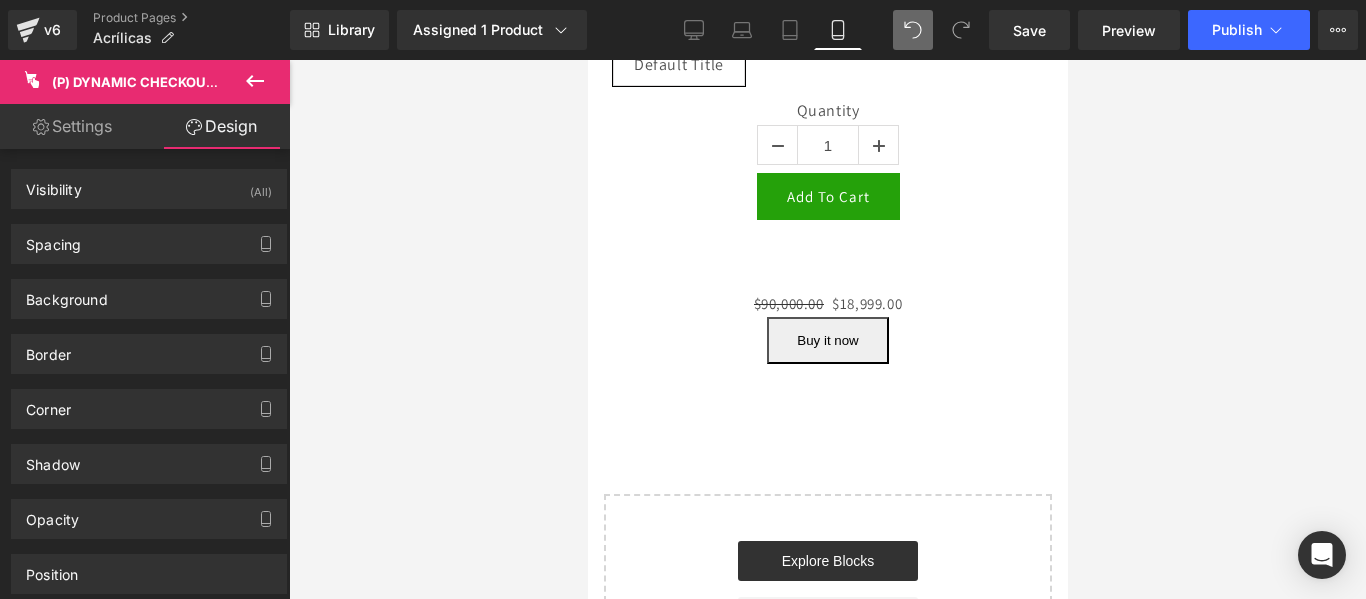 click on "Settings" at bounding box center [72, 126] 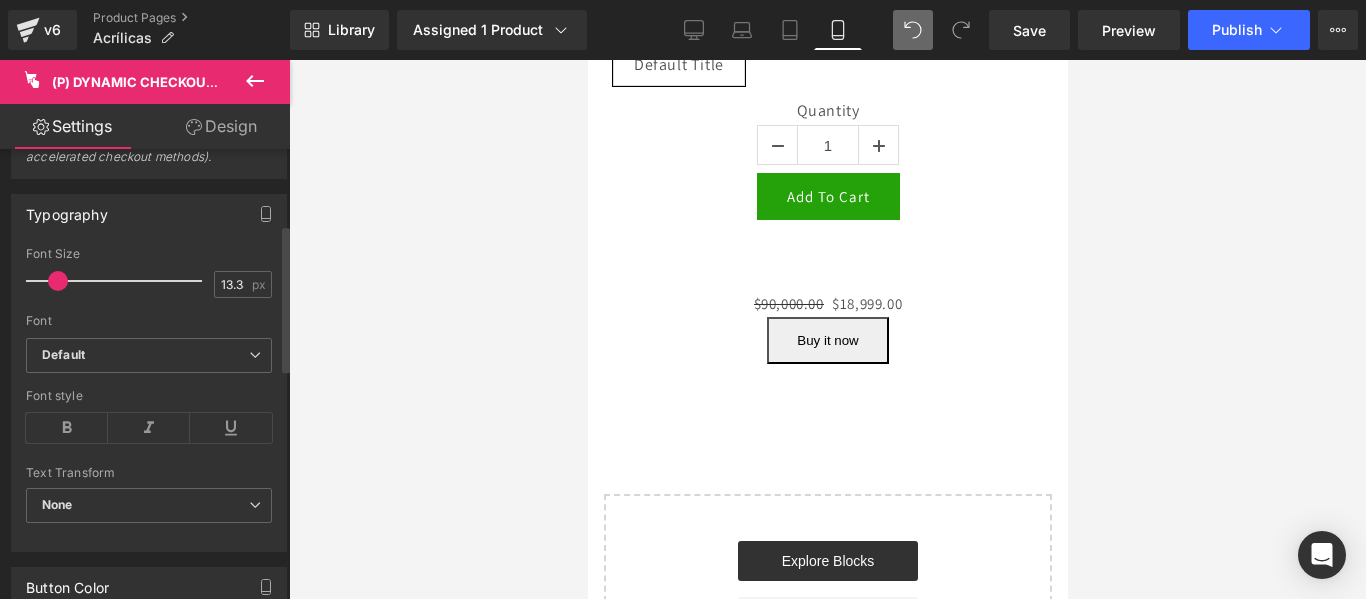 scroll, scrollTop: 243, scrollLeft: 0, axis: vertical 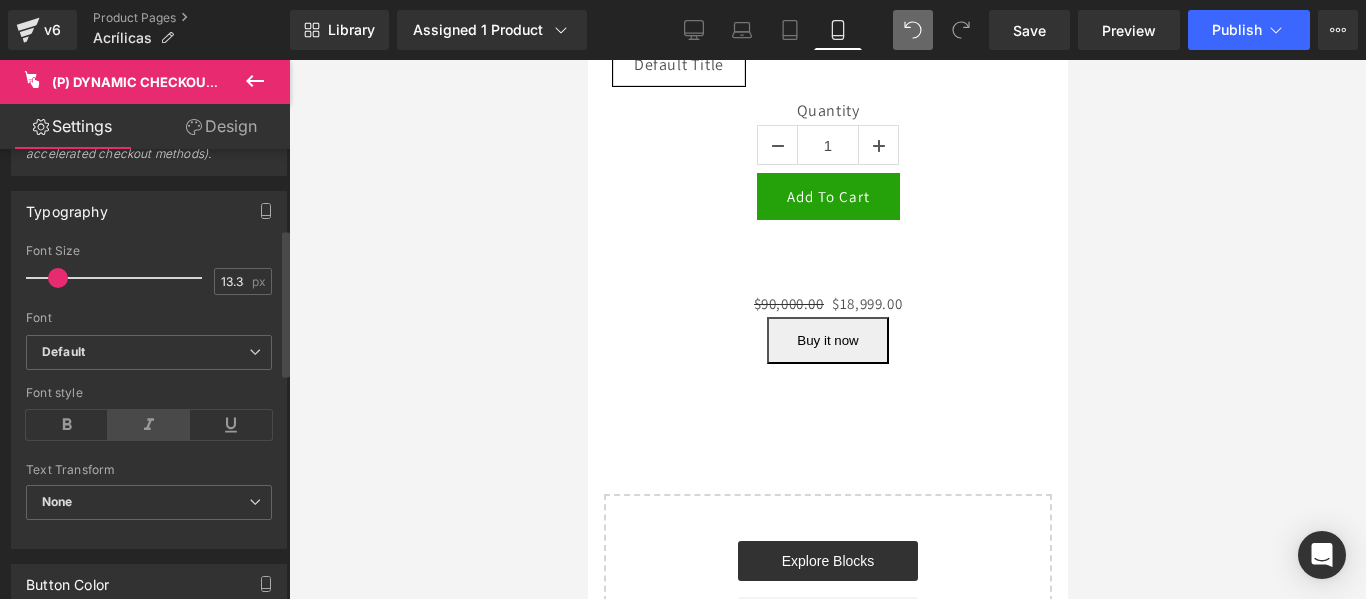 click at bounding box center [149, 425] 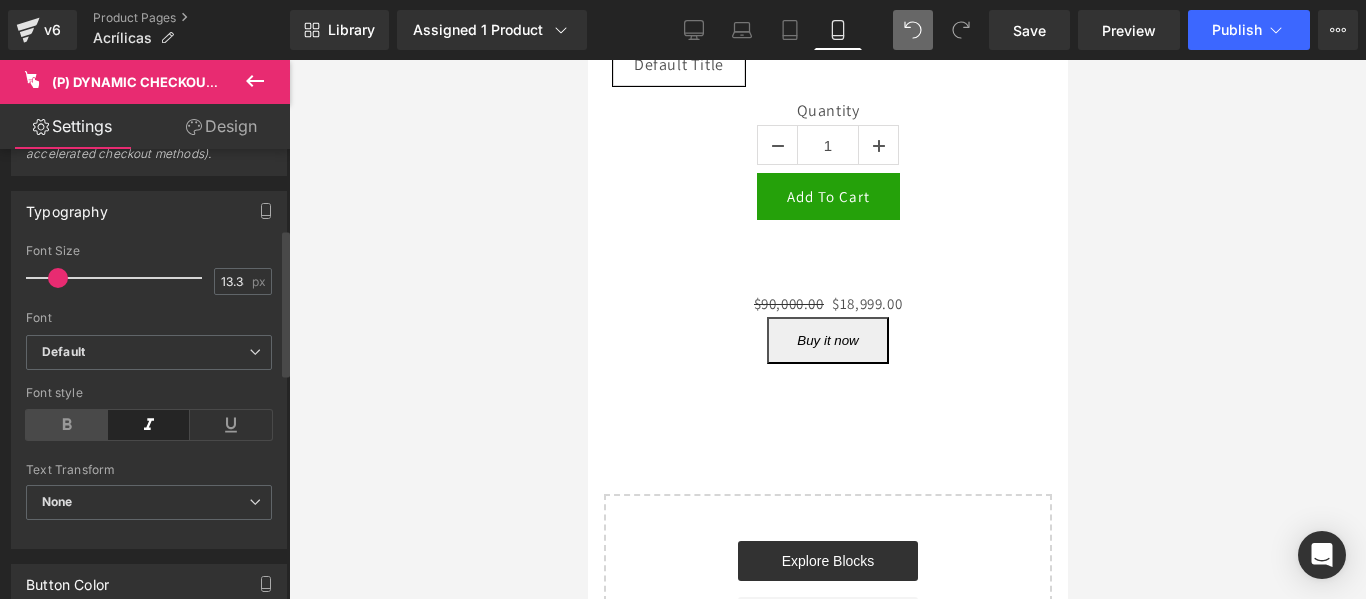 click at bounding box center (67, 425) 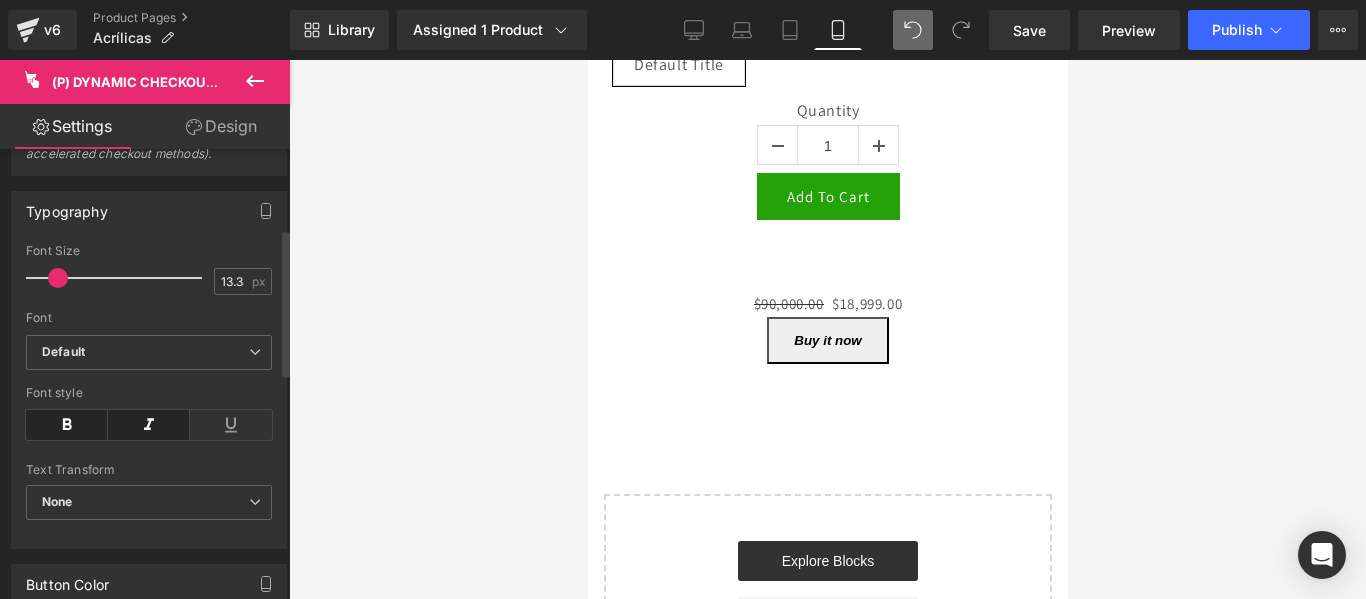 click at bounding box center (149, 425) 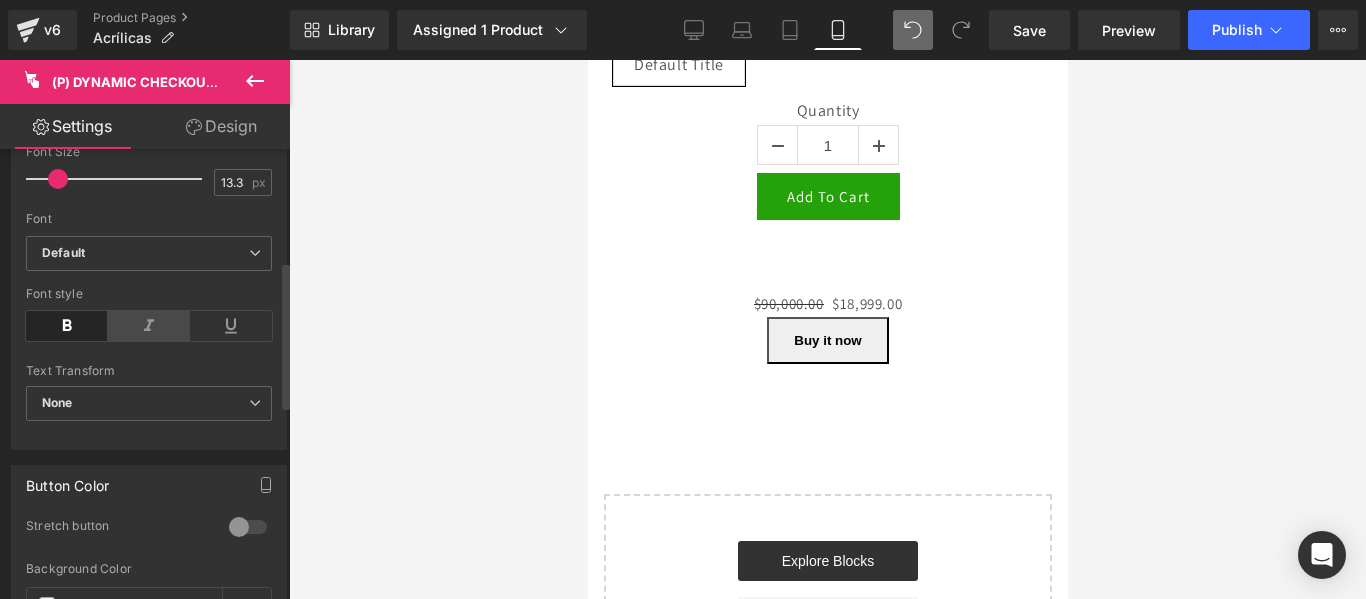 scroll, scrollTop: 421, scrollLeft: 0, axis: vertical 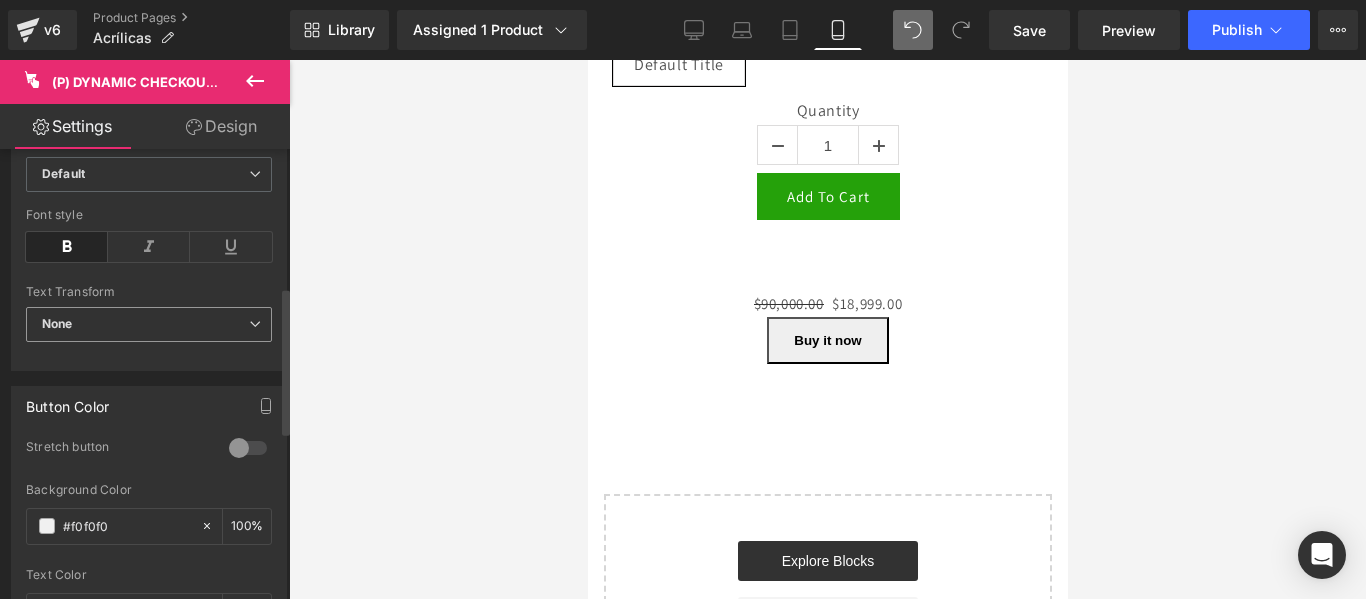 click on "None" at bounding box center (149, 324) 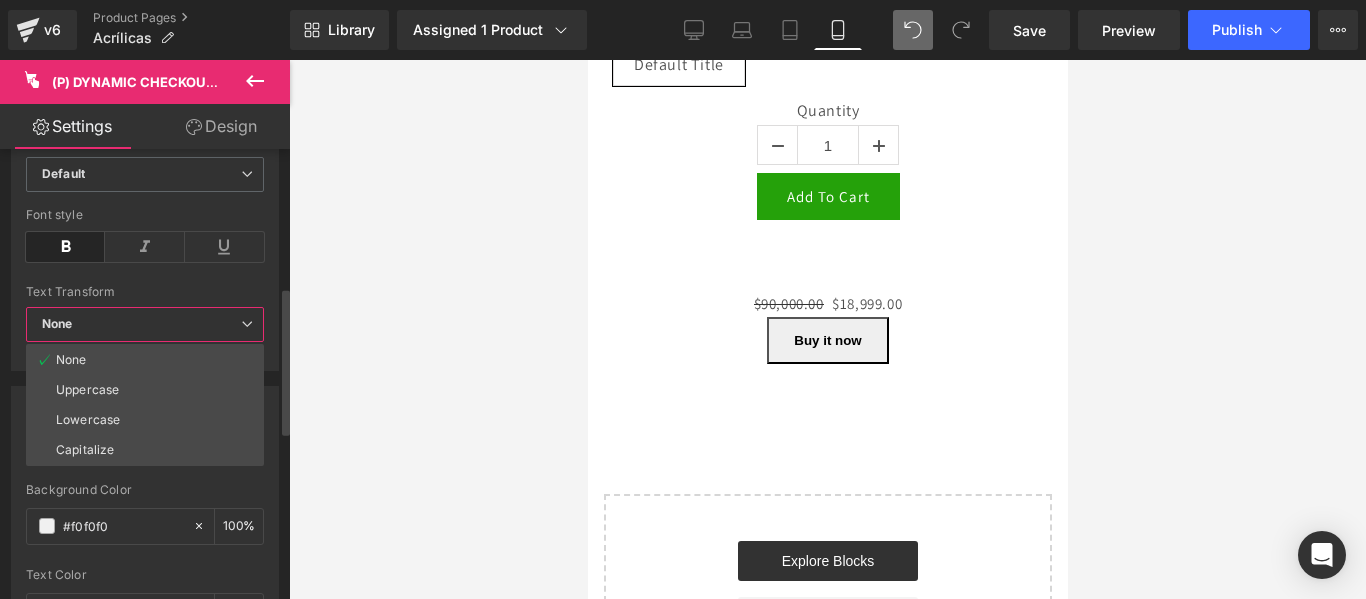 click on "None" at bounding box center (145, 324) 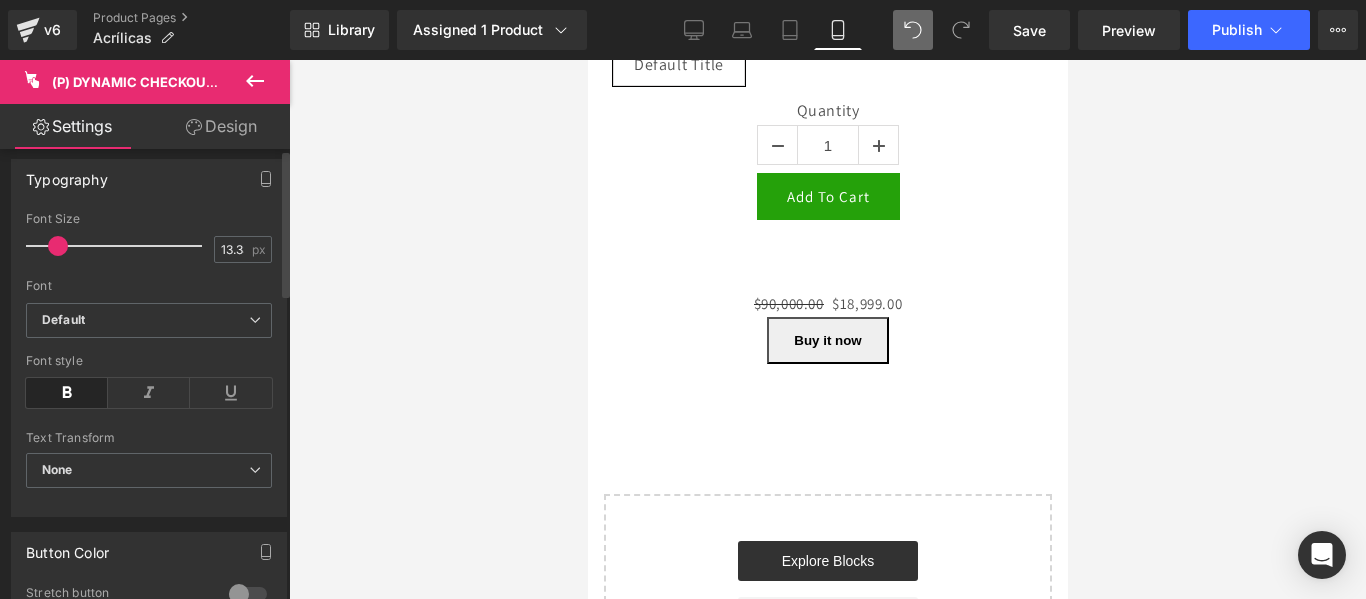 scroll, scrollTop: 0, scrollLeft: 0, axis: both 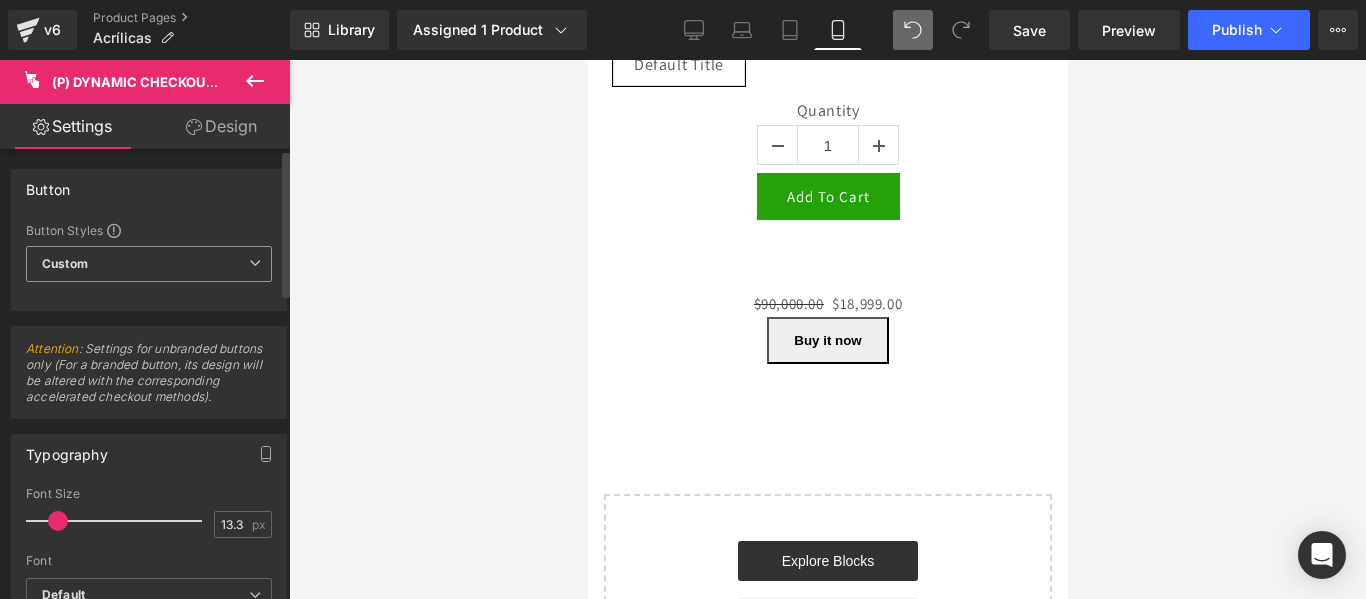 click on "Custom
Setup Global Style" at bounding box center (149, 264) 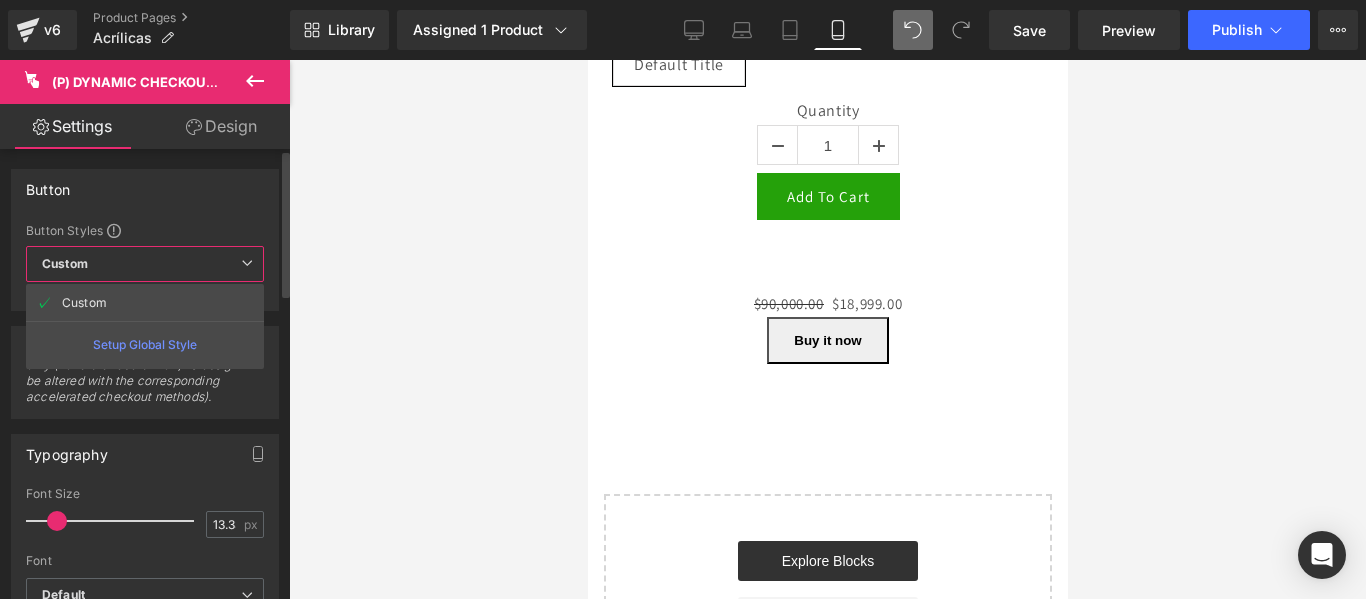click on "Setup Global Style" at bounding box center (145, 344) 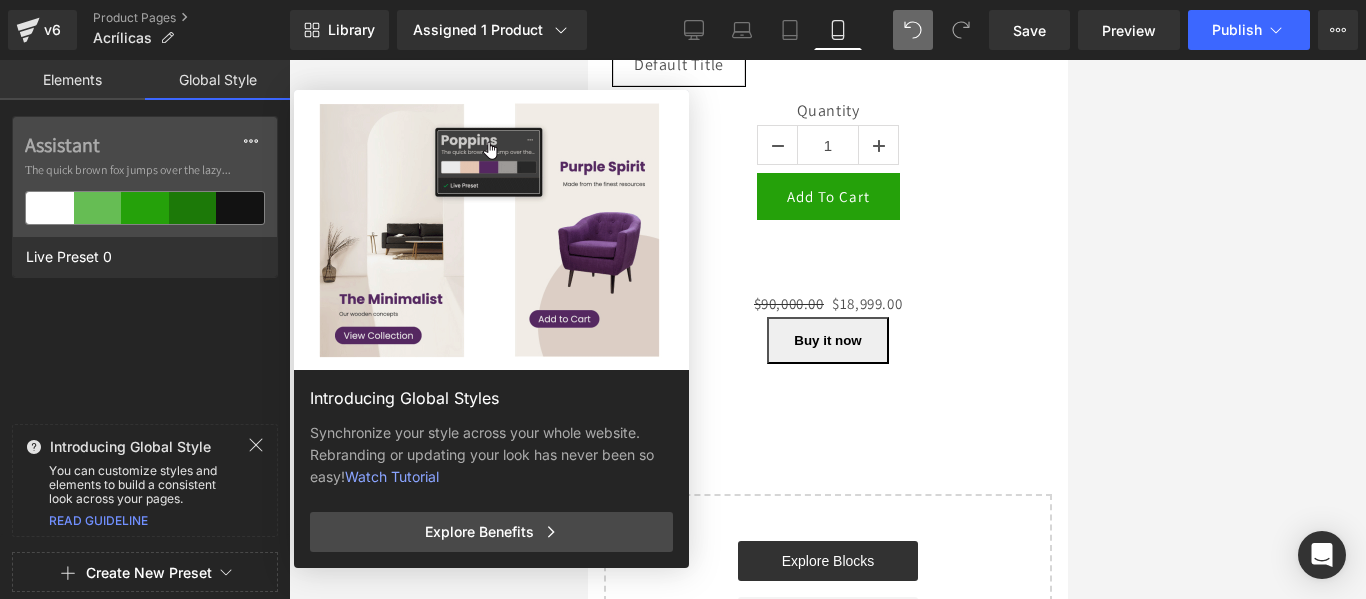 click 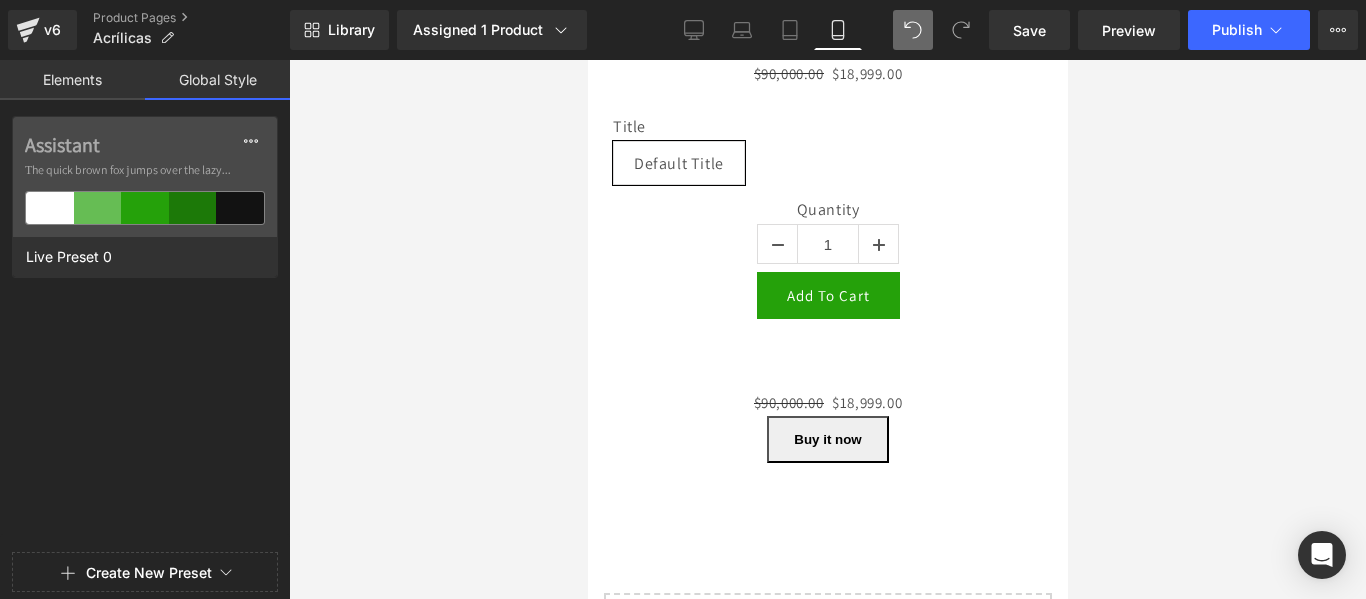 scroll, scrollTop: 687, scrollLeft: 0, axis: vertical 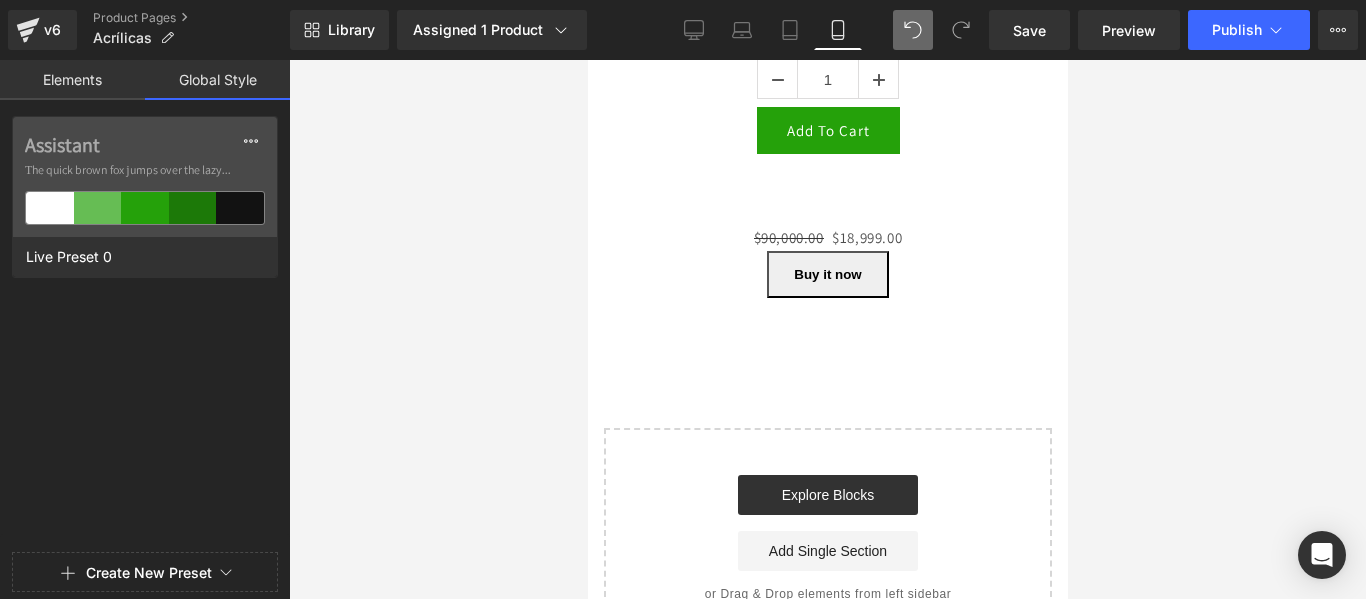 click at bounding box center [827, 329] 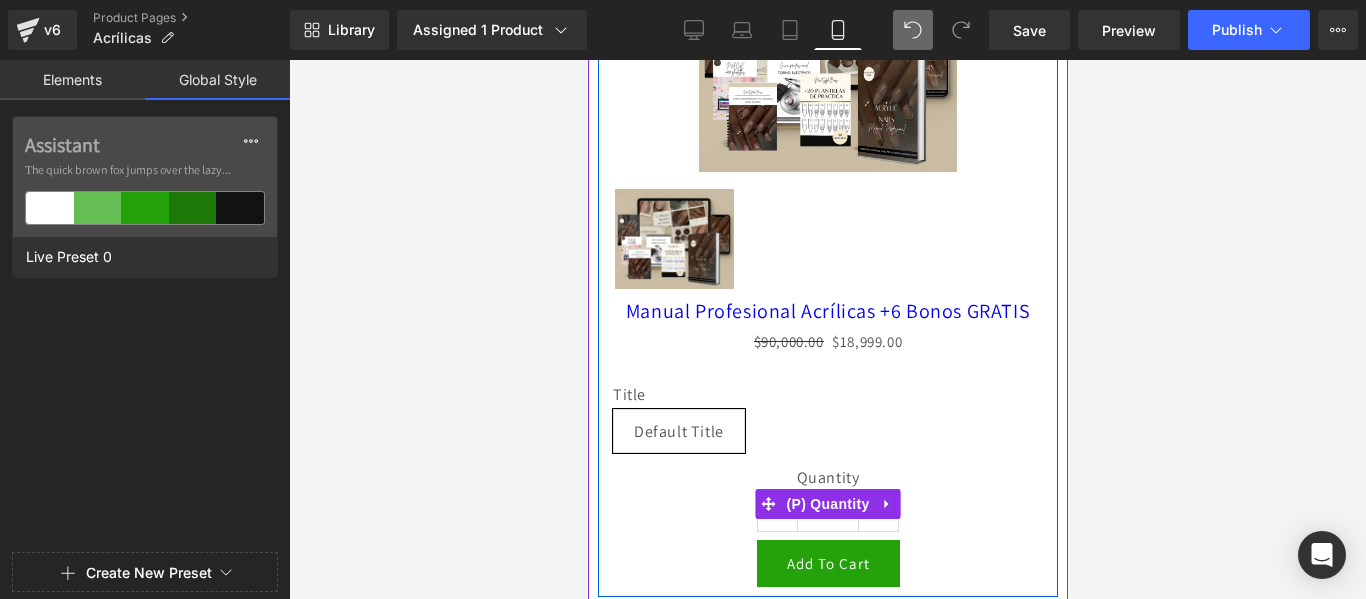 scroll, scrollTop: 0, scrollLeft: 0, axis: both 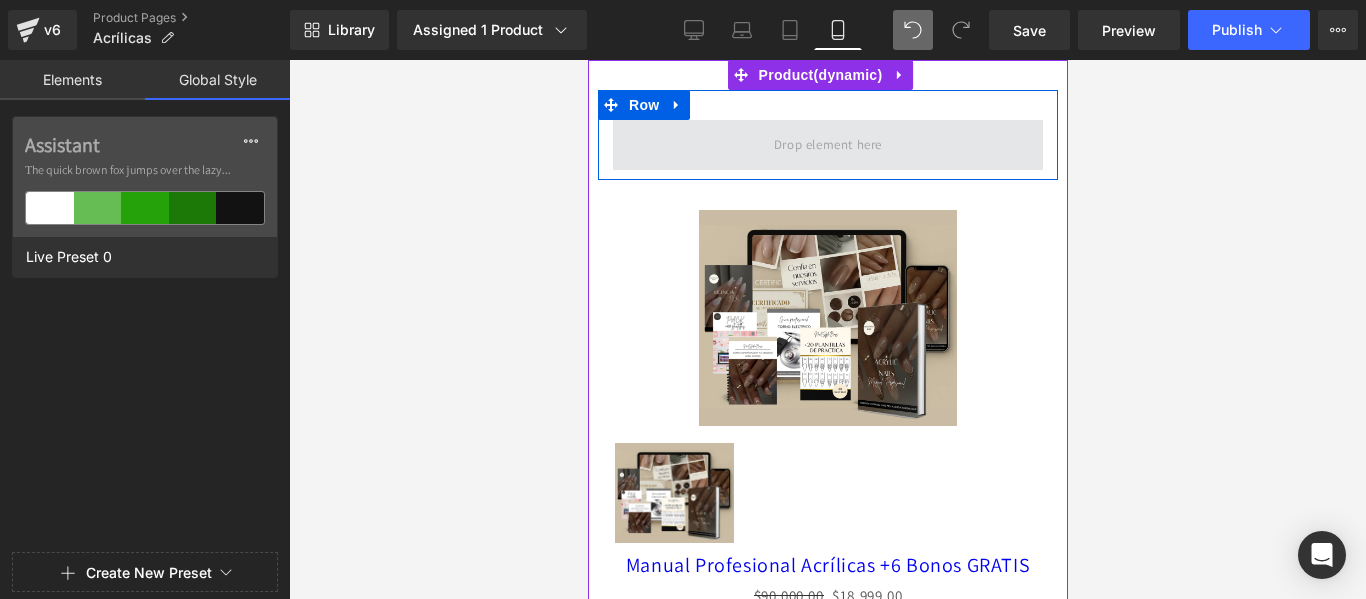 click at bounding box center (827, 145) 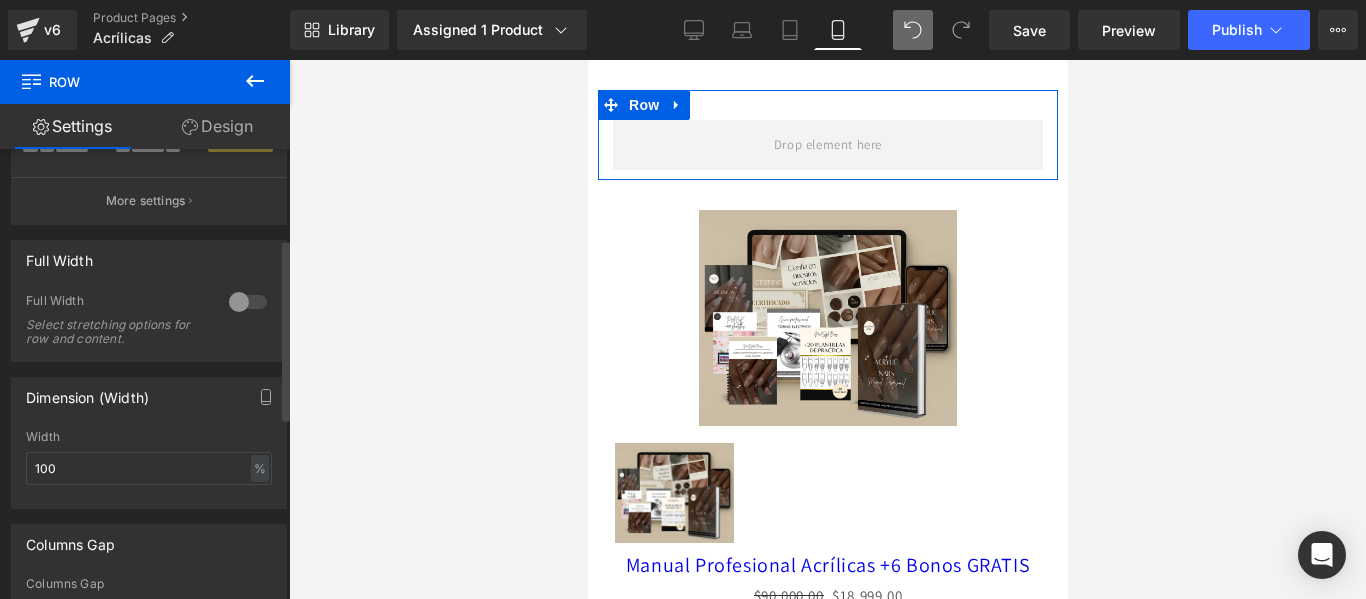 scroll, scrollTop: 0, scrollLeft: 0, axis: both 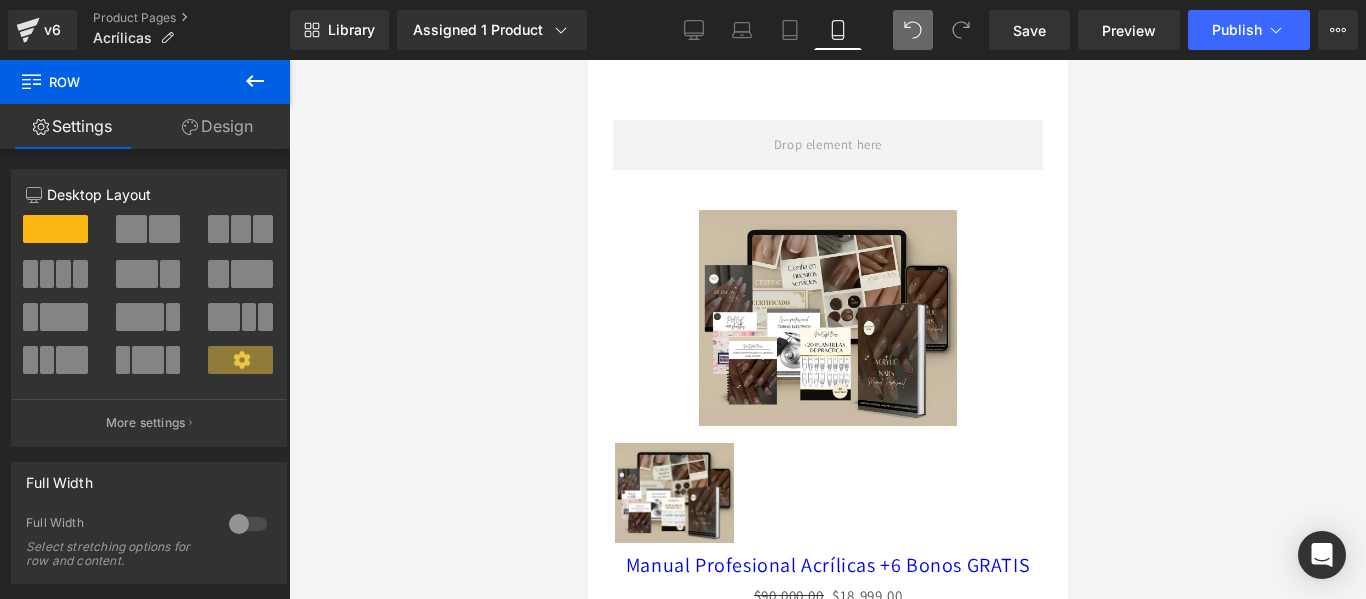 click at bounding box center [31, 79] 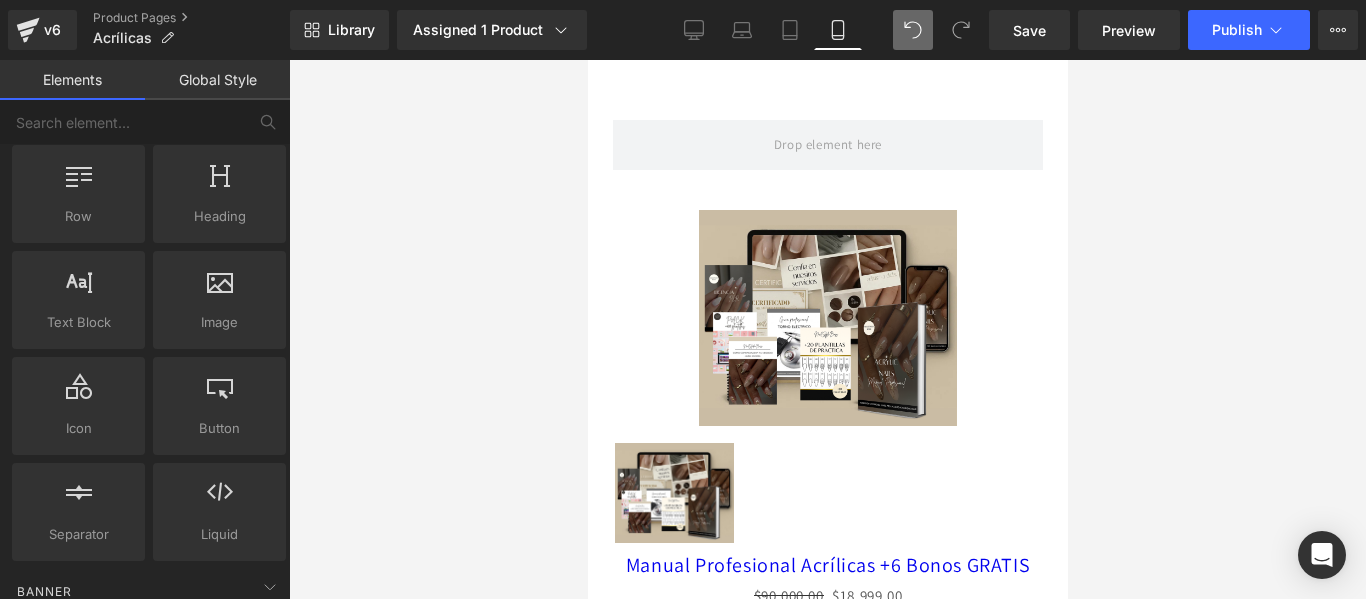 scroll, scrollTop: 0, scrollLeft: 0, axis: both 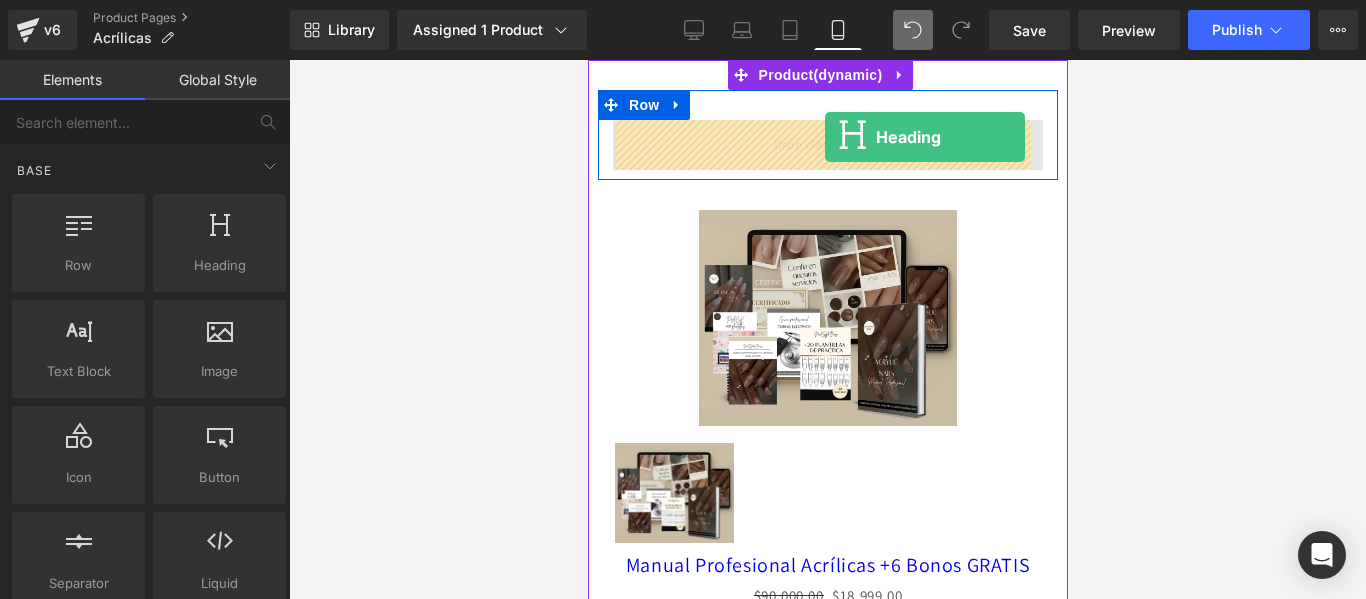 drag, startPoint x: 790, startPoint y: 314, endPoint x: 824, endPoint y: 137, distance: 180.23596 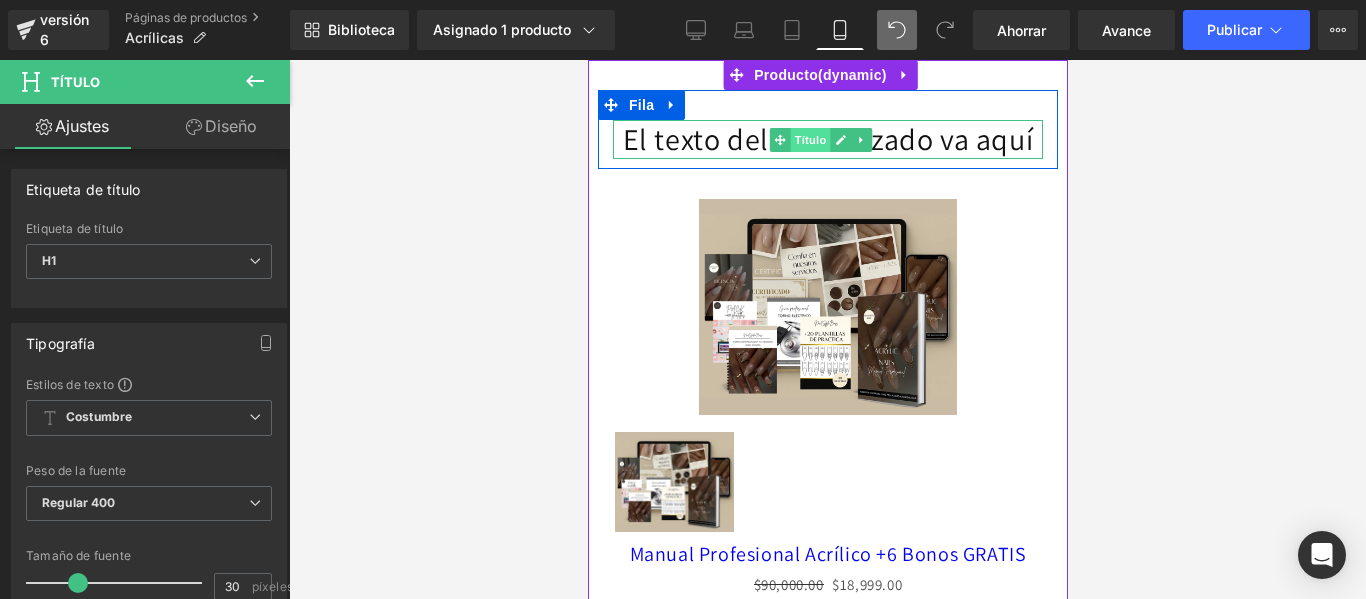 click on "Título" at bounding box center [809, 140] 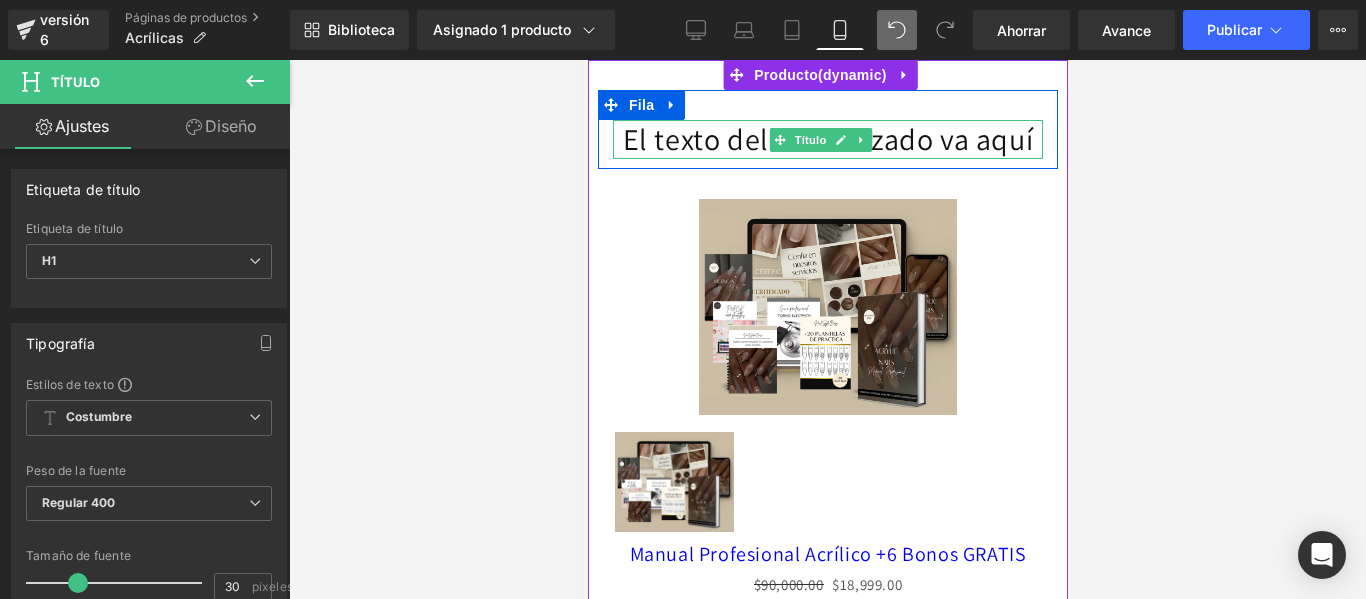 click on "El texto del encabezado va aquí" at bounding box center (827, 139) 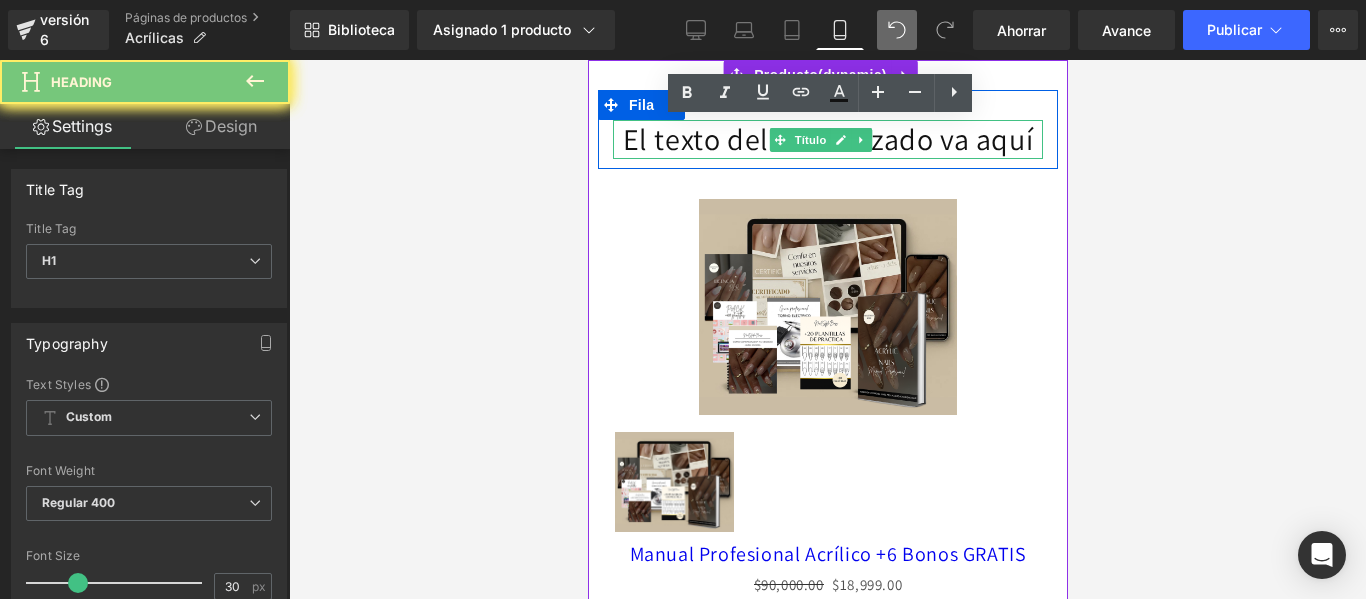 click on "El texto del encabezado va aquí" at bounding box center (827, 139) 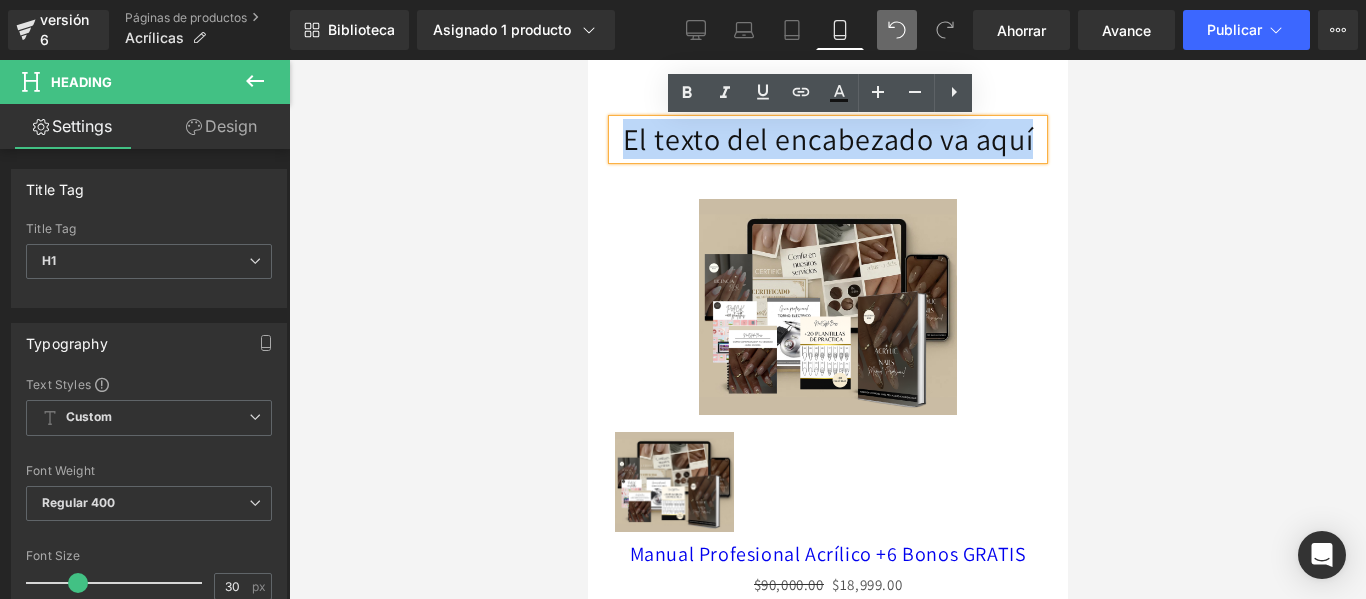 click on "El texto del encabezado va aquí" at bounding box center (827, 139) 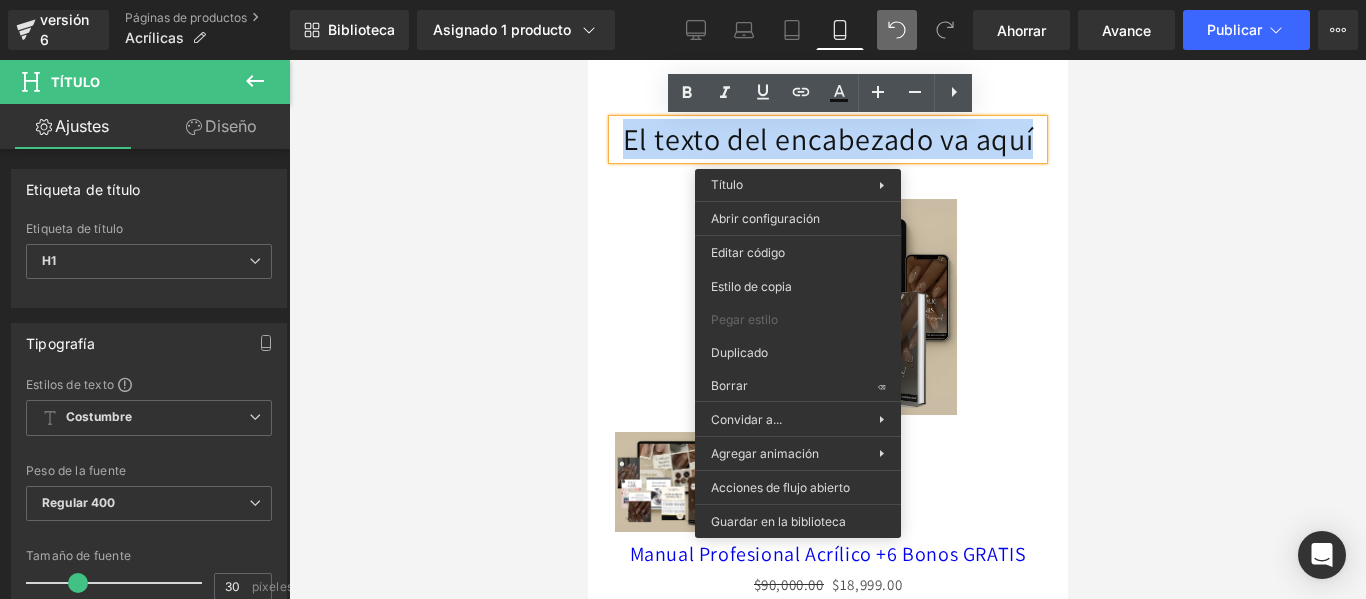 type 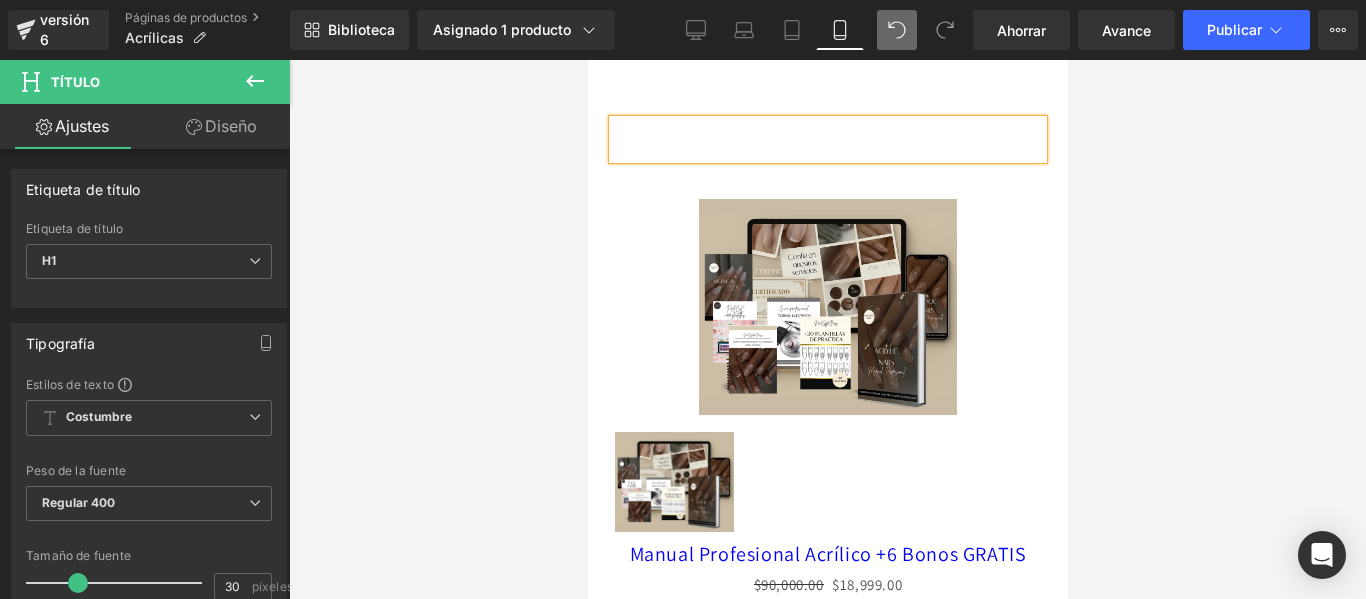 click at bounding box center [827, 139] 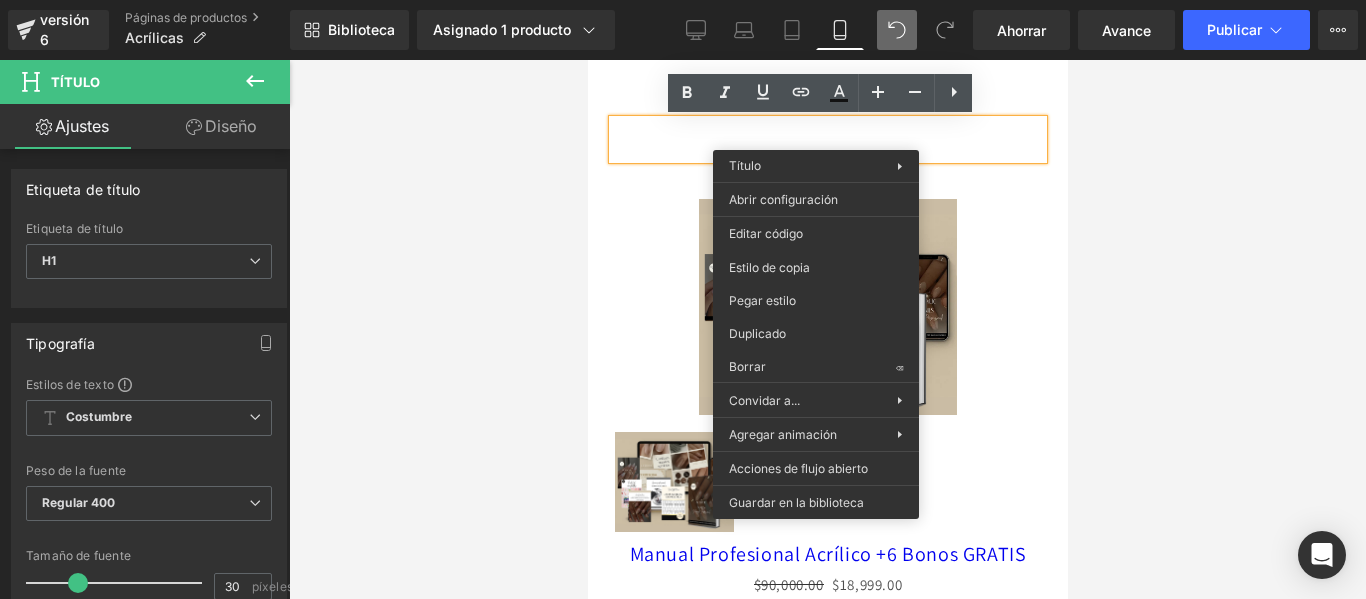 click at bounding box center (827, 139) 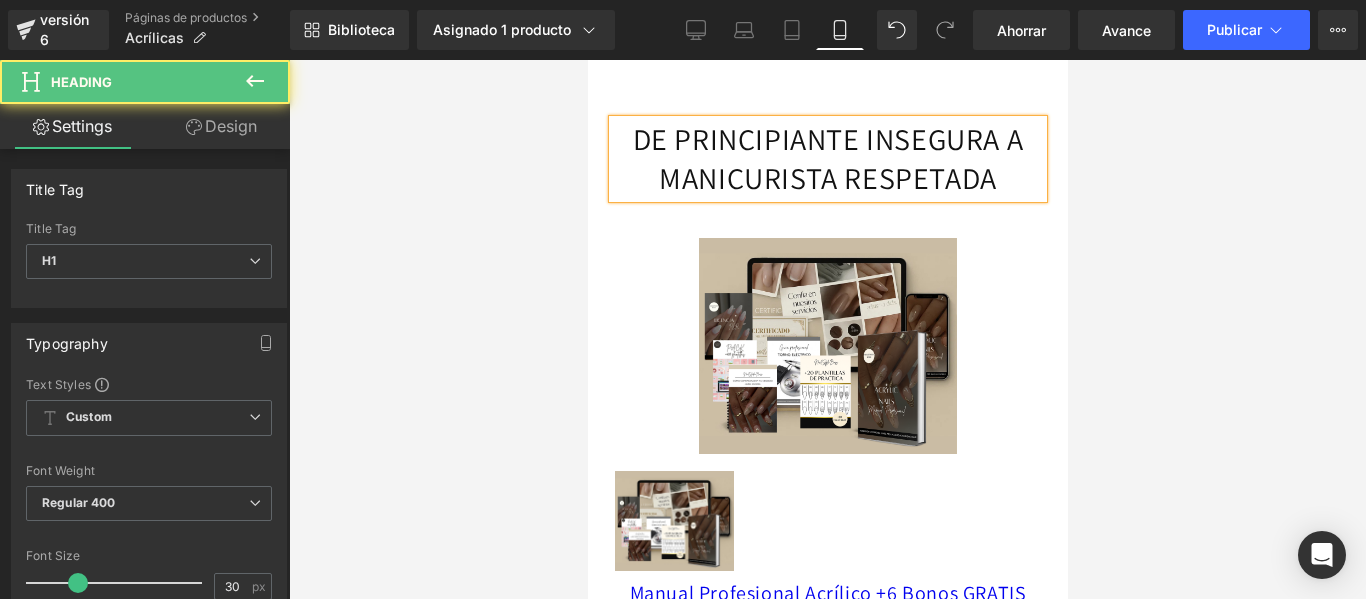 drag, startPoint x: 700, startPoint y: 158, endPoint x: 679, endPoint y: 138, distance: 29 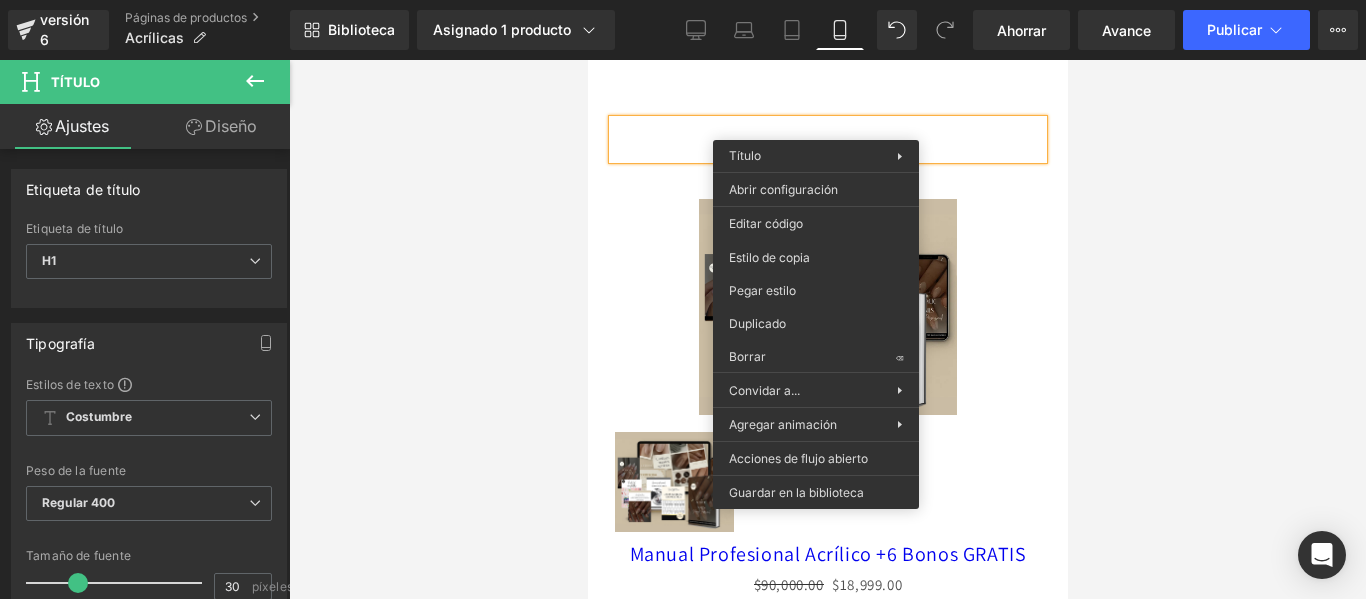 click at bounding box center [827, 139] 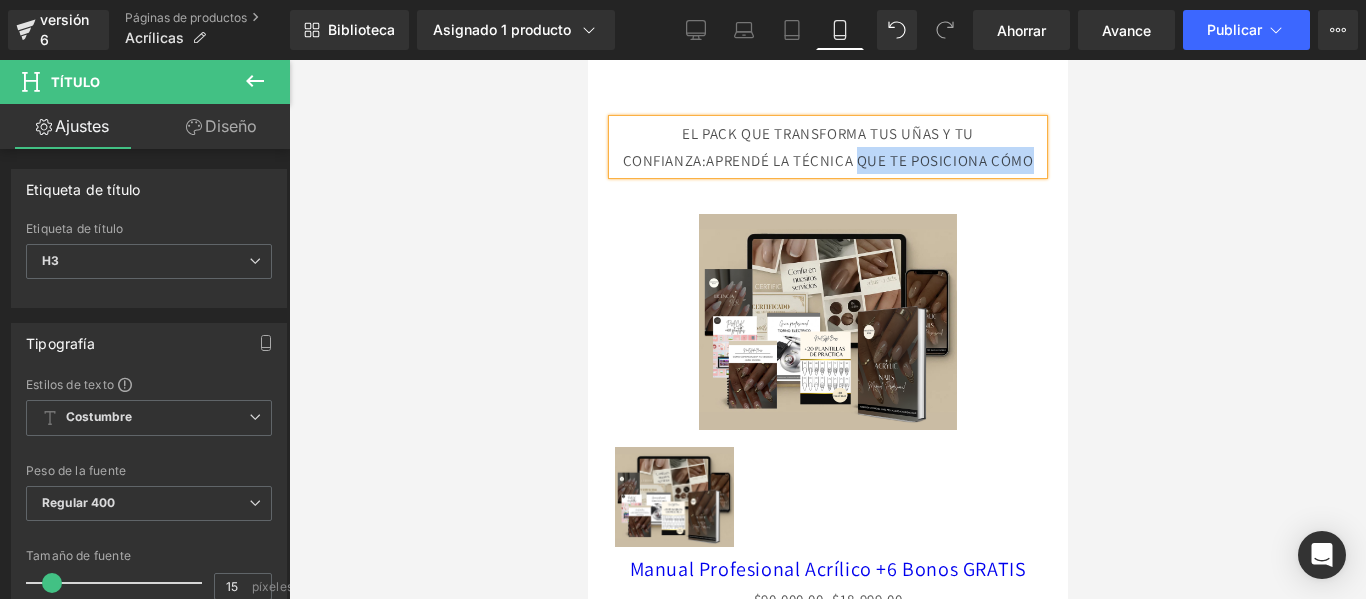 drag, startPoint x: 895, startPoint y: 183, endPoint x: 932, endPoint y: 161, distance: 43.046486 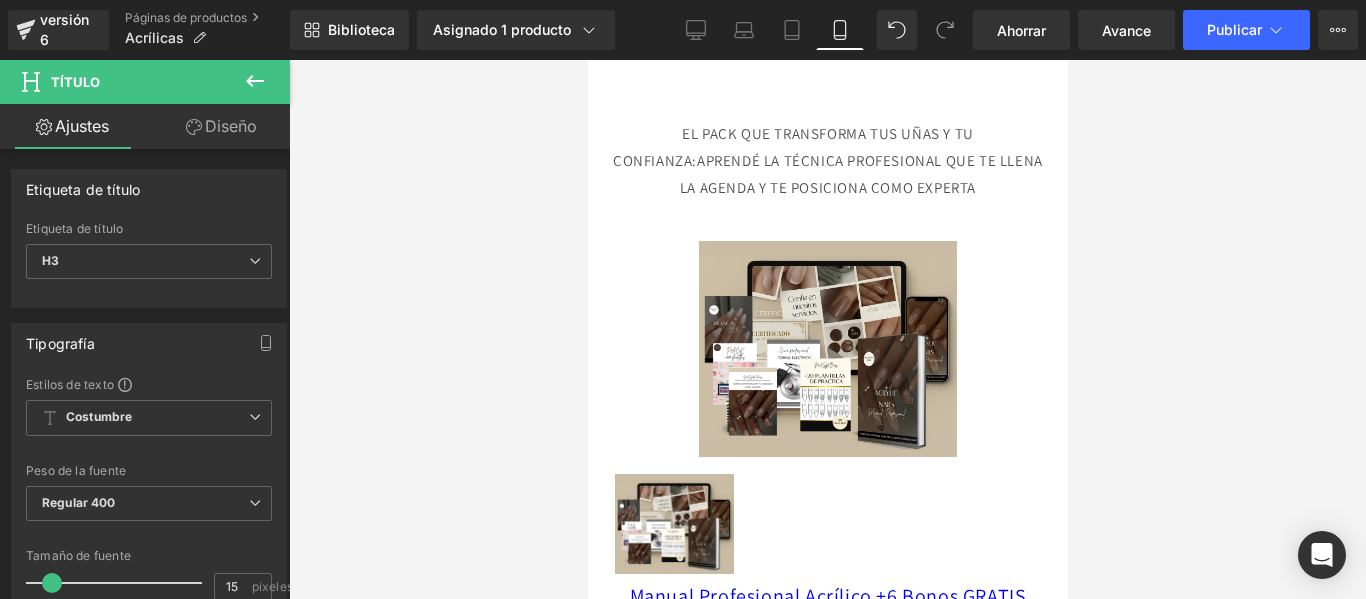 click 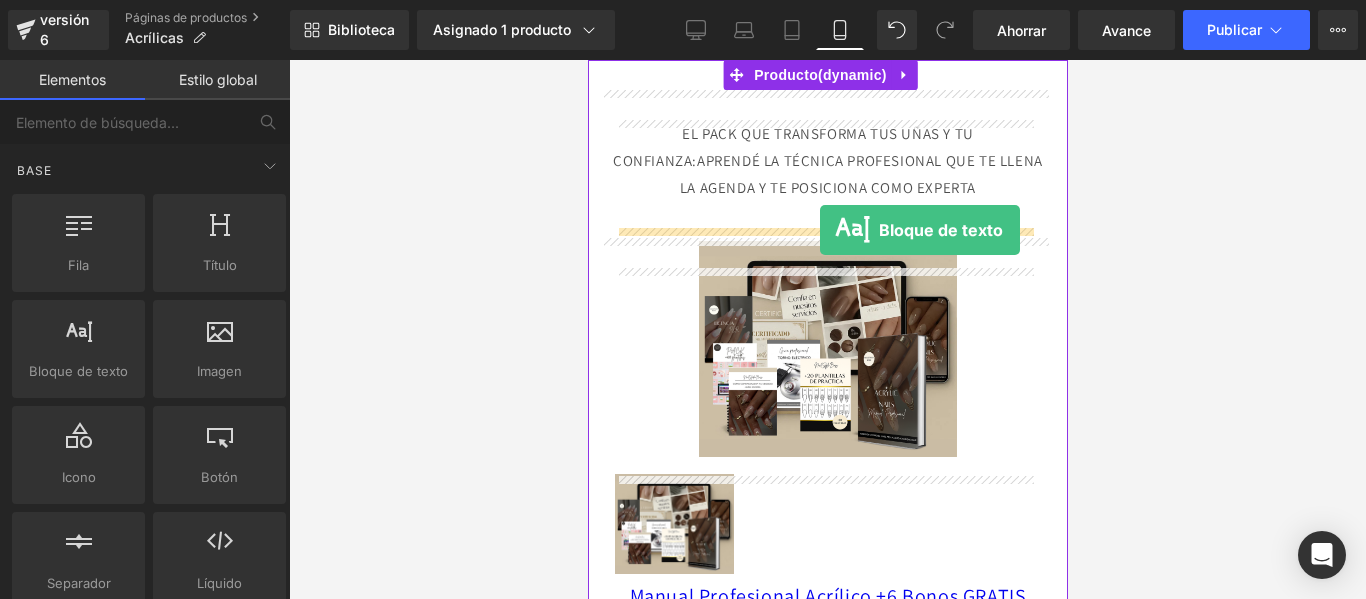 drag, startPoint x: 677, startPoint y: 422, endPoint x: 819, endPoint y: 230, distance: 238.80536 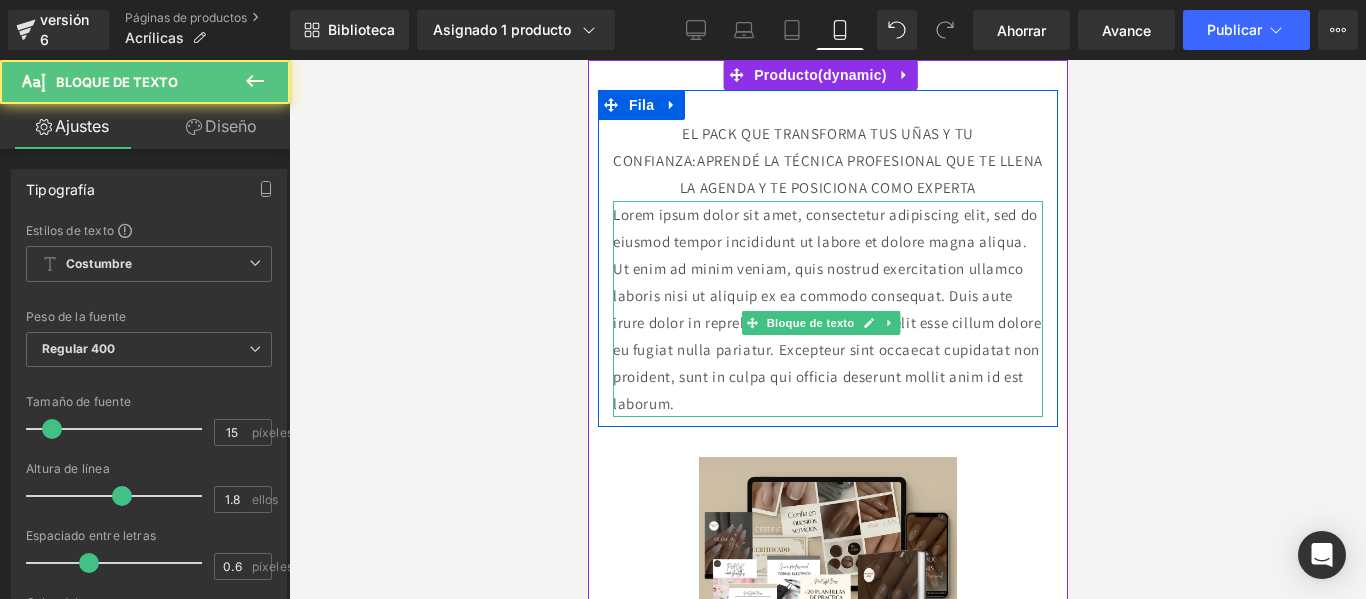 click on "Lorem ipsum dolor sit amet, consectetur adipiscing elit, sed do eiusmod tempor incididunt ut labore et dolore magna aliqua. Ut enim ad minim veniam, quis nostrud exercitation ullamco laboris nisi ut aliquip ex ea commodo consequat. Duis aute irure dolor in reprehenderit in voluptate velit esse cillum dolore eu fugiat nulla pariatur. Excepteur sint occaecat cupidatat non proident, sunt in culpa qui officia deserunt mollit anim id est laborum." at bounding box center [827, 309] 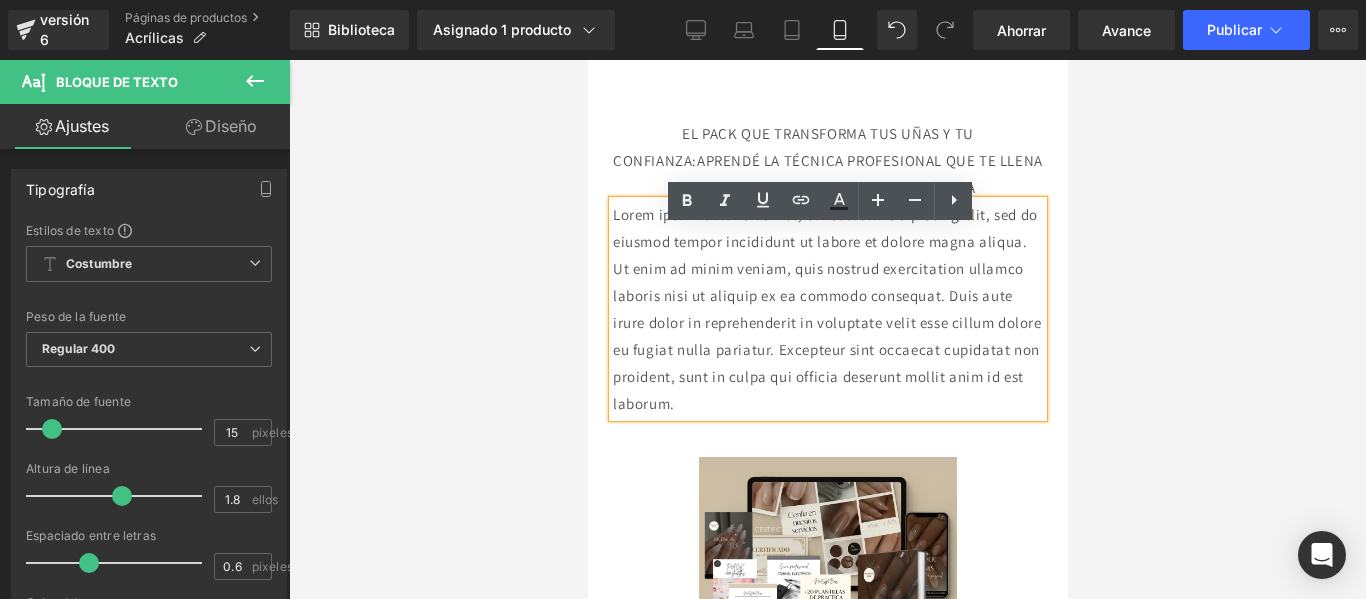 click on "Lorem ipsum dolor sit amet, consectetur adipiscing elit, sed do eiusmod tempor incididunt ut labore et dolore magna aliqua. Ut enim ad minim veniam, quis nostrud exercitation ullamco laboris nisi ut aliquip ex ea commodo consequat. Duis aute irure dolor in reprehenderit in voluptate velit esse cillum dolore eu fugiat nulla pariatur. Excepteur sint occaecat cupidatat non proident, sunt in culpa qui officia deserunt mollit anim id est laborum." at bounding box center [826, 309] 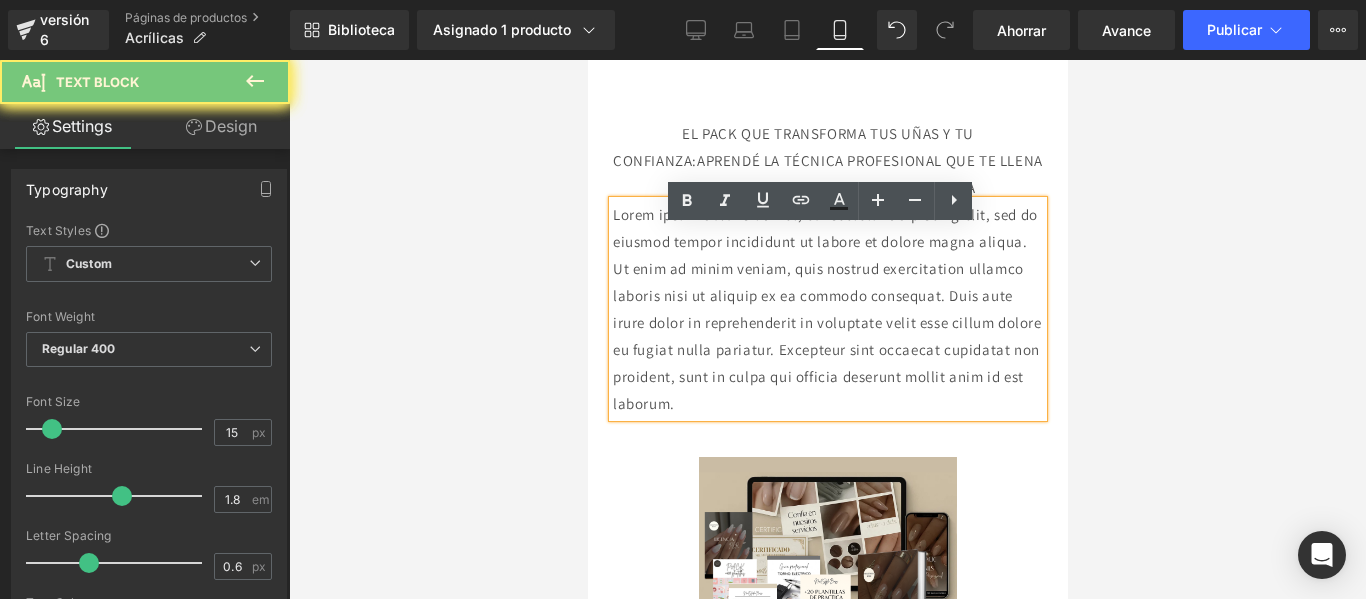 click on "Lorem ipsum dolor sit amet, consectetur adipiscing elit, sed do eiusmod tempor incididunt ut labore et dolore magna aliqua. Ut enim ad minim veniam, quis nostrud exercitation ullamco laboris nisi ut aliquip ex ea commodo consequat. Duis aute irure dolor in reprehenderit in voluptate velit esse cillum dolore eu fugiat nulla pariatur. Excepteur sint occaecat cupidatat non proident, sunt in culpa qui officia deserunt mollit anim id est laborum." at bounding box center (826, 309) 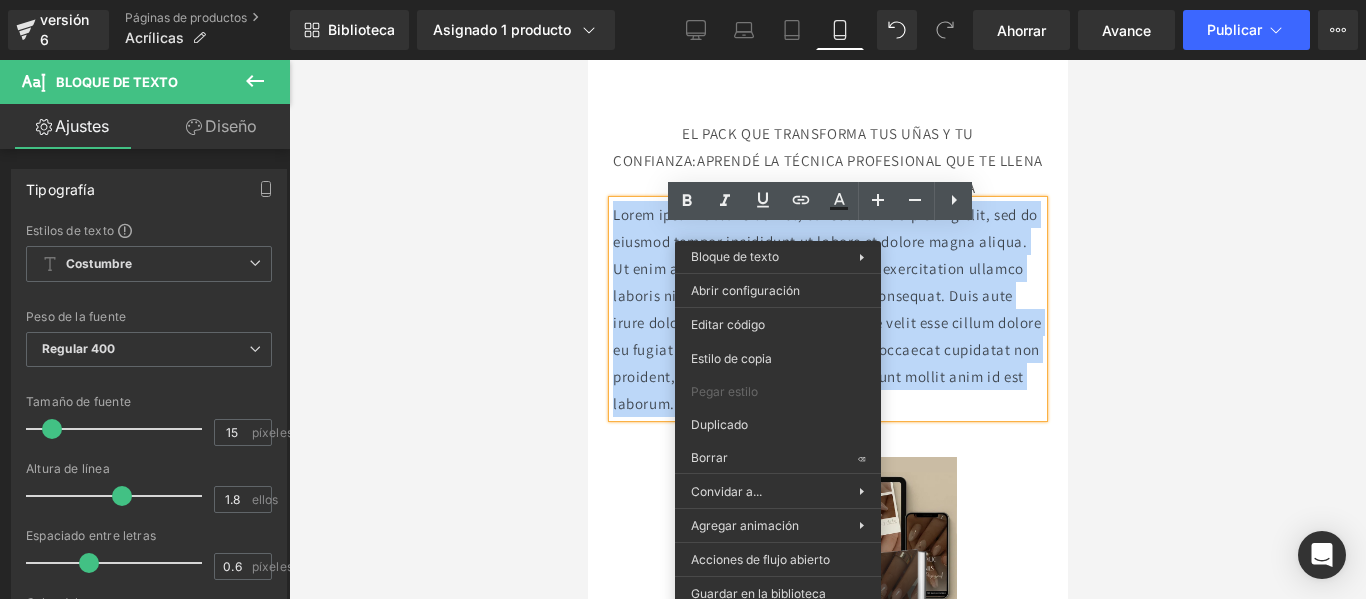 type 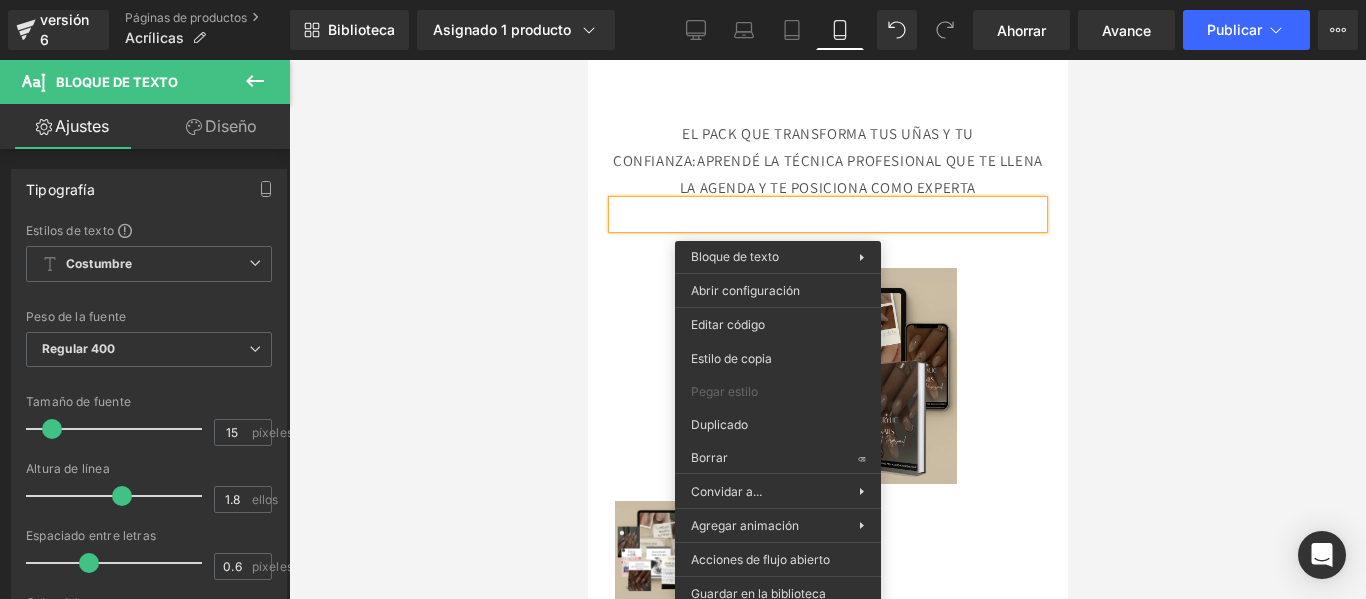 click at bounding box center [827, 214] 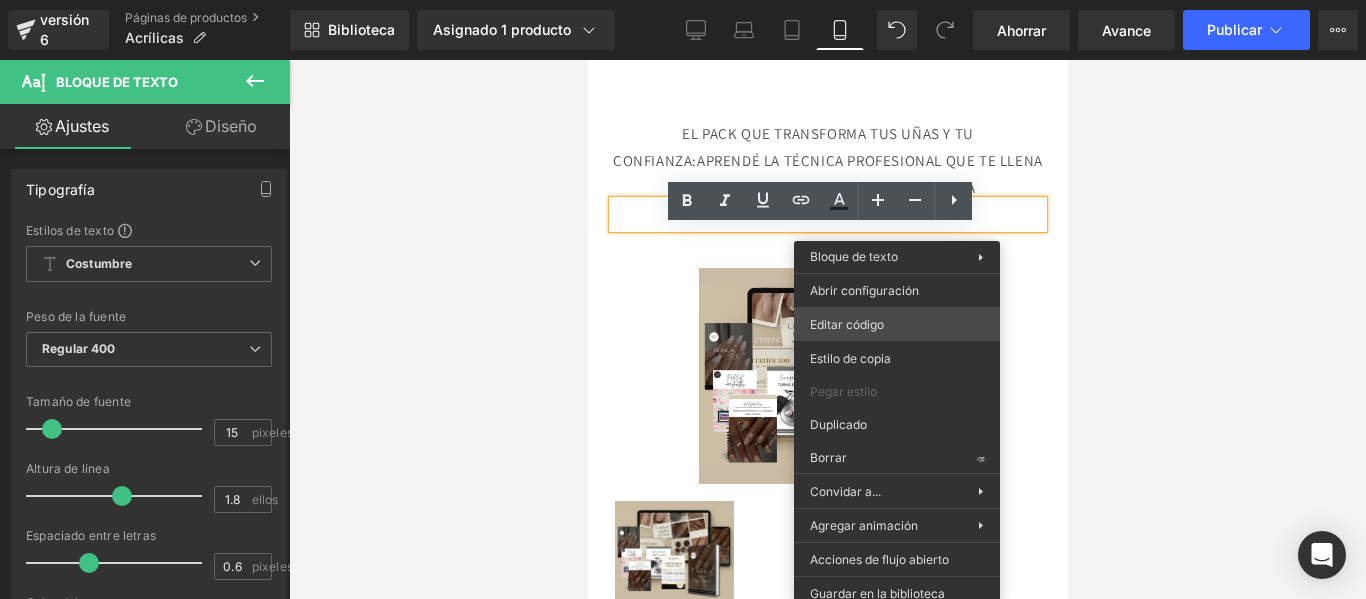 click on "Bloque de texto Estás previsualizando cómo funciona el Reestilizará tu página. No puedes editar elementos en el modo de vista previa preestablecida. versión 6 Páginas de productos Acrílicas Biblioteca Asignado 1 producto Vista previa del producto
Manual Profesional Acrílico +6 Bonos GRATIS Administrar productos asignados Móvil De oficina Computadora portátil Tableta Móvil Ahorrar Avance Publicar Programado Plan de actualización Ver página en vivo Ver con plantilla actual Guardar plantilla en la biblioteca Programar publicación Optimizar Configuración de publicación Atajos Tu página no se puede publicar Has alcanzado el número máximo de páginas publicadas en tu plan  (0/1).  Necesitas mejorar tu plan o cancelar la publicación de todas tus páginas para obtener un espacio de publicación. Anular la publicación de páginas Plan de actualización Elementos Estilo global Base Fila filas, columnas, diseños, div Título encabezados, títulos, h1,h2,h3,h4,h5,h6 Bloque de texto Imagen" at bounding box center (683, 0) 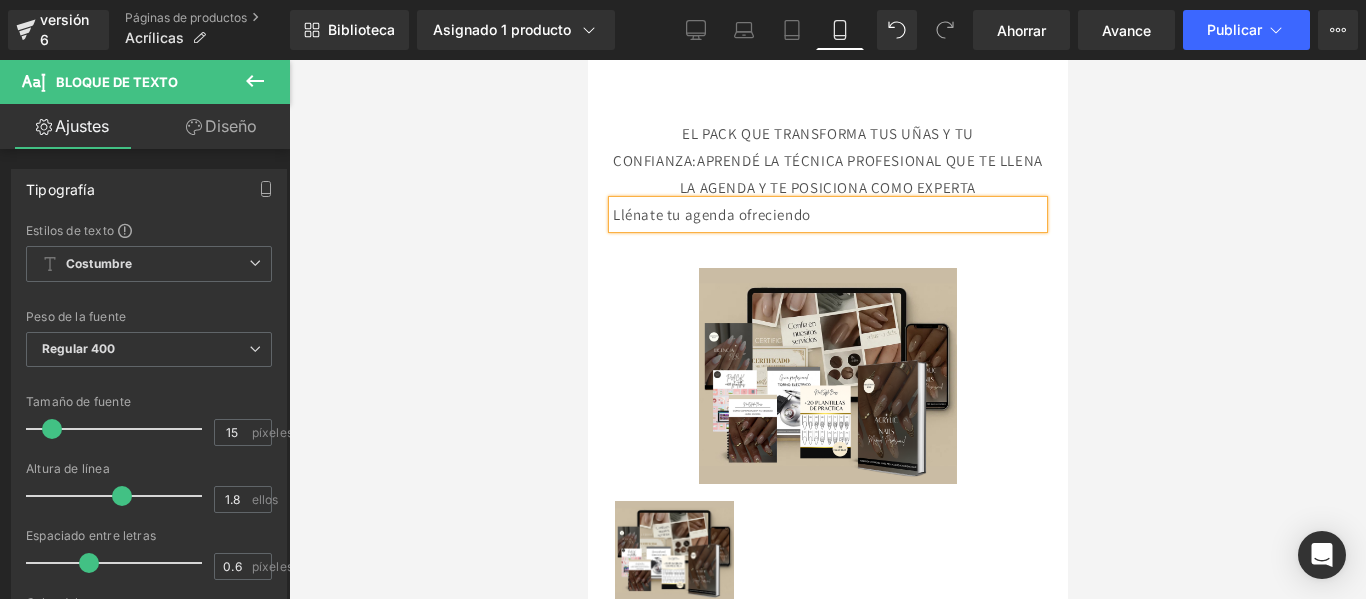click on "Llénate tu agenda ofreciendo" at bounding box center [711, 214] 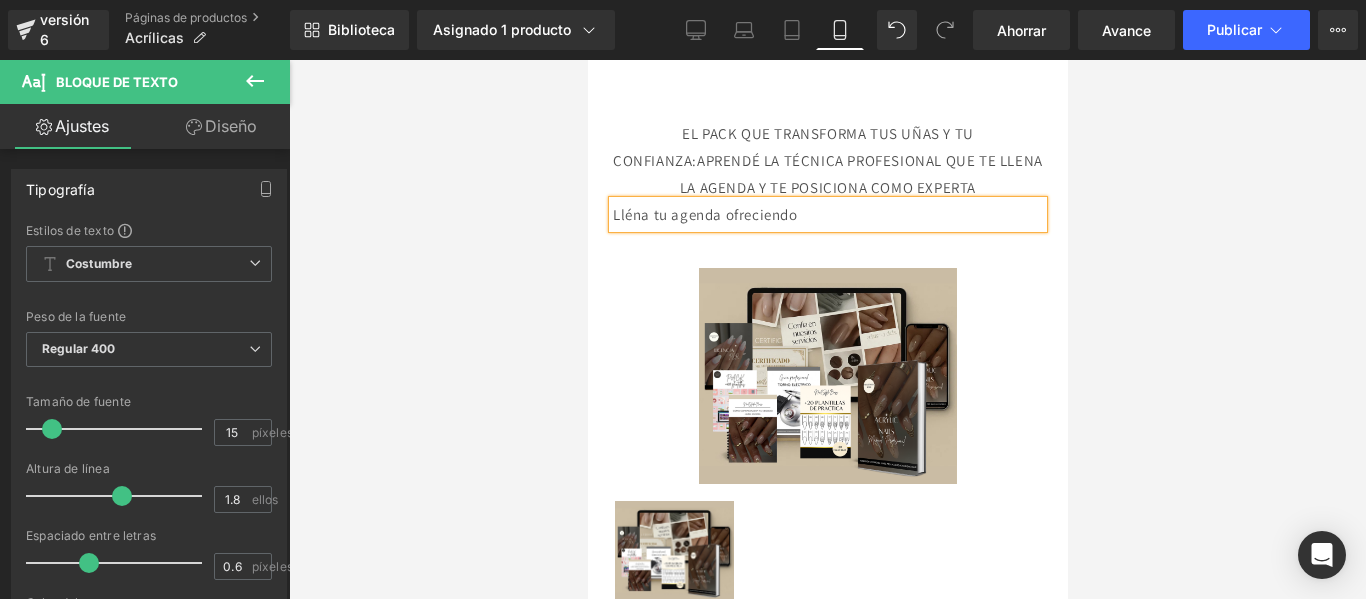 click on "Lléna tu agenda ofreciendo" at bounding box center [827, 214] 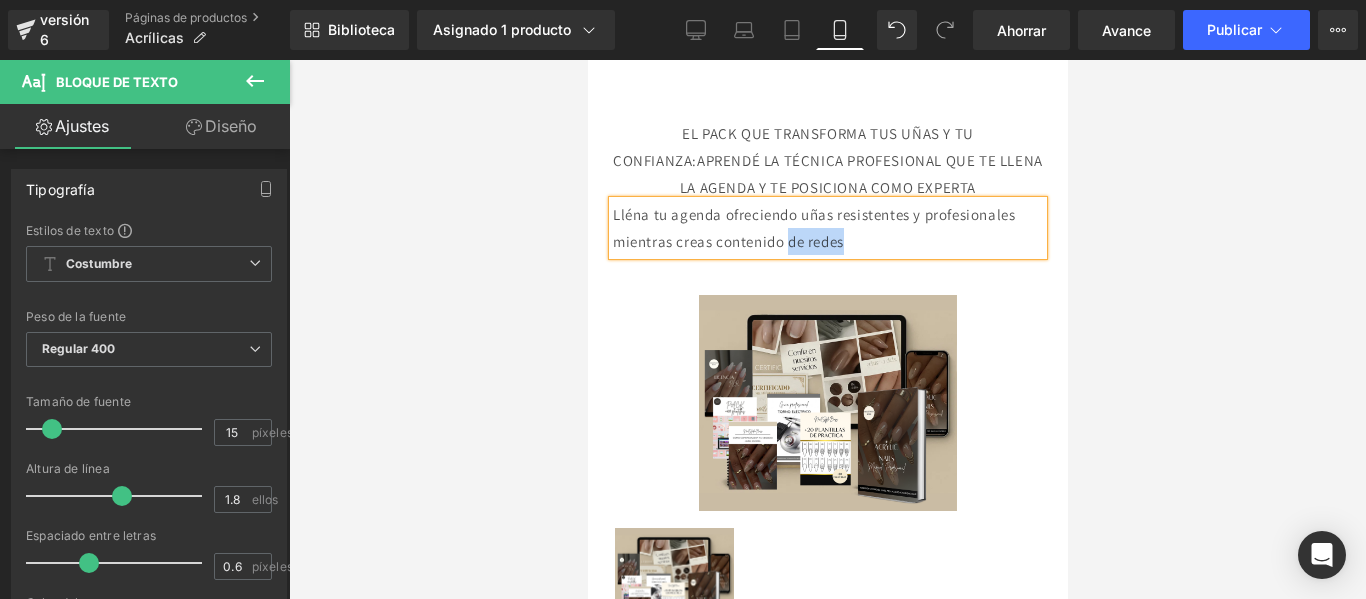 drag, startPoint x: 981, startPoint y: 273, endPoint x: 898, endPoint y: 272, distance: 83.00603 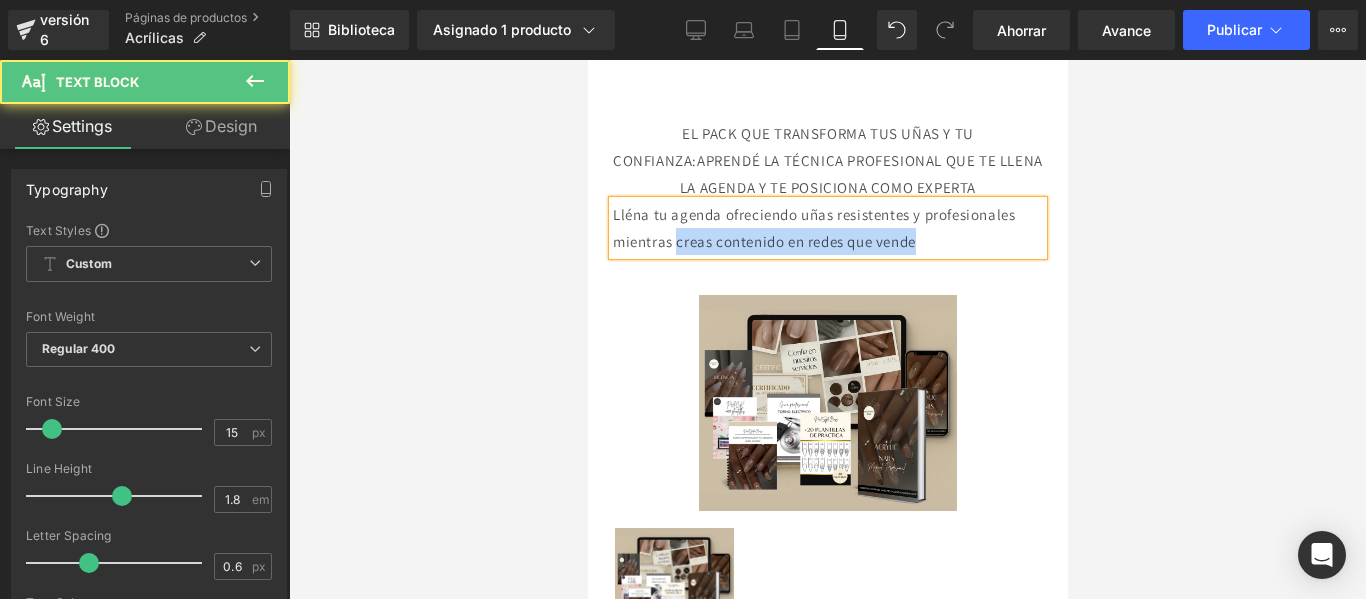 drag, startPoint x: 778, startPoint y: 273, endPoint x: 820, endPoint y: 289, distance: 44.94441 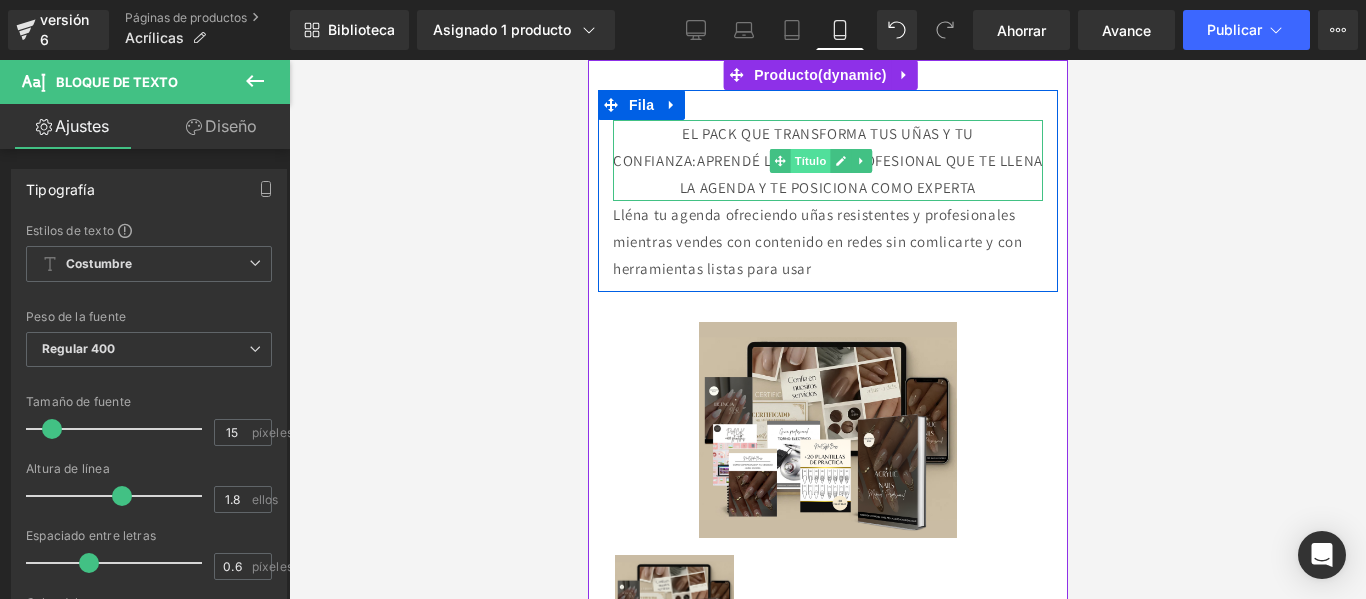 click on "Título" at bounding box center (809, 161) 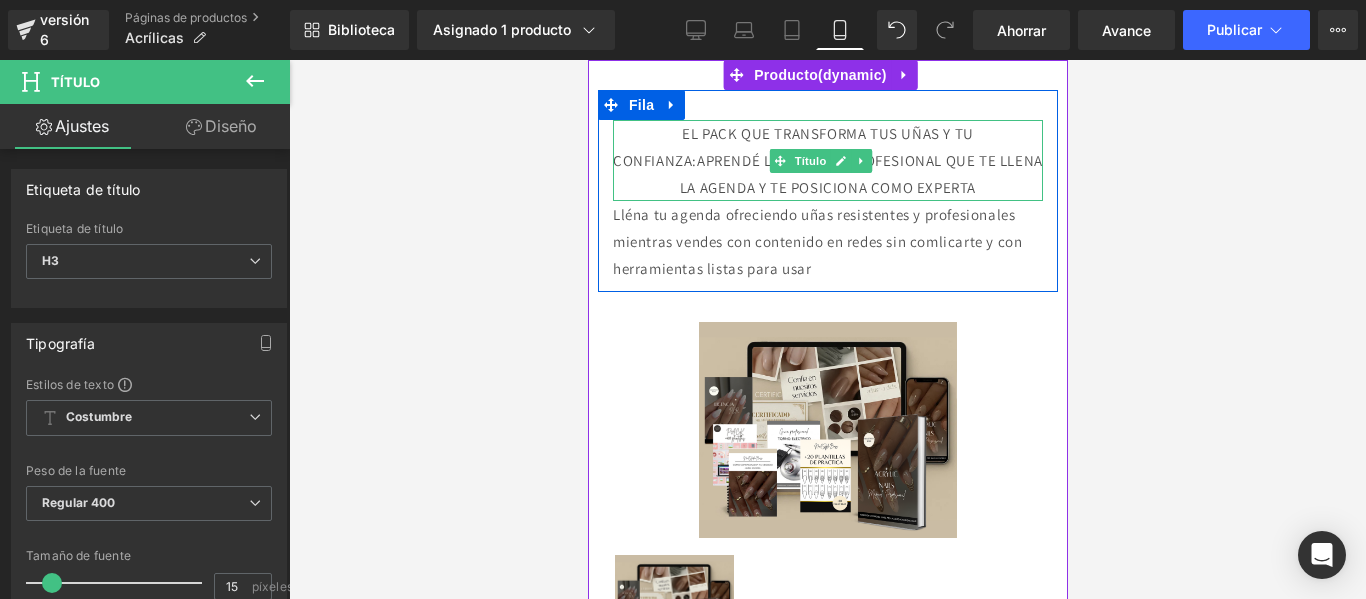 click on "EL PACK QUE TRANSFORMA TUS UÑAS Y TU CONFIANZA:APRENDÉ LA TÉCNICA PROFESIONAL QUE TE LLENA LA AGENDA Y TE POSICIONA COMO EXPERTA" at bounding box center [827, 160] 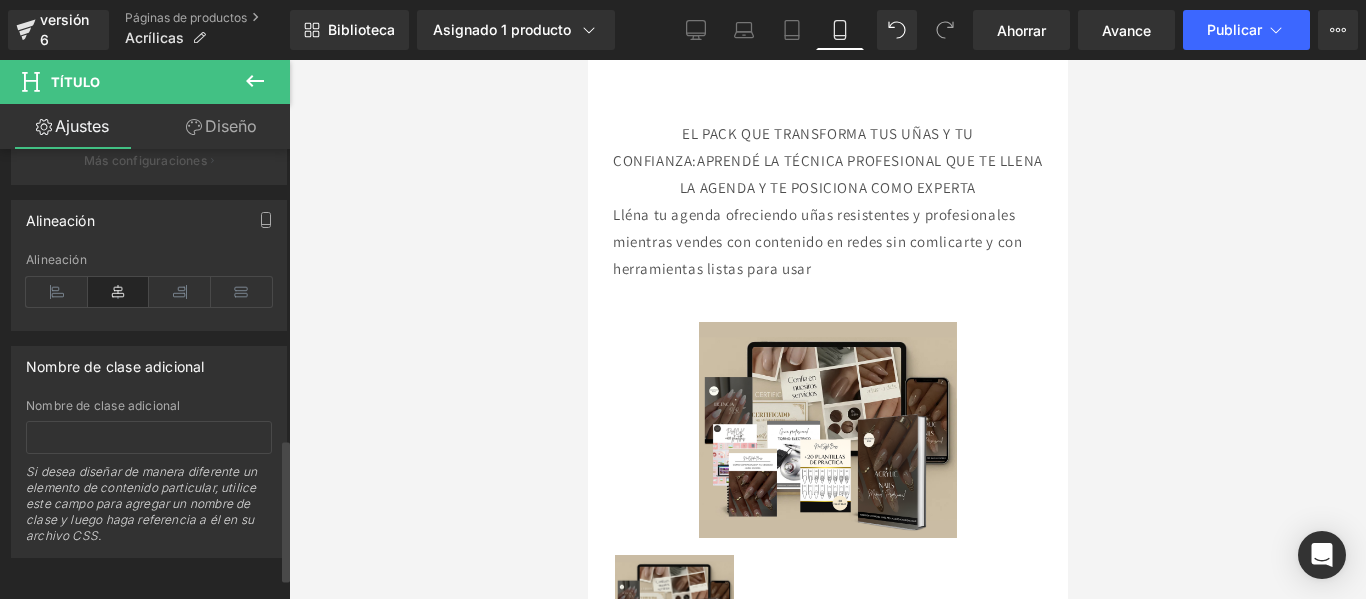 scroll, scrollTop: 910, scrollLeft: 0, axis: vertical 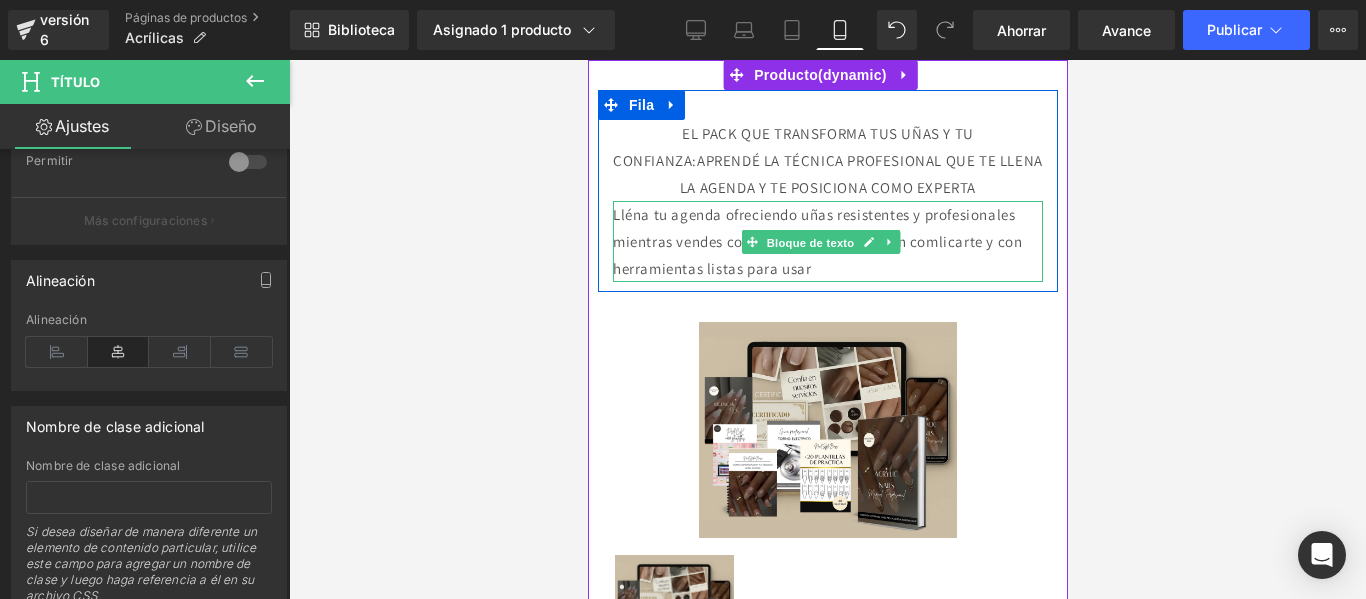 click on "Bloque de texto" at bounding box center [809, 242] 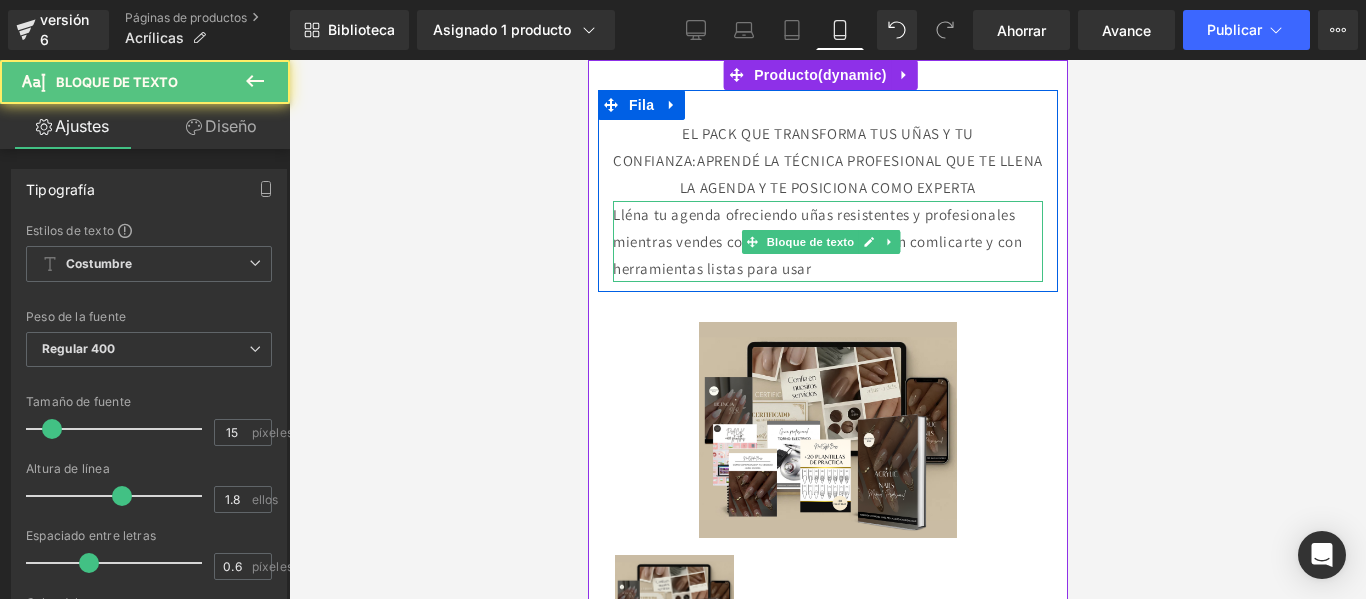 click on "Lléna tu agenda ofreciendo uñas resistentes y profesionales mientras vendes con contenido en redes sin comlicarte y con herramientas listas para usar" at bounding box center [816, 241] 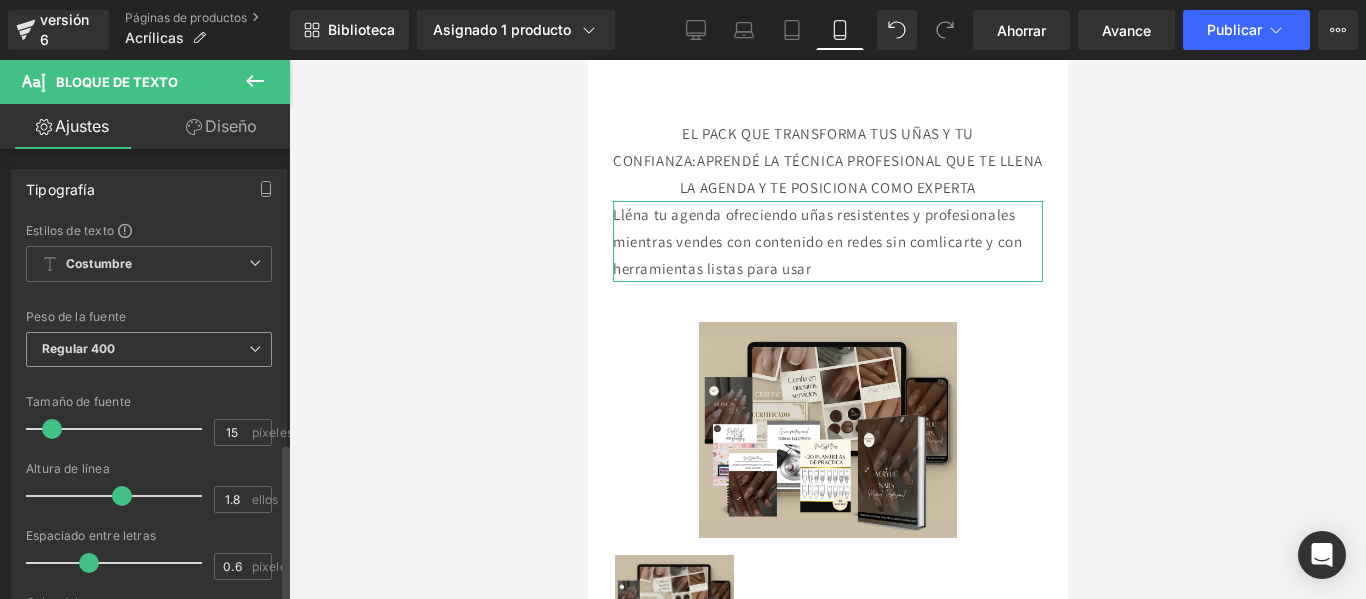 scroll, scrollTop: 831, scrollLeft: 0, axis: vertical 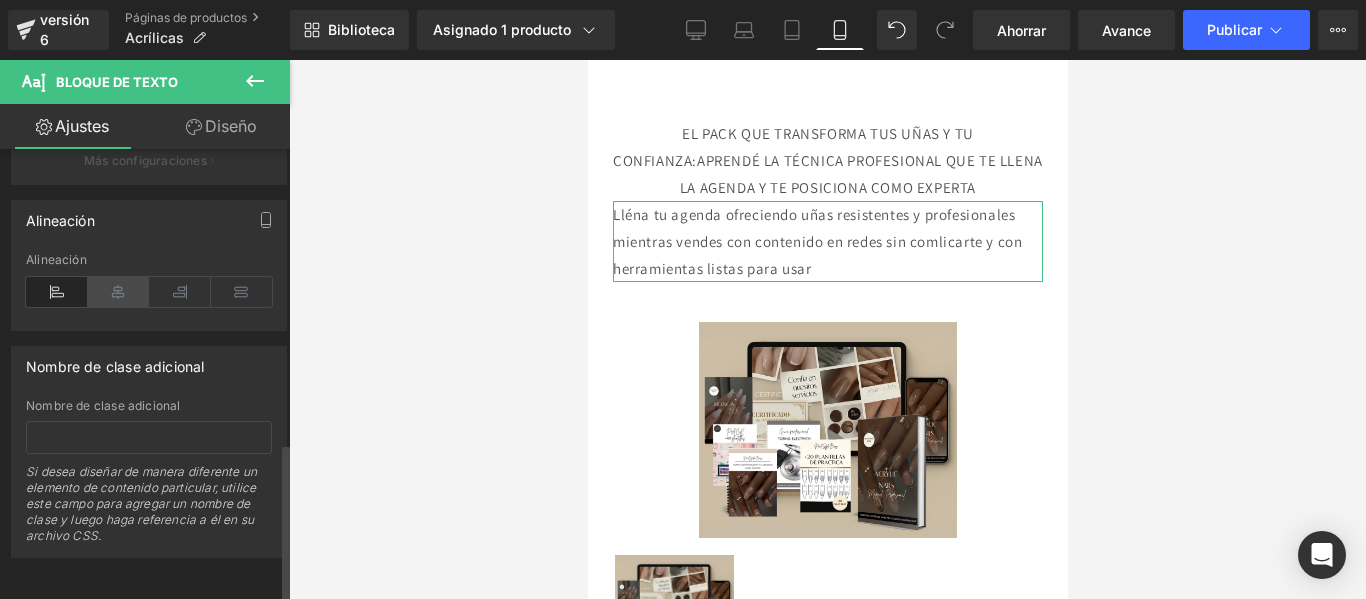 click at bounding box center (119, 292) 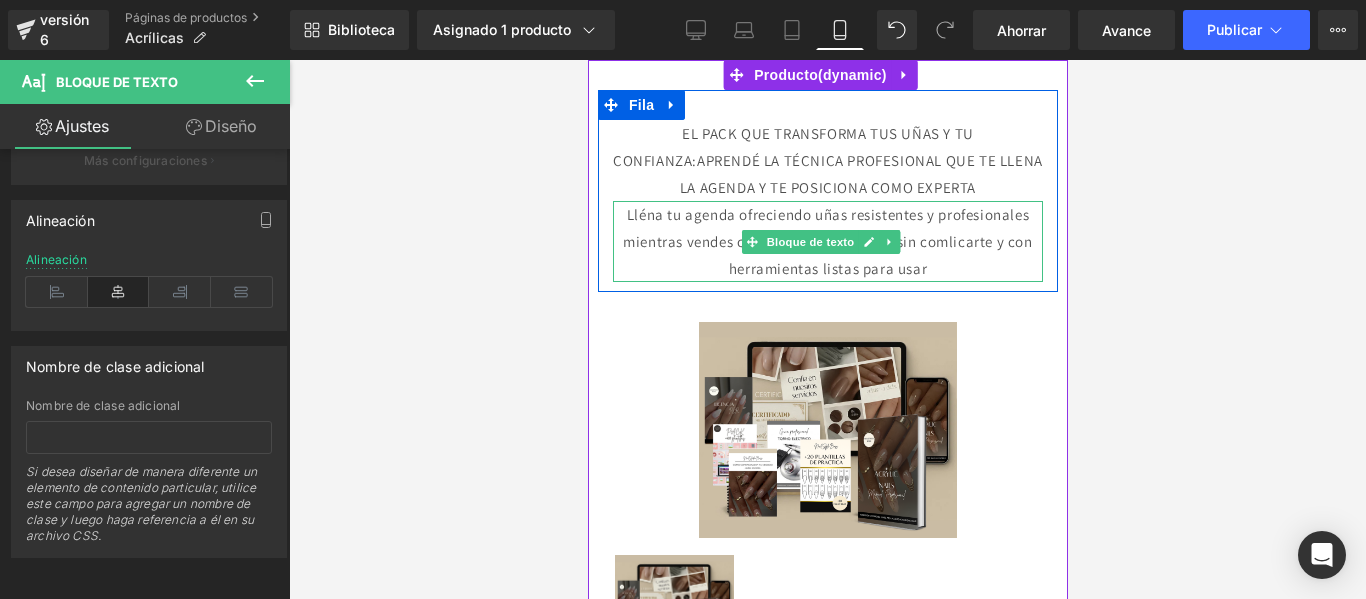 click on "Lléna tu agenda ofreciendo uñas resistentes y profesionales mientras vendes con contenido en redes sin comlicarte y con herramientas listas para usar" at bounding box center [826, 241] 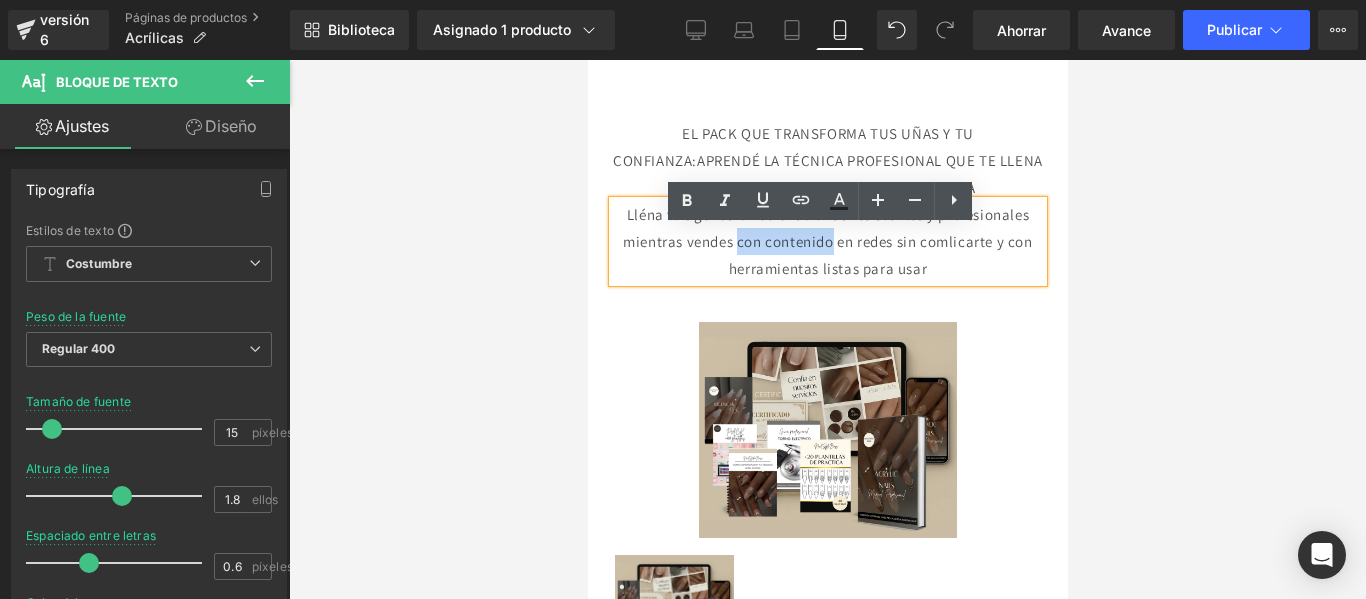 drag, startPoint x: 950, startPoint y: 275, endPoint x: 849, endPoint y: 270, distance: 101.12369 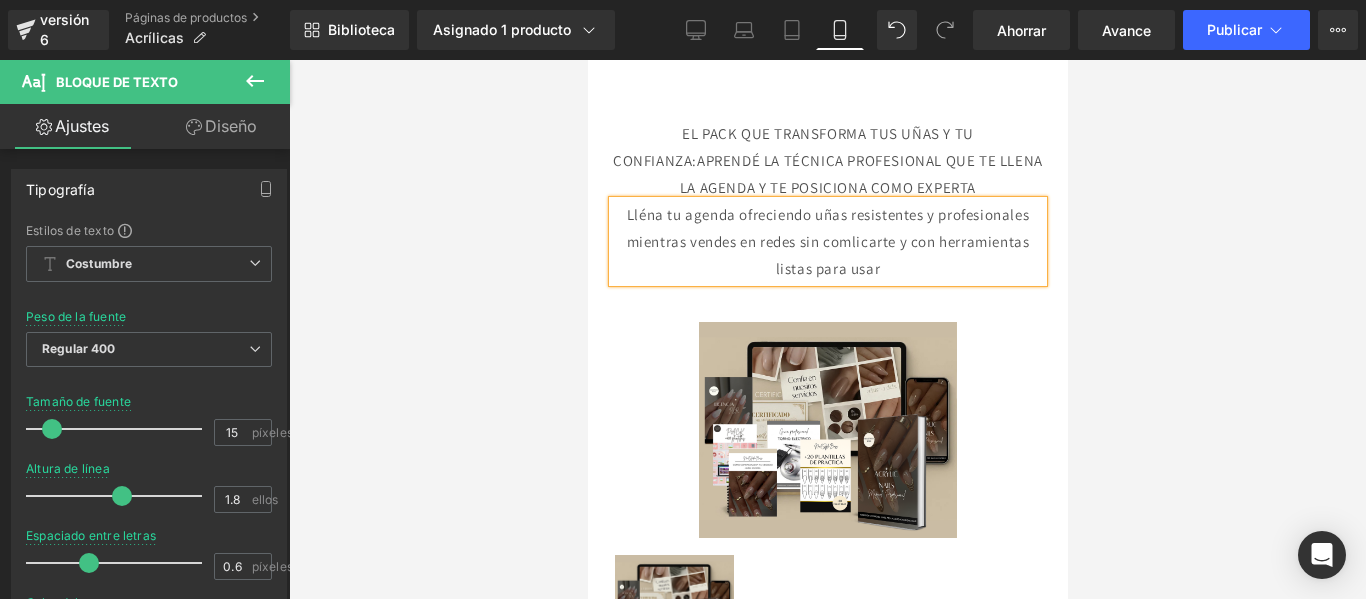 click on "Lléna tu agenda ofreciendo uñas resistentes y profesionales mientras vendes en redes sin comlicarte y con herramientas listas para usar" at bounding box center (827, 241) 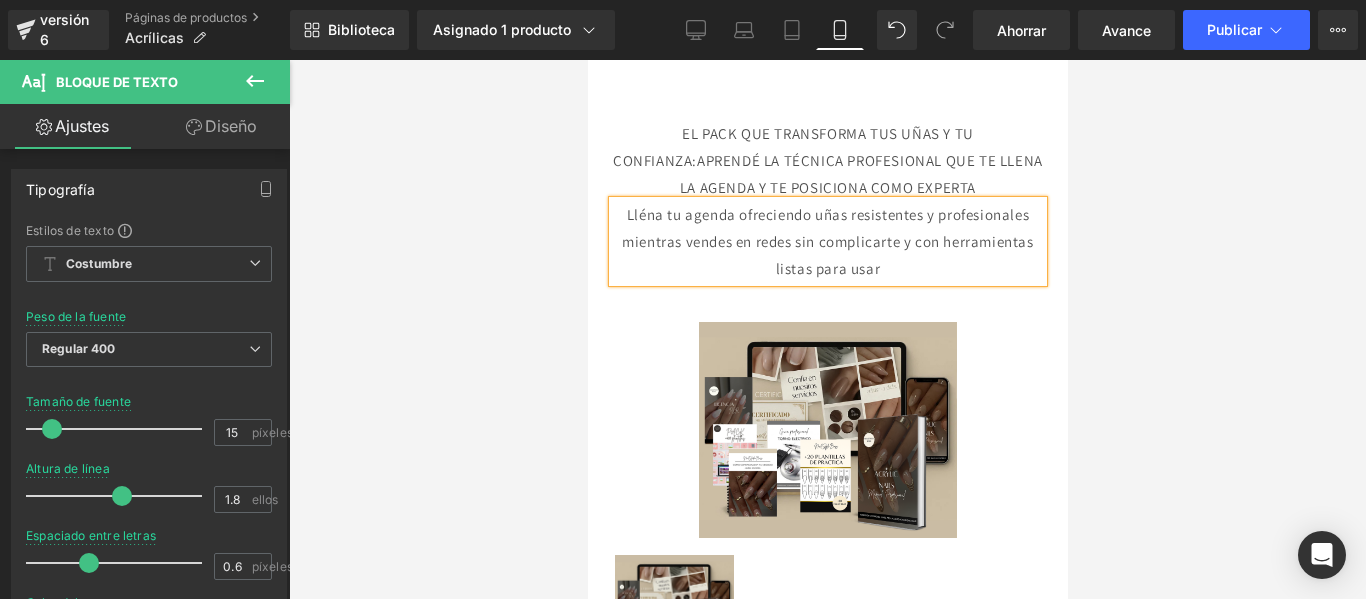 click on "Lléna tu agenda ofreciendo uñas resistentes y profesionales mientras vendes en redes sin complicarte y con herramientas listas para usar" at bounding box center (826, 241) 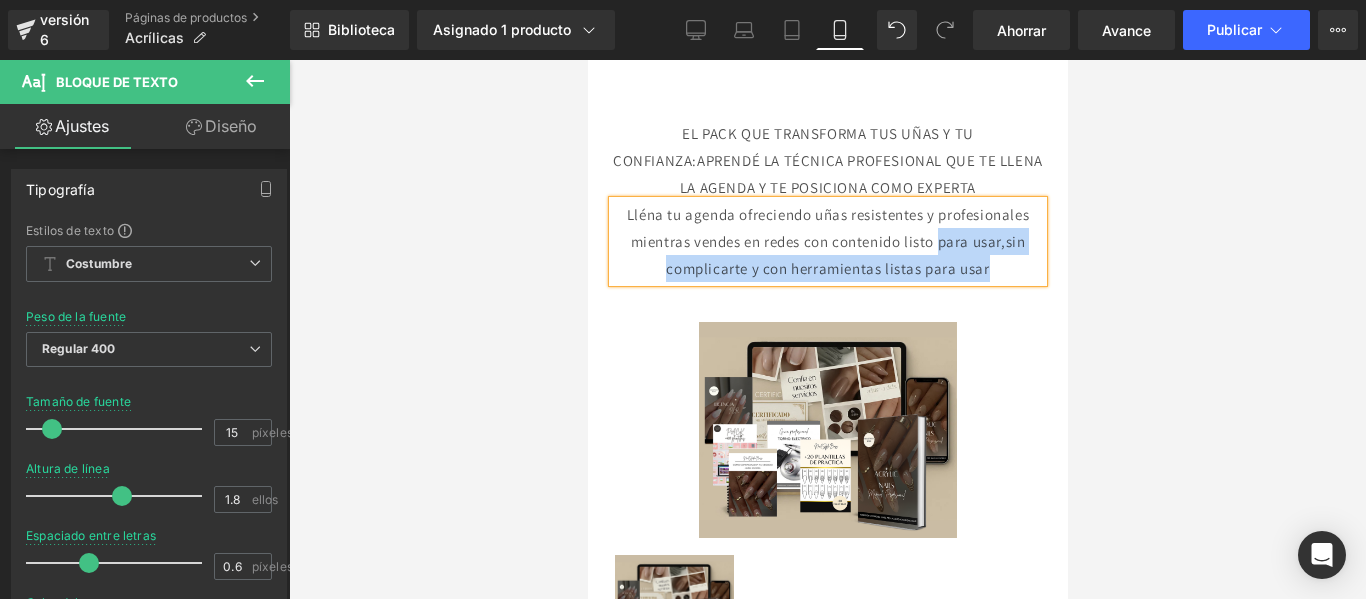 drag, startPoint x: 878, startPoint y: 330, endPoint x: 656, endPoint y: 298, distance: 224.29445 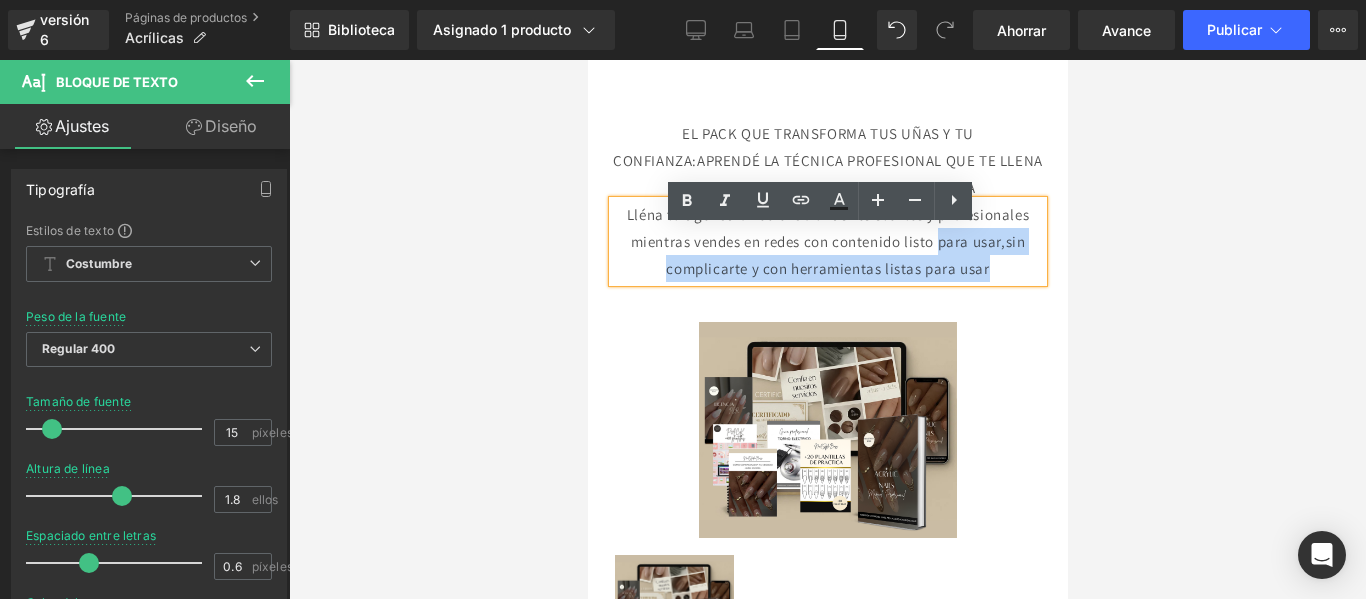 click on "Lléna tu agenda ofreciendo uñas resistentes y profesionales mientras vendes en redes con contenido listo para usar,sin complicarte y con herramientas listas para usar" at bounding box center (827, 241) 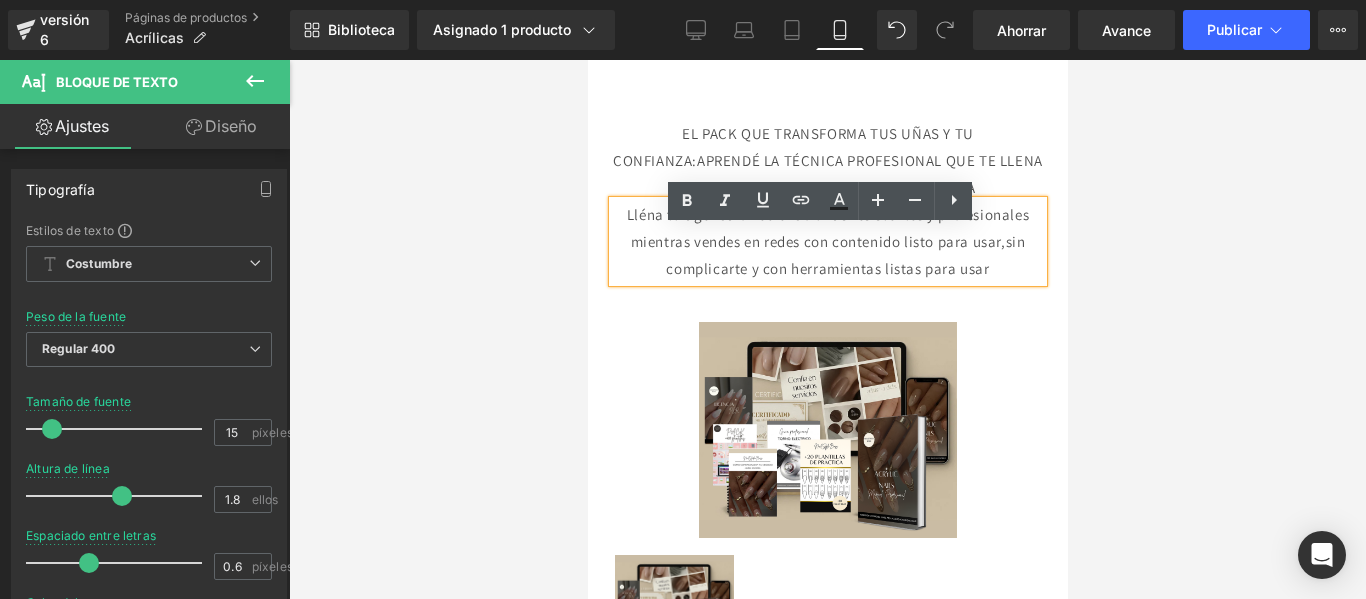 click on "Lléna tu agenda ofreciendo uñas resistentes y profesionales mientras vendes en redes con contenido listo para usar,sin complicarte y con herramientas listas para usar" at bounding box center [827, 241] 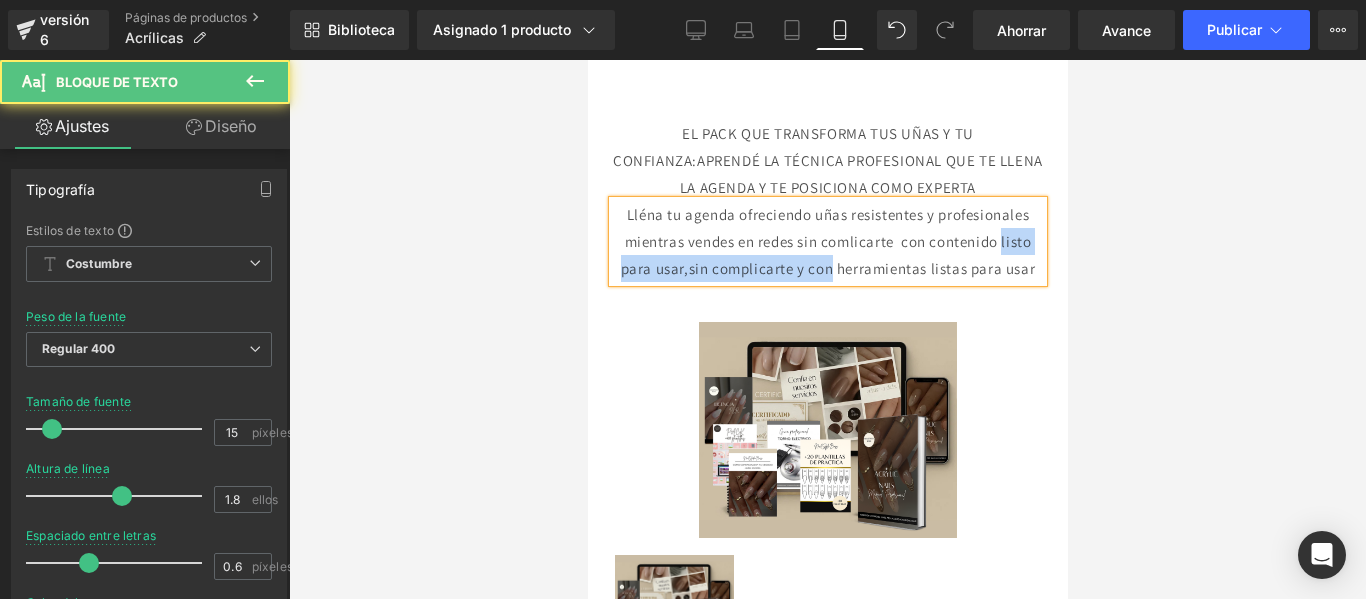 drag, startPoint x: 1002, startPoint y: 298, endPoint x: 742, endPoint y: 299, distance: 260.00192 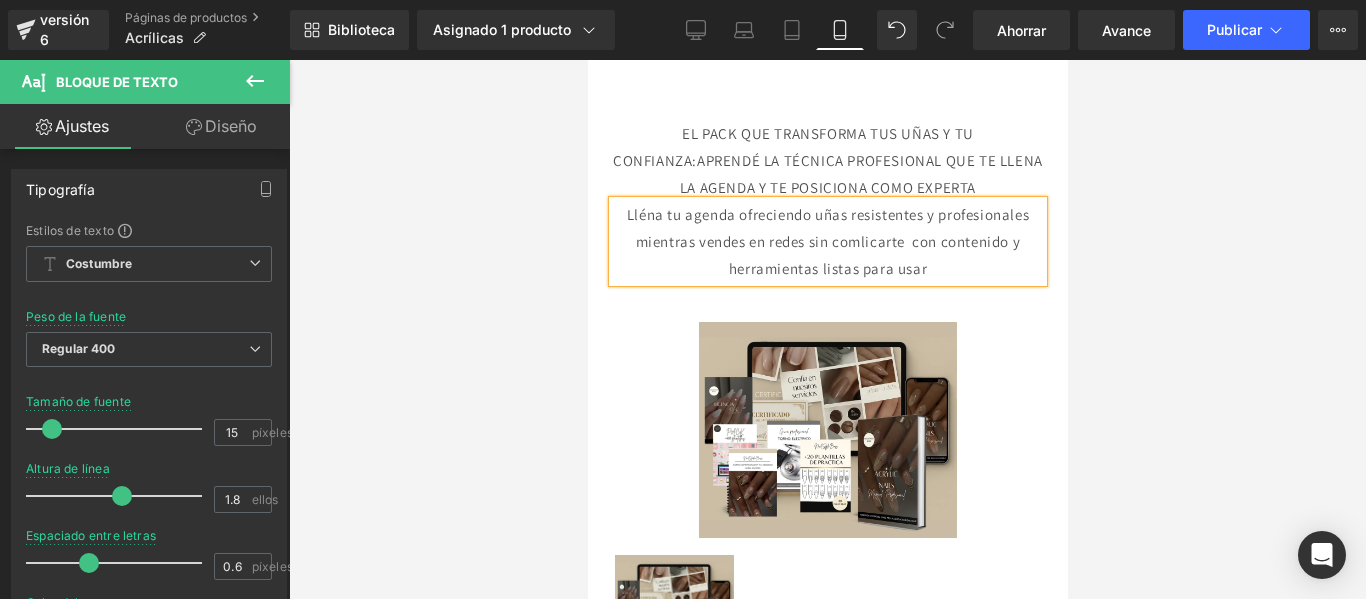 click on "Lléna tu agenda ofreciendo uñas resistentes y profesionales mientras vendes en redes sin comlicarte  con contenido y herramientas listas para usar" at bounding box center [827, 241] 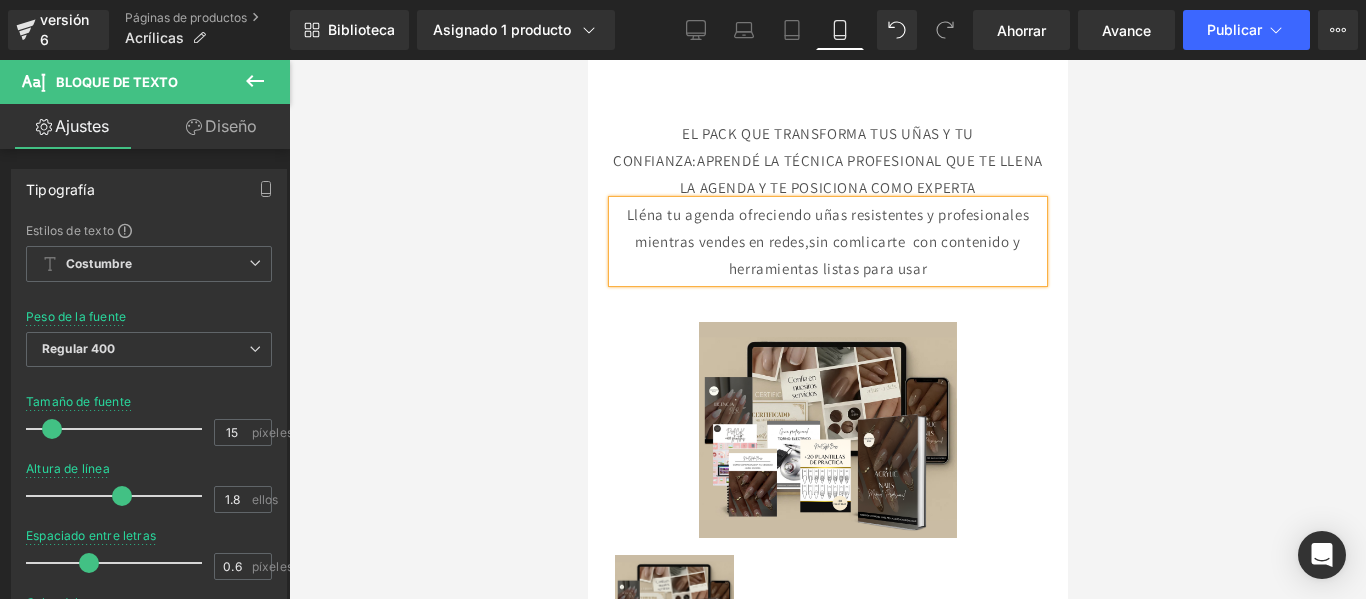 click on "Lléna tu agenda ofreciendo uñas resistentes y profesionales mientras vendes en redes,sin comlicarte  con contenido y herramientas listas para usar" at bounding box center (827, 241) 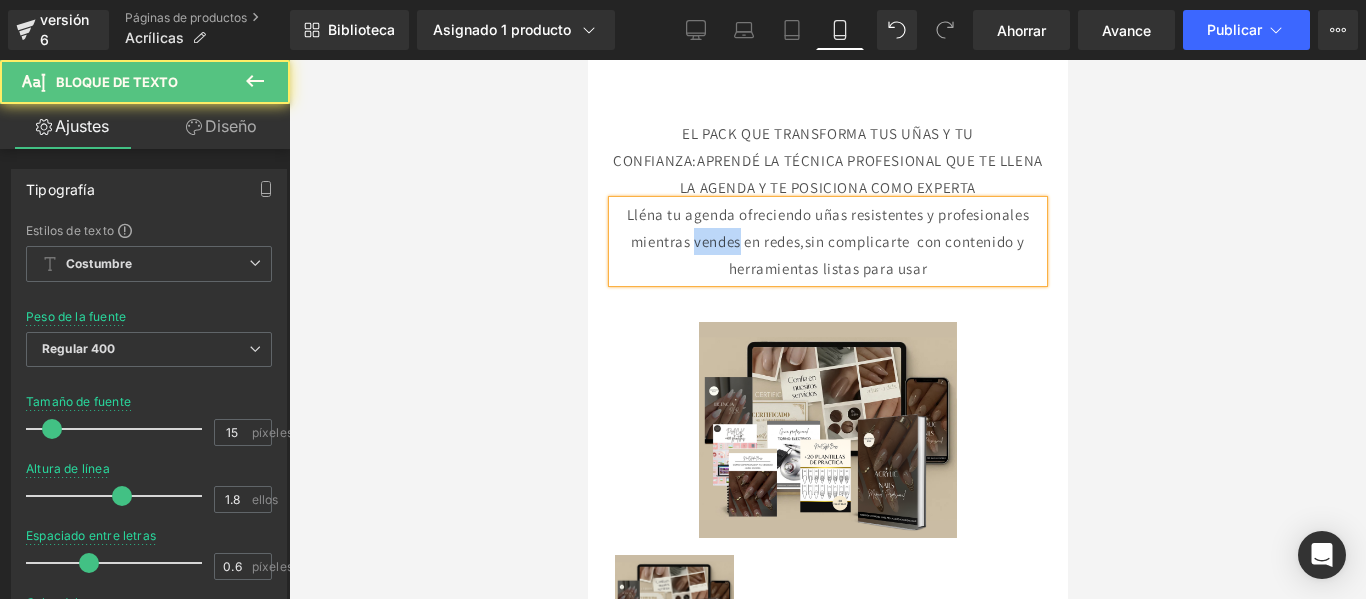 drag, startPoint x: 852, startPoint y: 265, endPoint x: 835, endPoint y: 272, distance: 18.384777 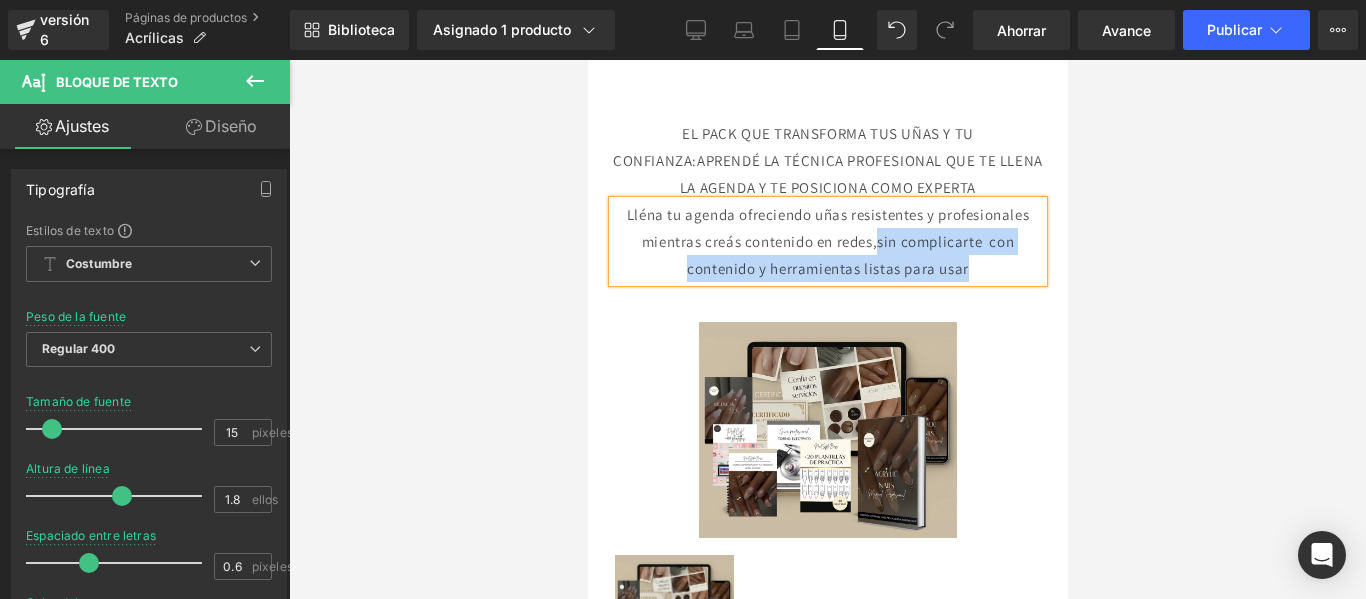 drag, startPoint x: 862, startPoint y: 320, endPoint x: 985, endPoint y: 265, distance: 134.73679 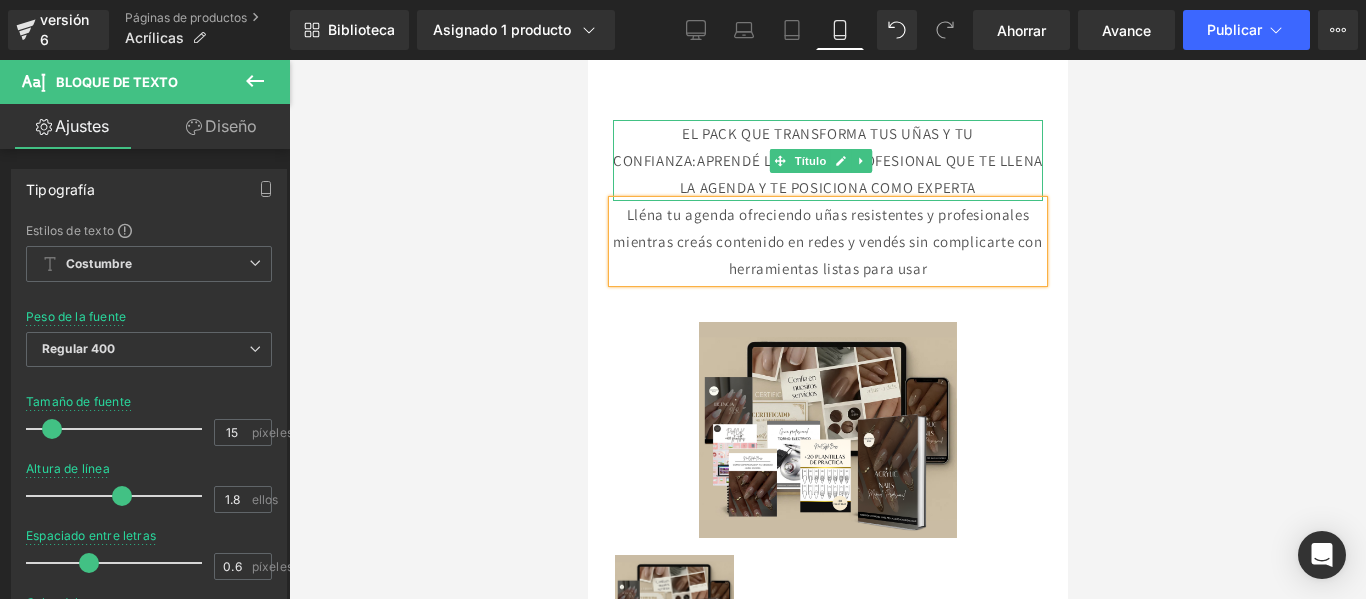 click on "EL PACK QUE TRANSFORMA TUS UÑAS Y TU CONFIANZA:APRENDÉ LA TÉCNICA PROFESIONAL QUE TE LLENA LA AGENDA Y TE POSICIONA COMO EXPERTA" at bounding box center (827, 160) 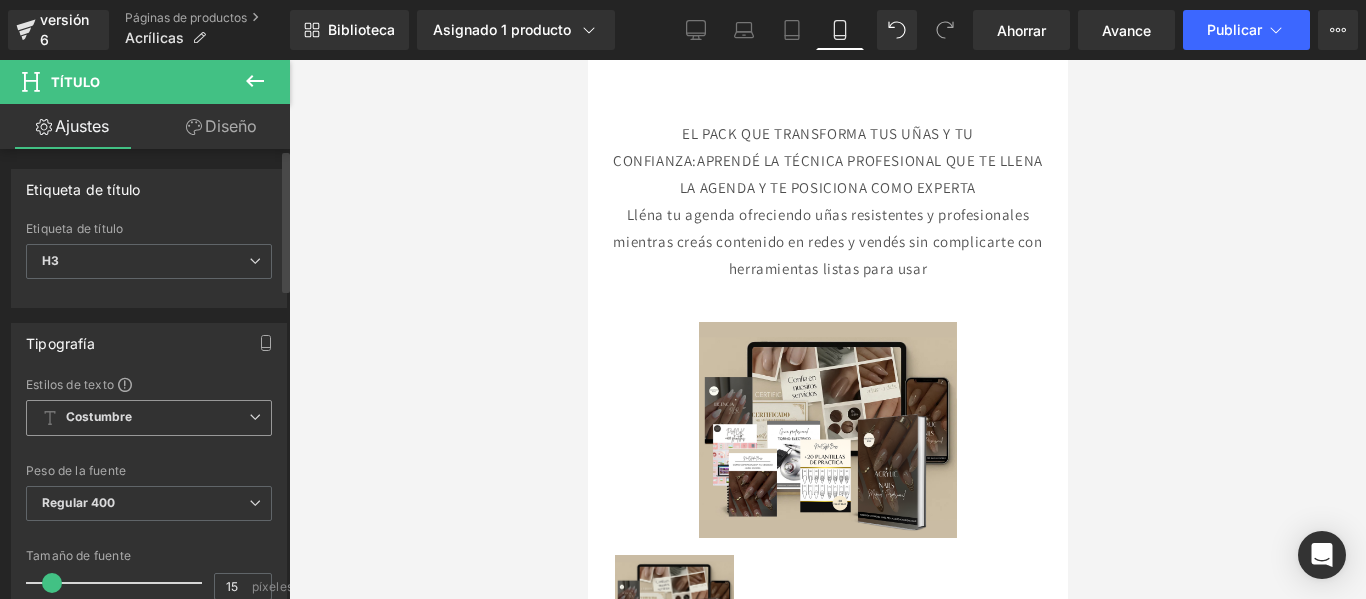 click on "Costumbre
Configurar estilo global" at bounding box center [149, 418] 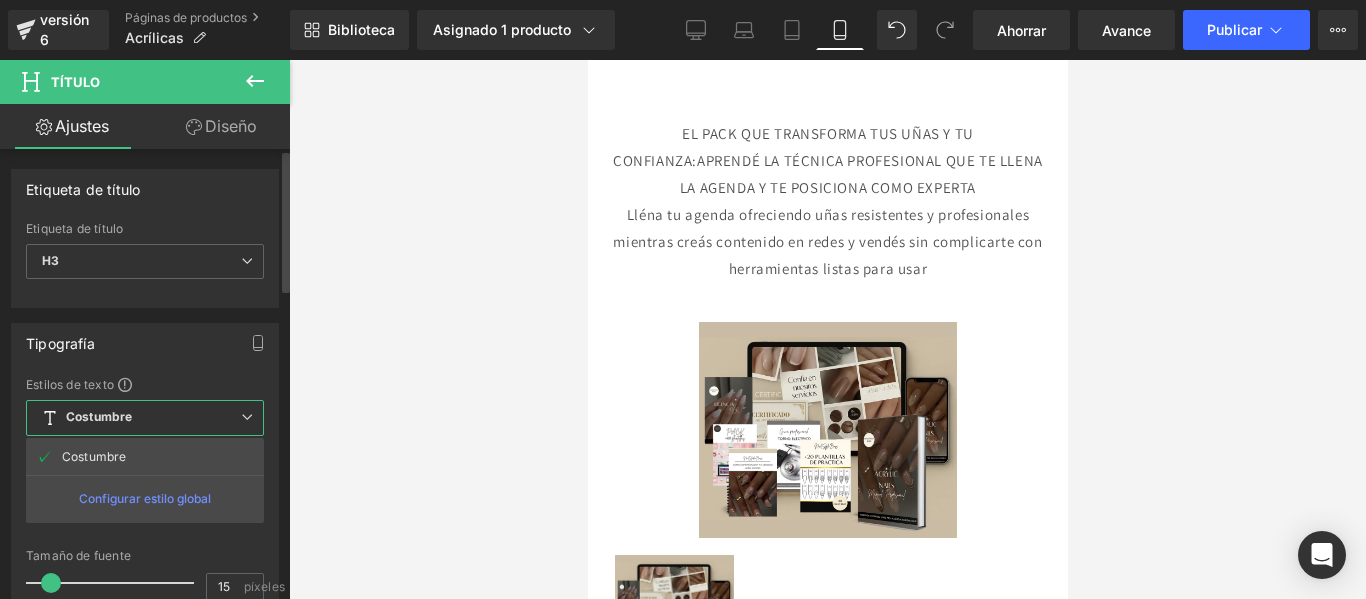 click on "Configurar estilo global" at bounding box center [145, 498] 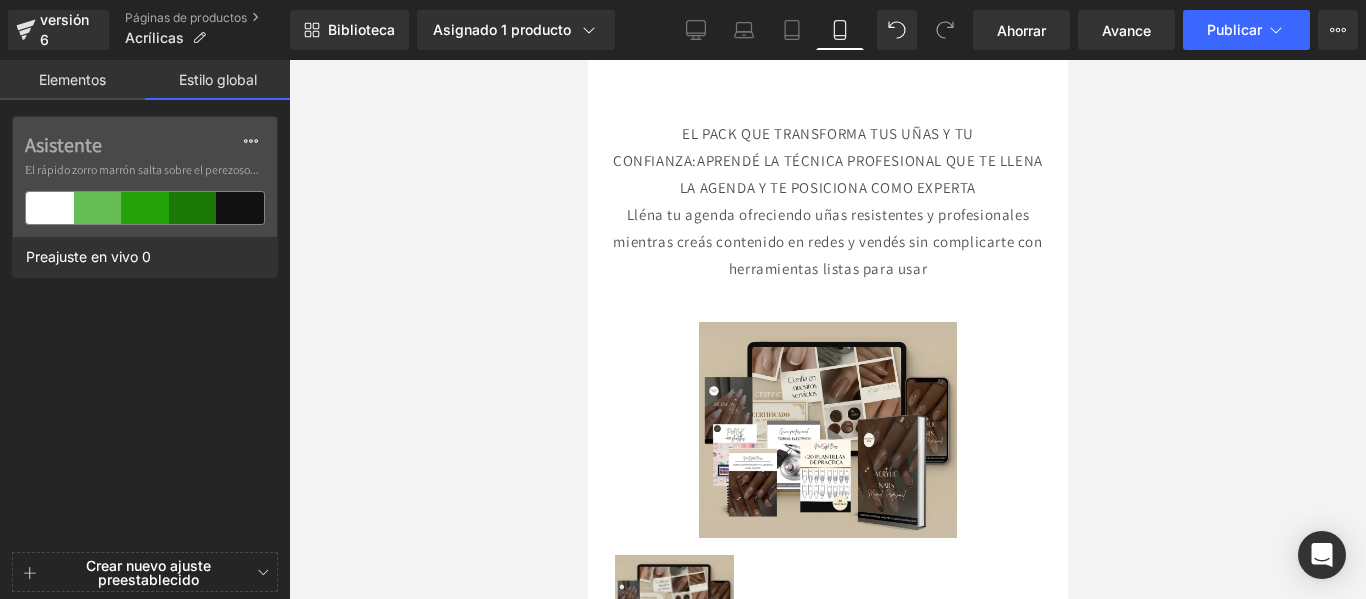 click on "Elementos" at bounding box center (72, 79) 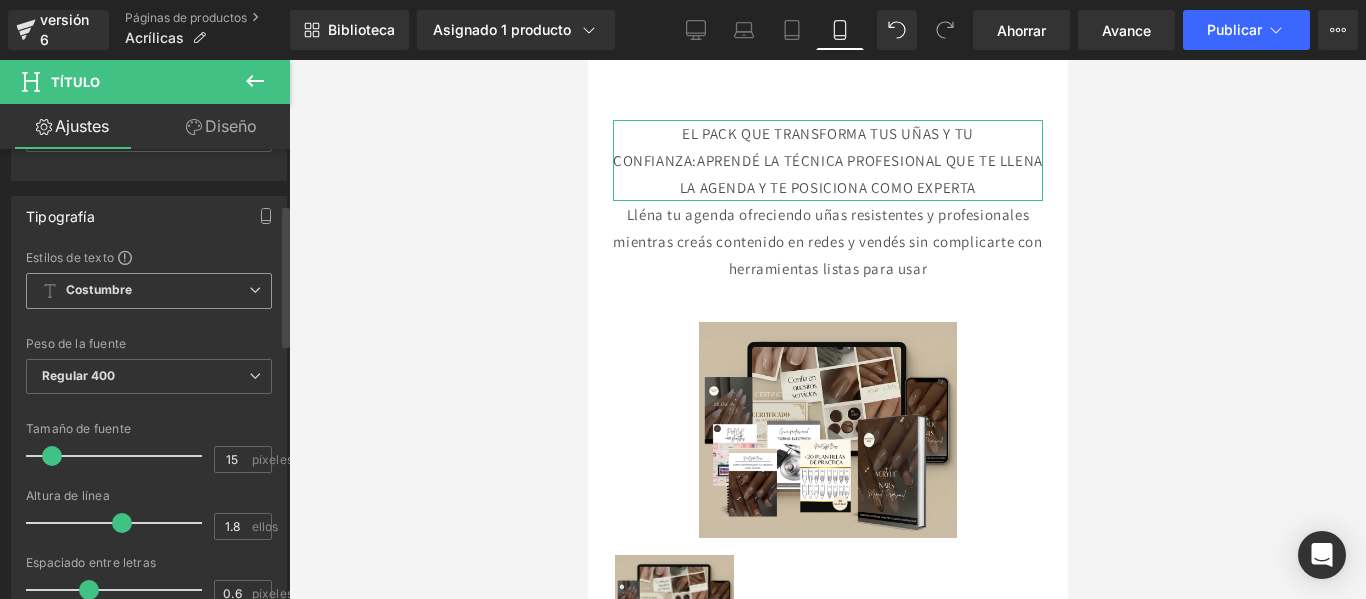 scroll, scrollTop: 176, scrollLeft: 0, axis: vertical 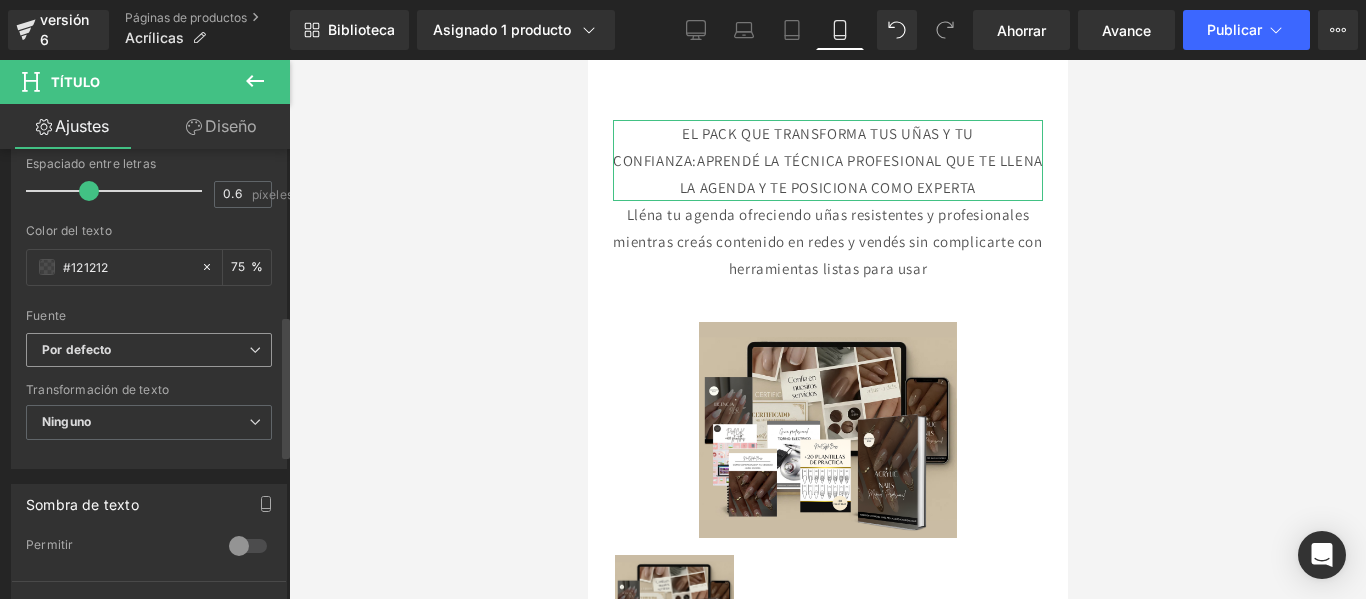 click on "Por defecto" at bounding box center [145, 350] 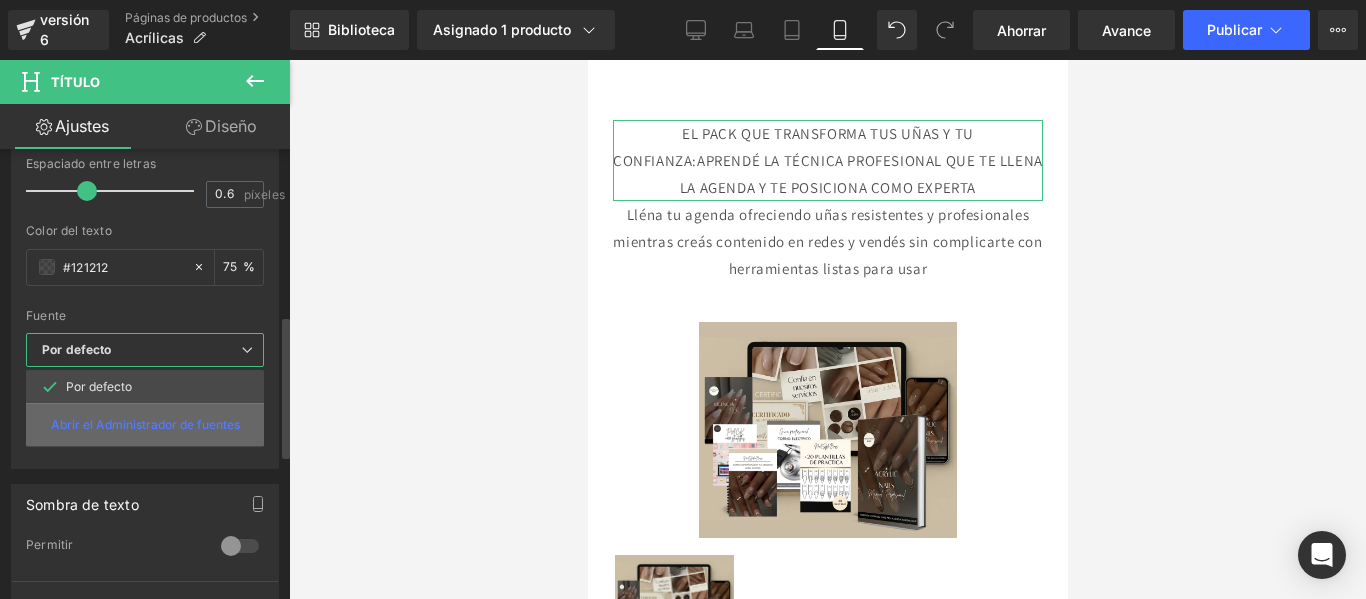 click on "Abrir el Administrador de fuentes" at bounding box center (145, 424) 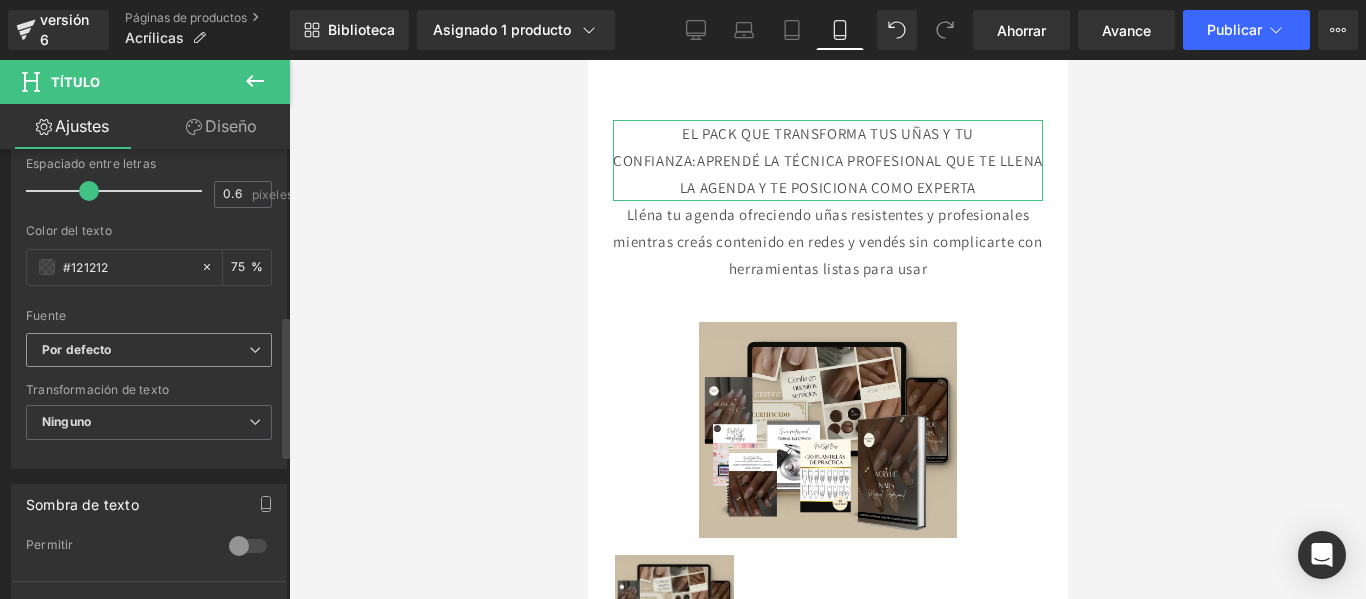 click on "Por defecto" at bounding box center [145, 350] 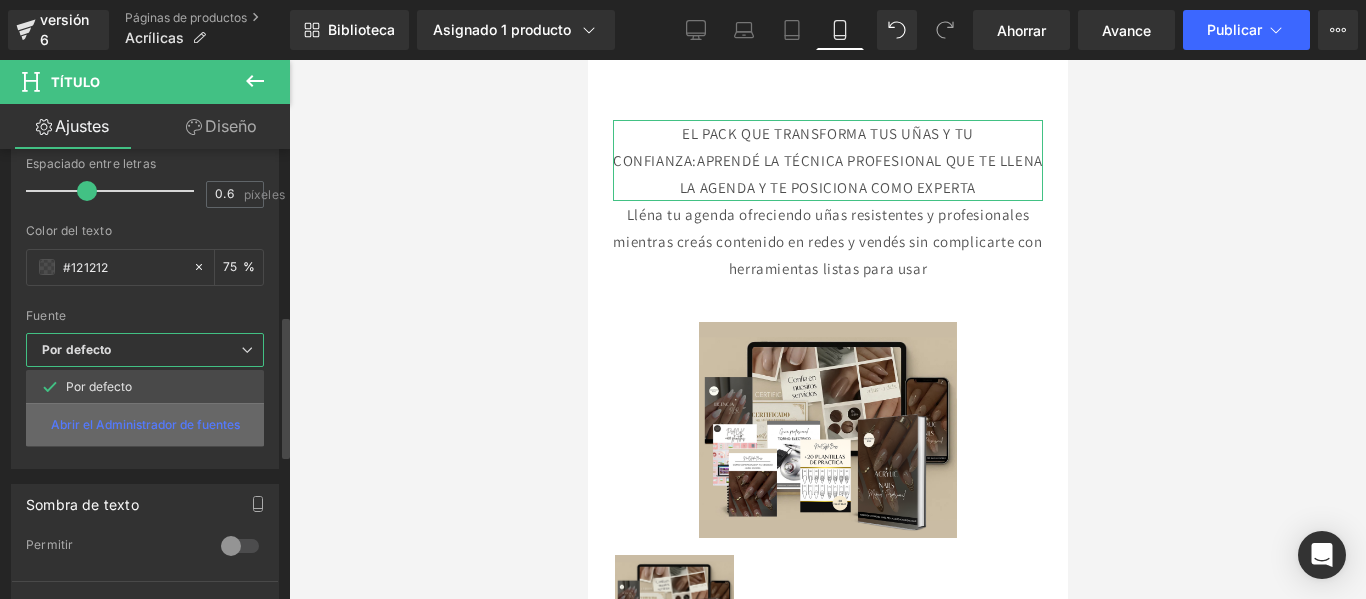 click on "Abrir el Administrador de fuentes" at bounding box center (145, 424) 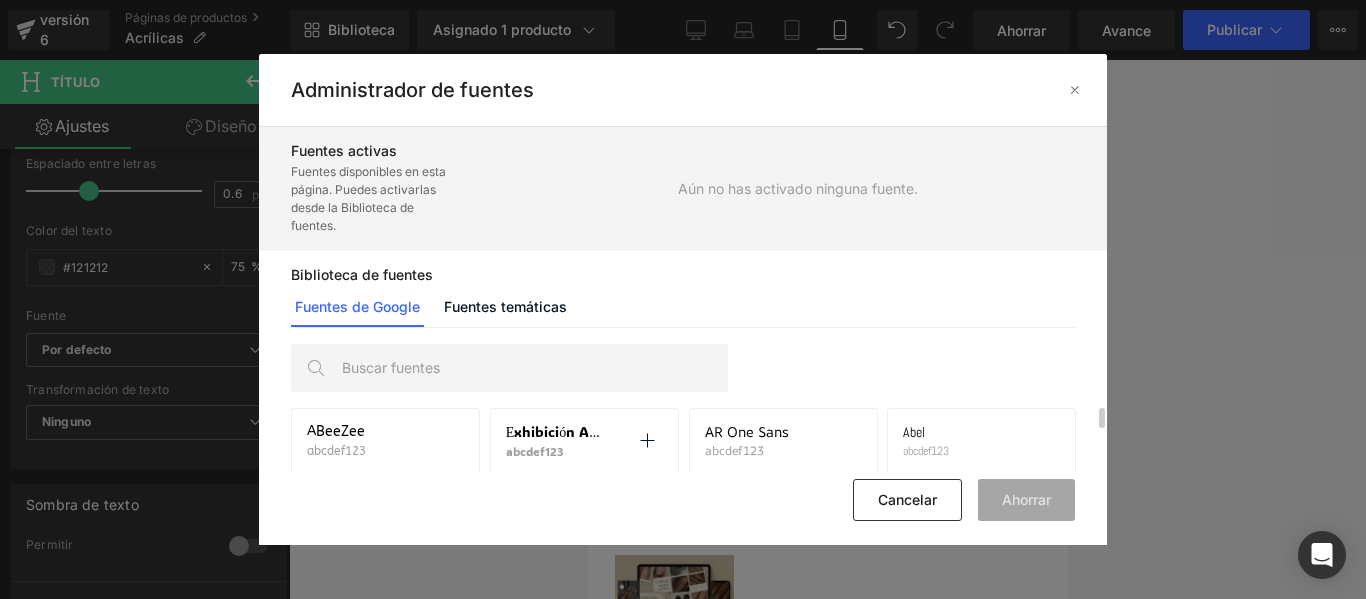 click on "Exhibición ADLaM" at bounding box center [567, 431] 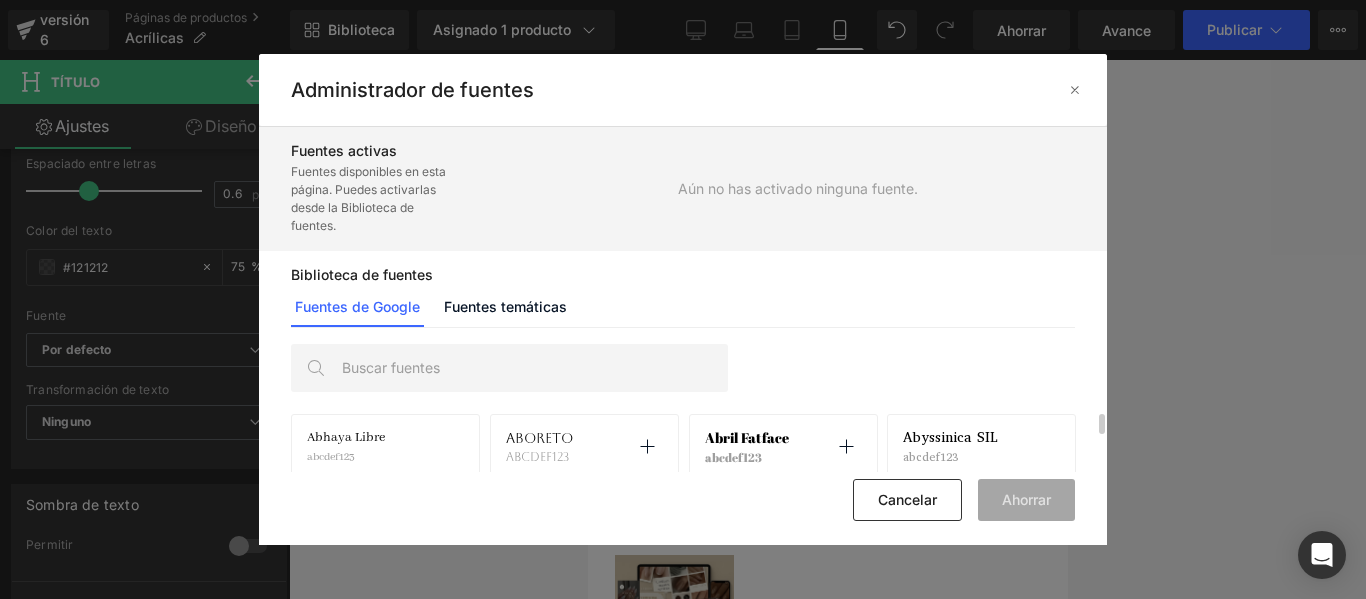 scroll, scrollTop: 62, scrollLeft: 0, axis: vertical 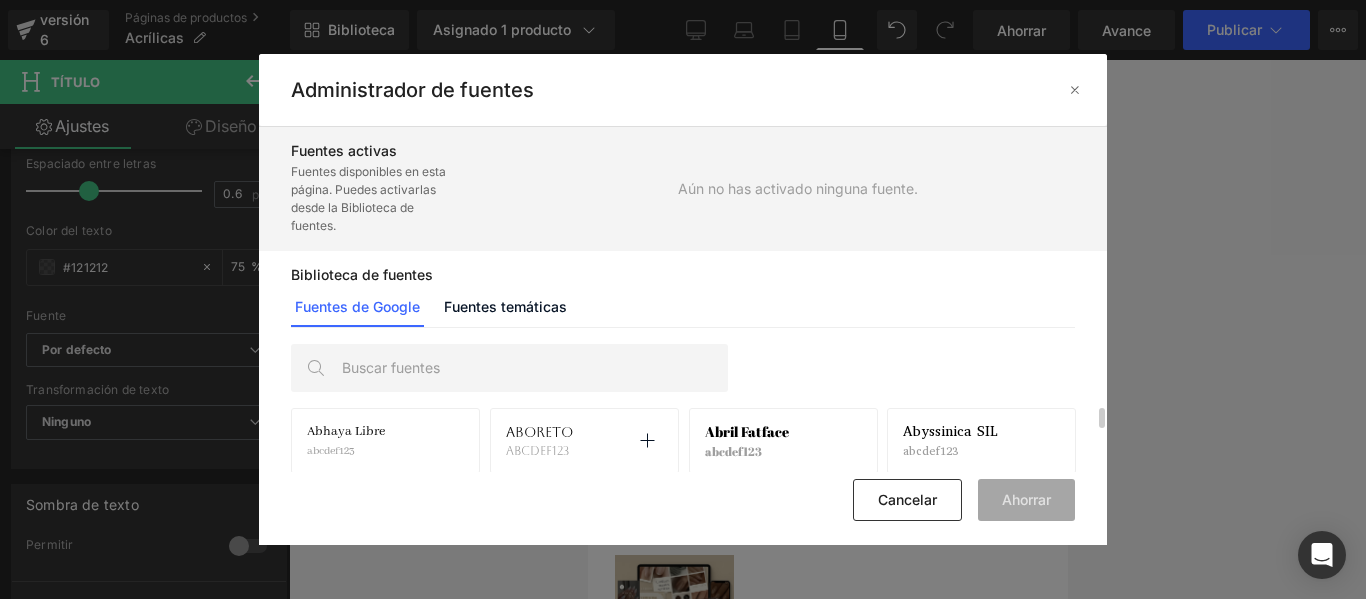 click on "Abhaya Libre abcdef123 Activar fuente Aboreto abcdef123 Activar fuente Abril Fatface abcdef123 Activar fuente Abyssinica SIL abcdef123 Activar fuente Aclonica abcdef123 Activar fuente Cumbre abcdef123 Activar fuente Actor abcdef123 Activar fuente Adamina abcdef123 Activar fuente Adviento Pro abcdef123 Activar fuente Afacad abcdef123 Activar fuente Flujo Afacad abcdef123 Activar fuente Agbalumo abcdef123 Activar fuente Agdasima abcdef123 Activar fuente Exhibición Agu abcdef123 Activar fuente Guión de Aguafina abcdef123 Activar fuente Akatab abcdef123 Activar fuente Akaya Kanadaka abcdef123 Activar fuente Akaya Telivigala abcdef123 Activar fuente Akronim abcdef123 Activar fuente Akshar abcdef123 Activar fuente" at bounding box center (683, 400) 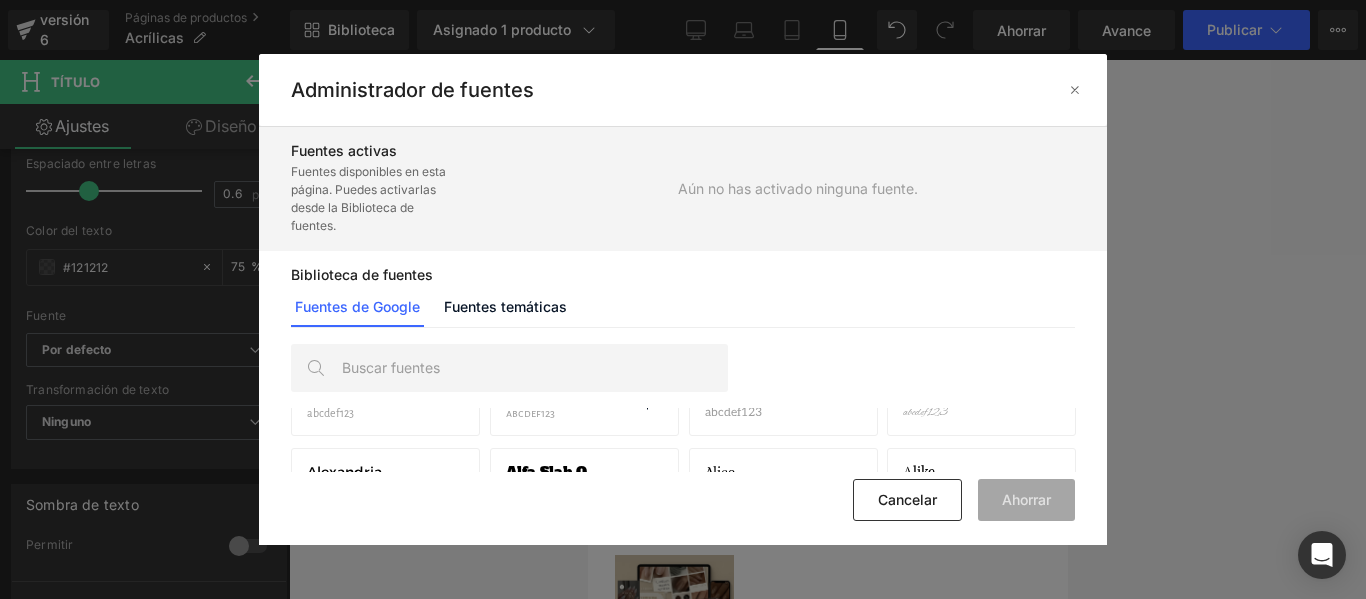 scroll, scrollTop: 649, scrollLeft: 0, axis: vertical 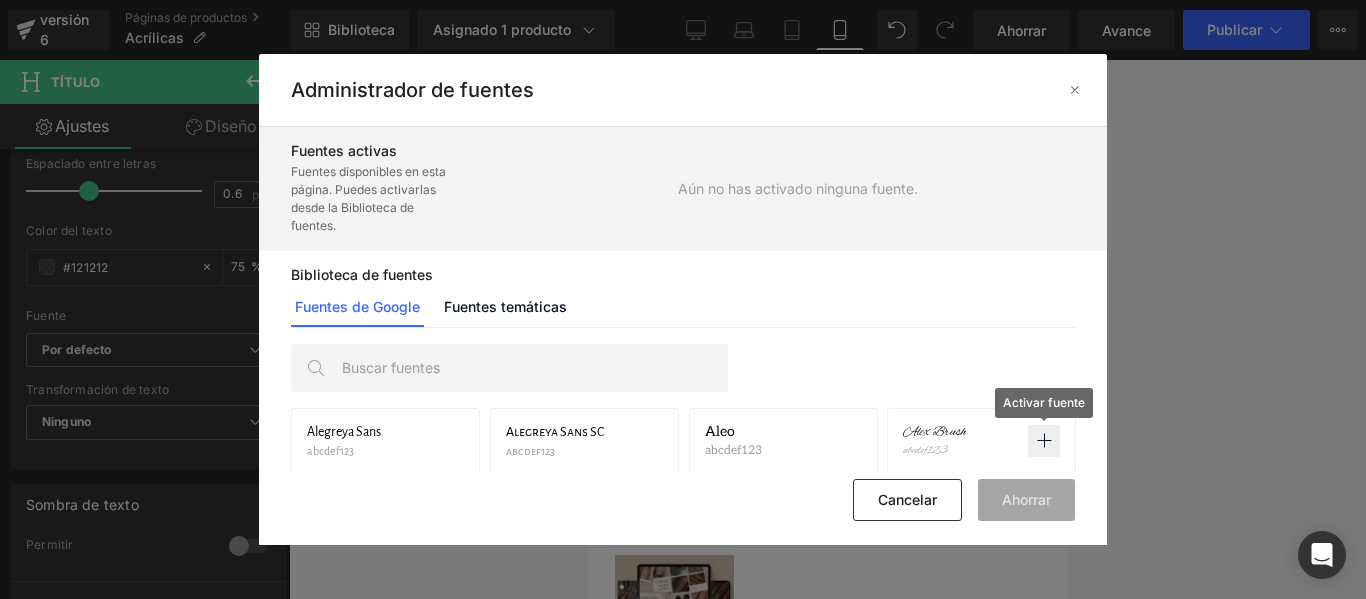 click at bounding box center [1044, 441] 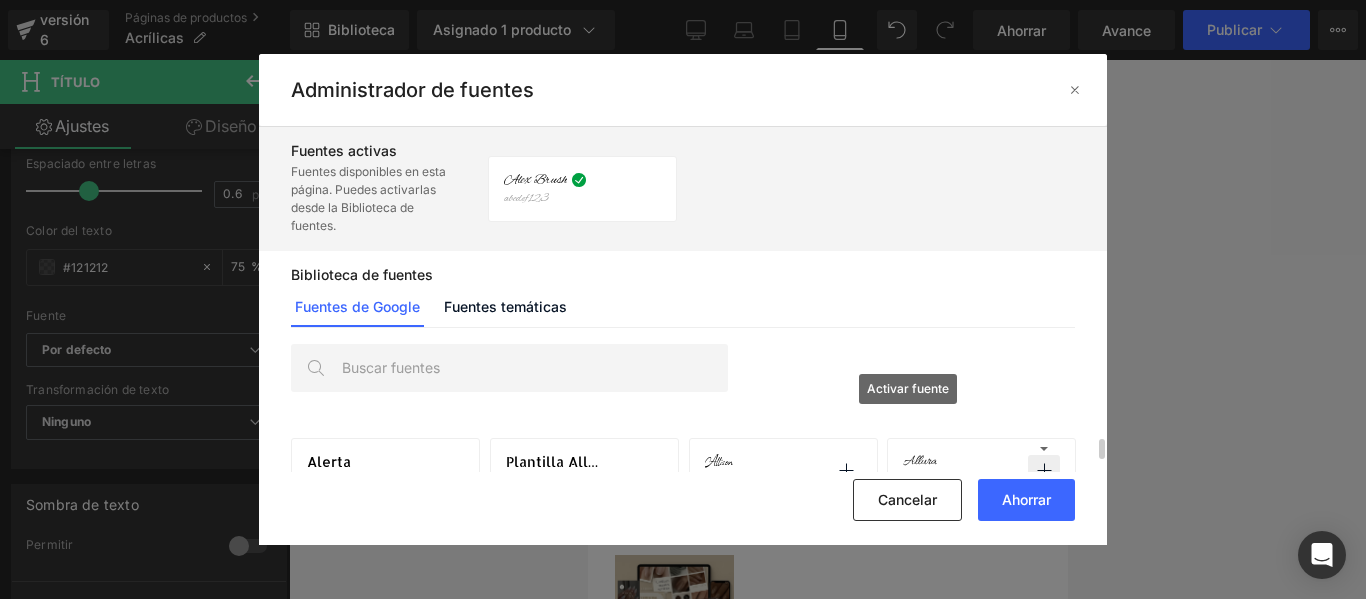 scroll, scrollTop: 862, scrollLeft: 0, axis: vertical 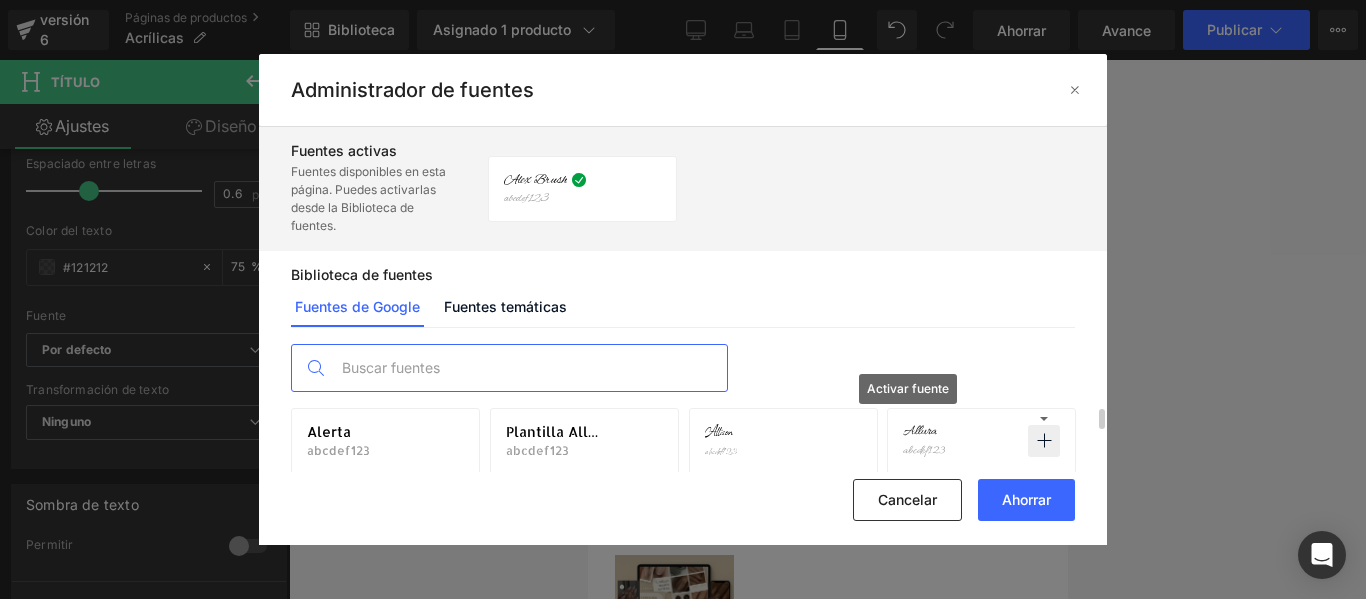 click at bounding box center [529, 368] 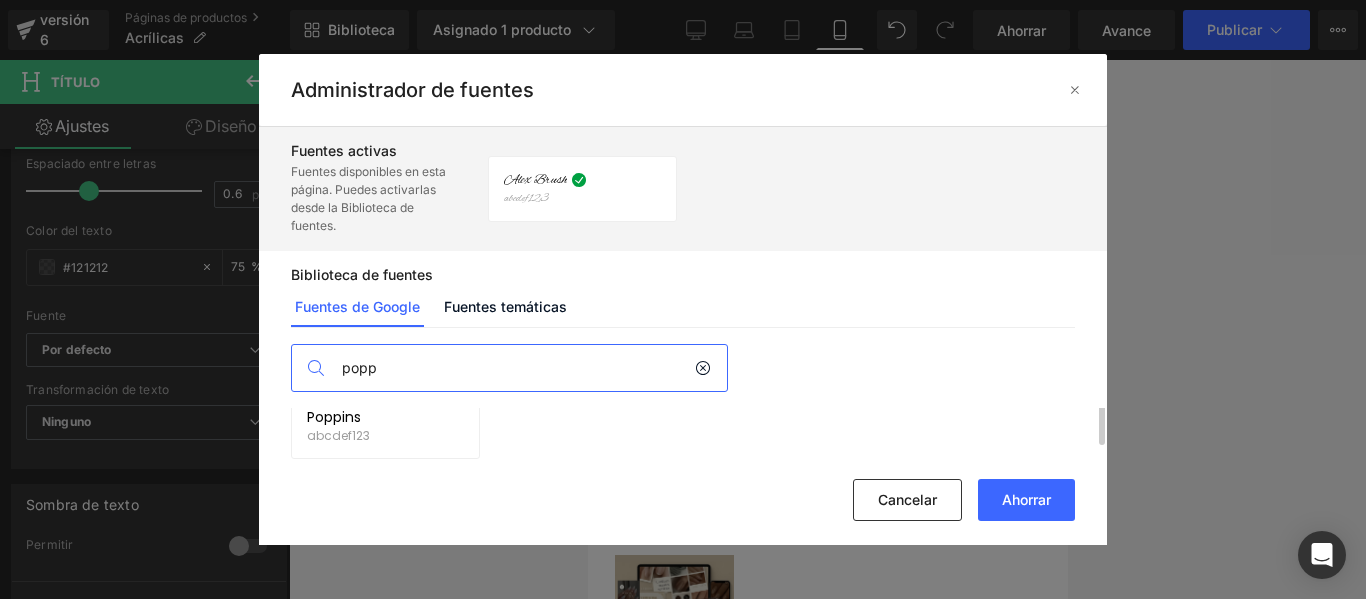 scroll, scrollTop: 15, scrollLeft: 0, axis: vertical 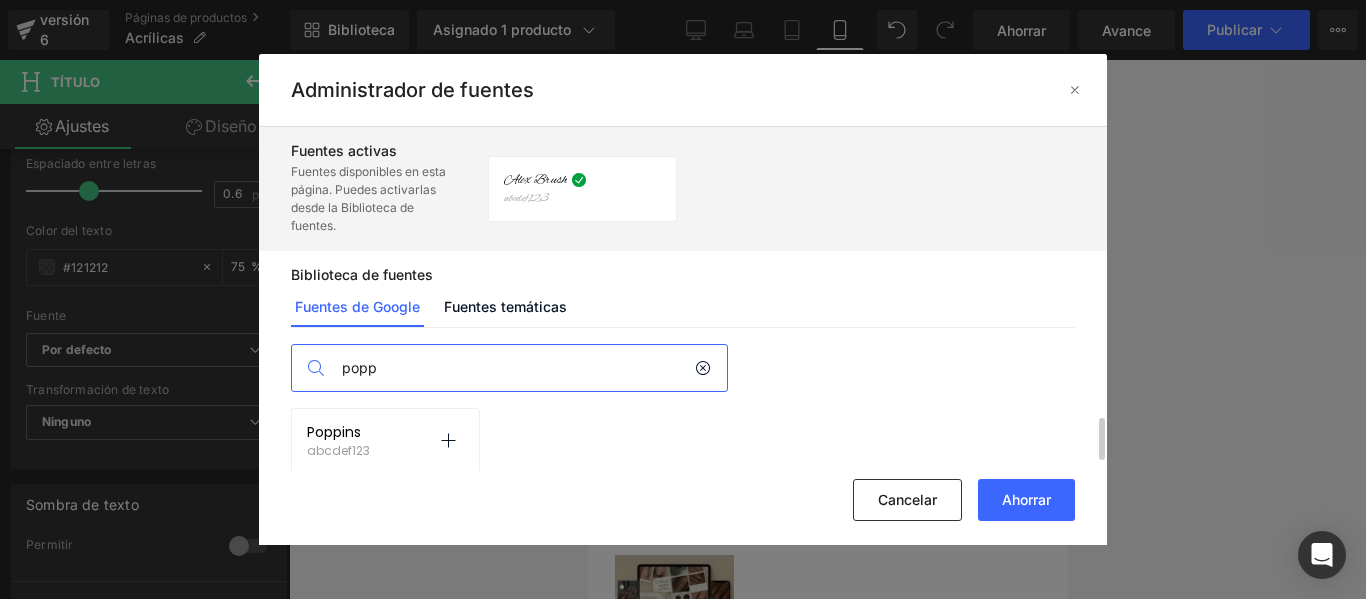 click on "Poppins abcdef123 Activar fuente" at bounding box center (385, 441) 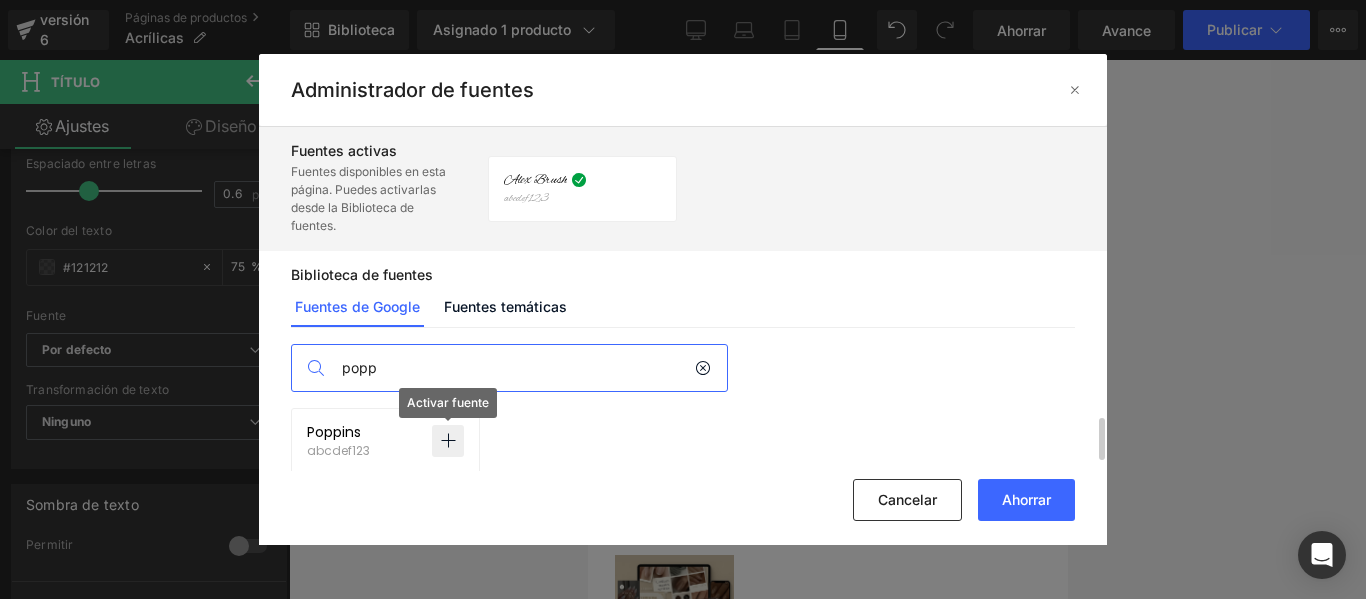 click at bounding box center (448, 441) 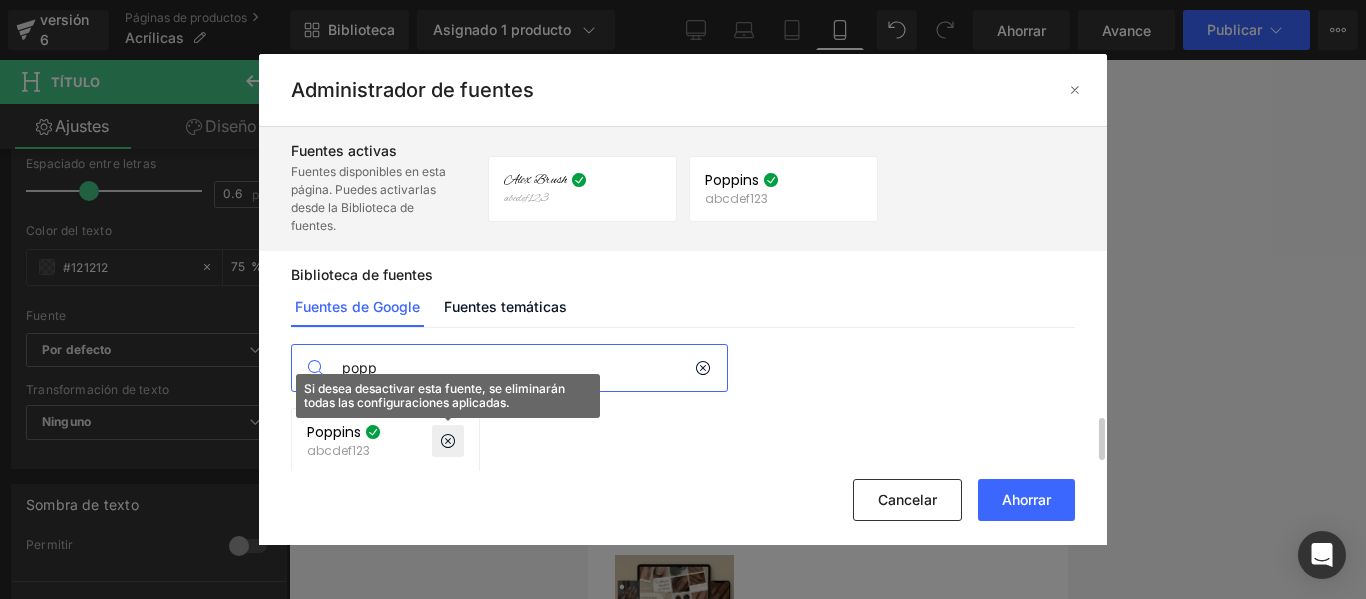 click on "popp" at bounding box center (513, 368) 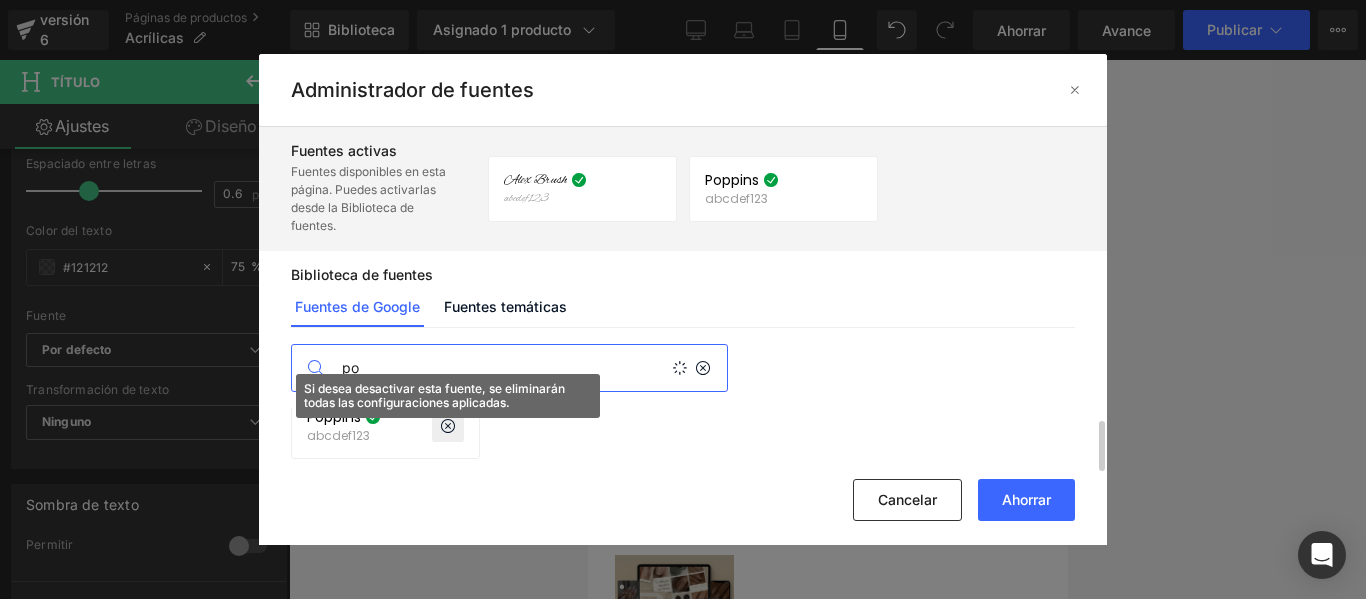 type on "p" 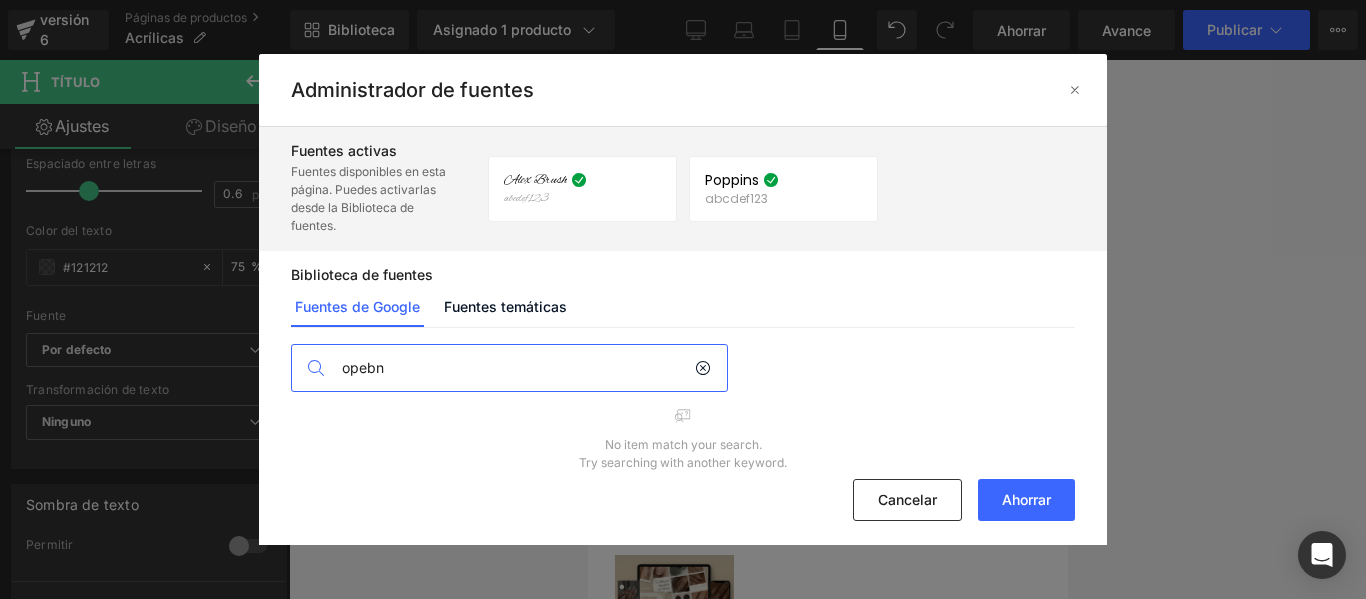 scroll, scrollTop: 0, scrollLeft: 0, axis: both 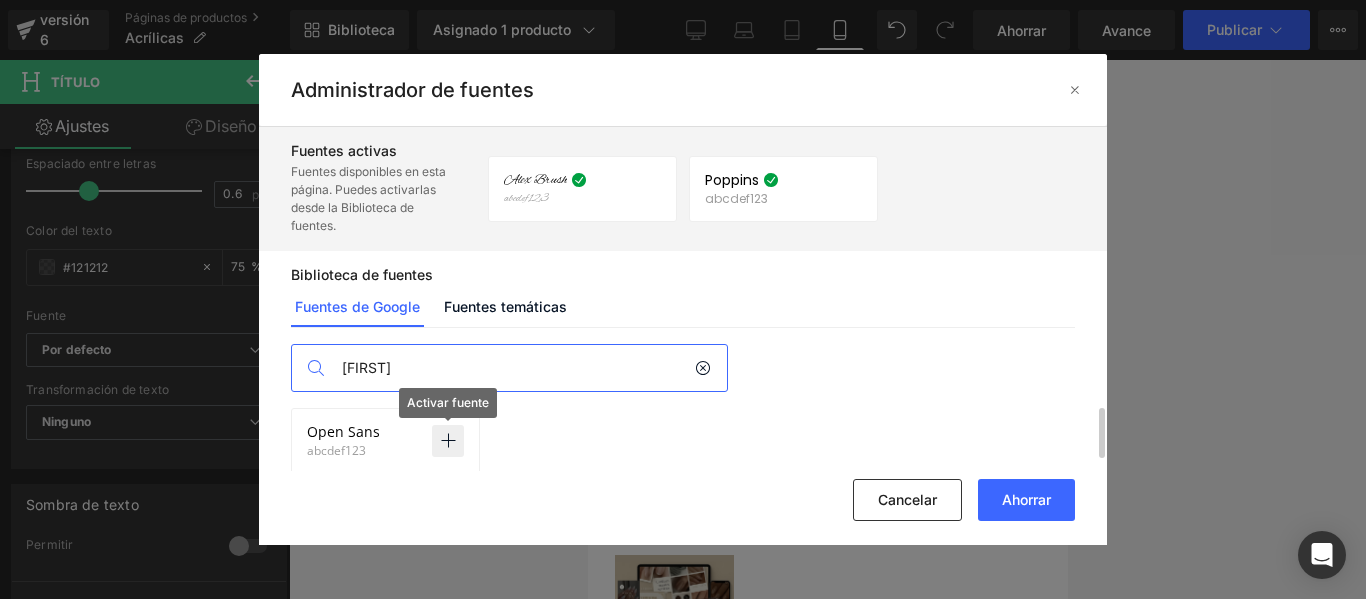 type on "[FIRST]" 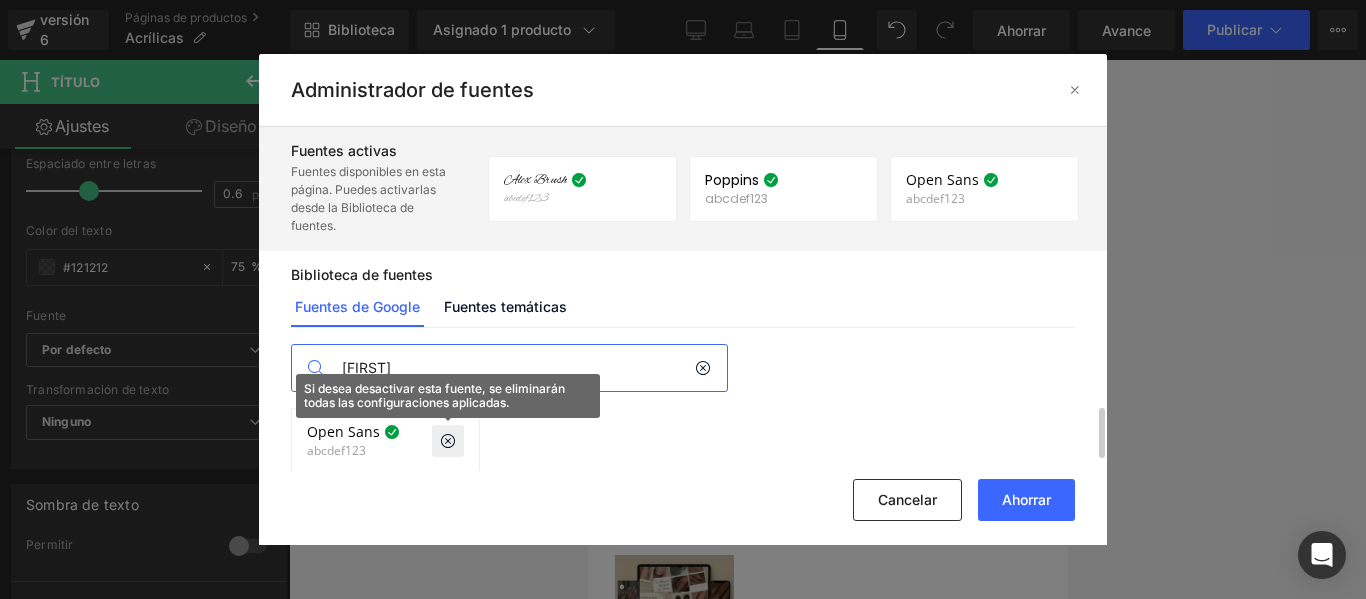 click on "[FIRST]" at bounding box center (509, 368) 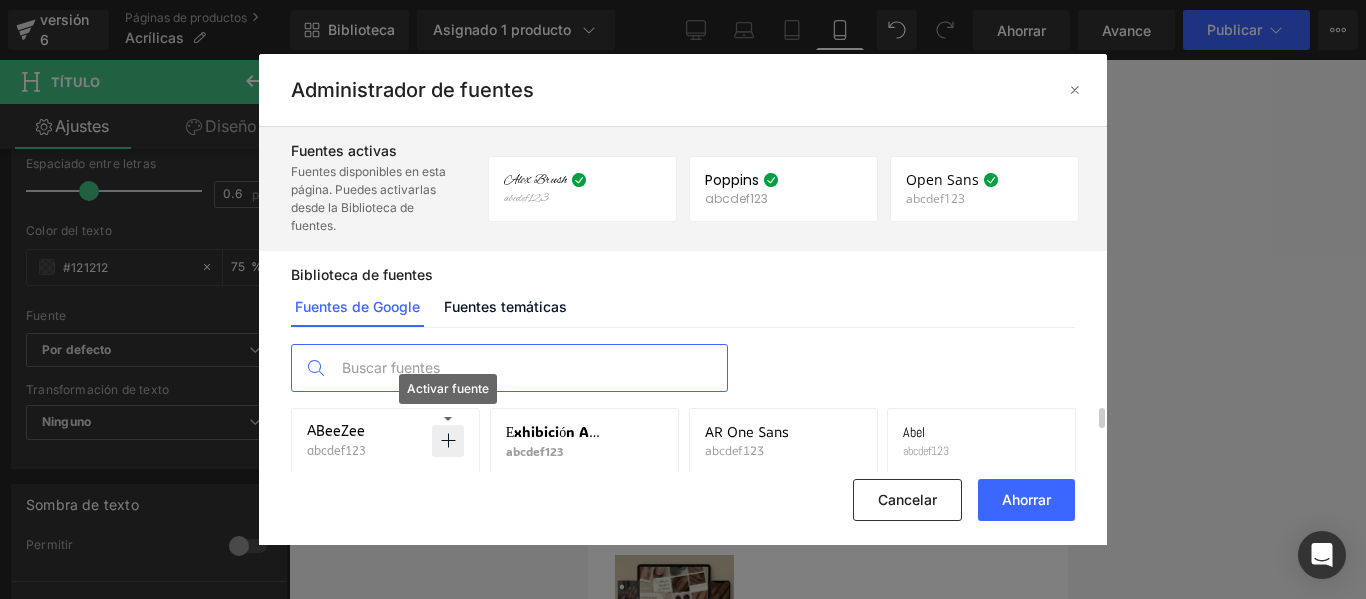click at bounding box center (529, 368) 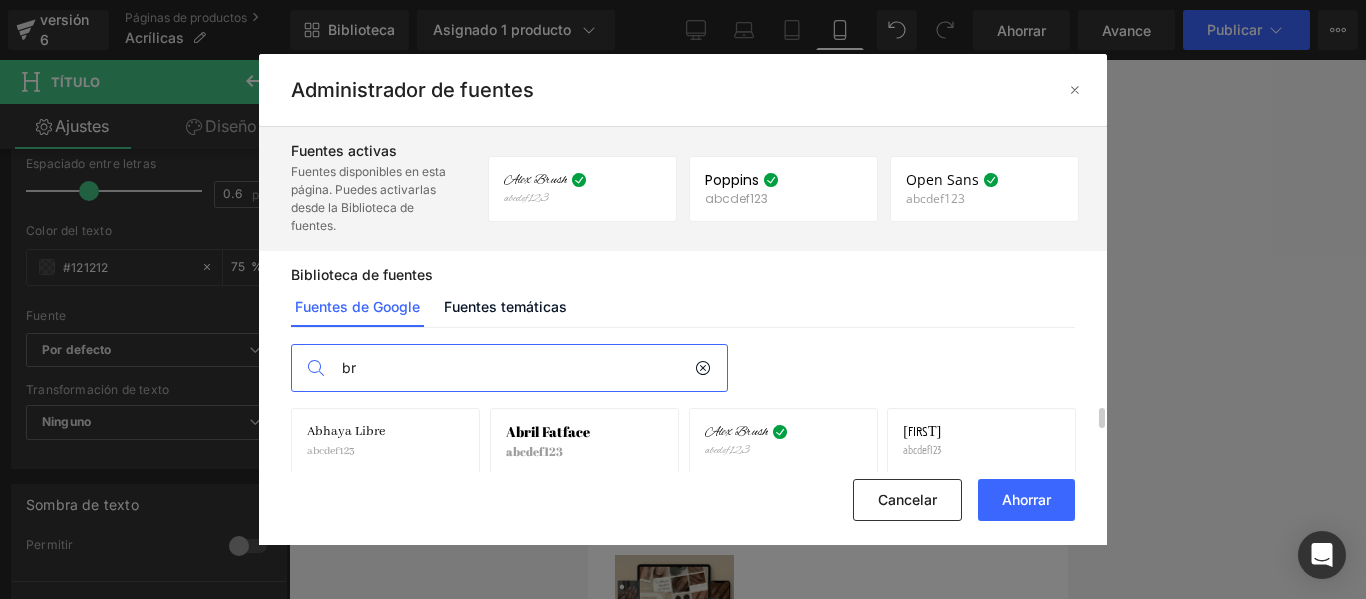type on "b" 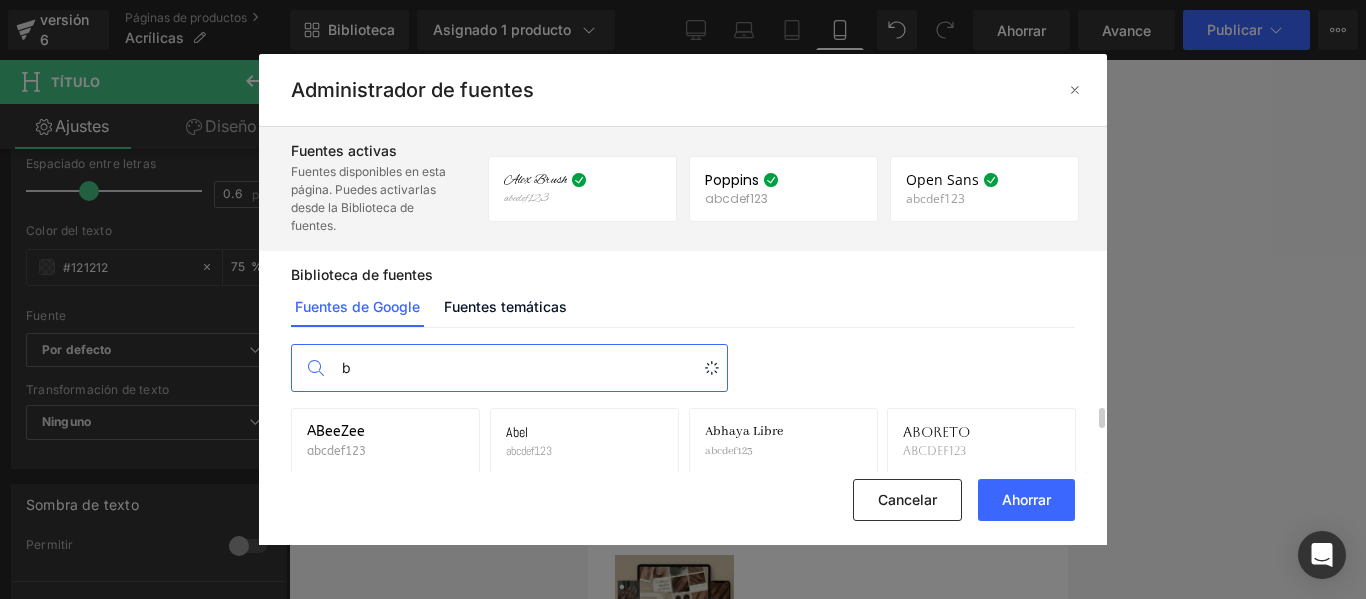 type 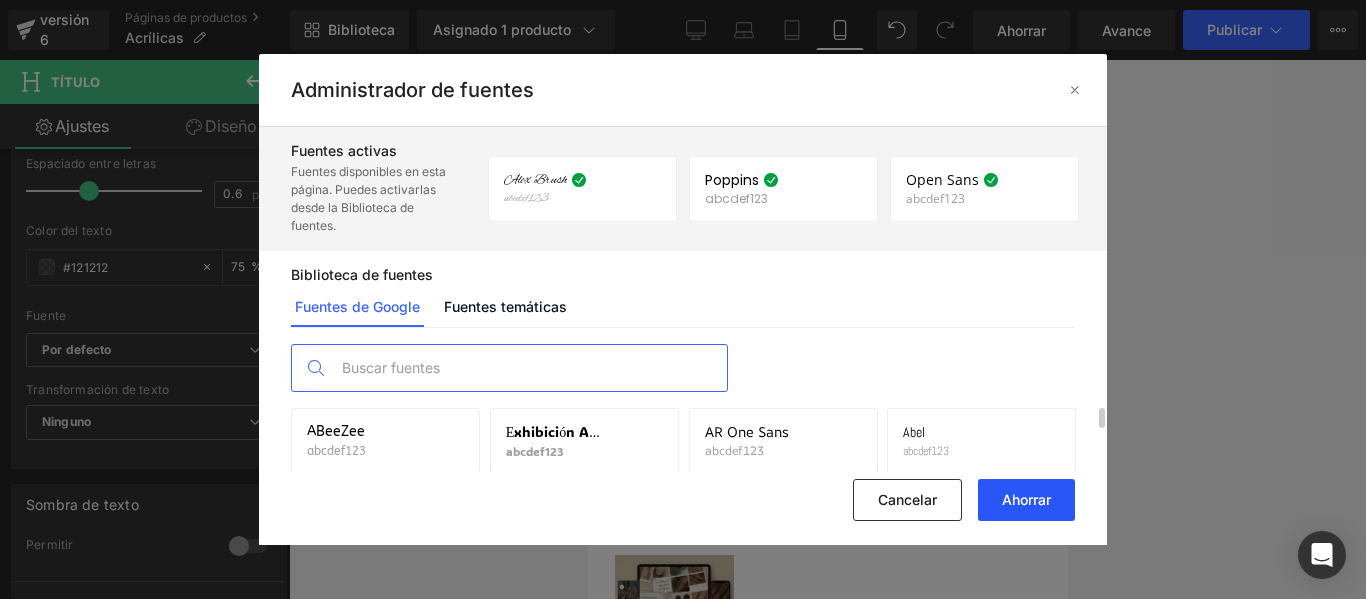 click on "Ahorrar" at bounding box center (1026, 499) 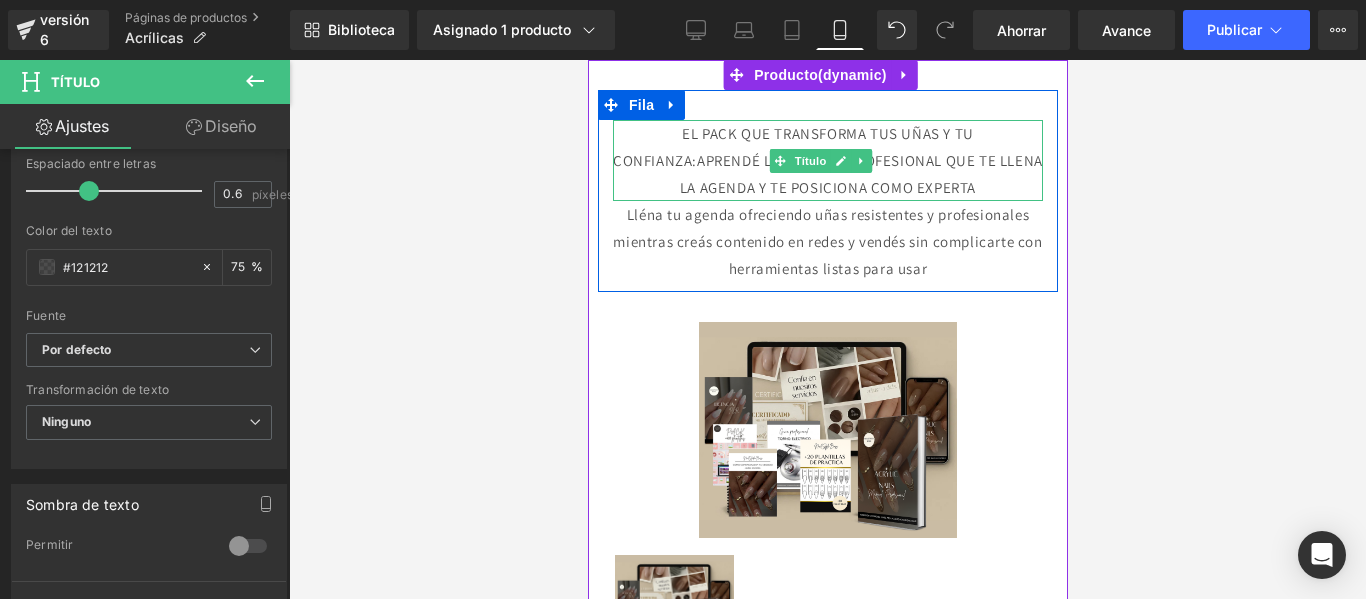 click on "EL PACK QUE TRANSFORMA TUS UÑAS Y TU CONFIANZA:APRENDÉ LA TÉCNICA PROFESIONAL QUE TE LLENA LA AGENDA Y TE POSICIONA COMO EXPERTA" at bounding box center [827, 160] 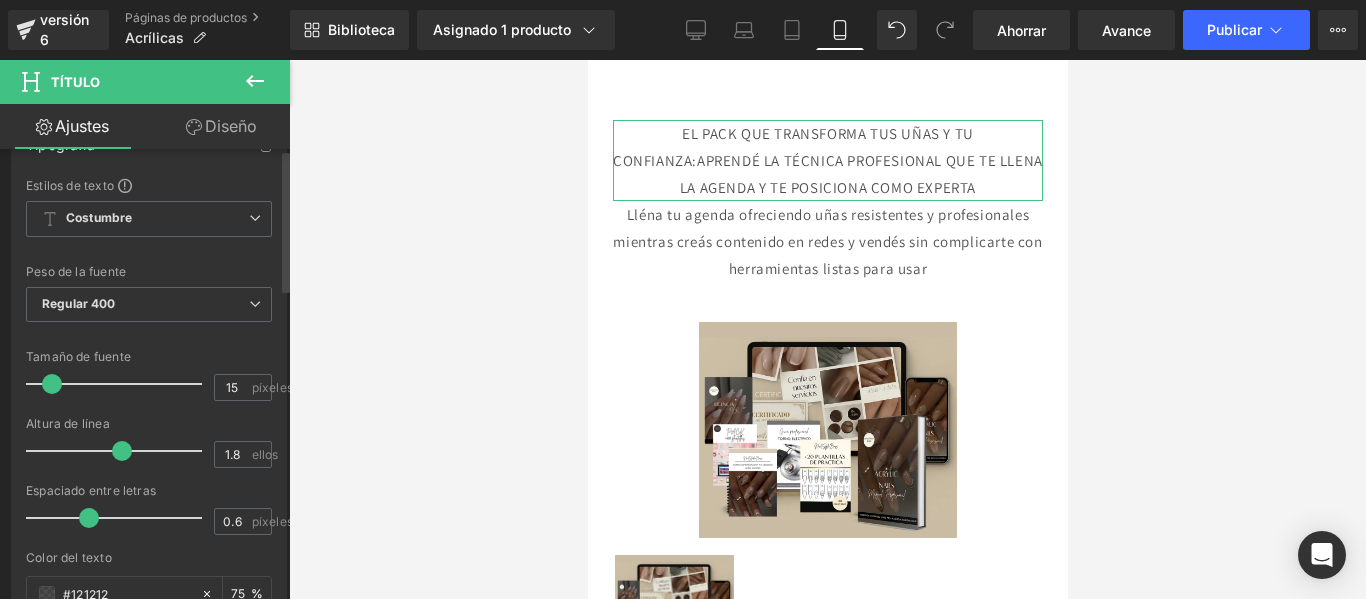 scroll, scrollTop: 0, scrollLeft: 0, axis: both 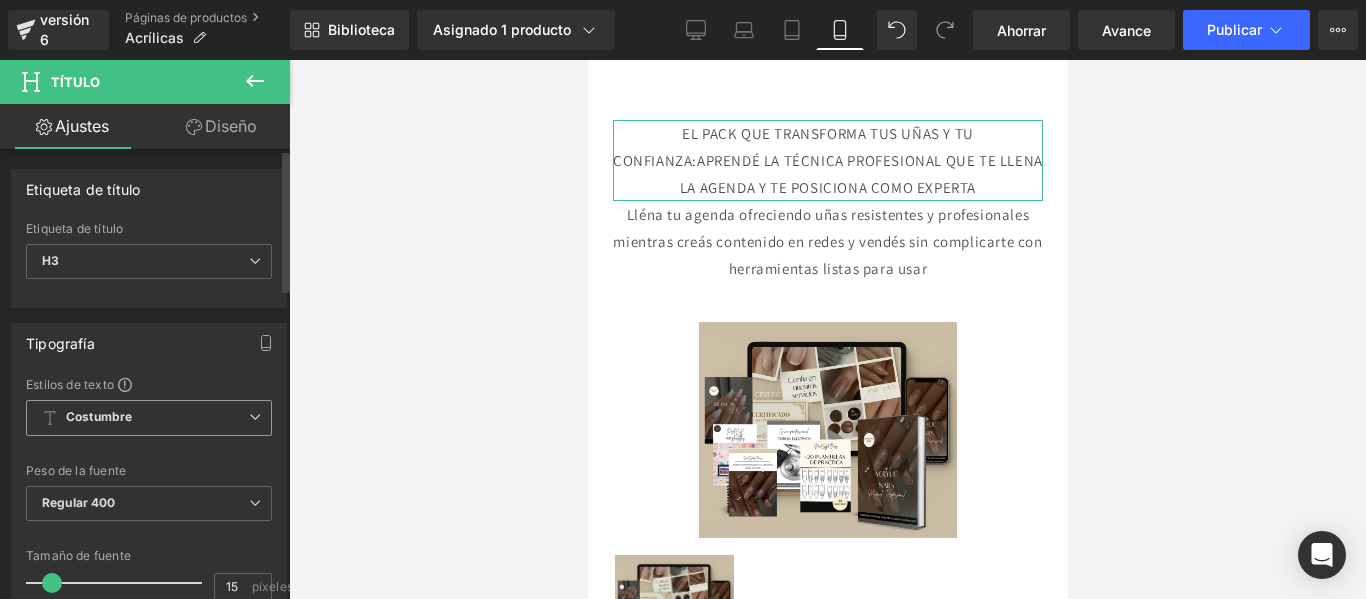 click on "Costumbre
Configurar estilo global" at bounding box center (149, 418) 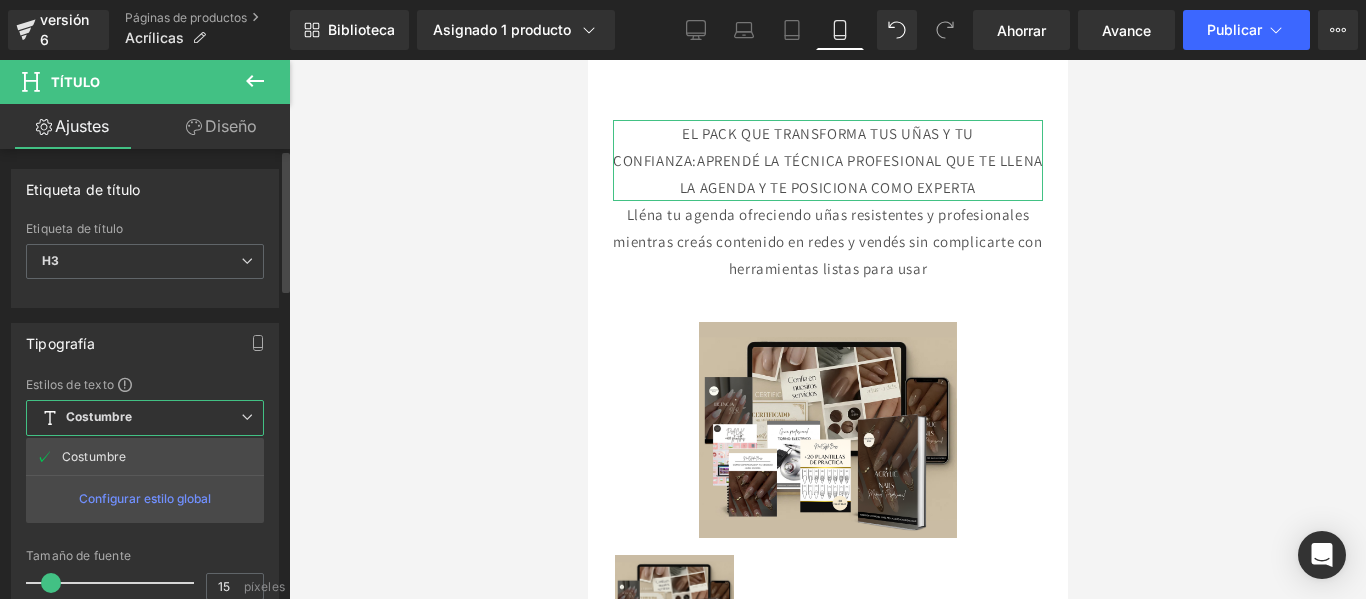 click on "Tipografía" at bounding box center [145, 343] 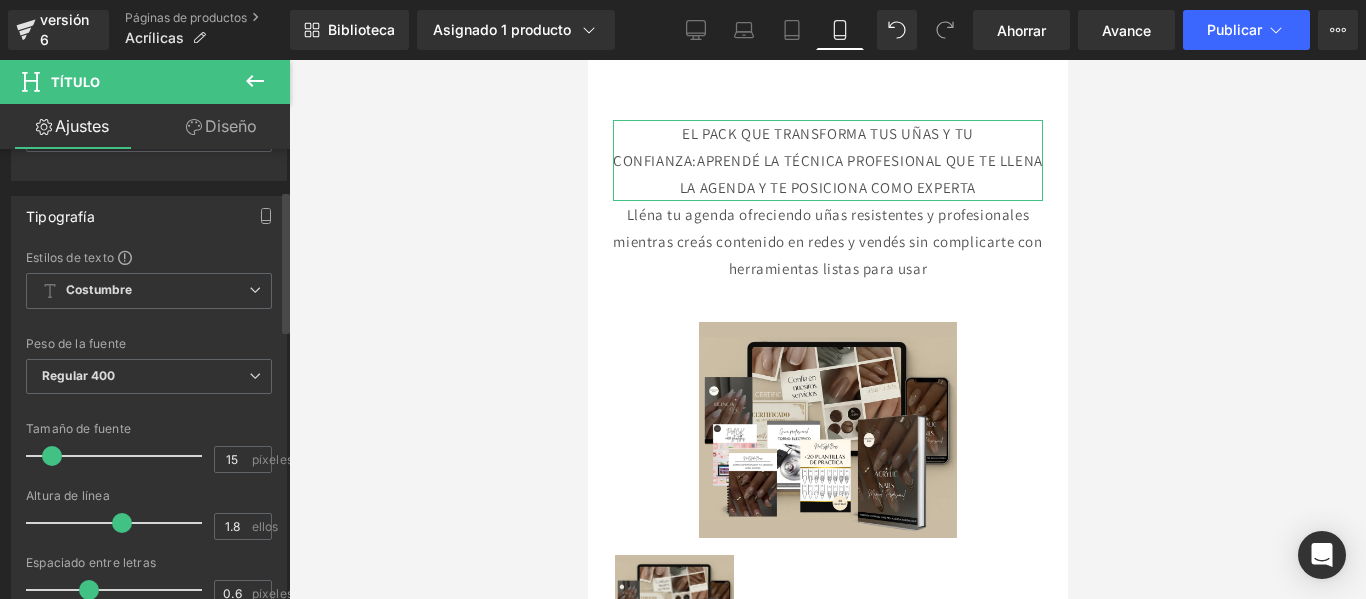 scroll, scrollTop: 131, scrollLeft: 0, axis: vertical 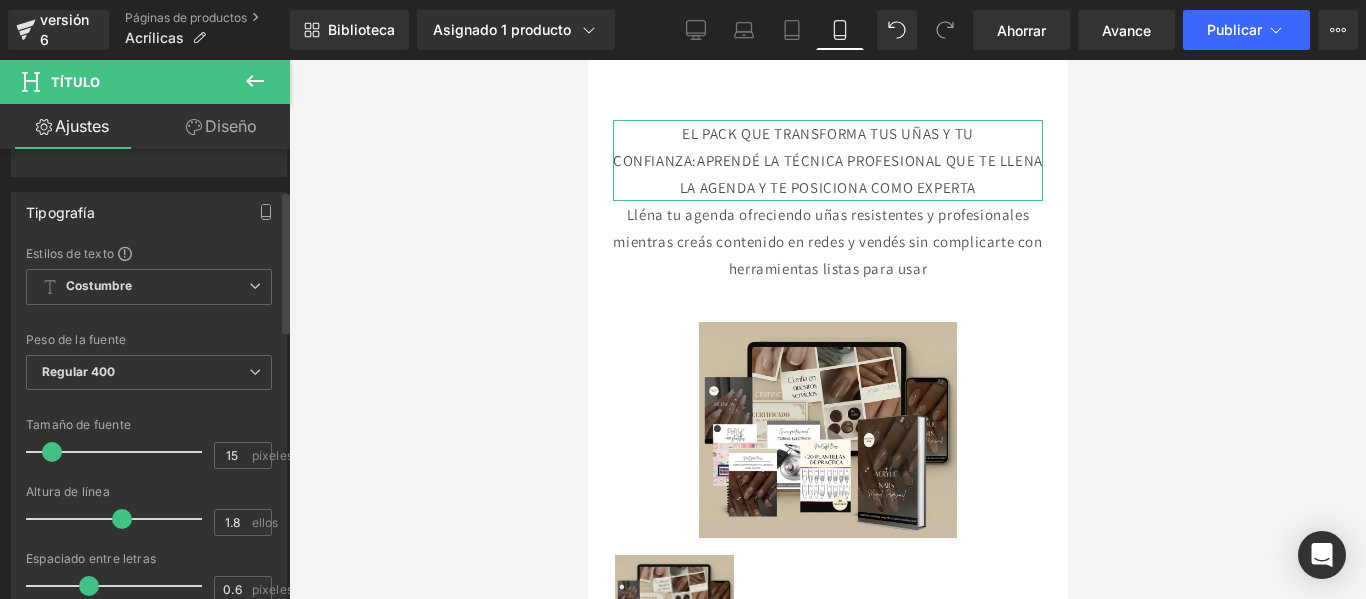 click on "Peso de la fuente
Regular 400
Delgado 100 Semifino 200 Luz 300 Regular 400 Mediano 500 Semi Negrita 600 Súper Bold 800 El más audaz 900 Negrita 700 Encendedor Más audaz" at bounding box center (149, 373) 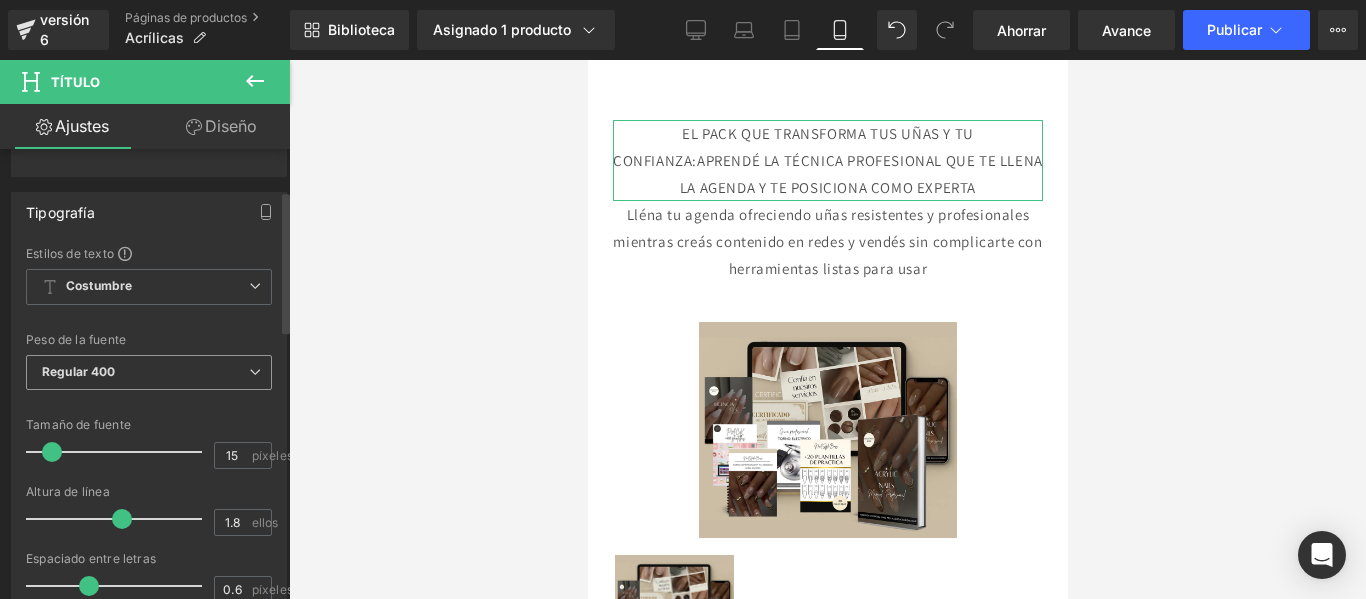 click on "Regular 400" at bounding box center (149, 372) 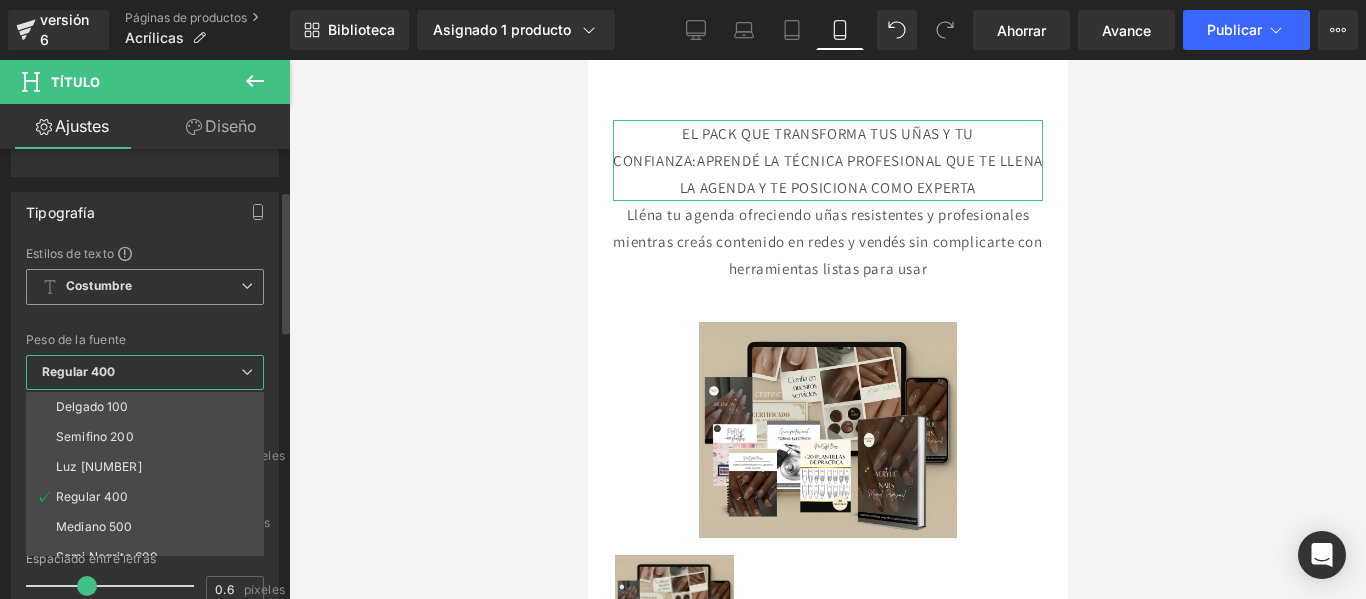 click on "Costumbre
Configurar estilo global" at bounding box center [145, 287] 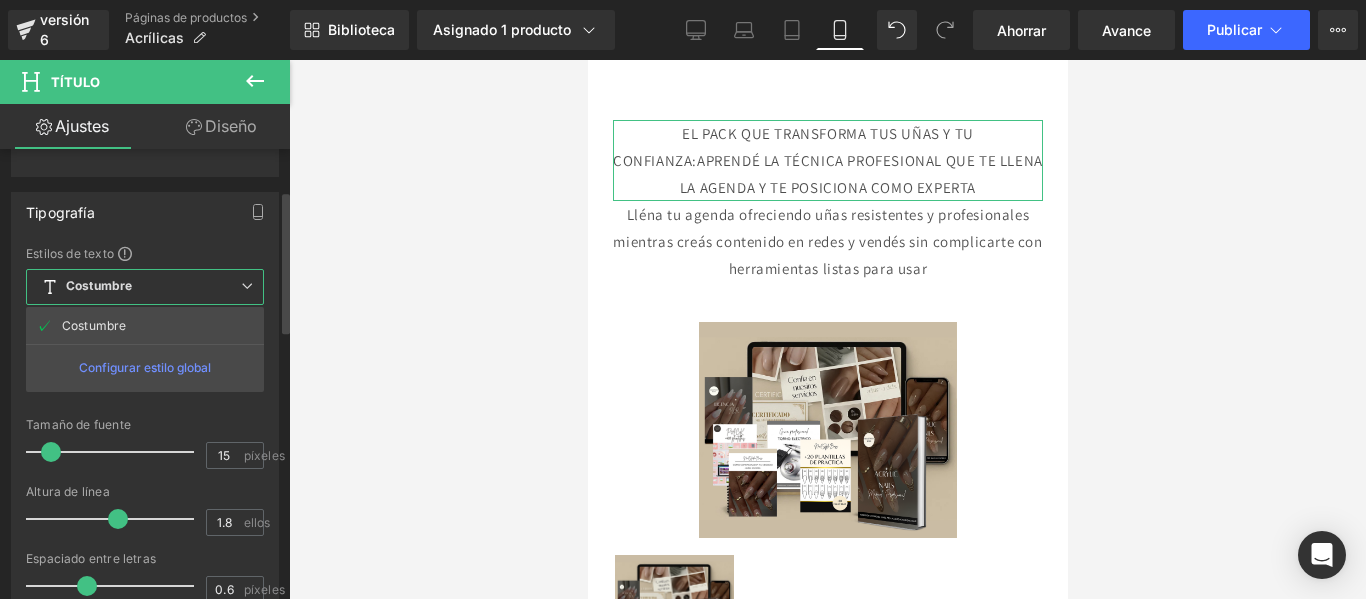 click on "Configurar estilo global" at bounding box center [145, 367] 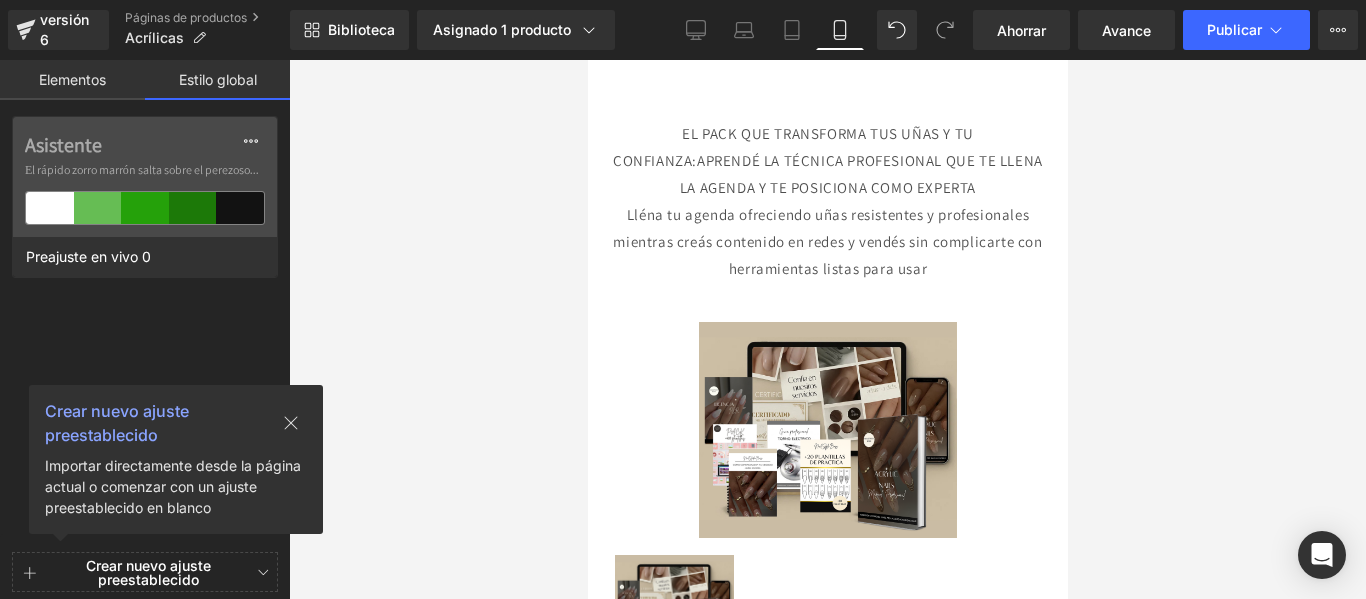 click 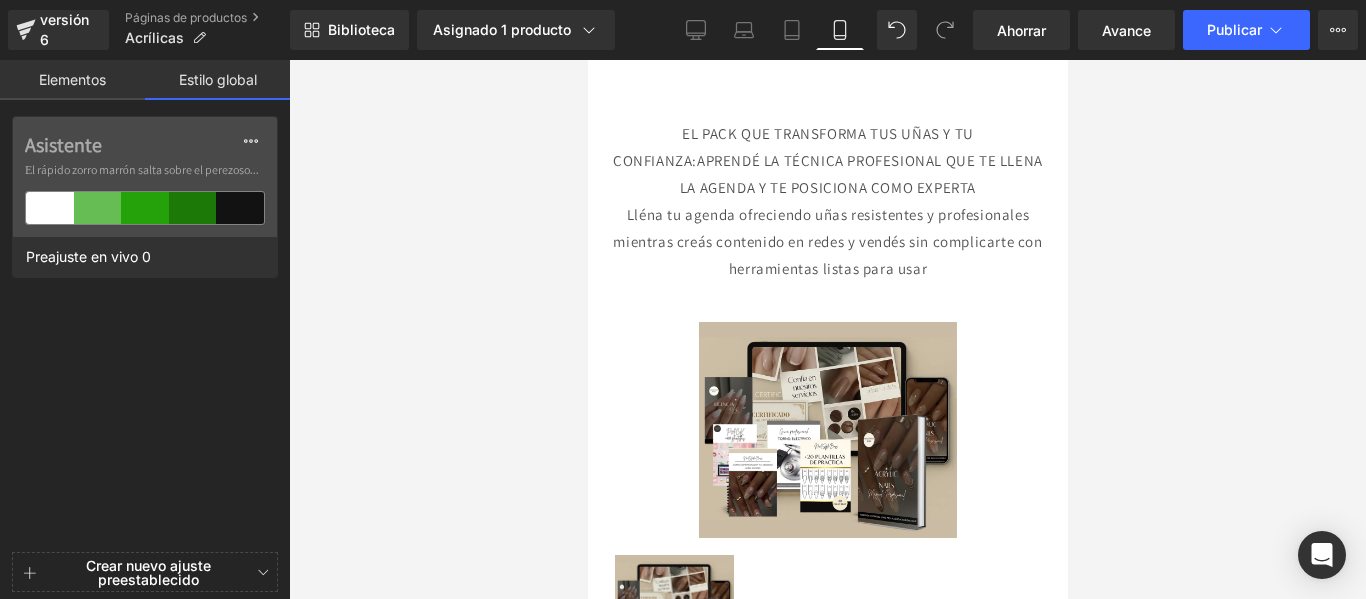 click on "Elementos" at bounding box center (72, 80) 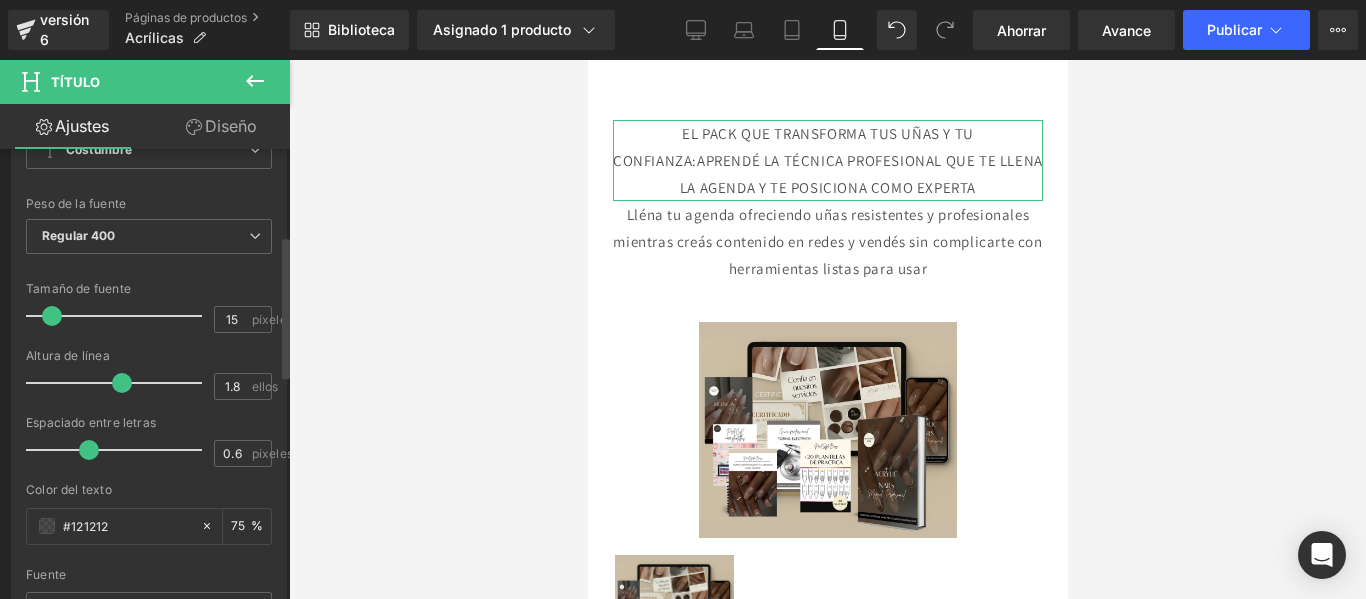 scroll, scrollTop: 274, scrollLeft: 0, axis: vertical 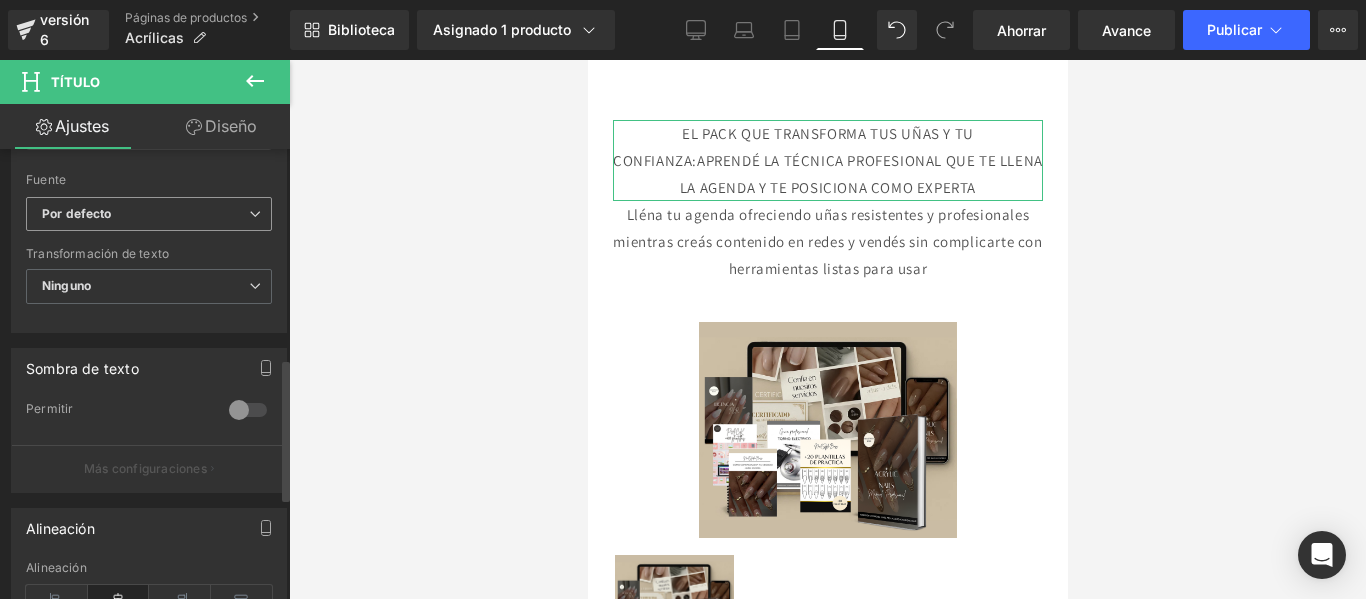 click on "Por defecto" at bounding box center [149, 214] 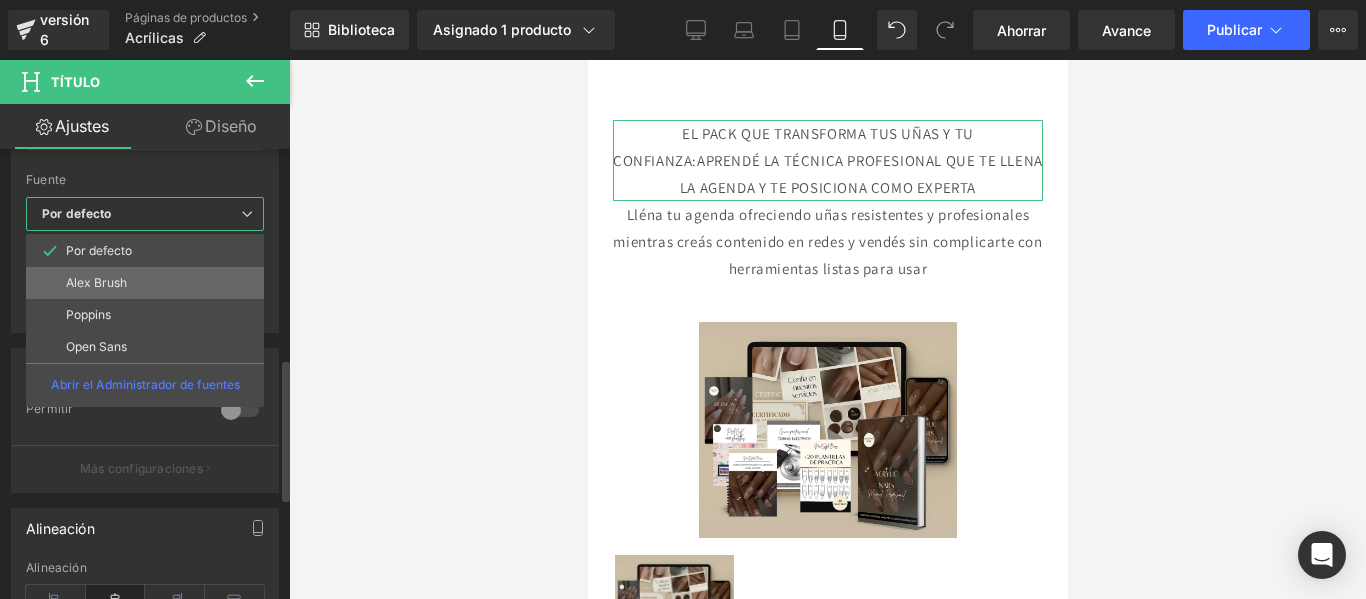 click on "Alex Brush" at bounding box center (145, 283) 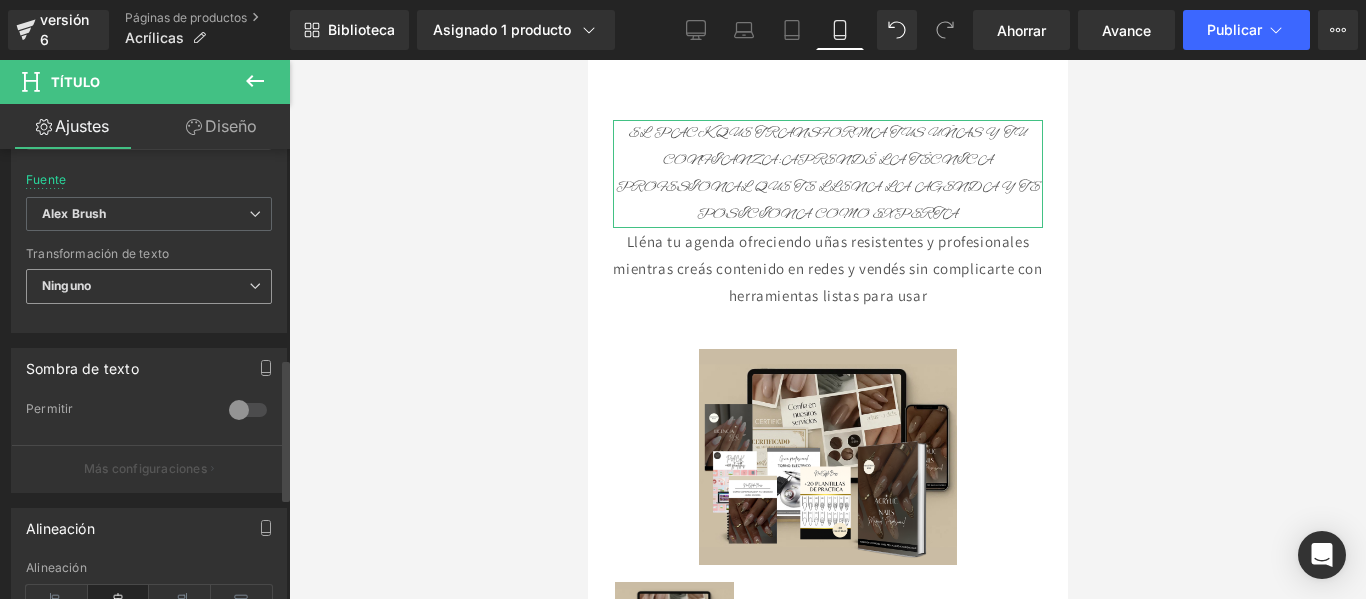 click on "Ninguno" at bounding box center (149, 286) 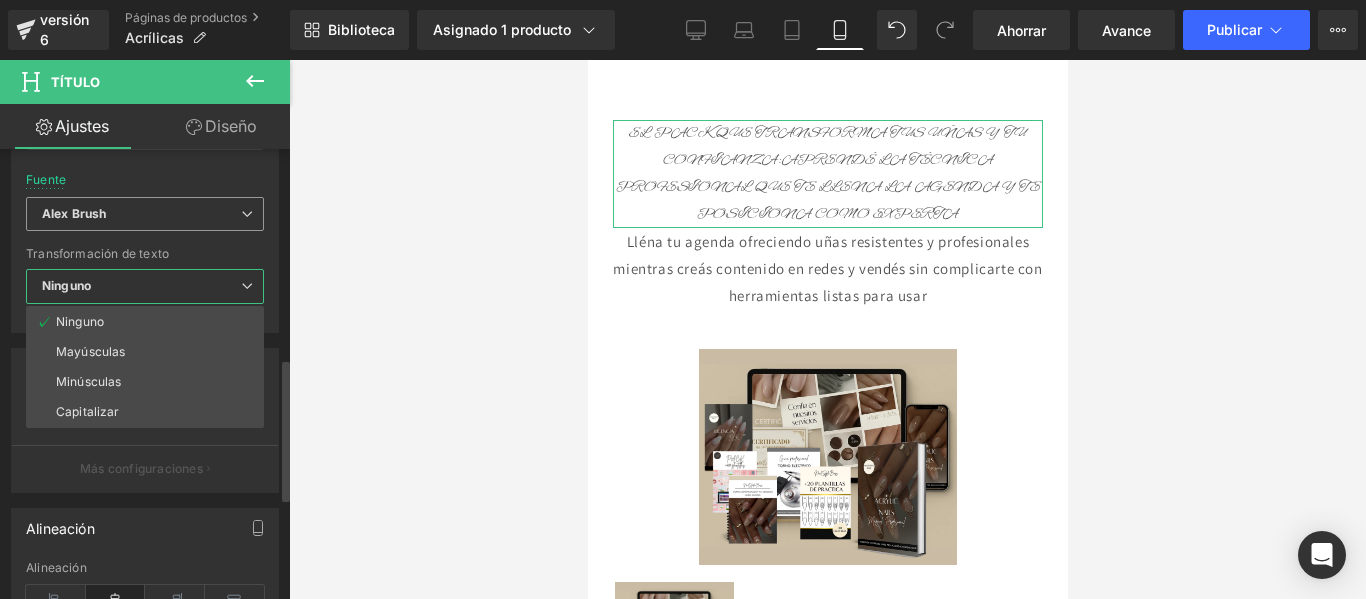 click on "Alex Brush" at bounding box center [145, 214] 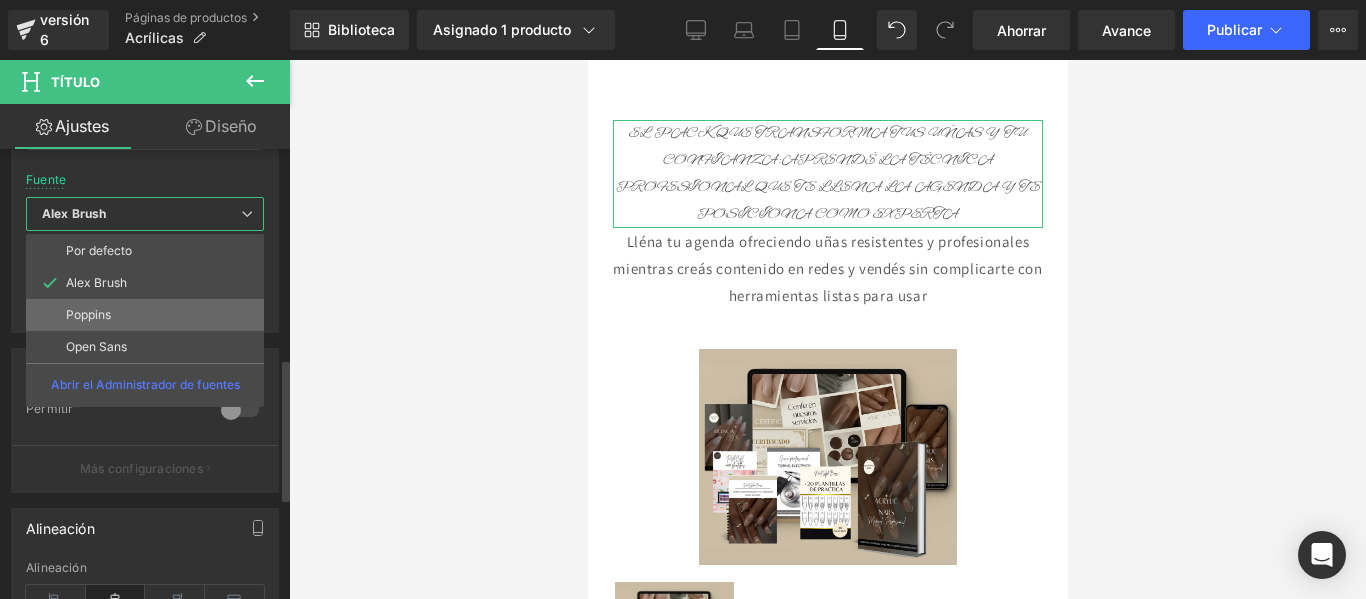 click on "Poppins" at bounding box center (145, 315) 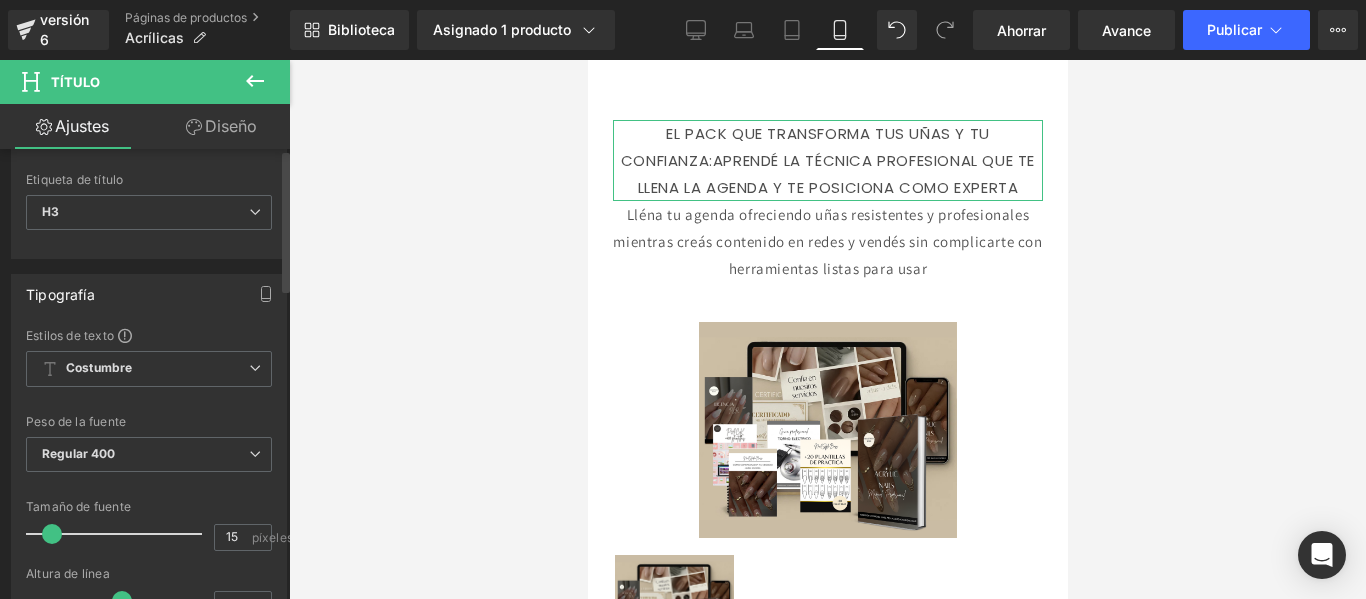 scroll, scrollTop: 0, scrollLeft: 0, axis: both 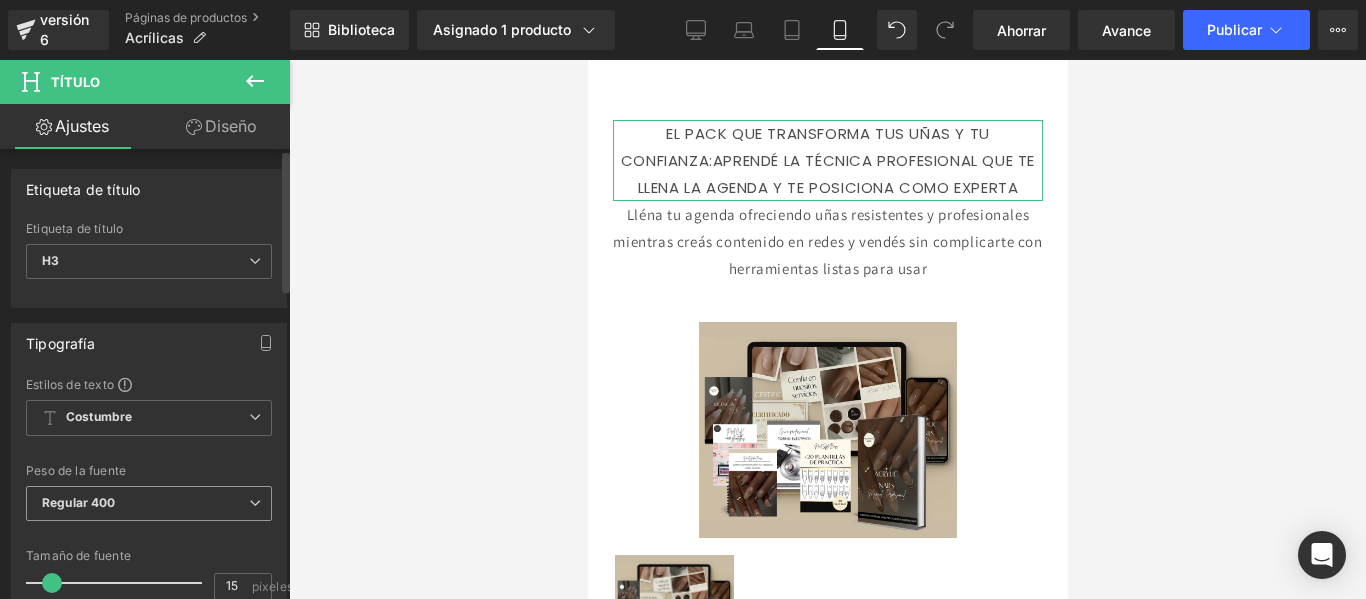 click on "Regular 400" at bounding box center [149, 503] 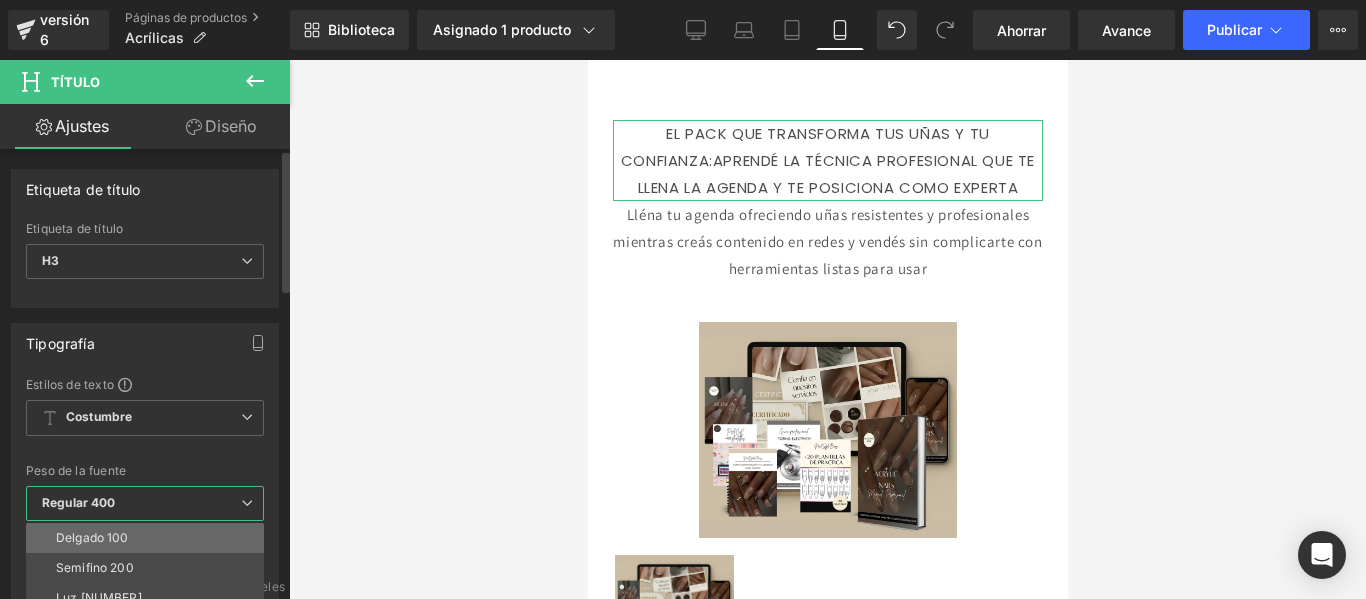 click on "Delgado 100" at bounding box center (149, 538) 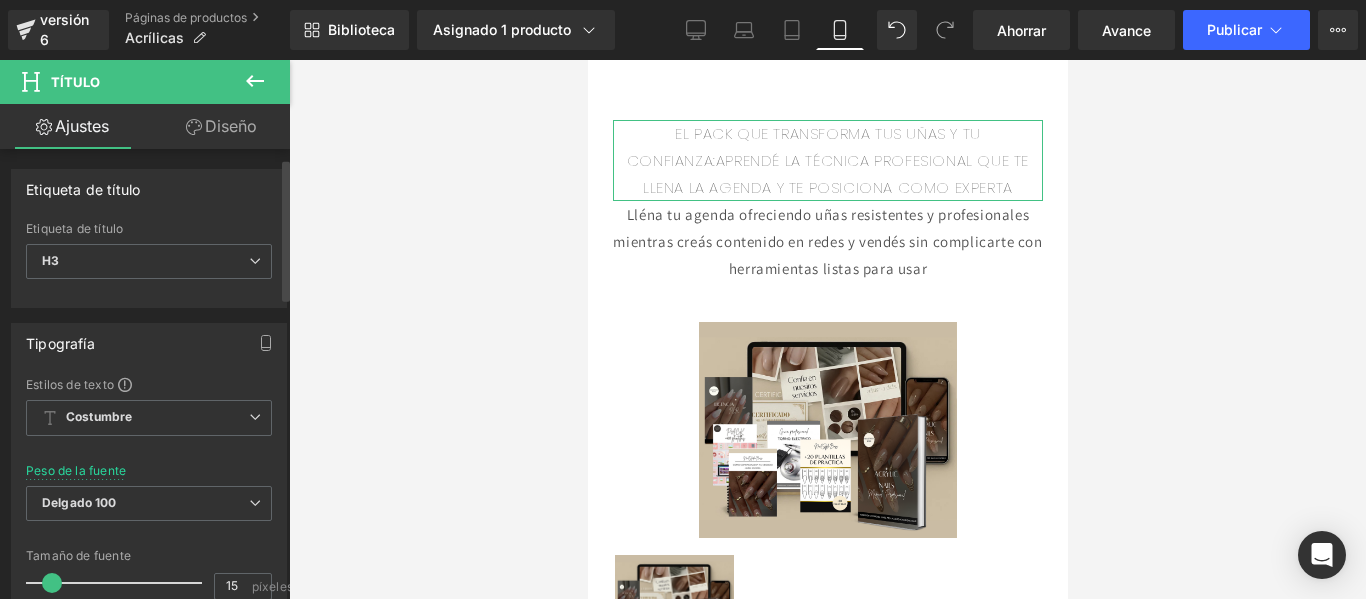 scroll, scrollTop: 78, scrollLeft: 0, axis: vertical 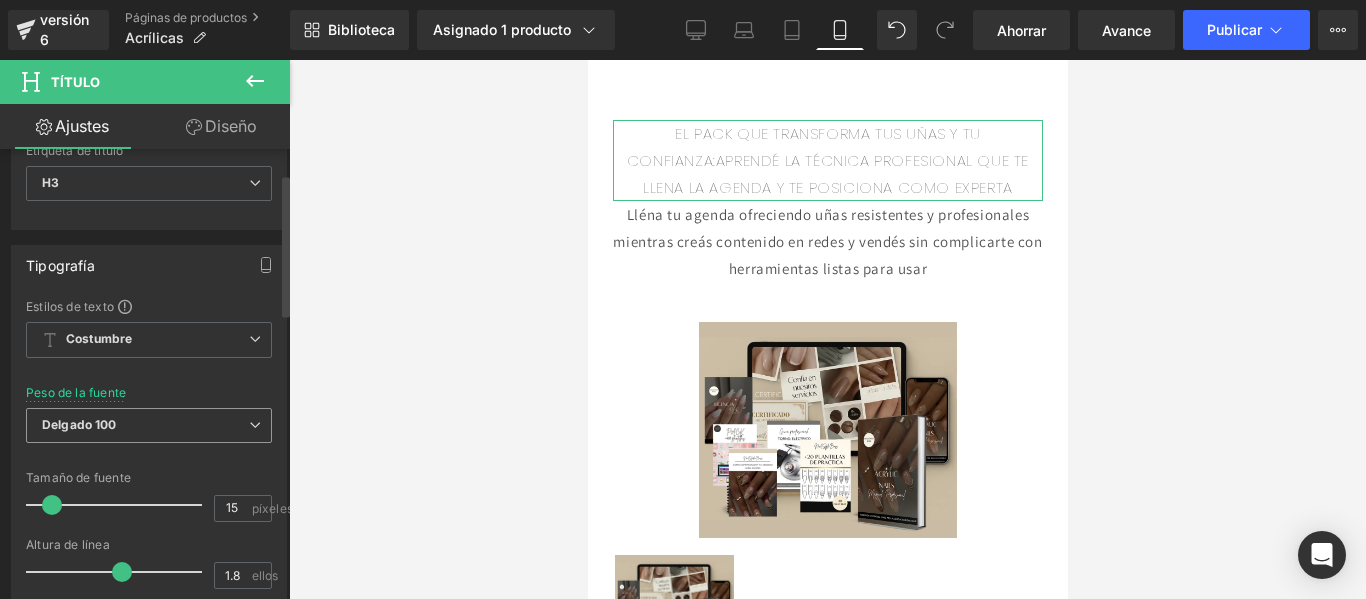 click on "Delgado 100" at bounding box center [149, 425] 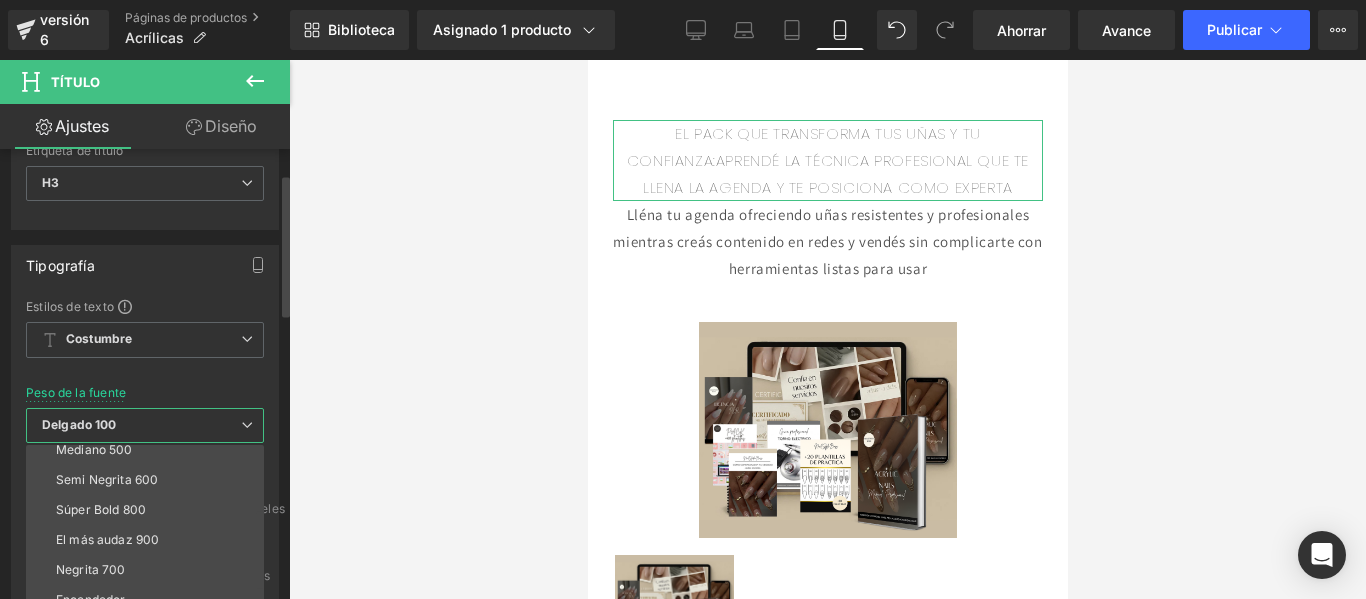scroll, scrollTop: 132, scrollLeft: 0, axis: vertical 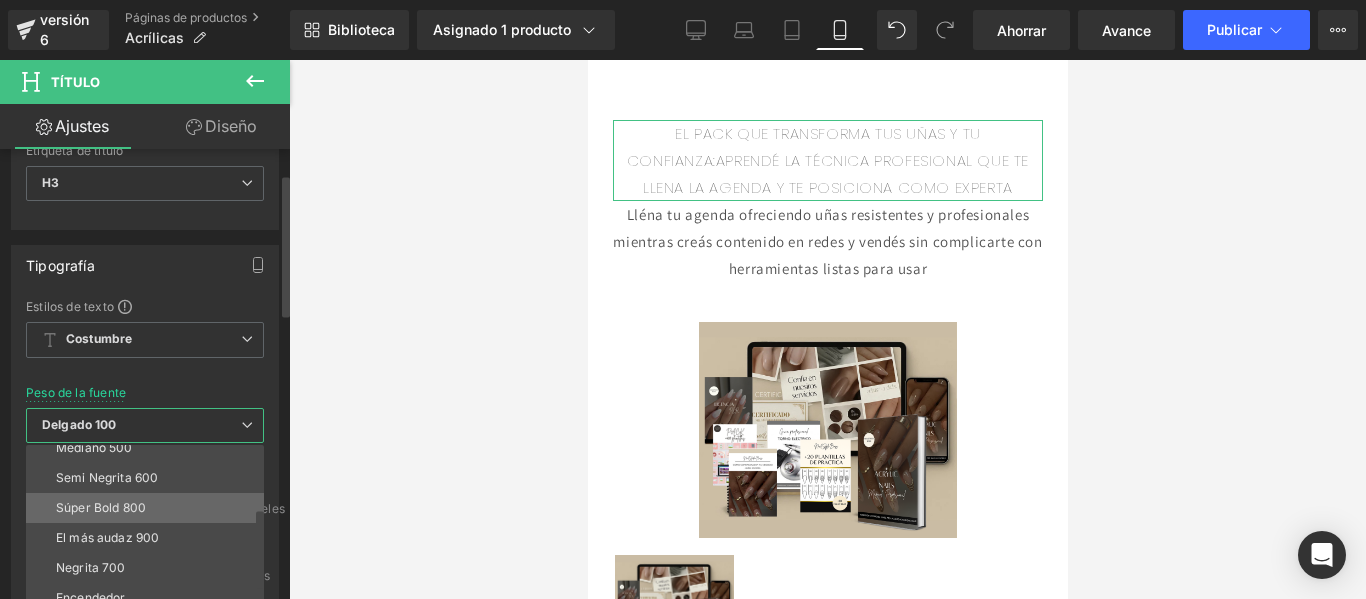 click on "Súper Bold 800" at bounding box center [149, 508] 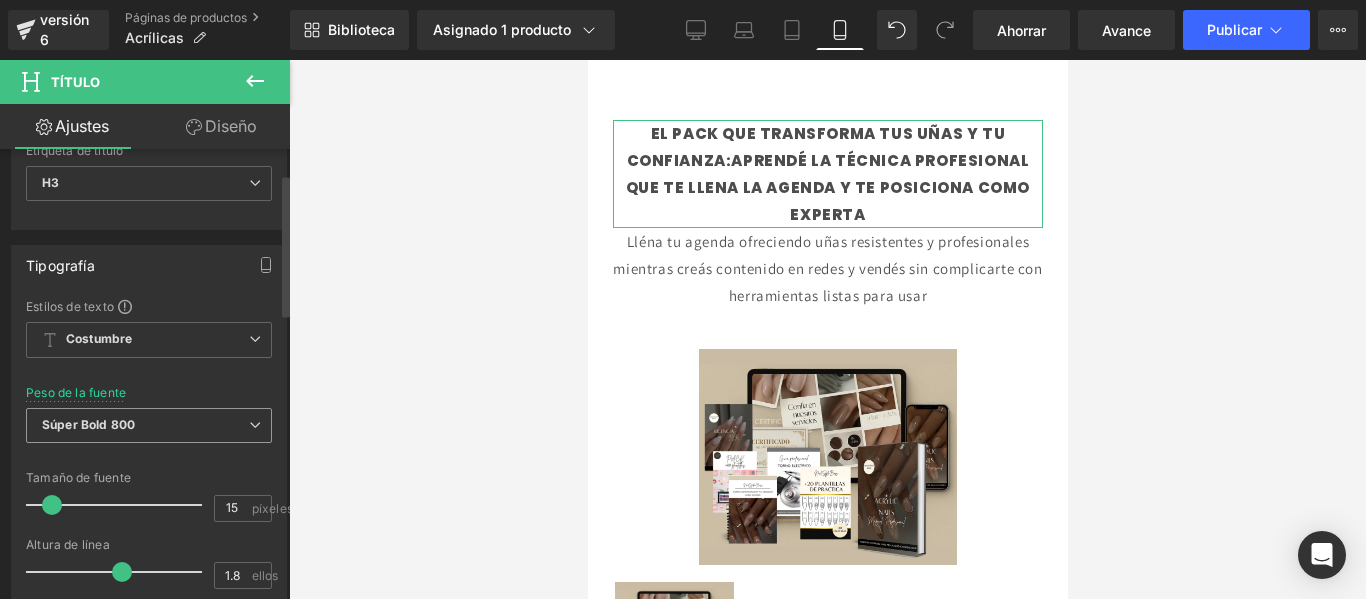 click on "Súper Bold 800" at bounding box center (149, 425) 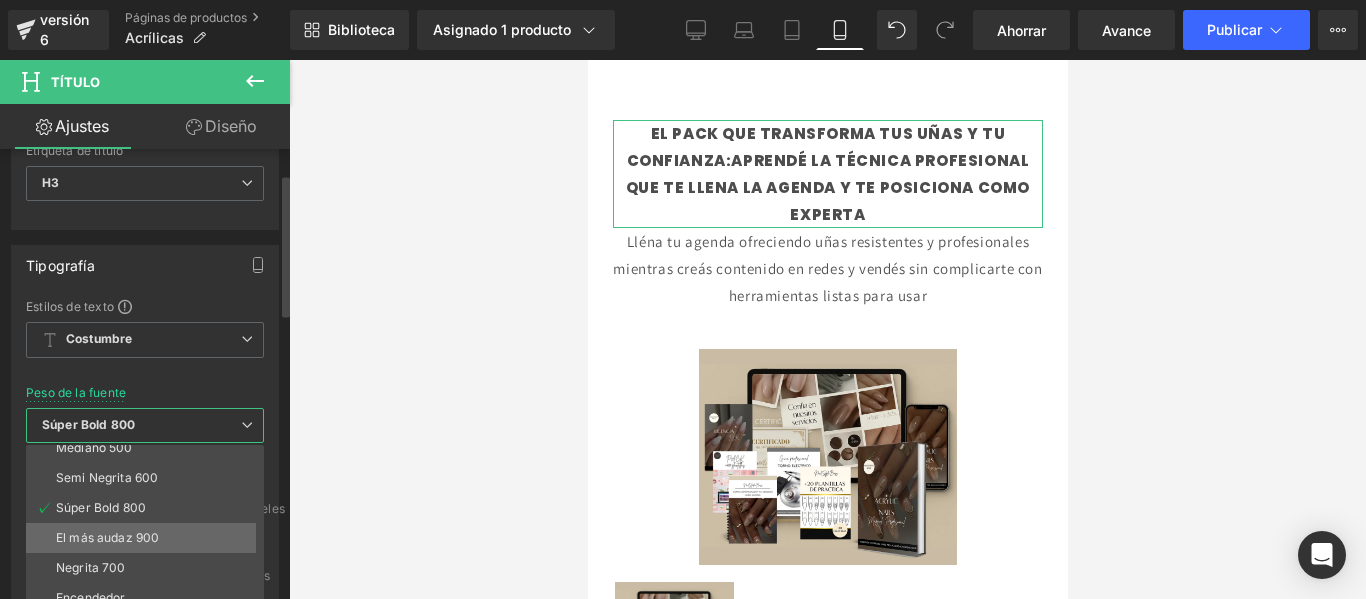 click on "El más audaz 900" at bounding box center (149, 538) 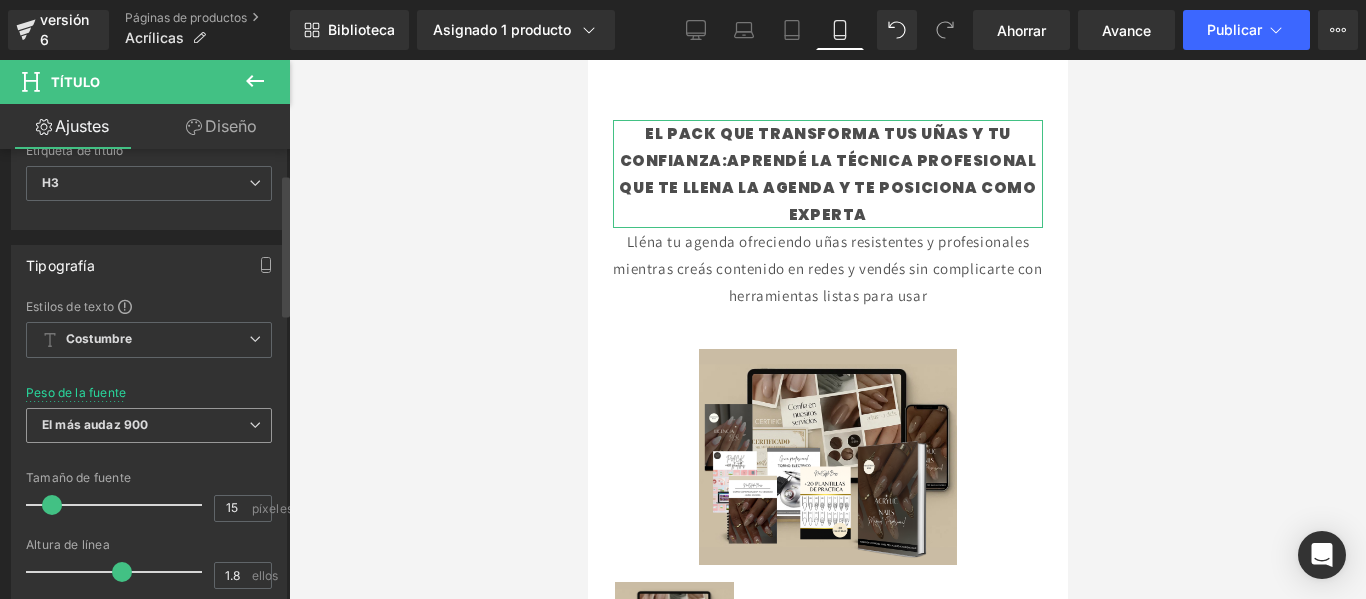 click on "El más audaz 900" at bounding box center (149, 425) 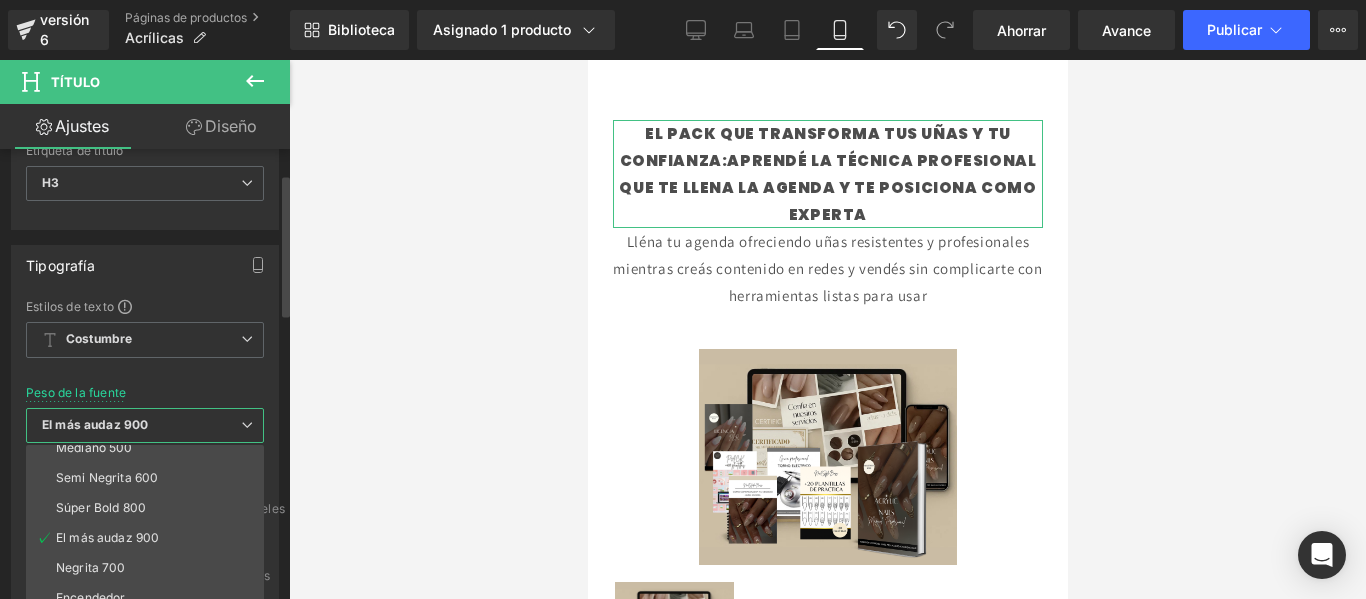 click on "Fuente
Por defecto
Alex Brush
Poppins
Open Sans
Poppins
Por defecto
Alex Brush
Poppins
Open Sans
Abrir el Administrador de fuentes" at bounding box center [145, 539] 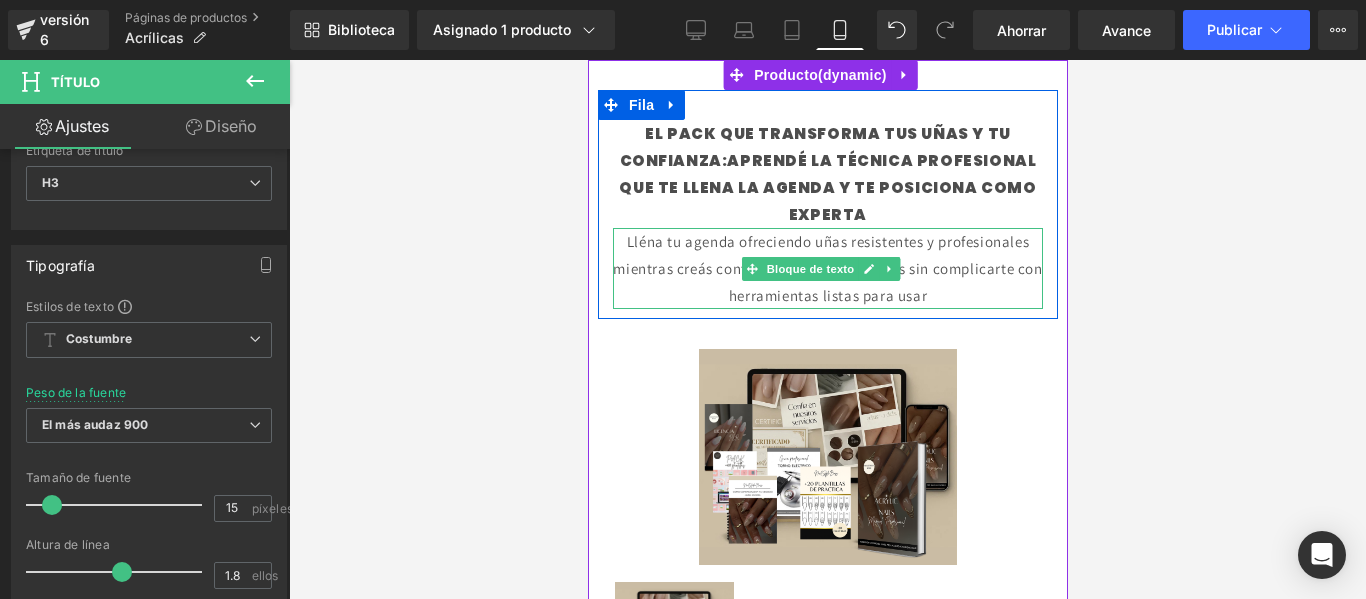 click on "Lléna tu agenda ofreciendo uñas resistentes y profesionales mientras creás contenido en redes y vendés sin complicarte con herramientas listas para usar" at bounding box center [827, 268] 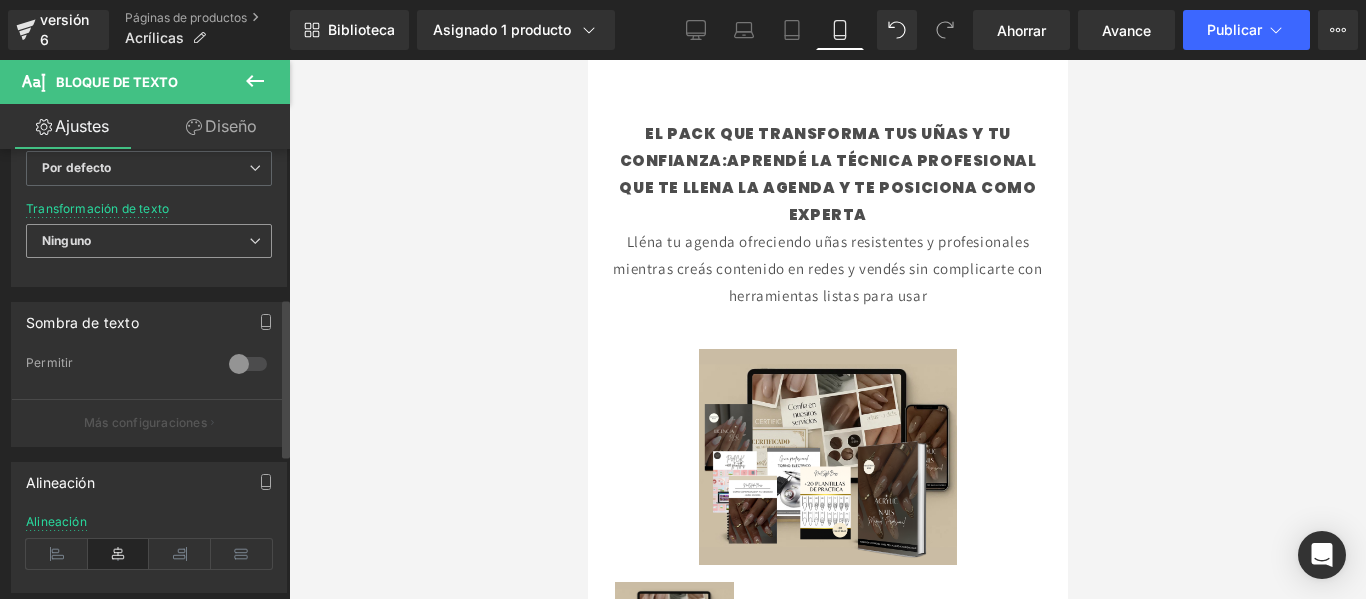 scroll, scrollTop: 419, scrollLeft: 0, axis: vertical 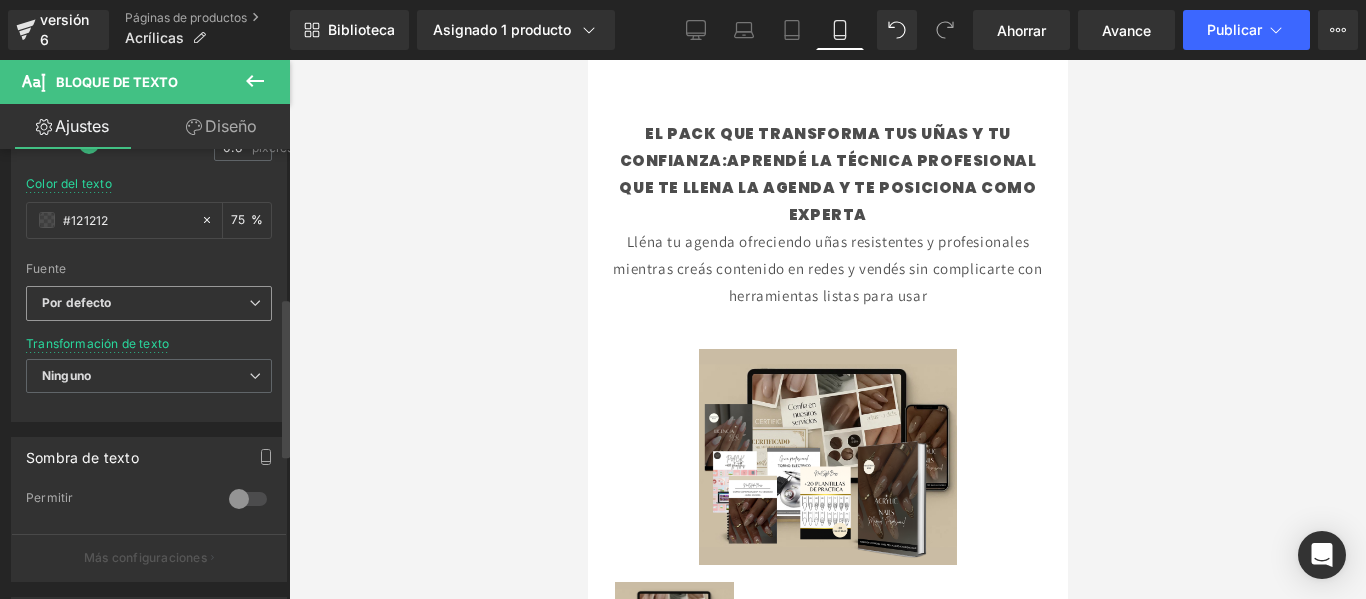 click on "Por defecto" at bounding box center [149, 303] 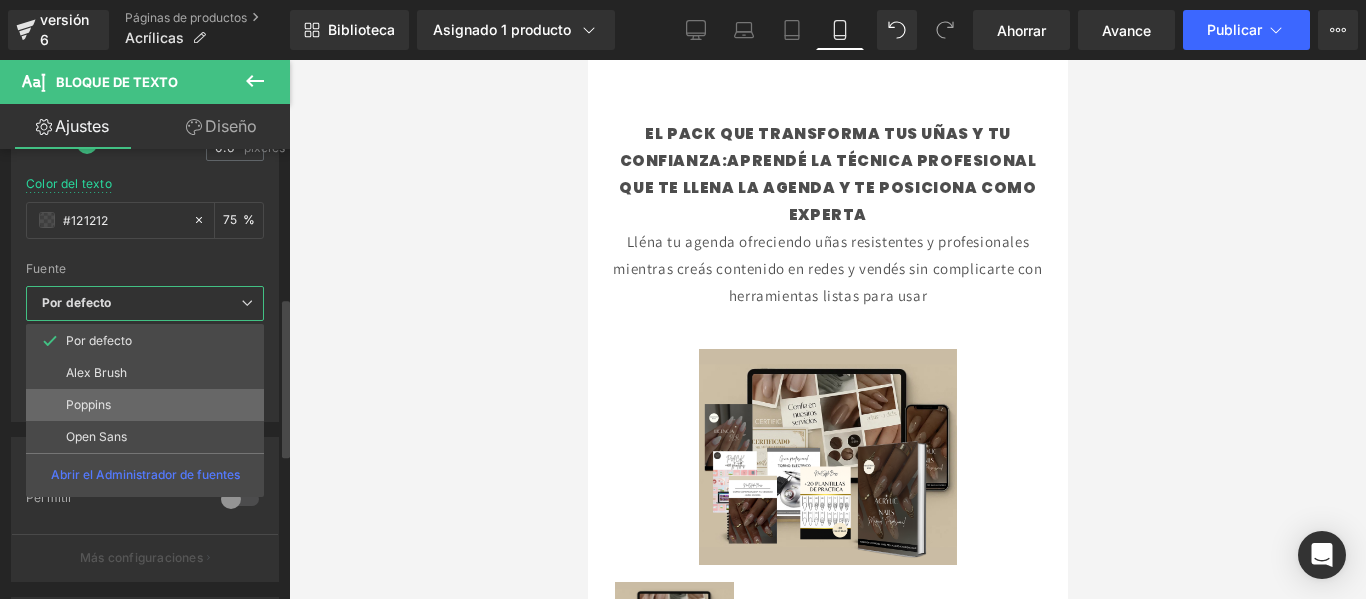 click on "Poppins" at bounding box center (145, 405) 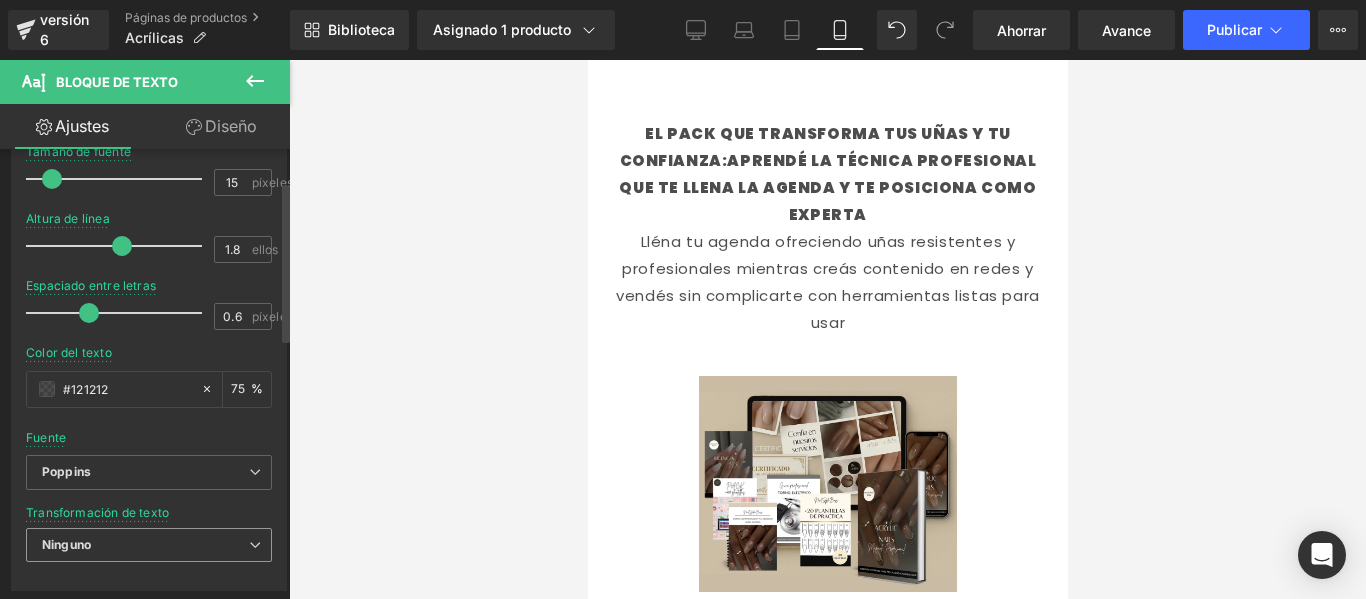 scroll, scrollTop: 0, scrollLeft: 0, axis: both 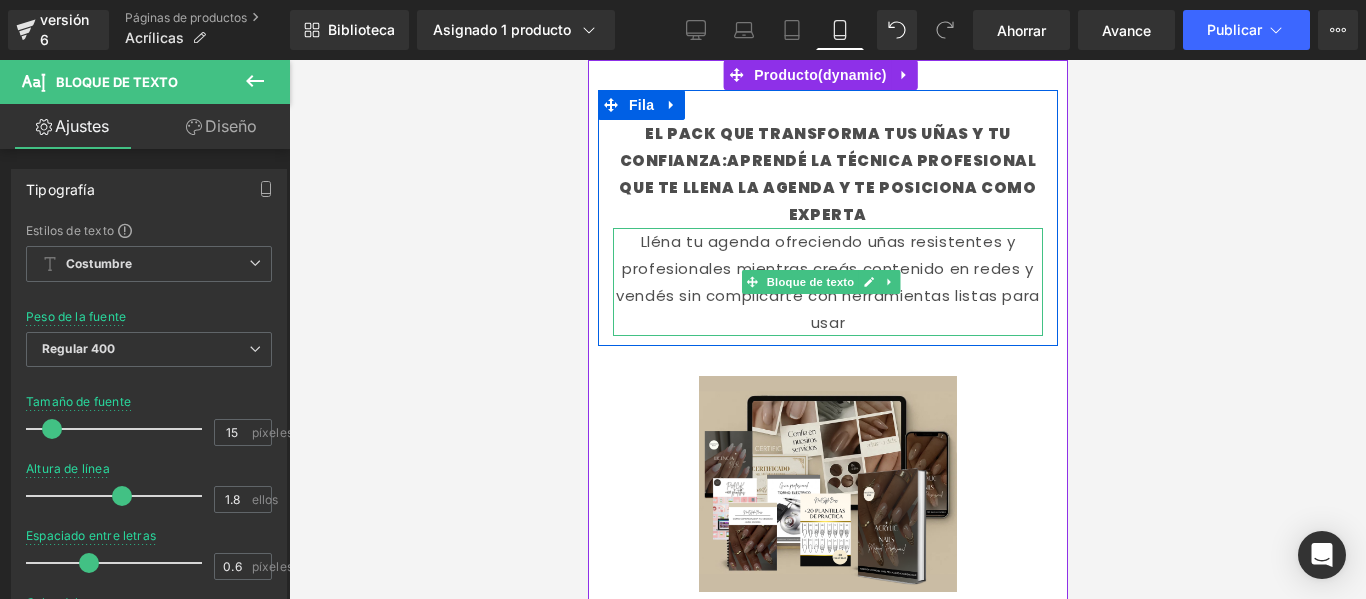 click on "Lléna tu agenda ofreciendo uñas resistentes y profesionales mientras creás contenido en redes y vendés sin complicarte con herramientas listas para usar" at bounding box center (827, 282) 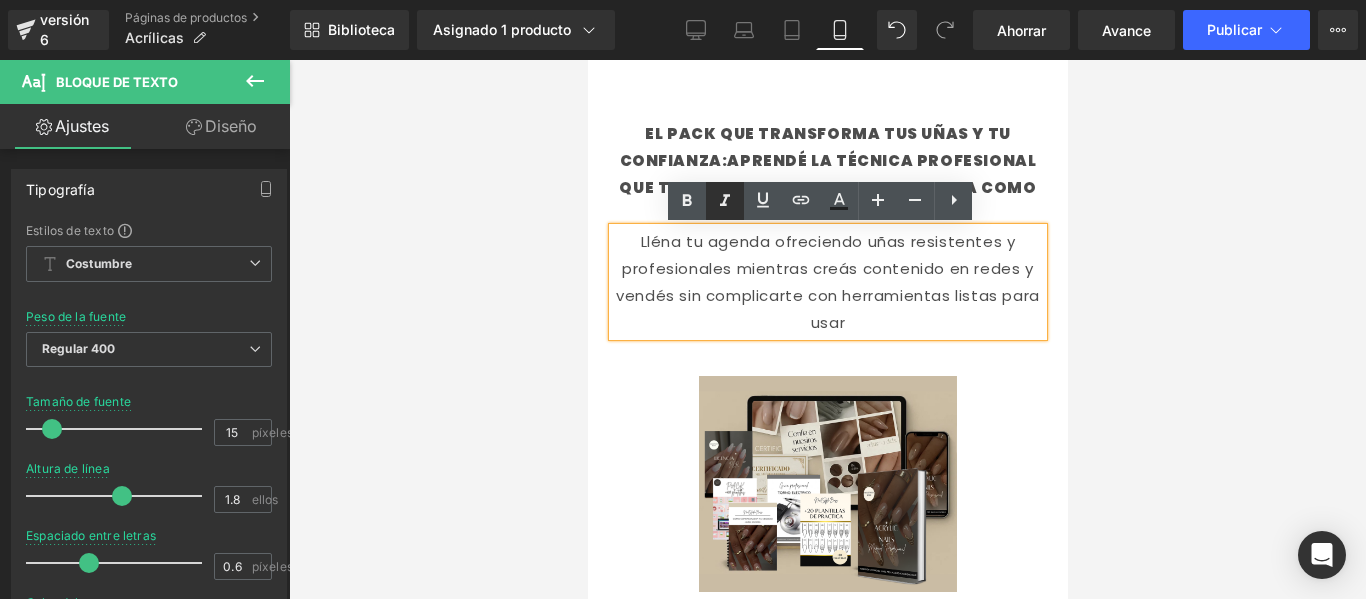 click 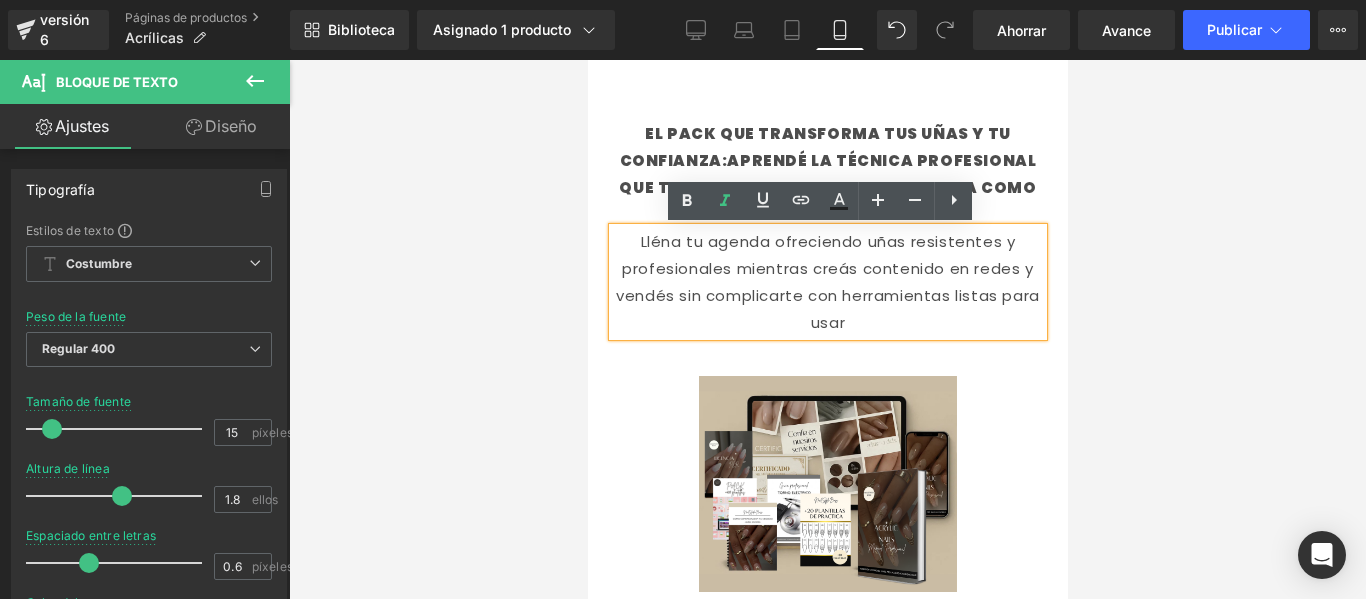 click on "Lléna tu agenda ofreciendo uñas resistentes y profesionales mientras creás contenido en redes y vendés sin complicarte con herramientas listas para usar" at bounding box center (827, 282) 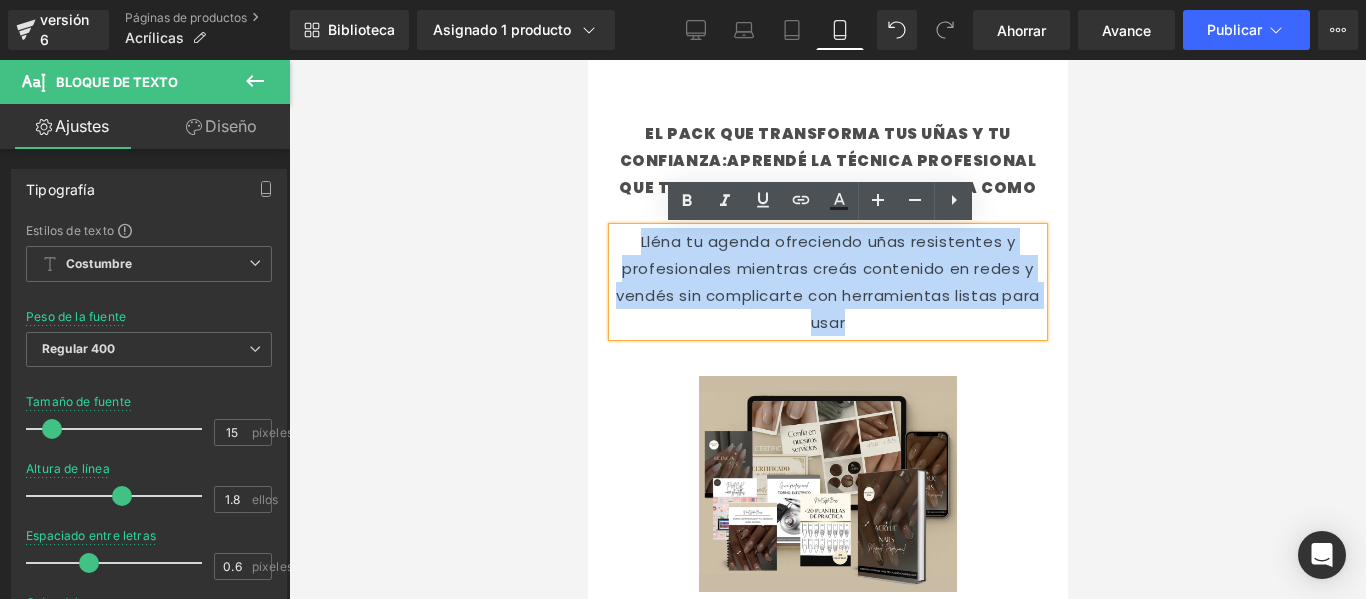 drag, startPoint x: 872, startPoint y: 318, endPoint x: 631, endPoint y: 235, distance: 254.89214 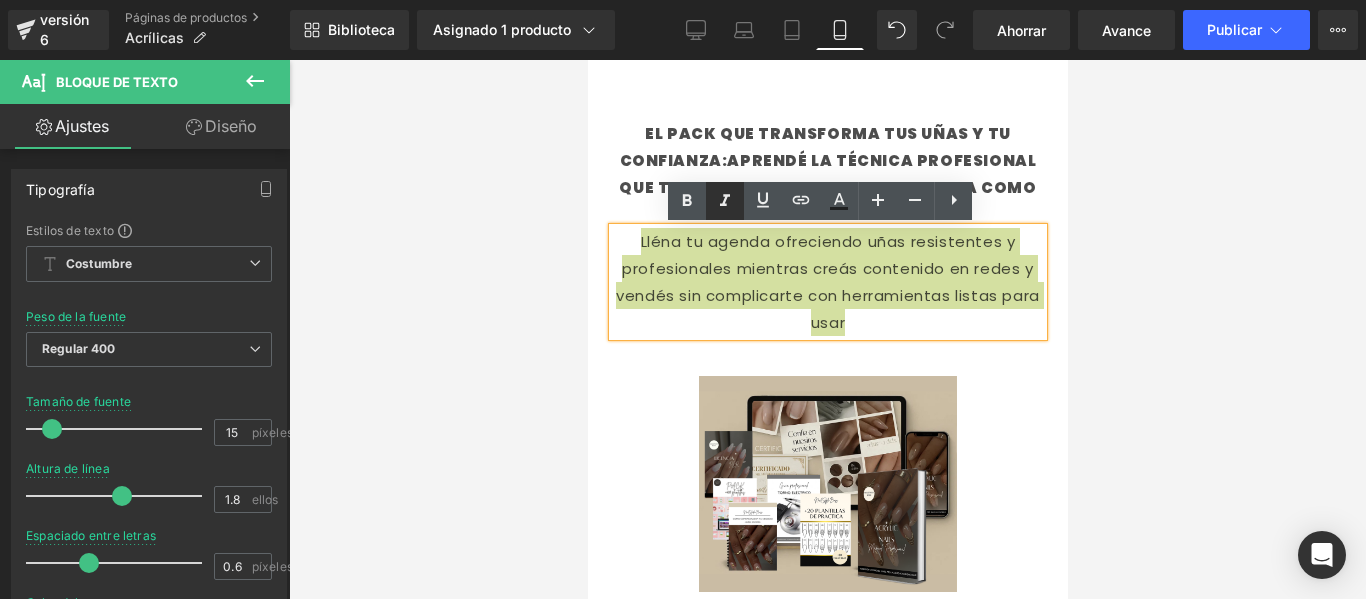 click 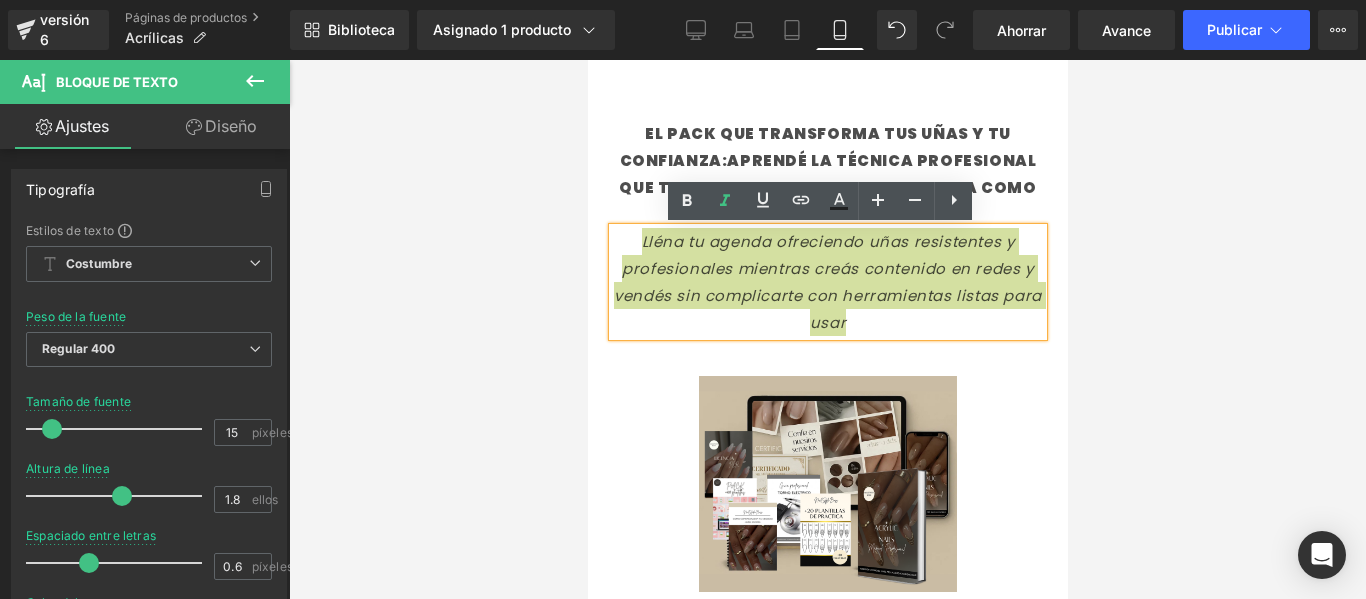 click at bounding box center [827, 329] 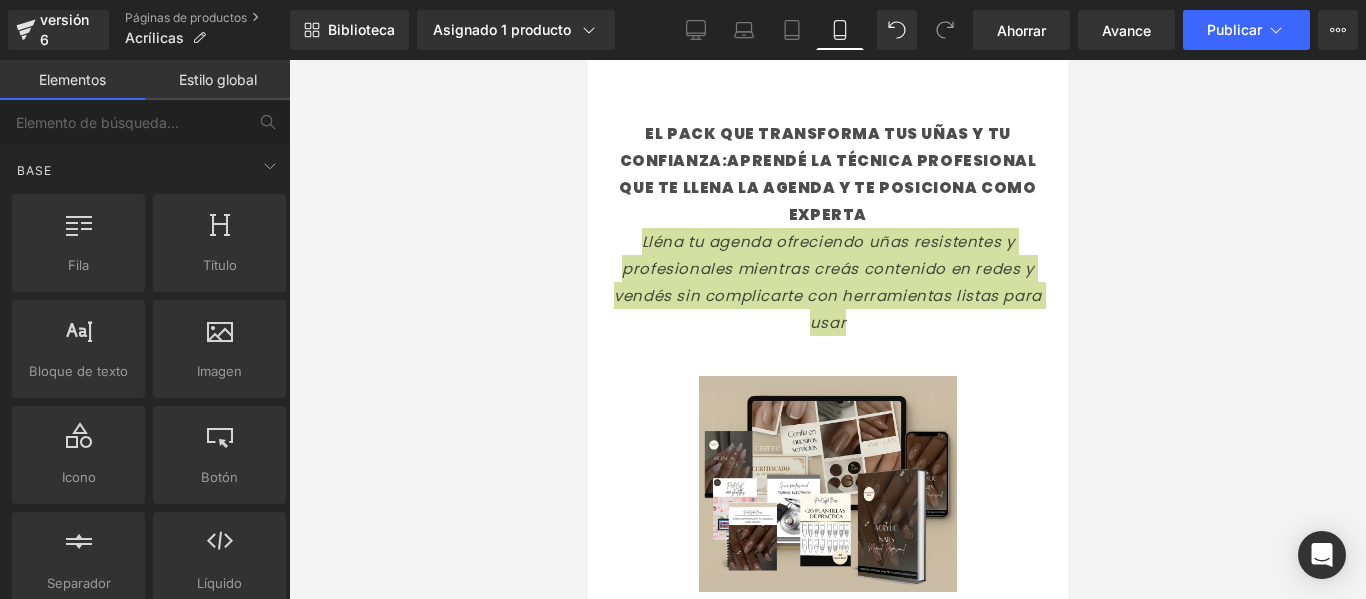click at bounding box center [827, 329] 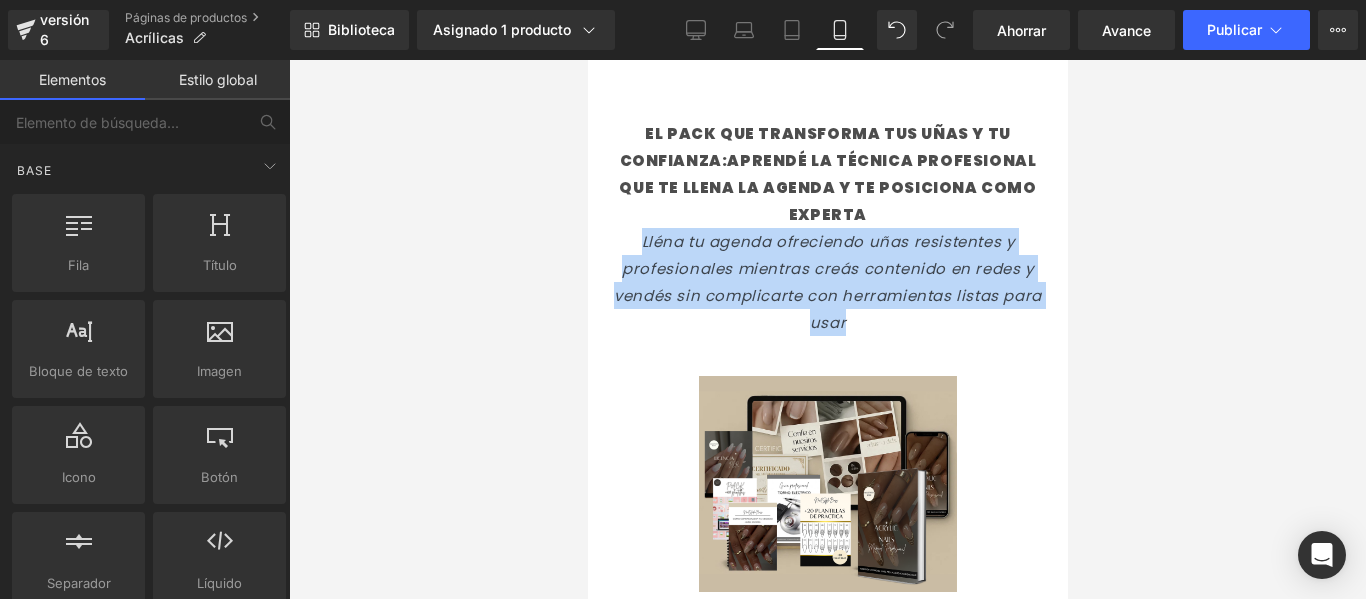 click on "Lléna tu agenda ofreciendo uñas resistentes y profesionales mientras creás contenido en redes y vendés sin complicarte con herramientas listas para usar" at bounding box center [827, 282] 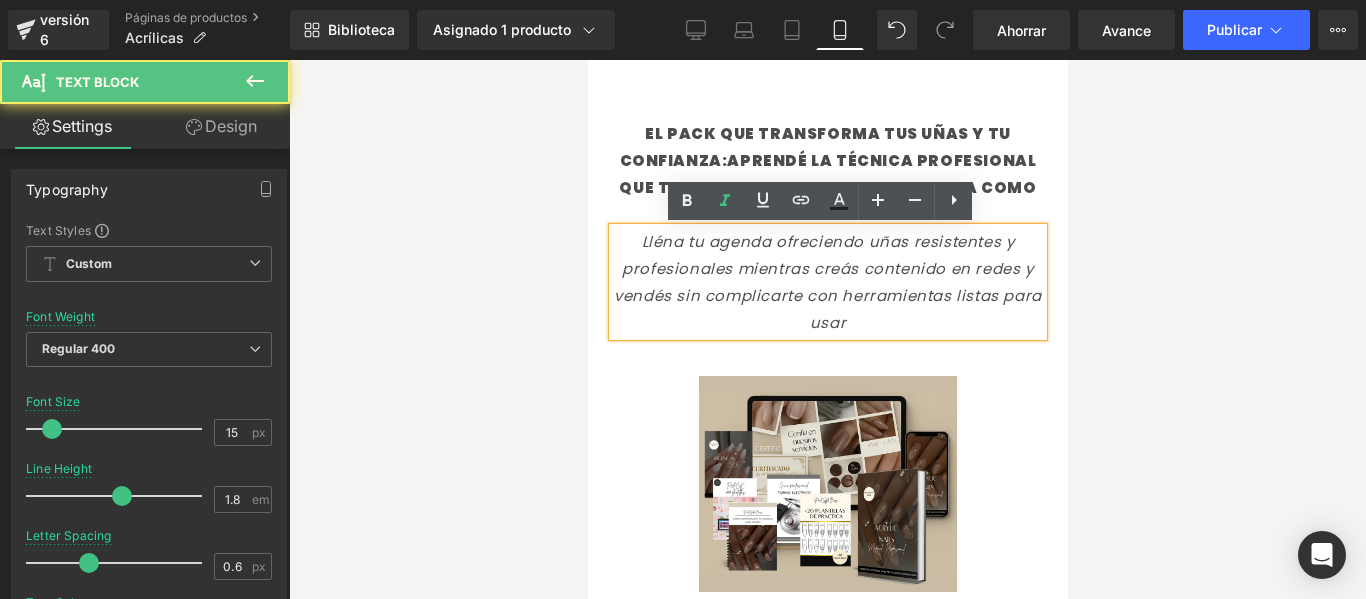 click on "Lléna tu agenda ofreciendo uñas resistentes y profesionales mientras creás contenido en redes y vendés sin complicarte con herramientas listas para usar" at bounding box center (827, 282) 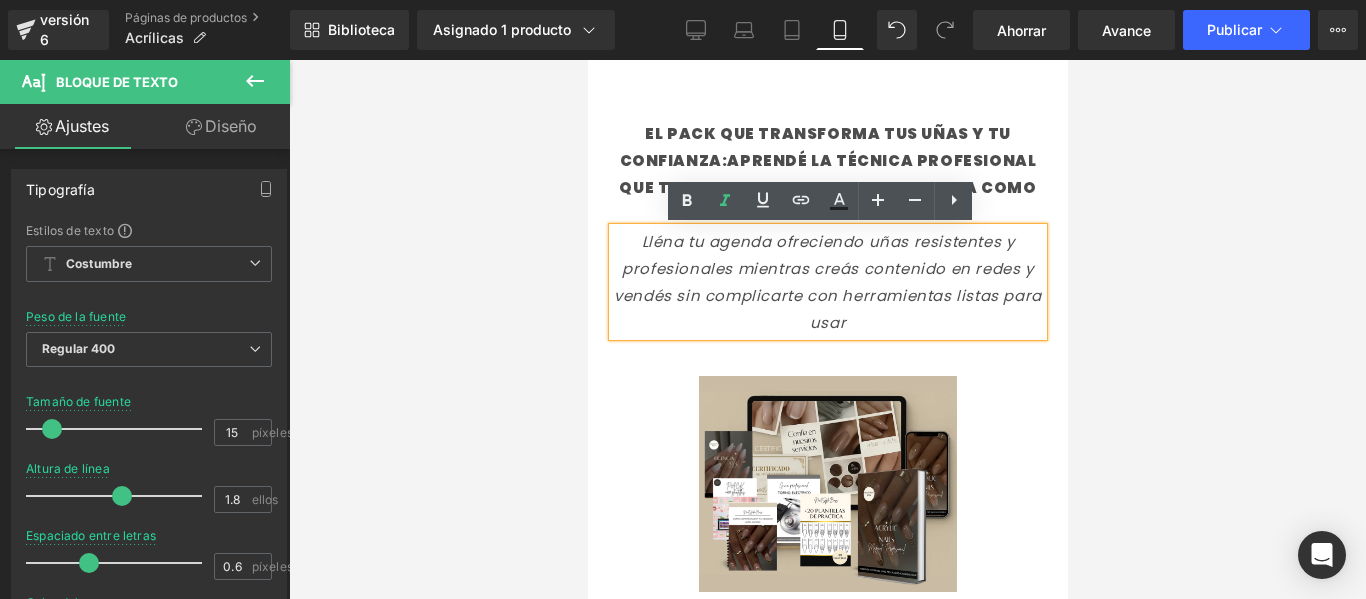 click at bounding box center (827, 329) 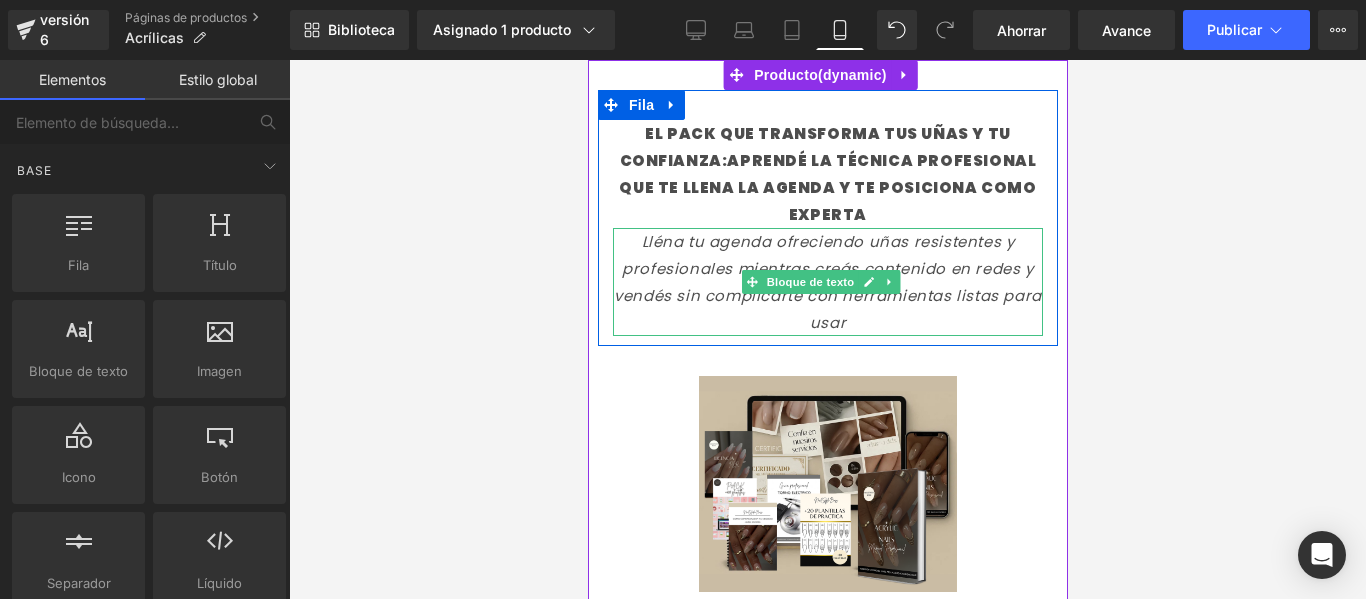 click on "Lléna tu agenda ofreciendo uñas resistentes y profesionales mientras creás contenido en redes y vendés sin complicarte con herramientas listas para usar" at bounding box center [827, 282] 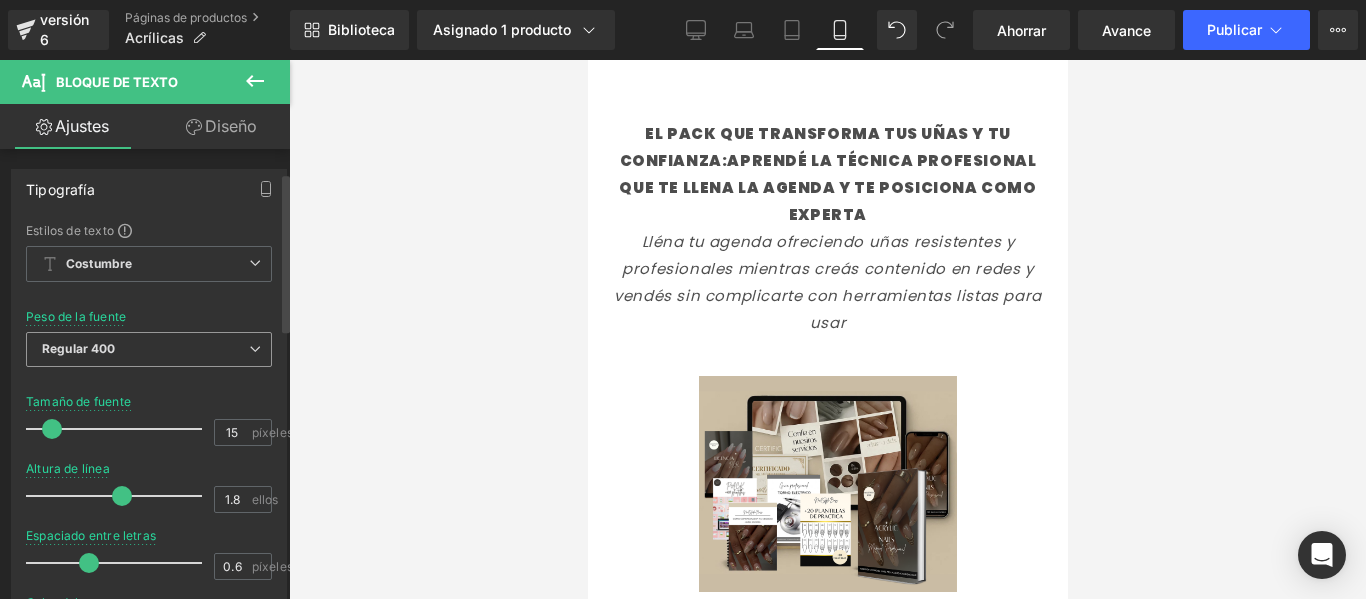 scroll, scrollTop: 74, scrollLeft: 0, axis: vertical 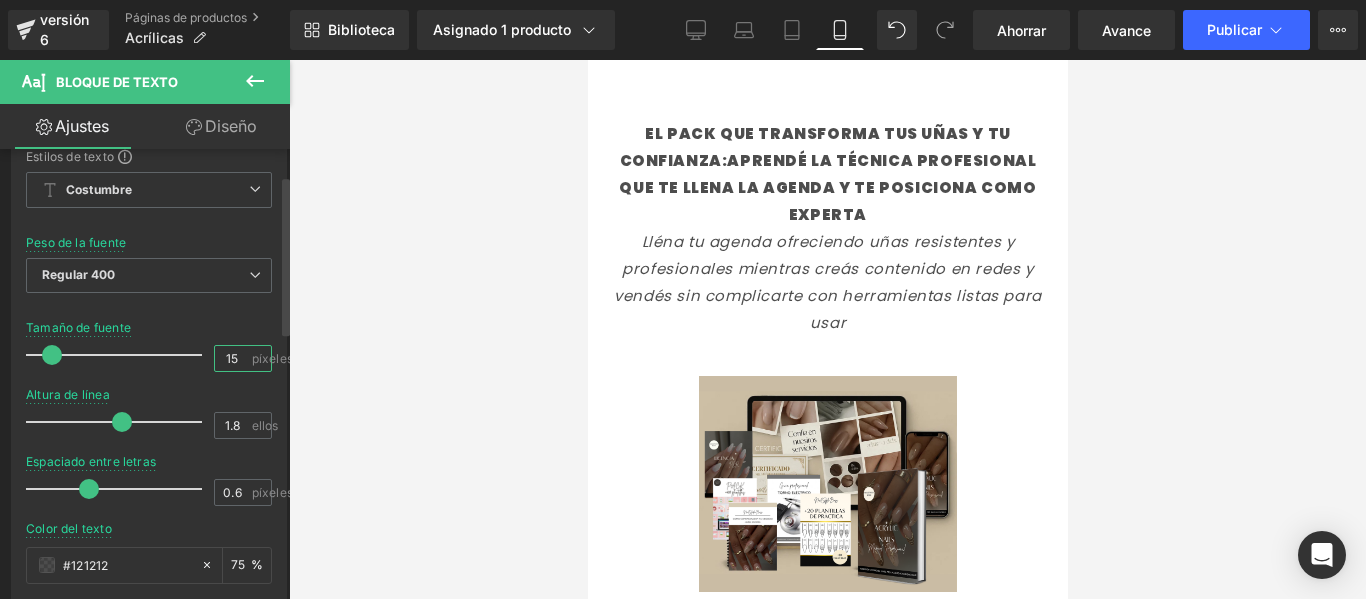 click on "15" at bounding box center (232, 358) 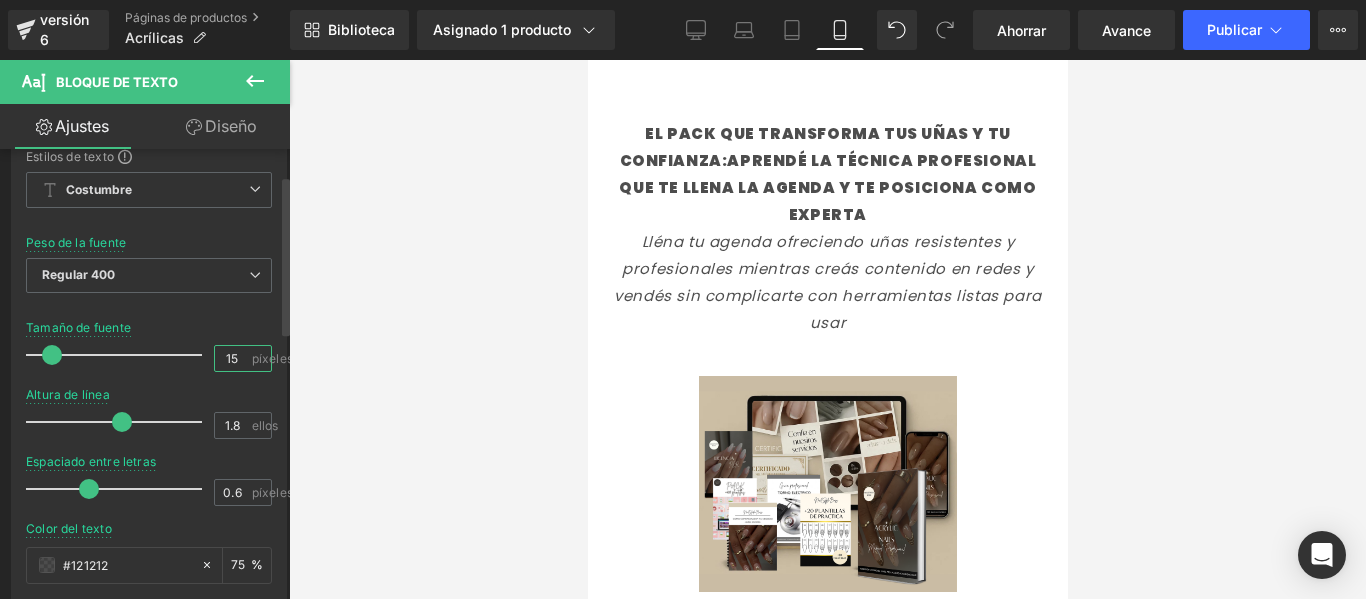 click on "15" at bounding box center [232, 358] 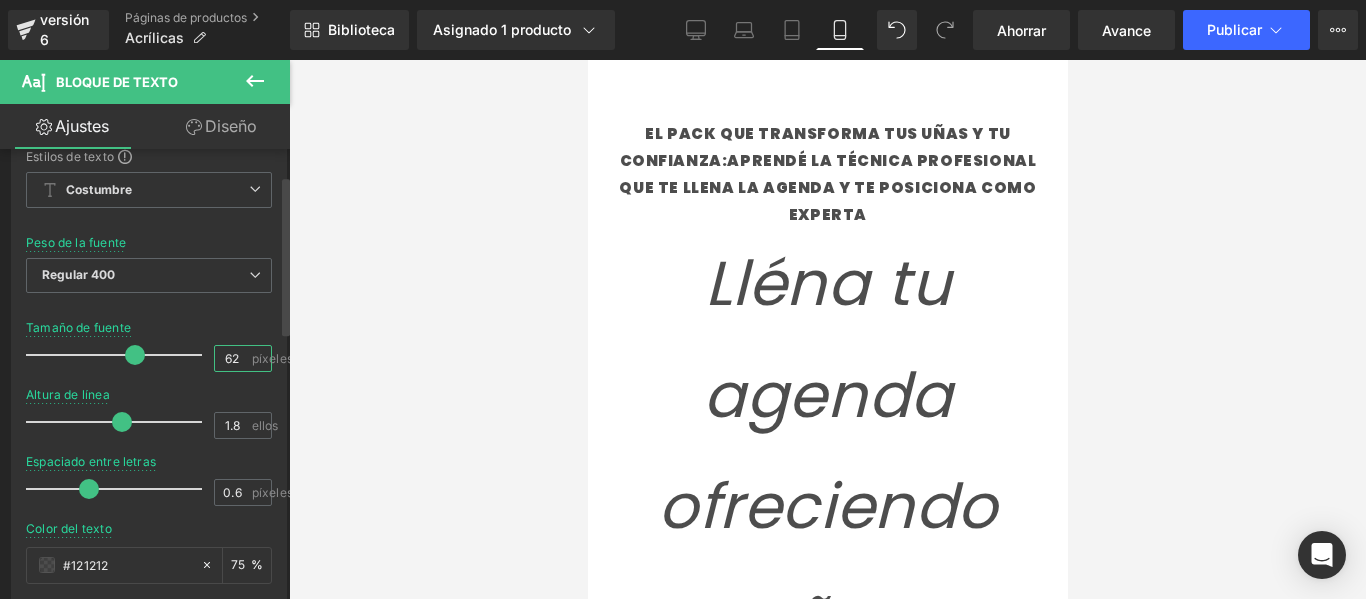 type on "6" 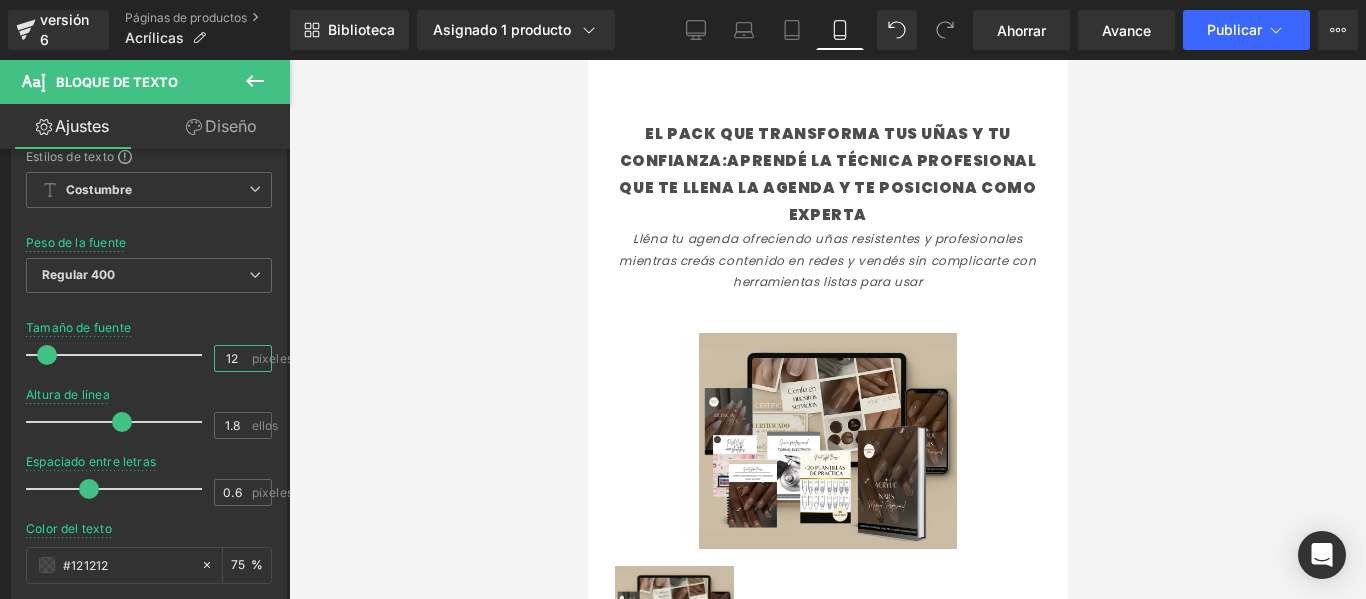 type on "12" 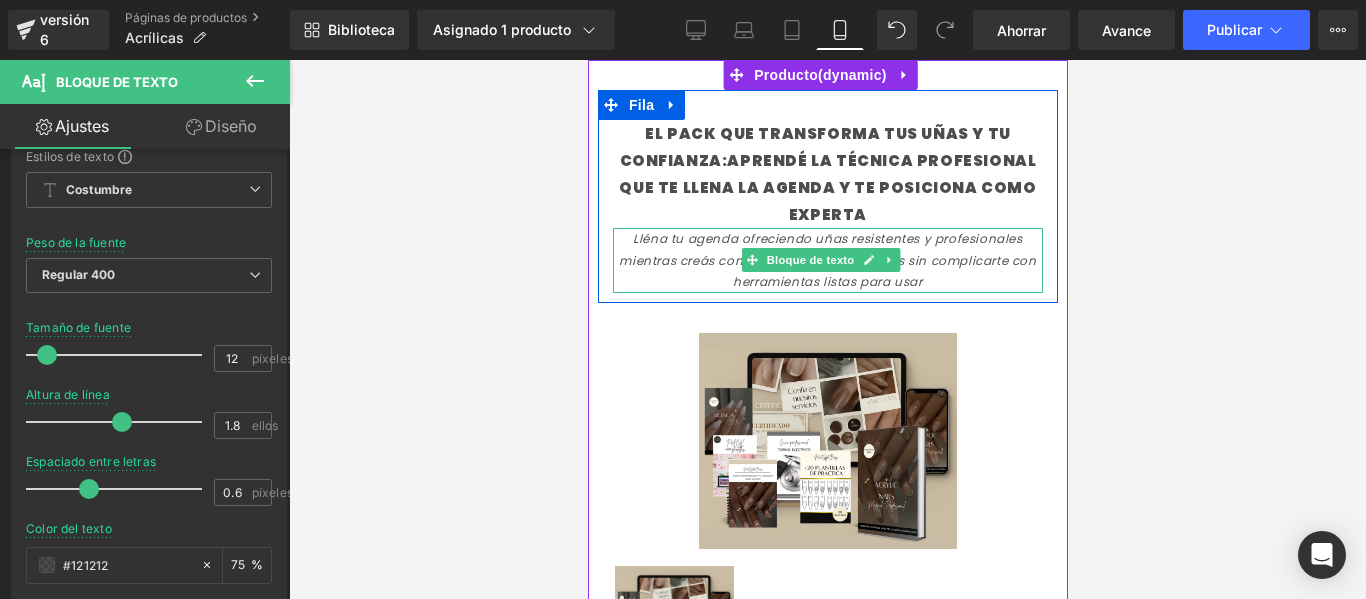 click on "Lléna tu agenda ofreciendo uñas resistentes y profesionales mientras creás contenido en redes y vendés sin complicarte con herramientas listas para usar" at bounding box center [827, 260] 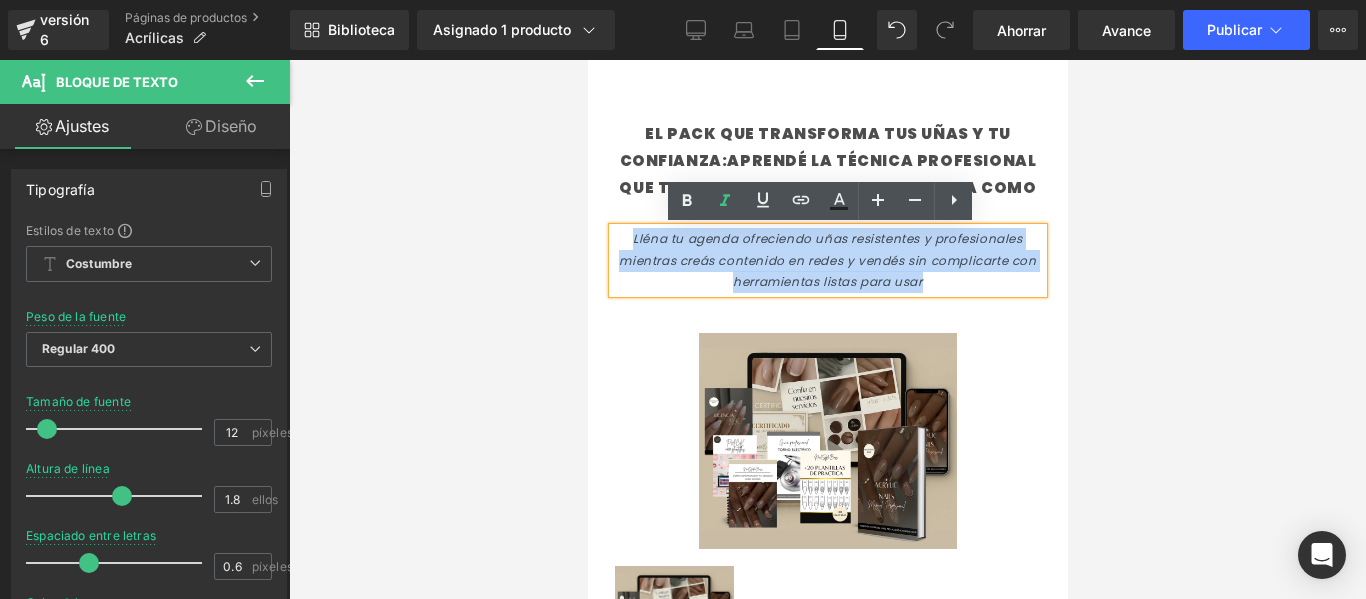 drag, startPoint x: 946, startPoint y: 280, endPoint x: 614, endPoint y: 242, distance: 334.16763 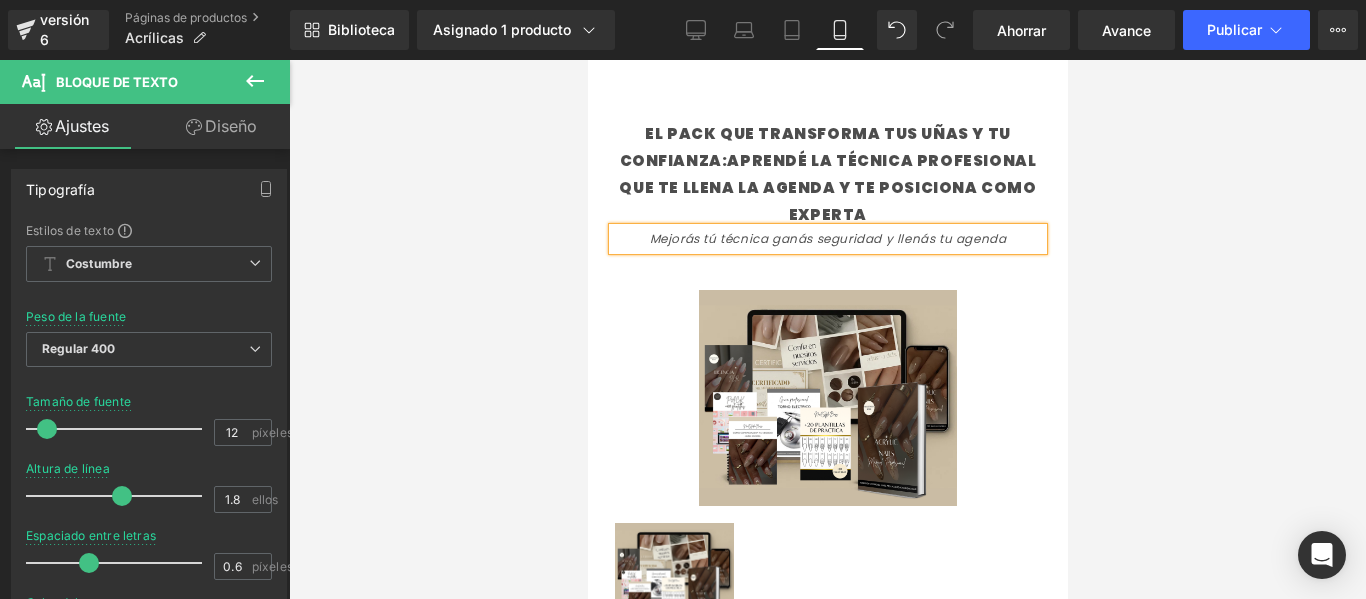 click on "Mejorás tú técnica ganás seguridad y llenás tu agenda" at bounding box center (827, 238) 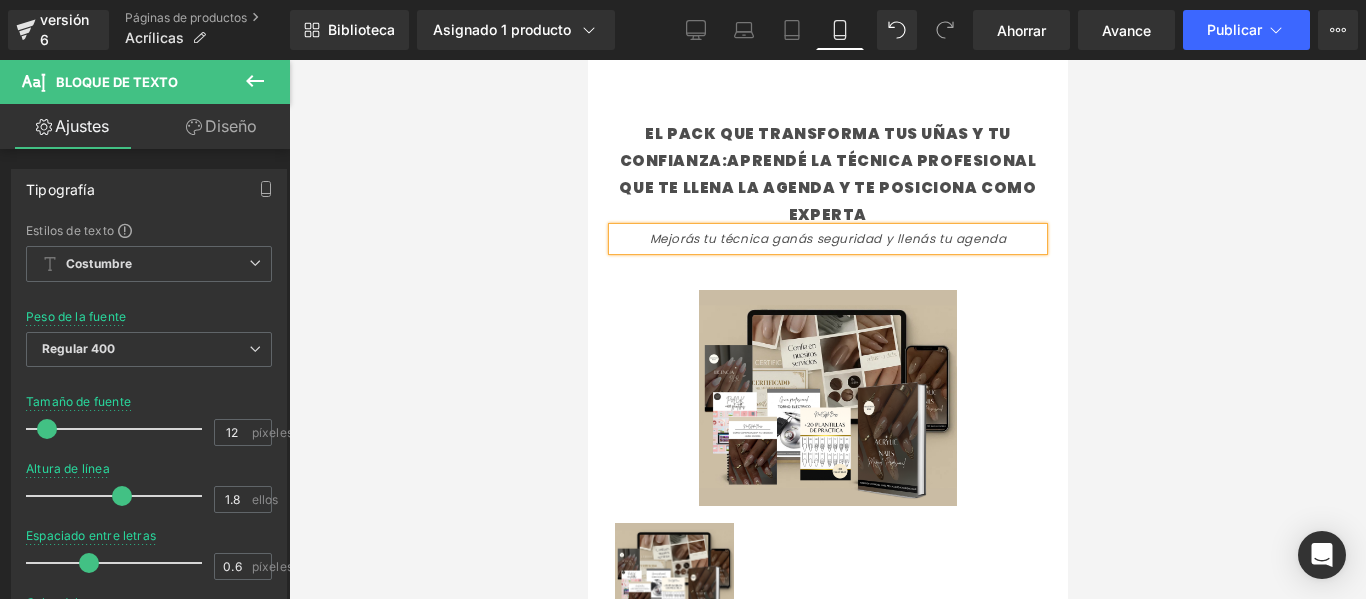 click at bounding box center [827, 329] 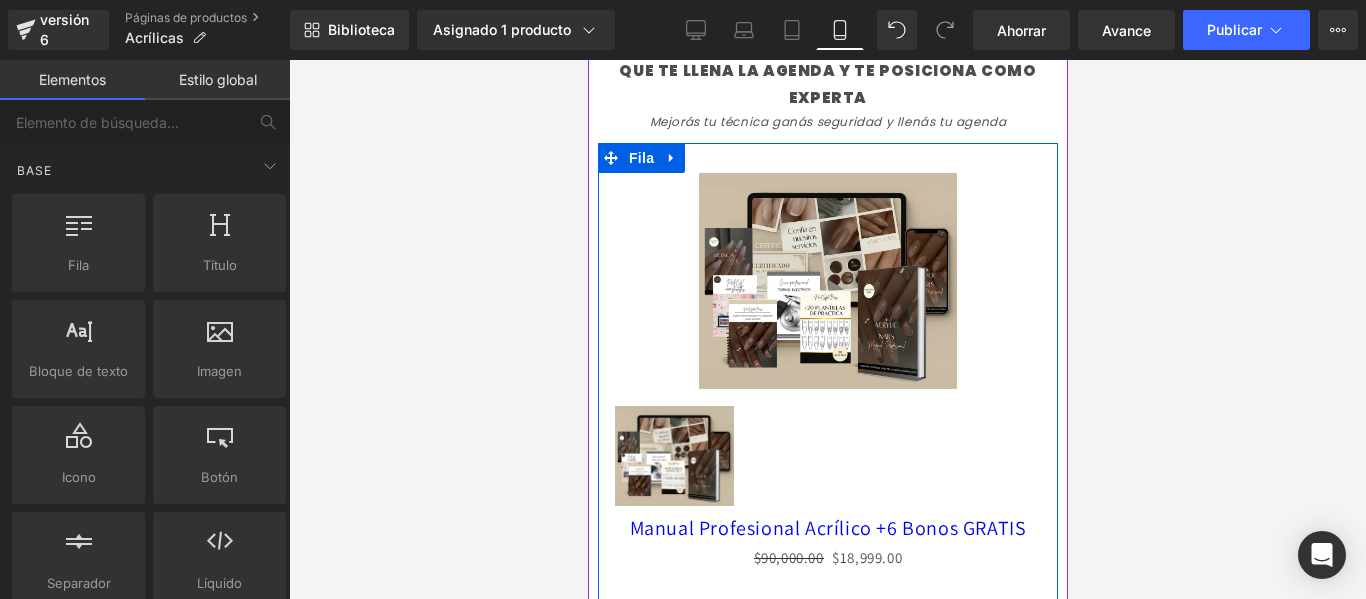 scroll, scrollTop: 0, scrollLeft: 0, axis: both 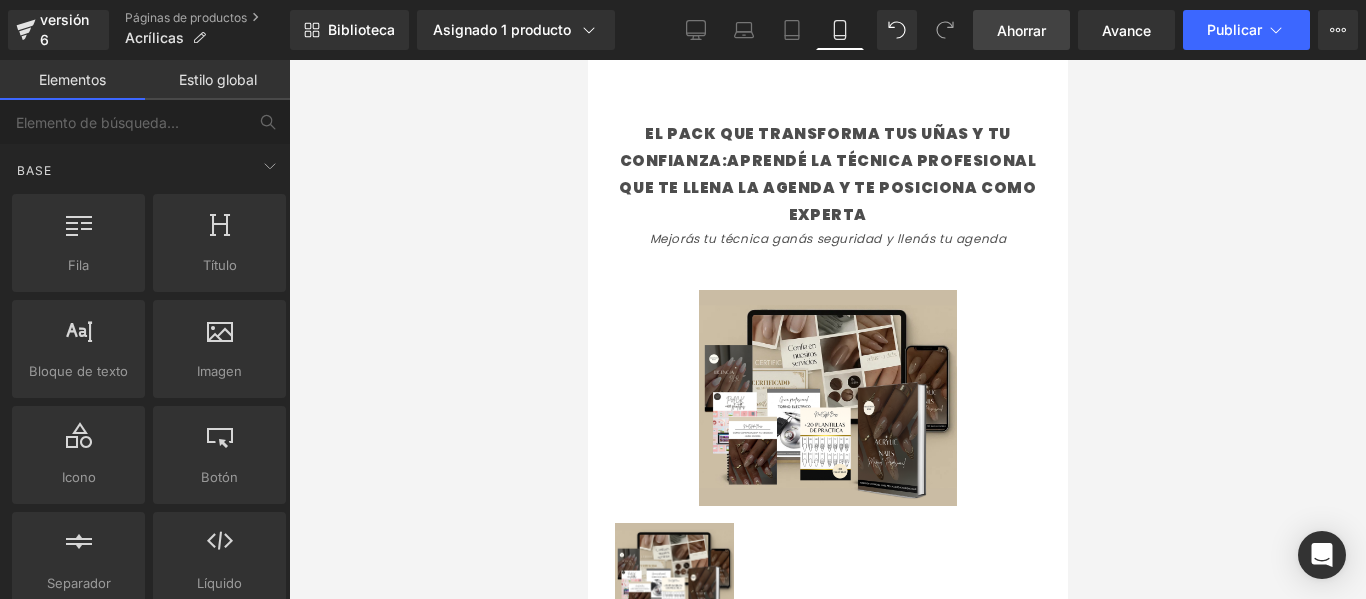 click on "Ahorrar" at bounding box center (1021, 30) 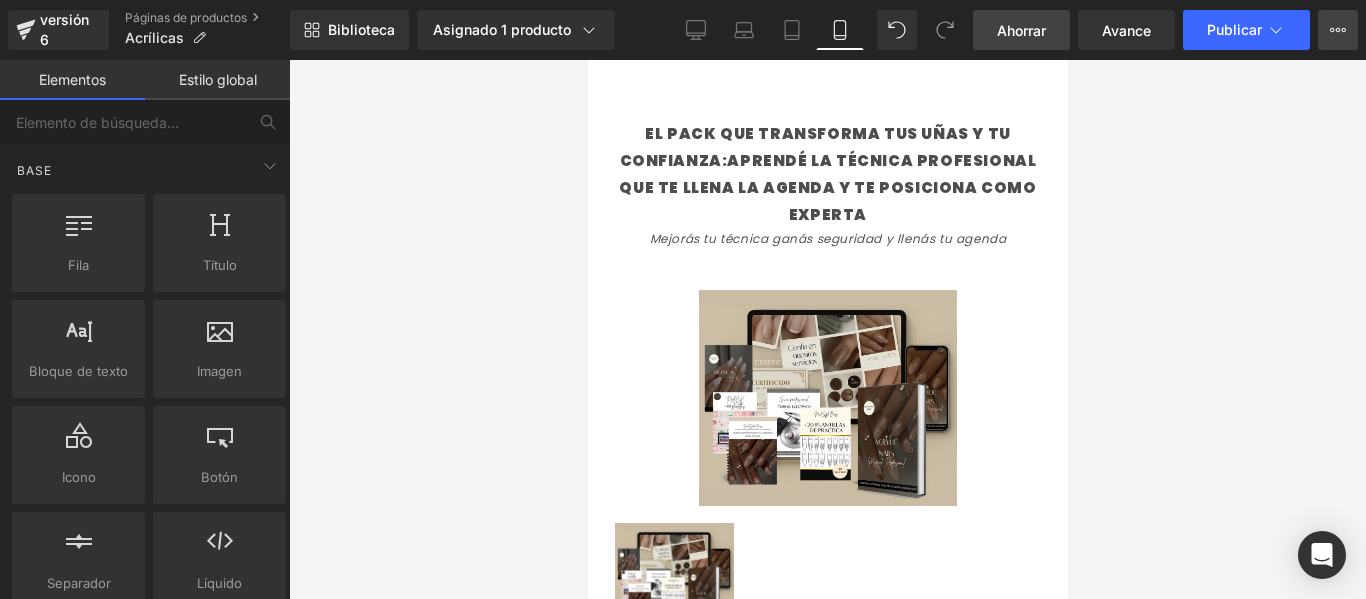click 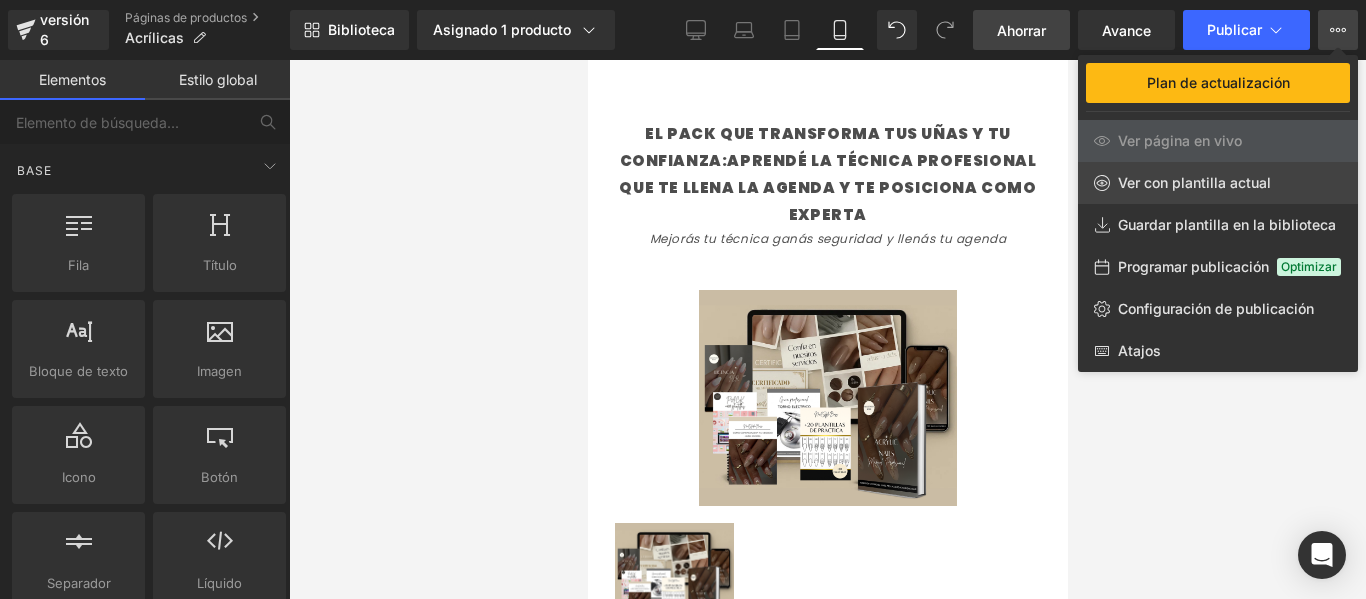 click on "Ver con plantilla actual" at bounding box center [1194, 182] 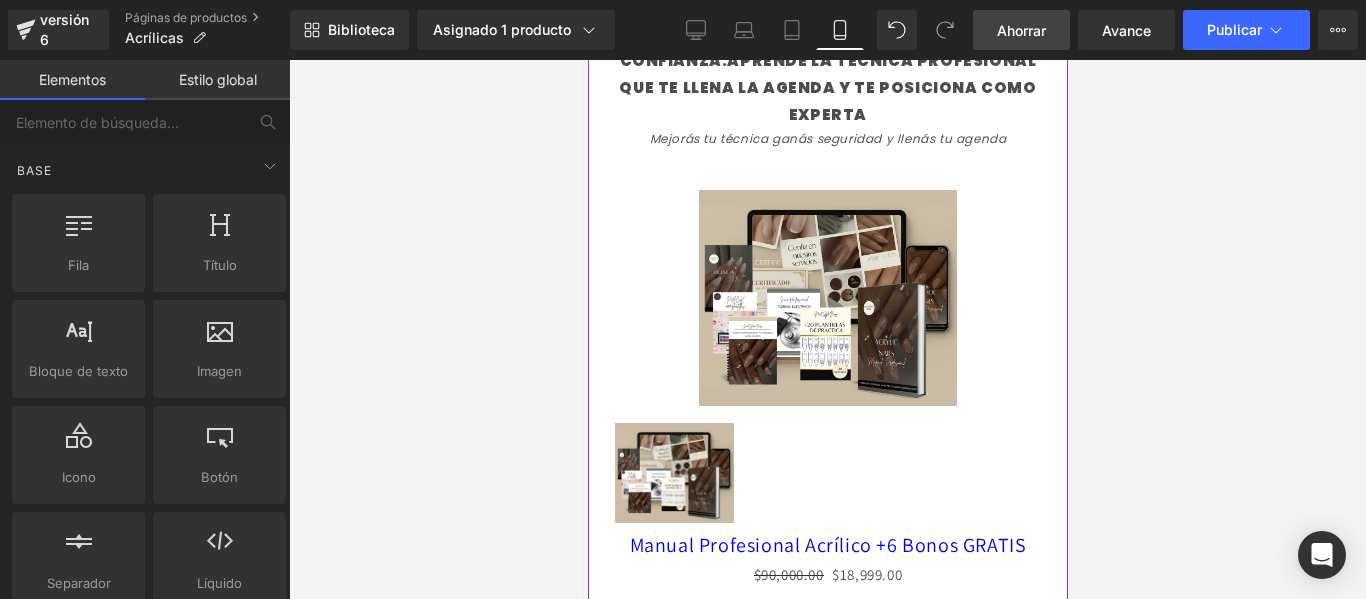 scroll, scrollTop: 0, scrollLeft: 0, axis: both 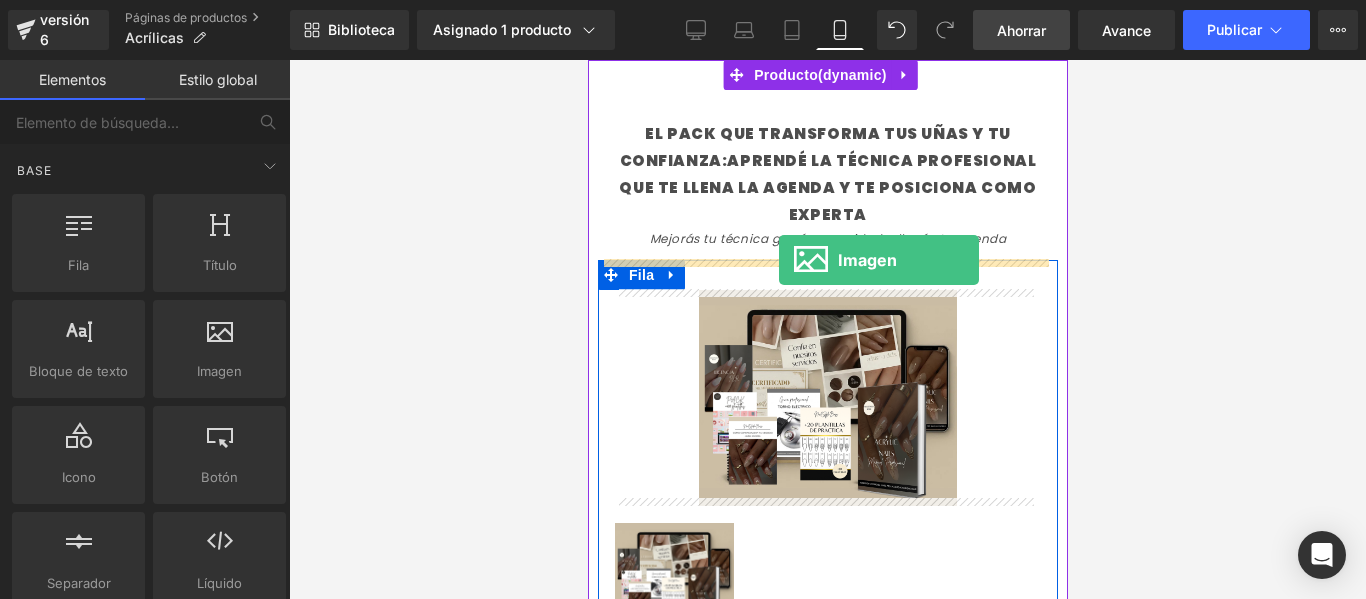 drag, startPoint x: 773, startPoint y: 412, endPoint x: 778, endPoint y: 260, distance: 152.08221 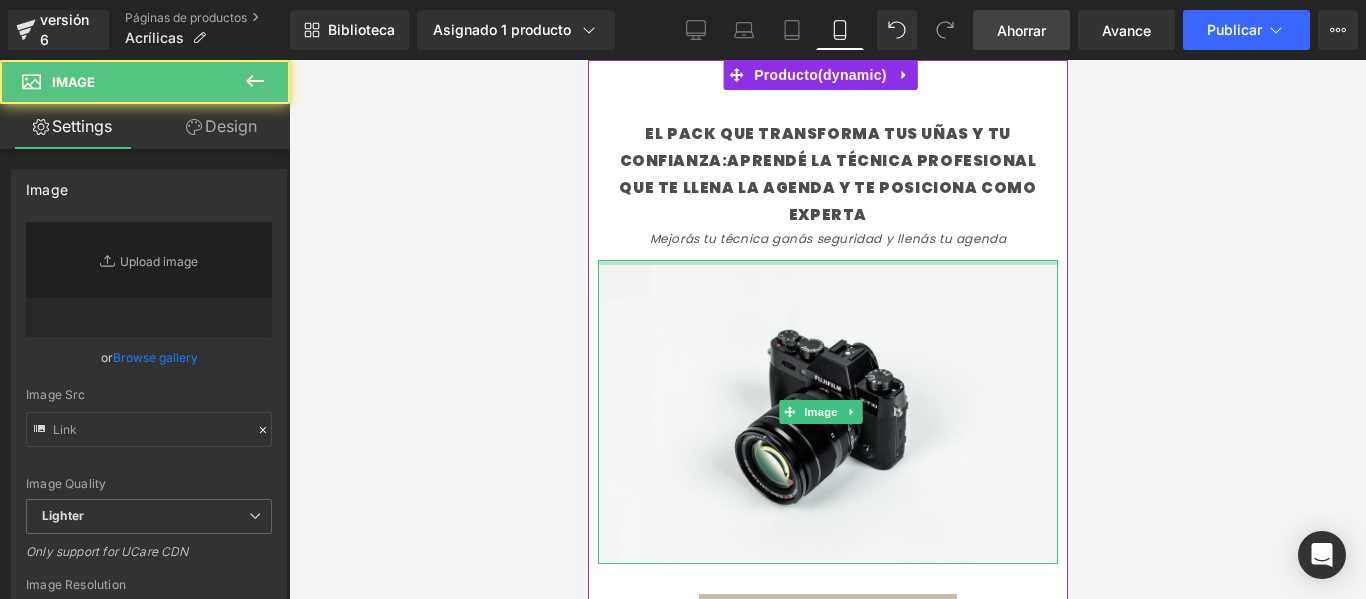 type on "//d1um8515vdn9kb.cloudfront.net/images/parallax.jpg" 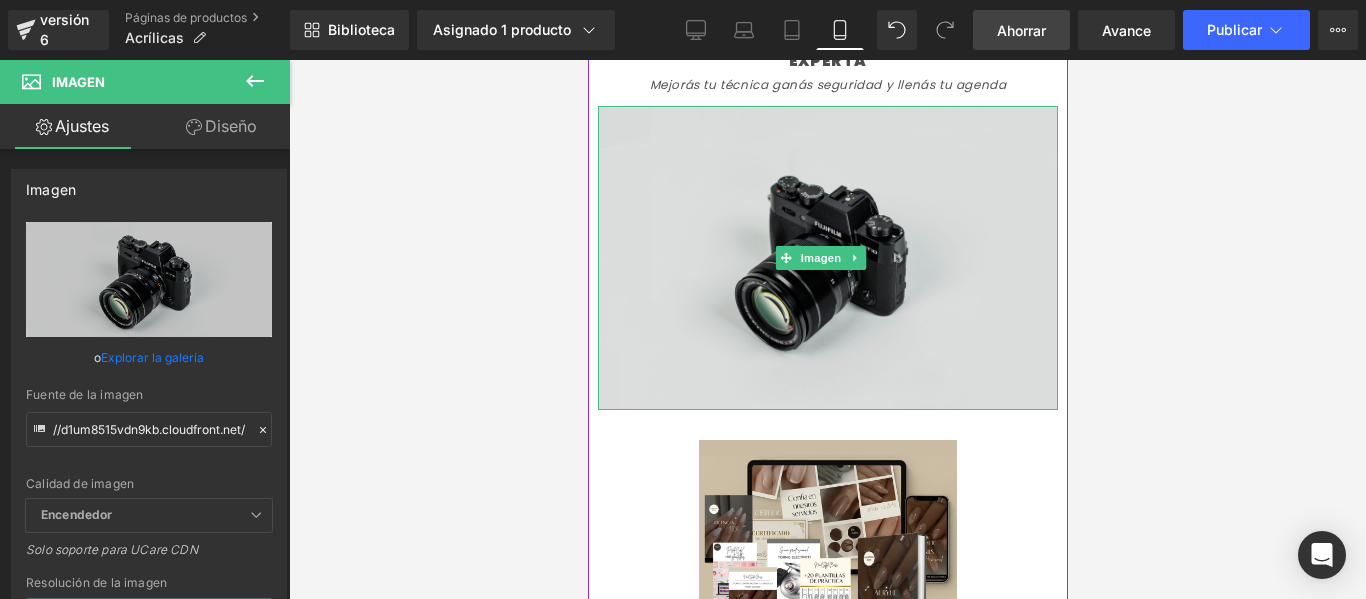 scroll, scrollTop: 239, scrollLeft: 0, axis: vertical 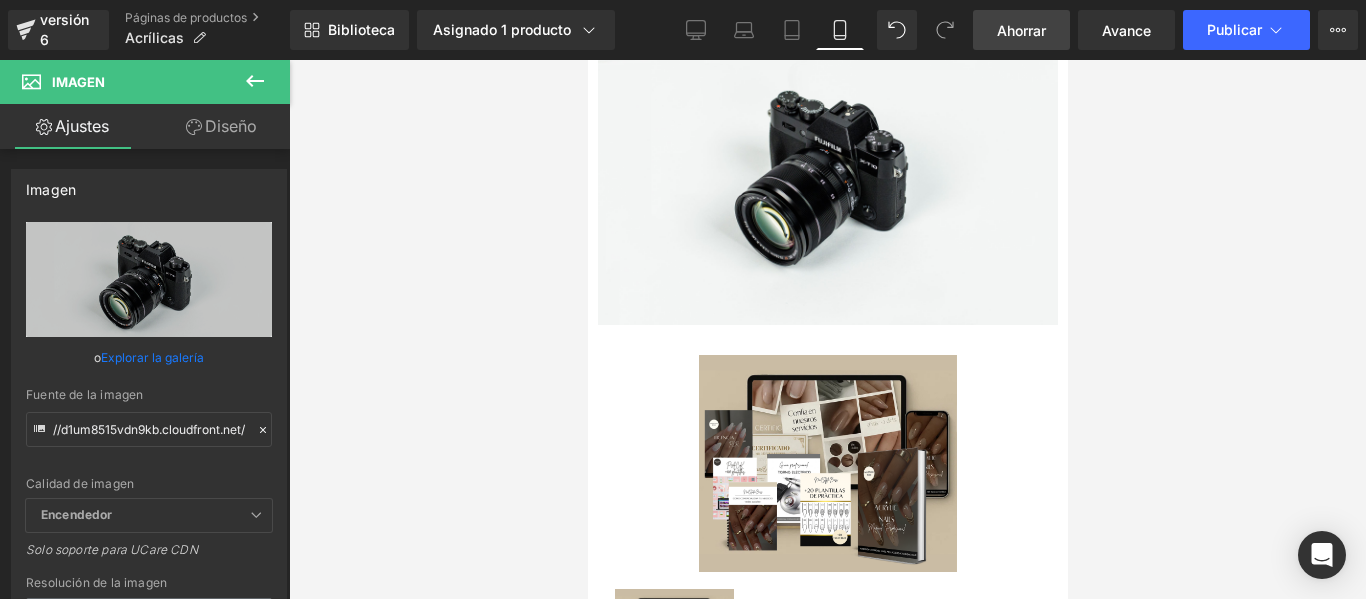 click 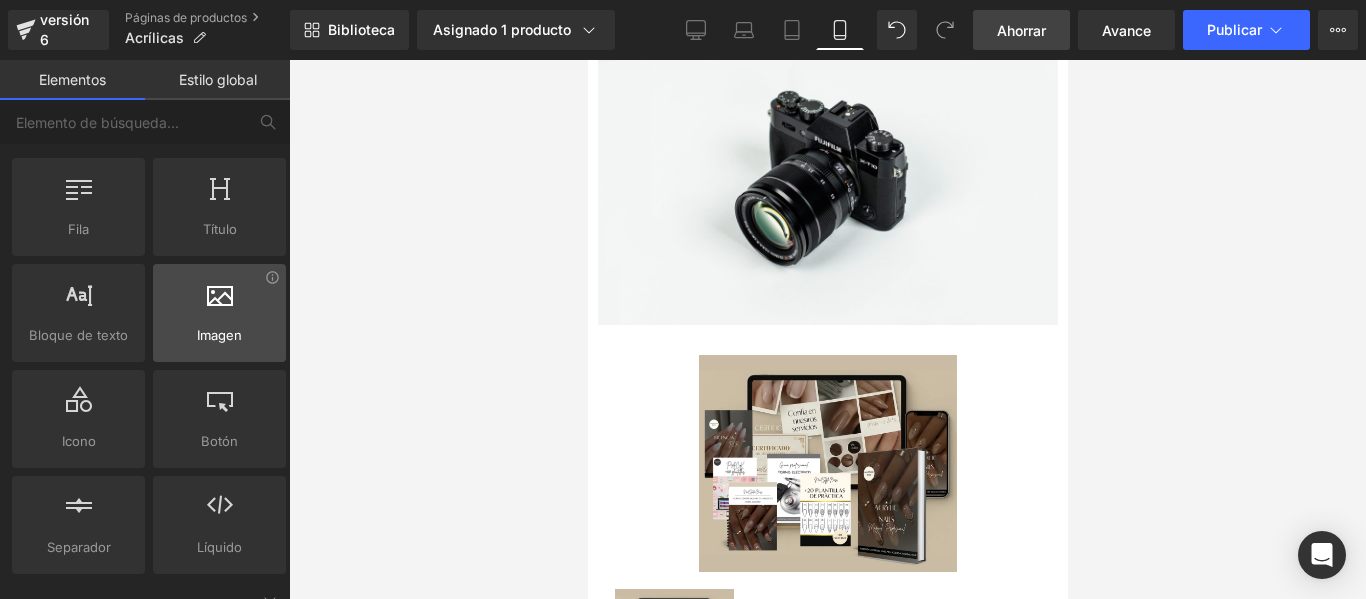 scroll, scrollTop: 37, scrollLeft: 0, axis: vertical 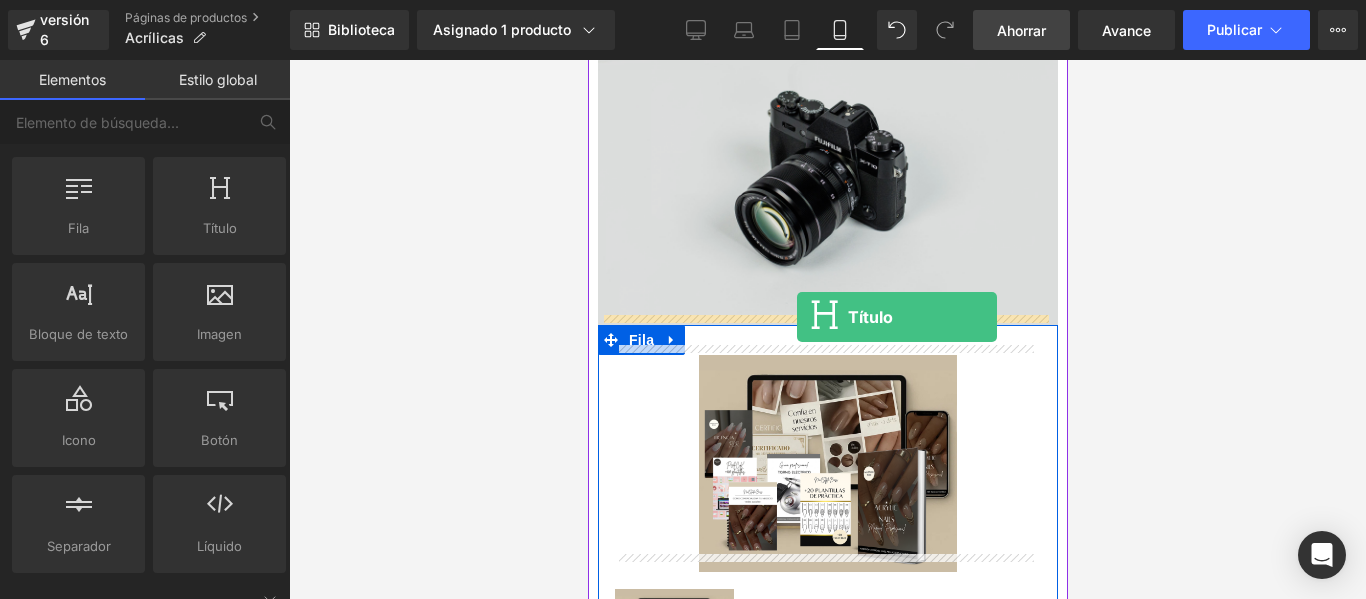 drag, startPoint x: 806, startPoint y: 292, endPoint x: 793, endPoint y: 314, distance: 25.553865 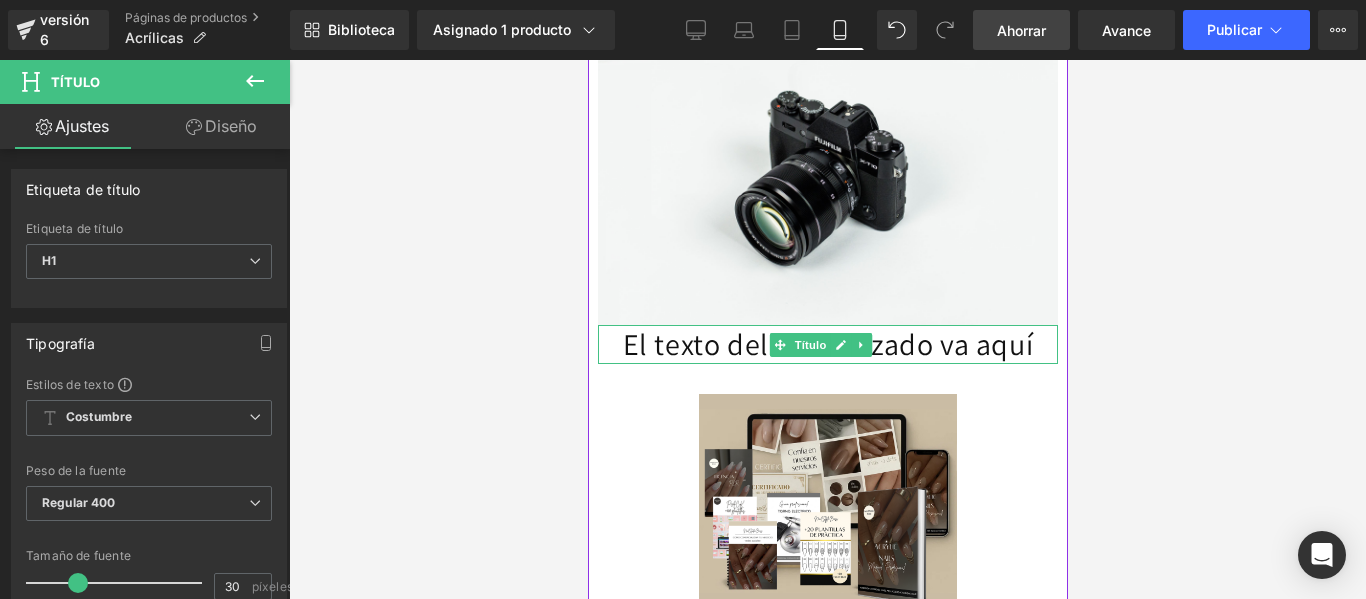 click on "El texto del encabezado va aquí" at bounding box center [827, 344] 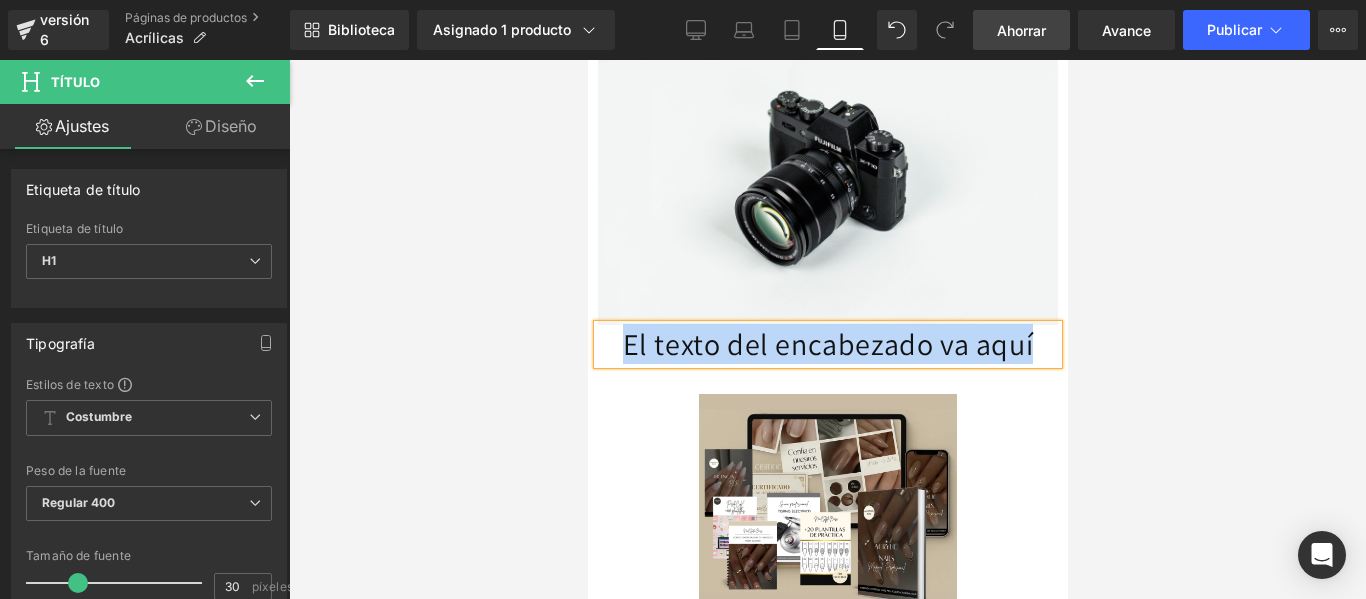 type 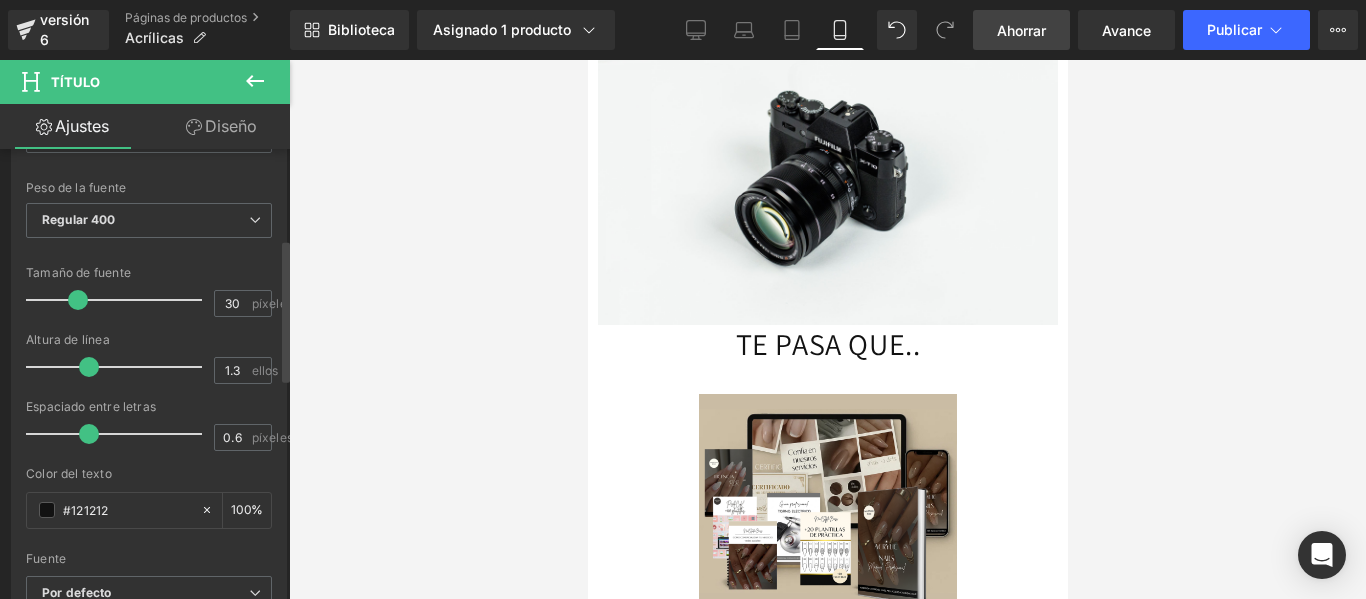 scroll, scrollTop: 284, scrollLeft: 0, axis: vertical 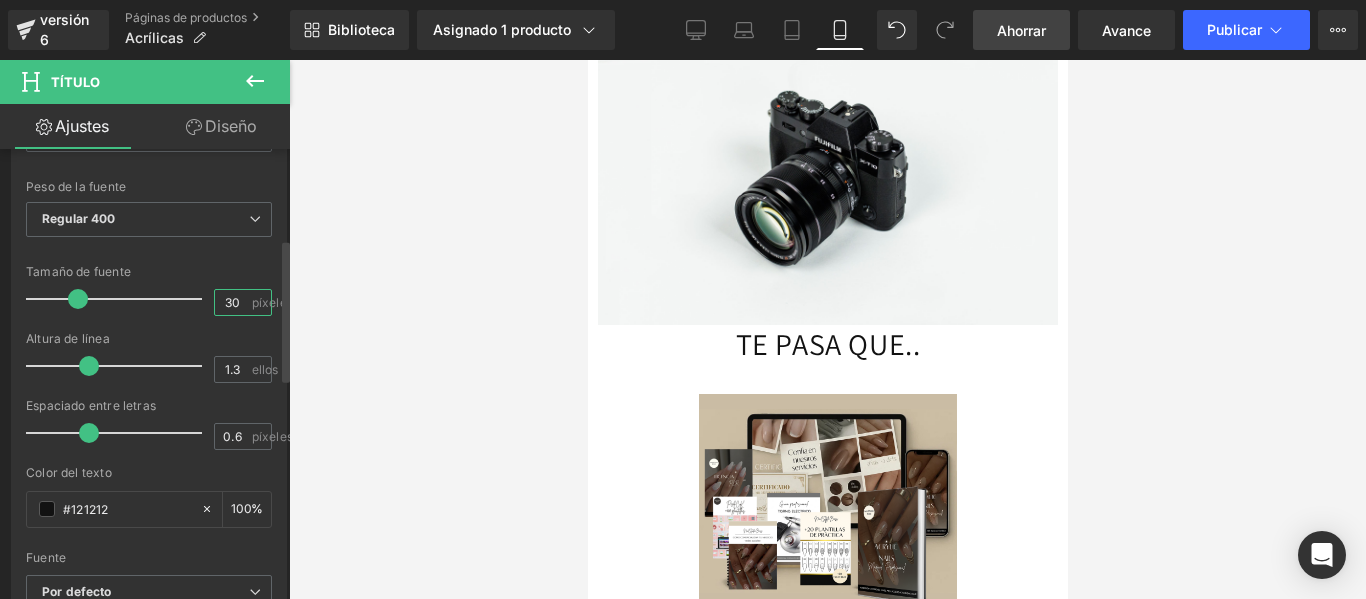 click on "30" at bounding box center [232, 302] 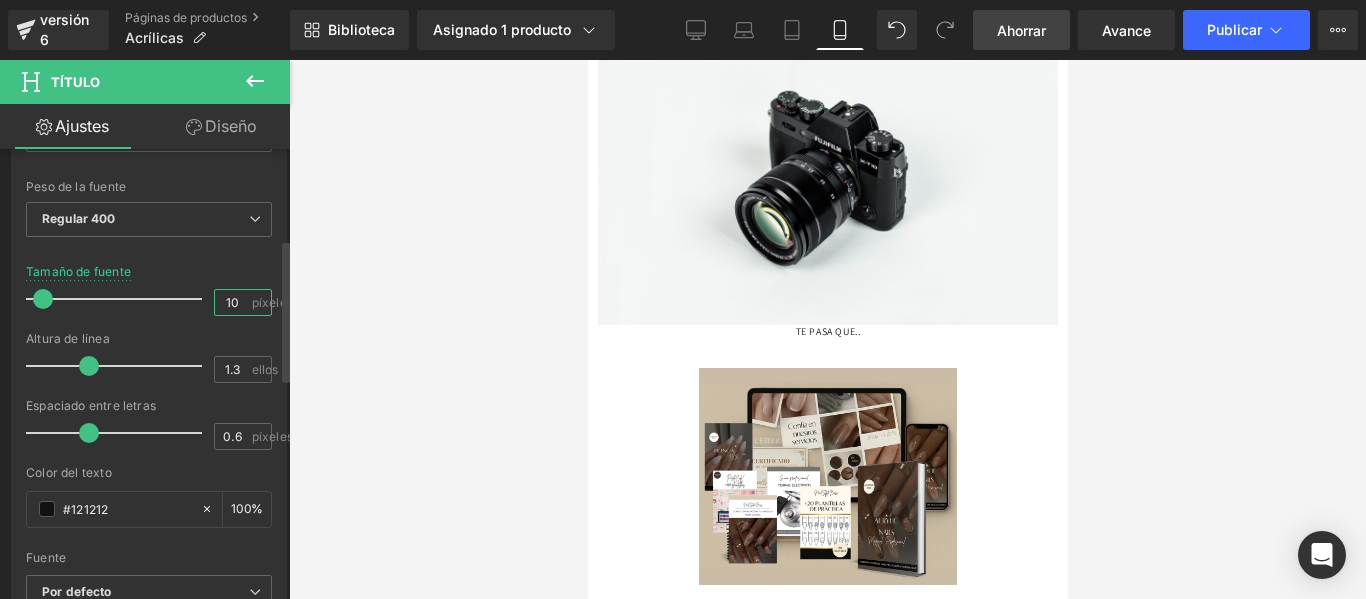 click on "10" at bounding box center [232, 302] 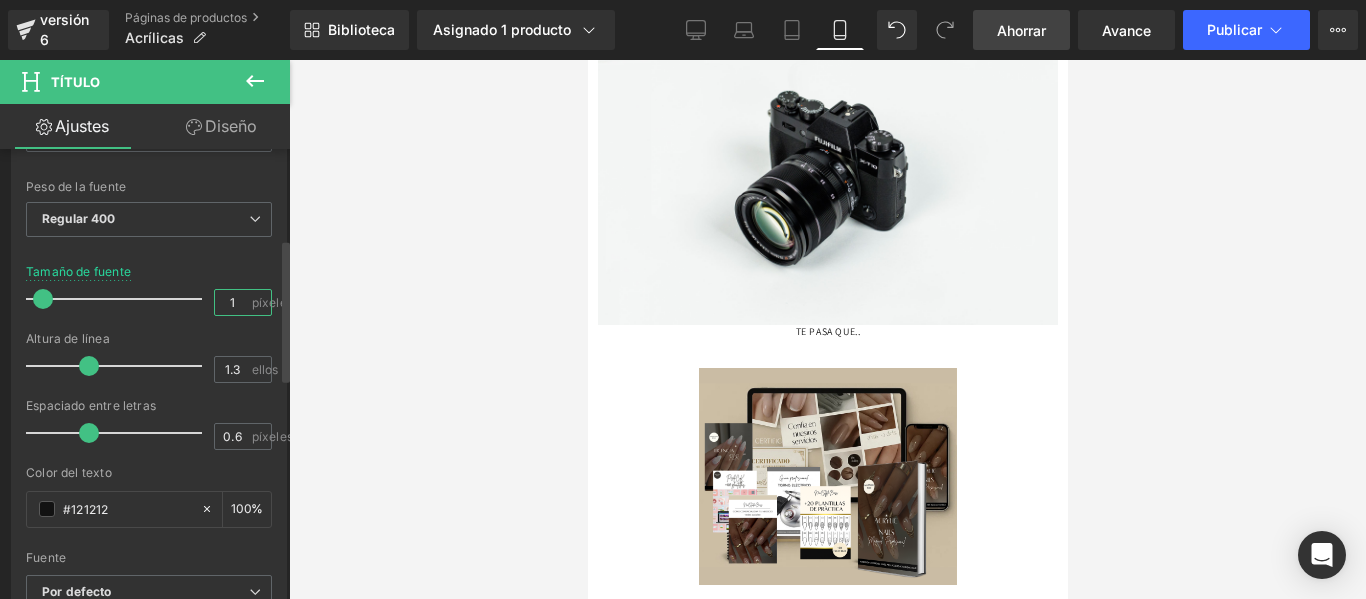 type on "18" 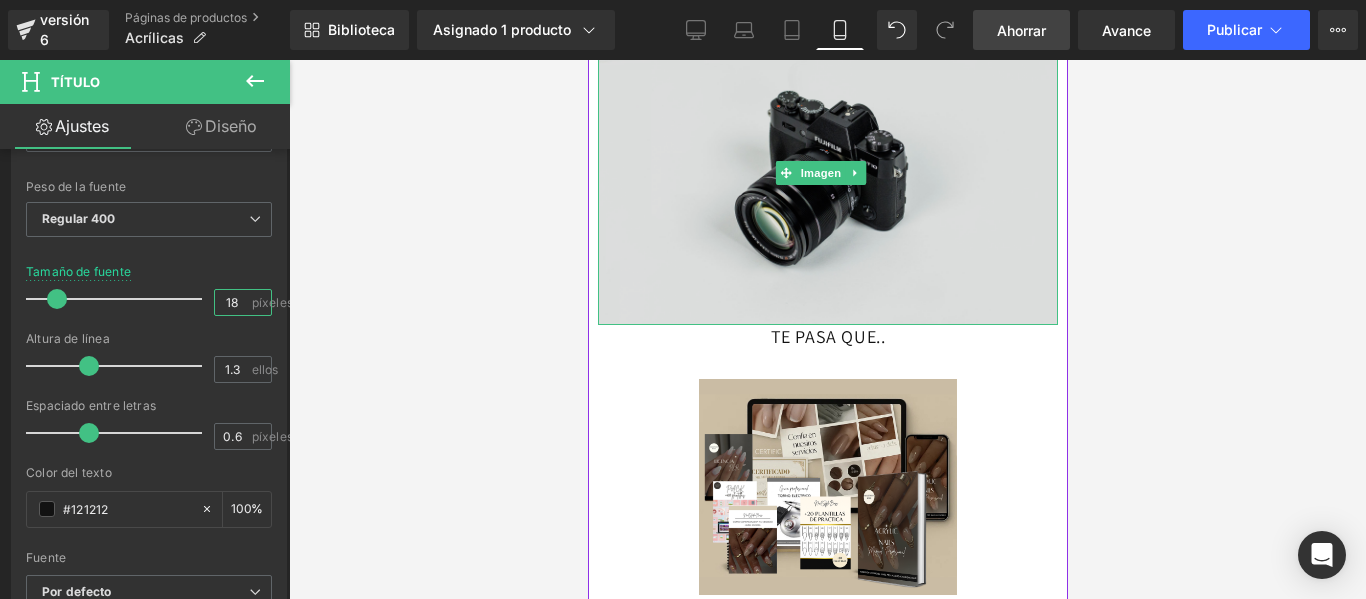 scroll, scrollTop: 0, scrollLeft: 0, axis: both 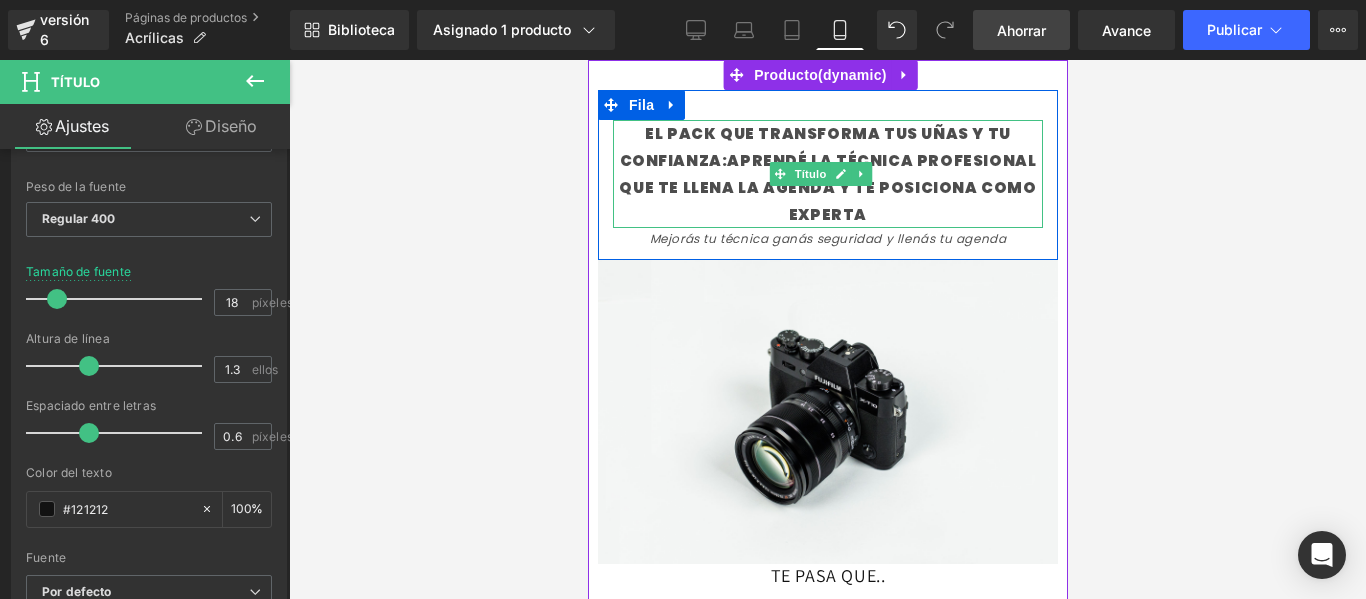 click on "EL PACK QUE TRANSFORMA TUS UÑAS Y TU CONFIANZA:APRENDÉ LA TÉCNICA PROFESIONAL QUE TE LLENA LA AGENDA Y TE POSICIONA COMO EXPERTA" at bounding box center [826, 174] 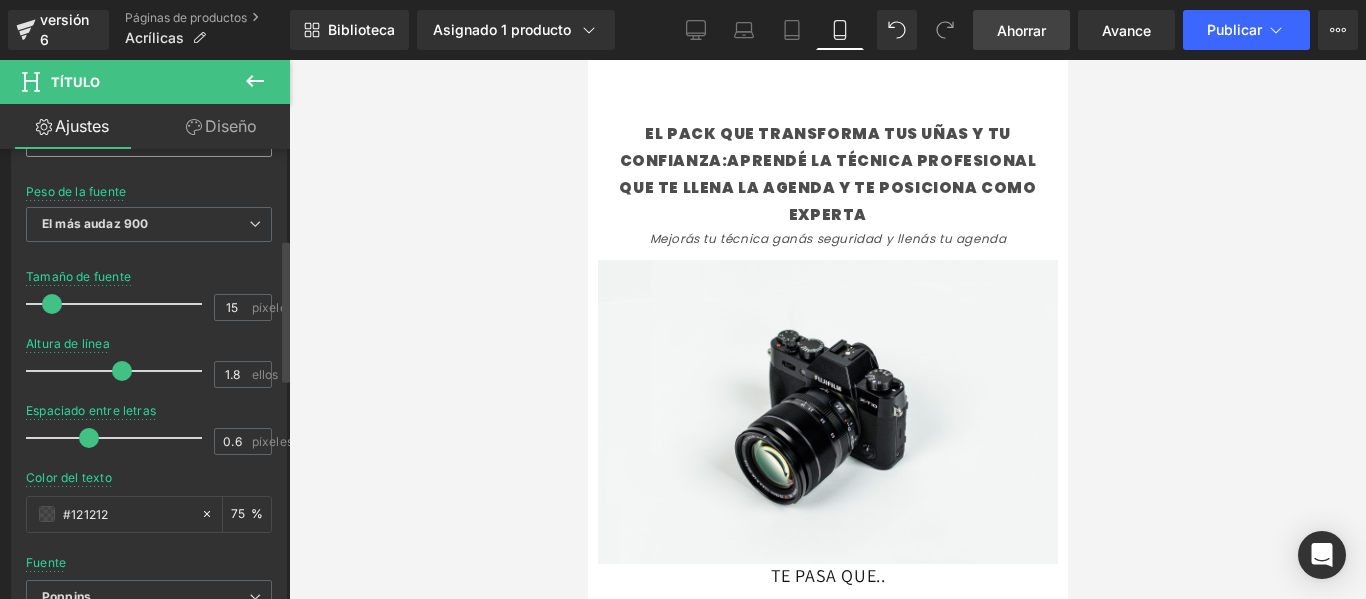 scroll, scrollTop: 293, scrollLeft: 0, axis: vertical 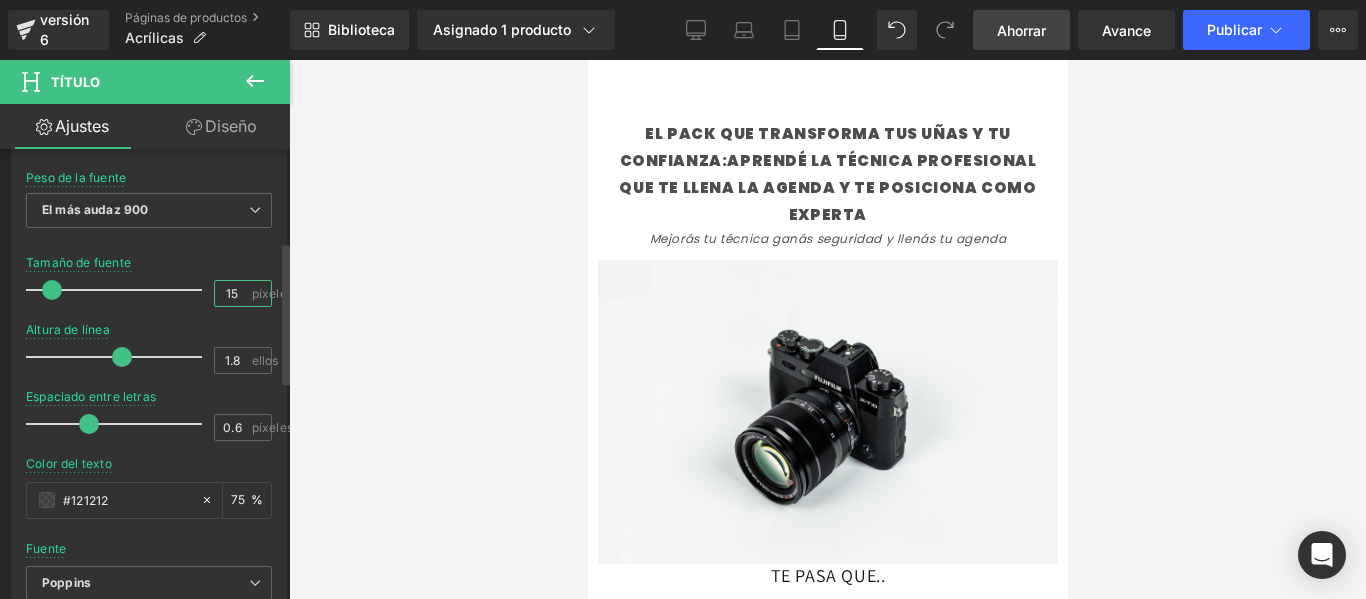 click on "15" at bounding box center (232, 293) 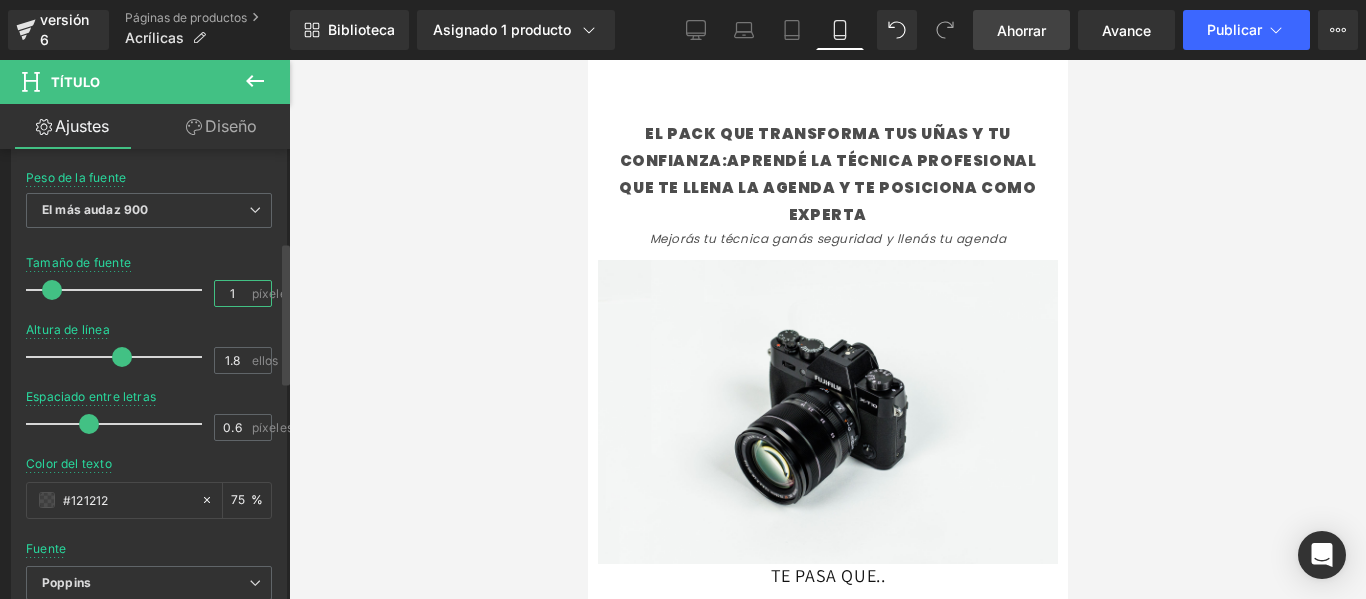 type on "18" 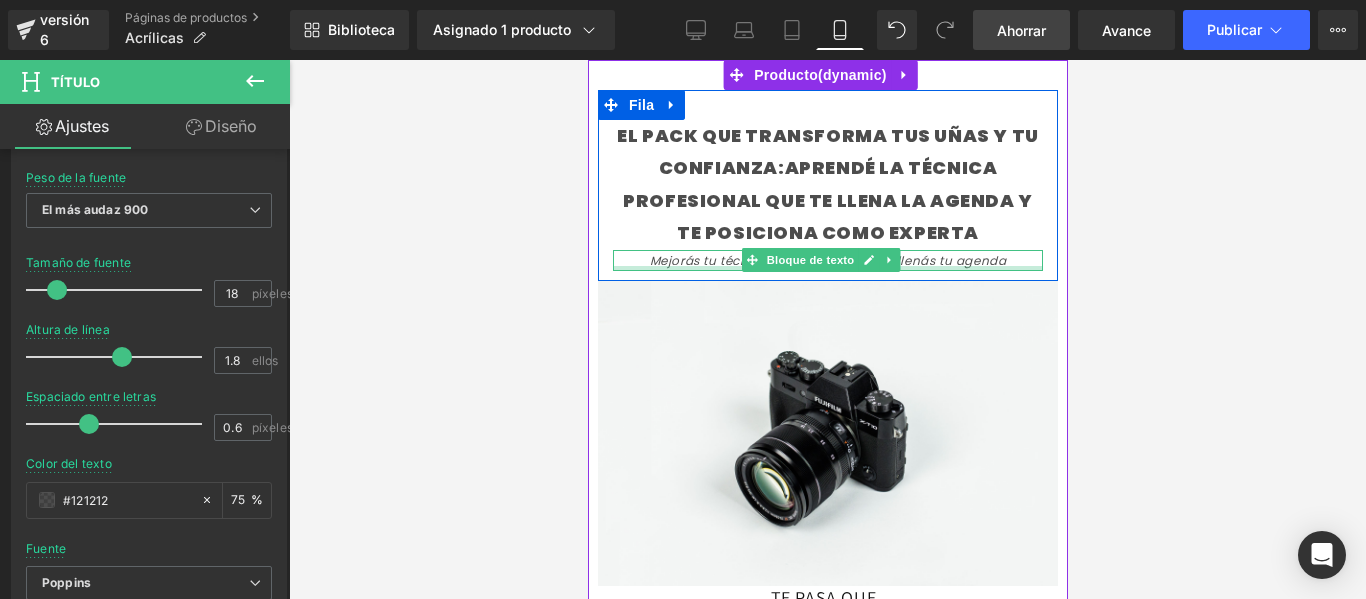 click at bounding box center (827, 268) 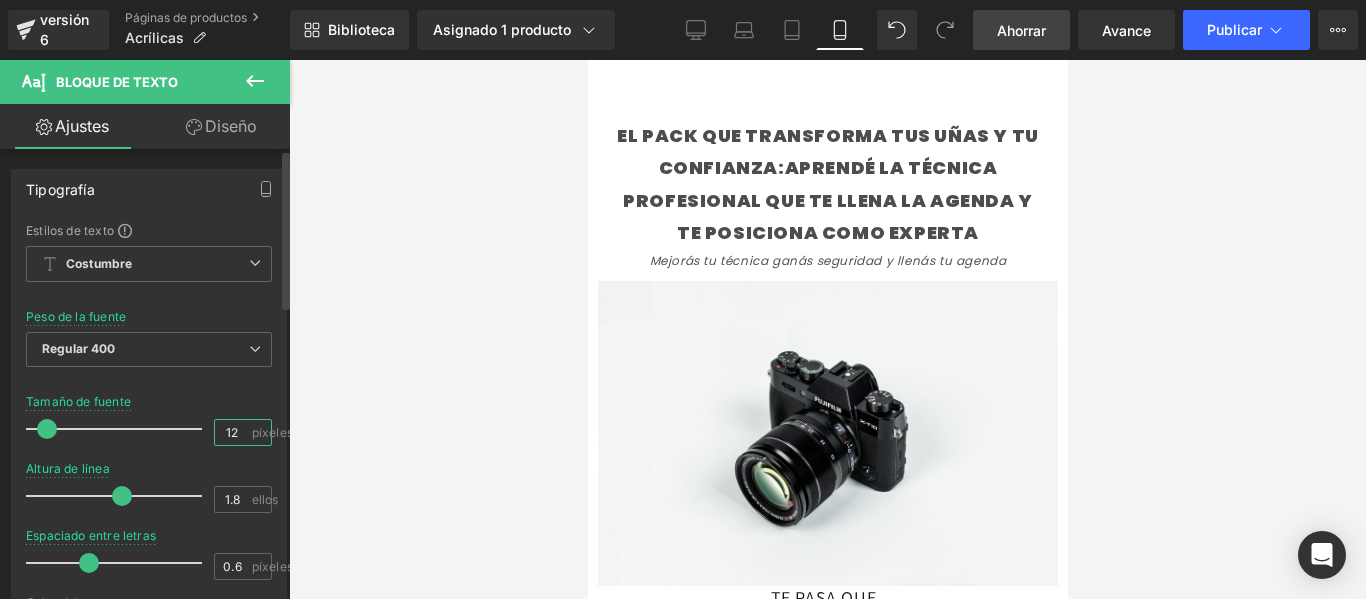 click on "12" at bounding box center [232, 432] 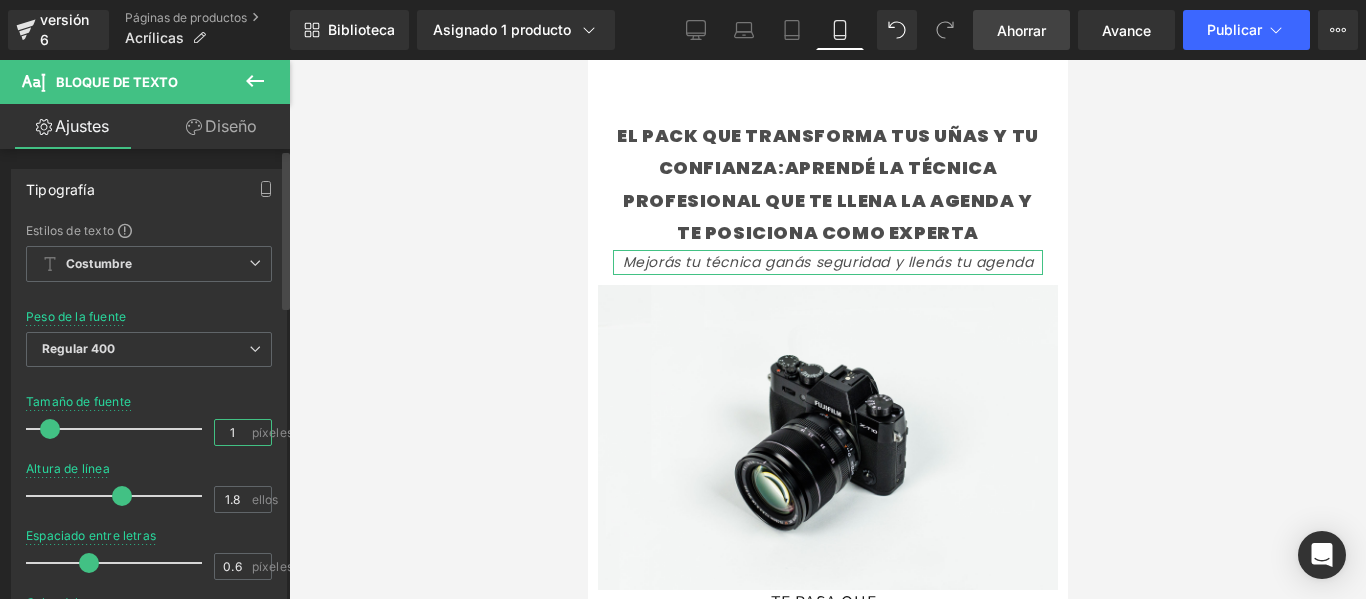 type on "13" 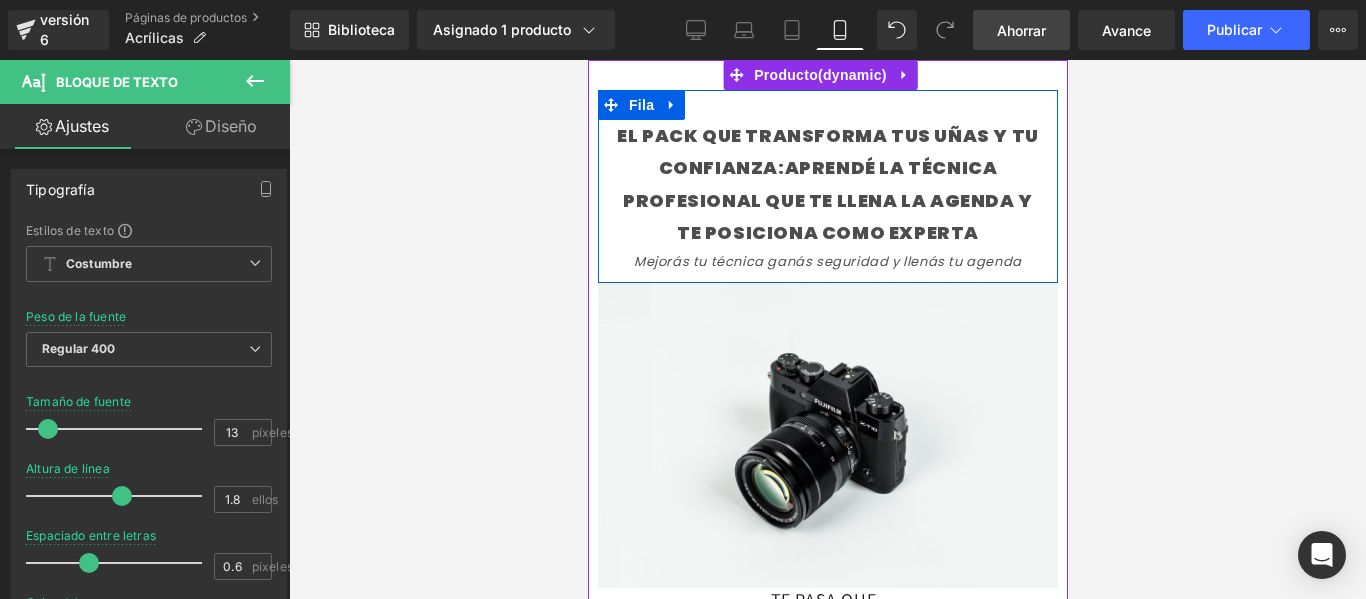 click on "Mejorás tu técnica ganás seguridad y llenás tu agenda" at bounding box center [827, 261] 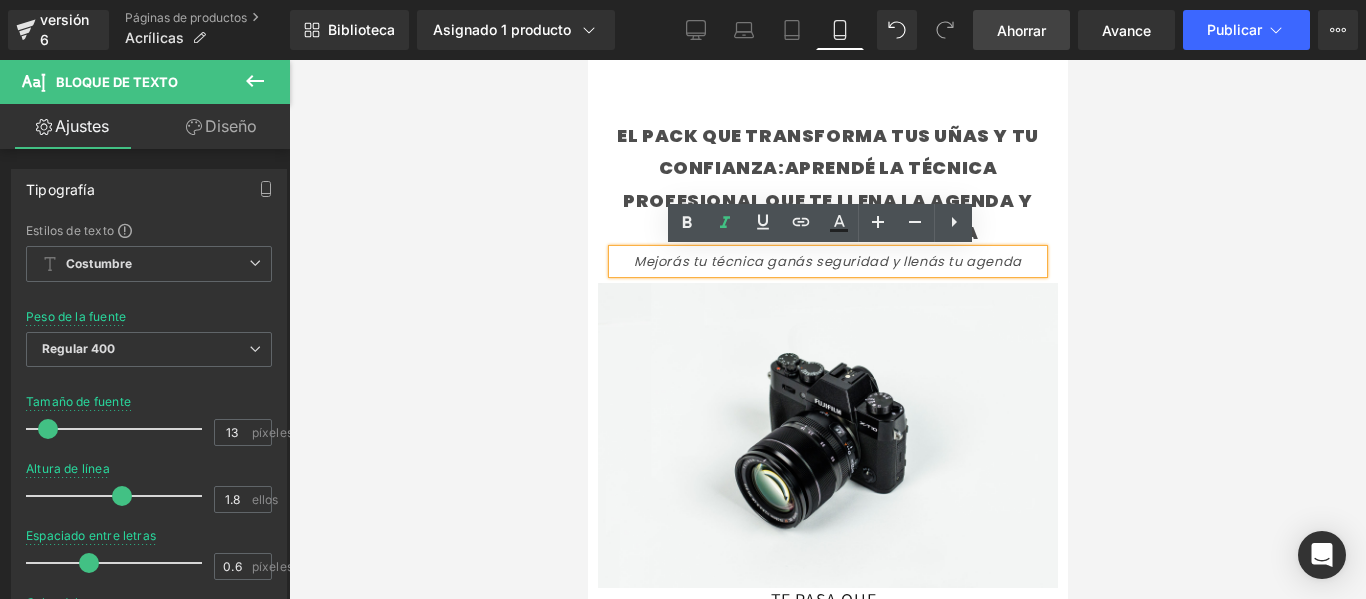 click on "Mejorás tu técnica ganás seguridad y llenás tu agenda" at bounding box center (827, 261) 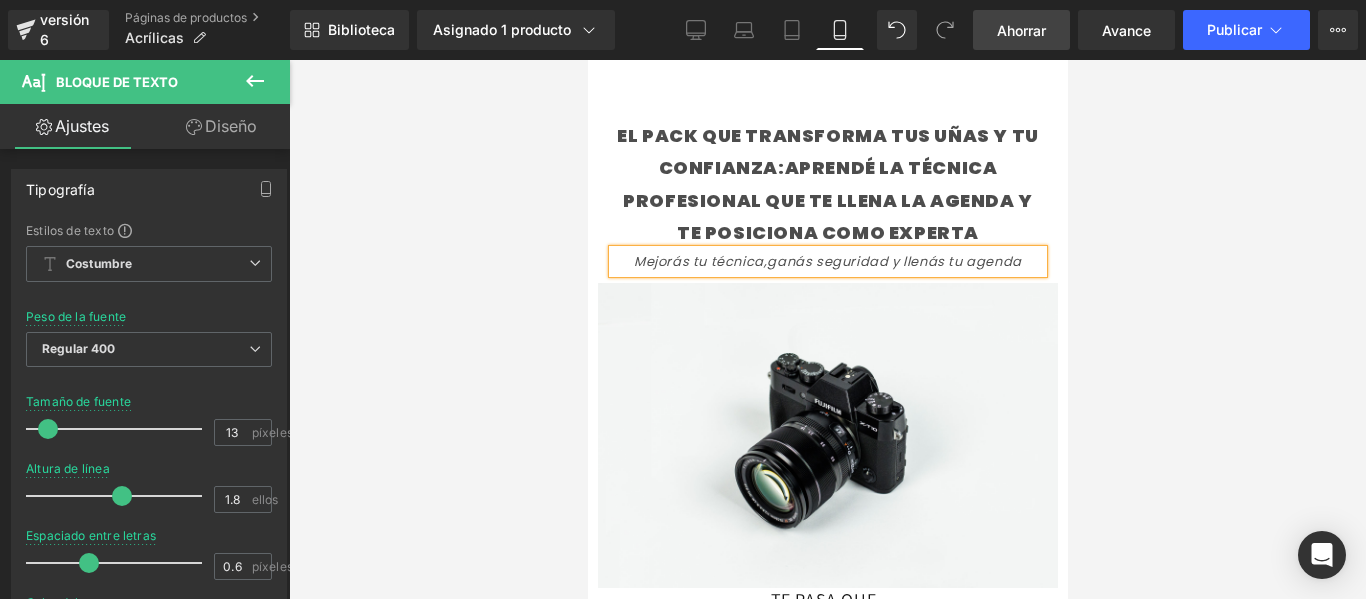 click on "Mejorás tu técnica,ganás seguridad y llenás tu agenda" at bounding box center [827, 261] 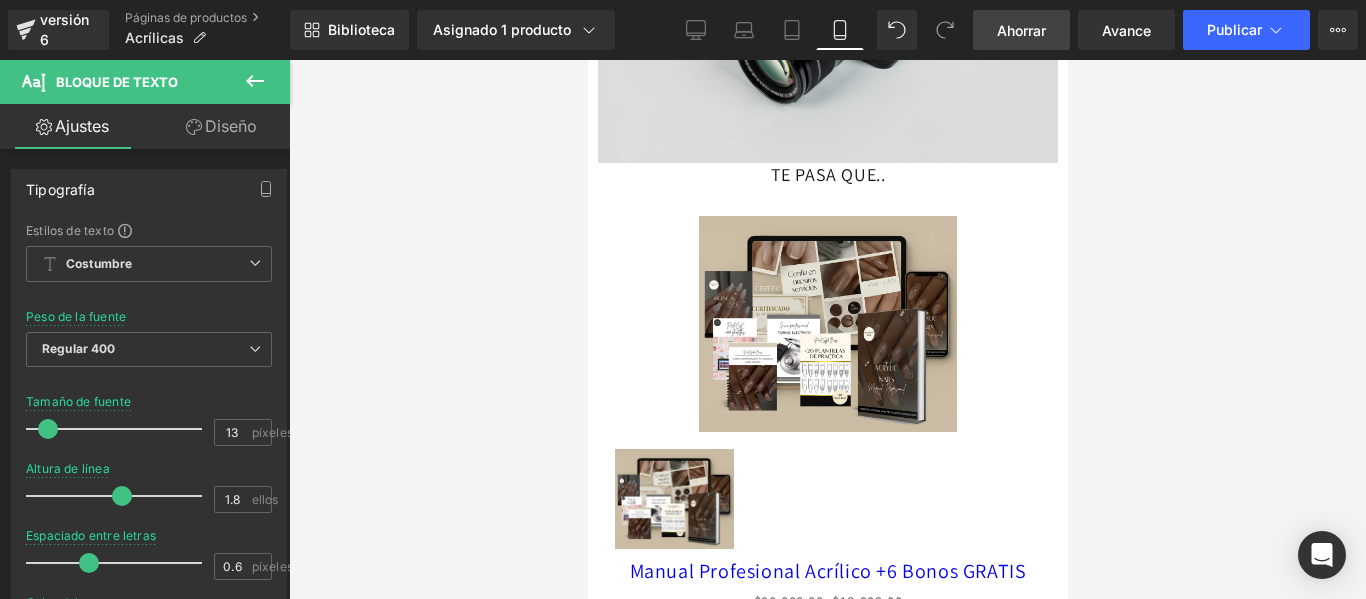 scroll, scrollTop: 433, scrollLeft: 0, axis: vertical 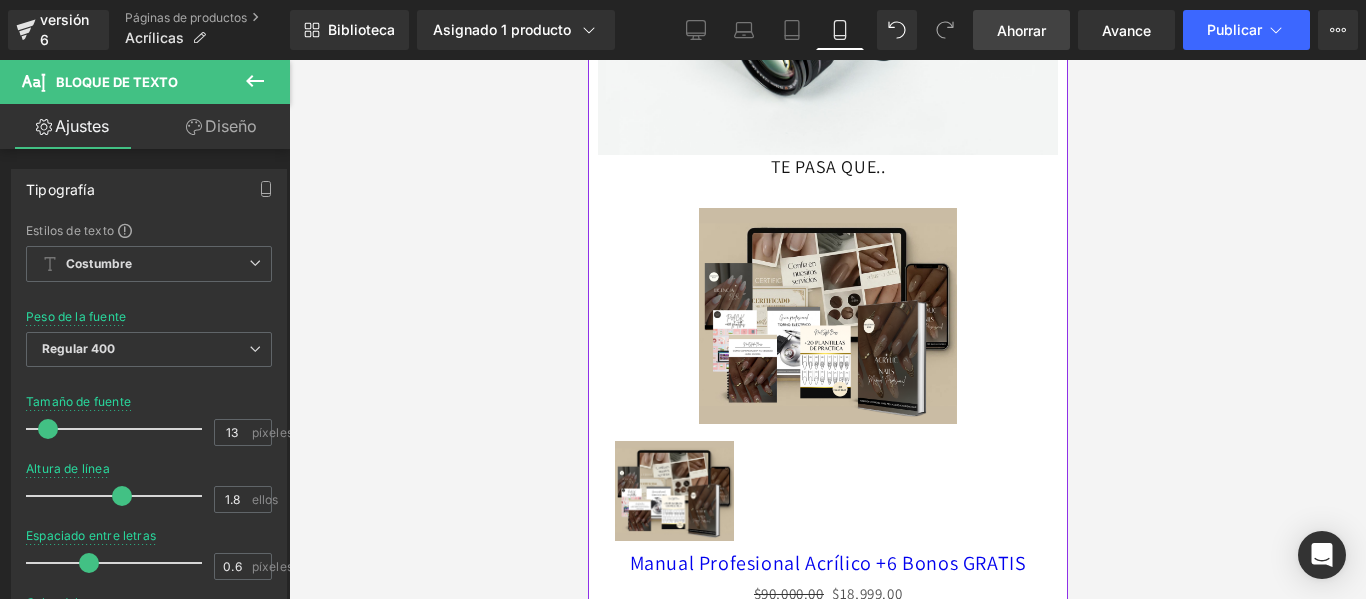 click on "TE PASA QUE.." at bounding box center [827, 166] 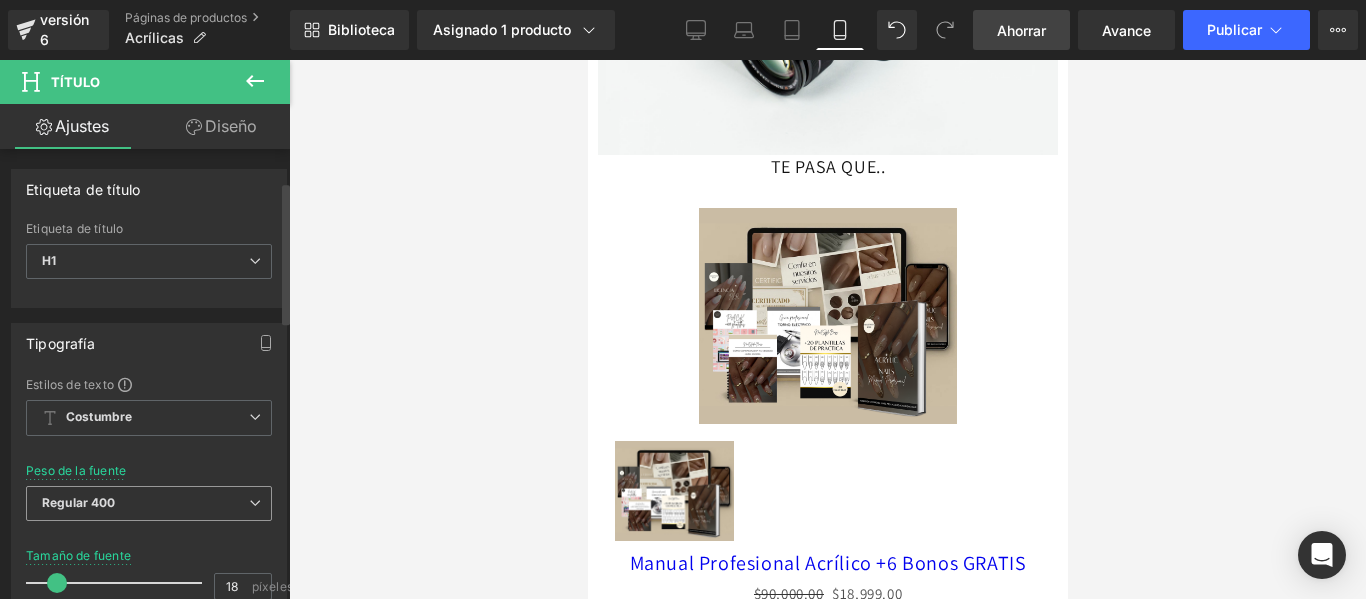 scroll, scrollTop: 125, scrollLeft: 0, axis: vertical 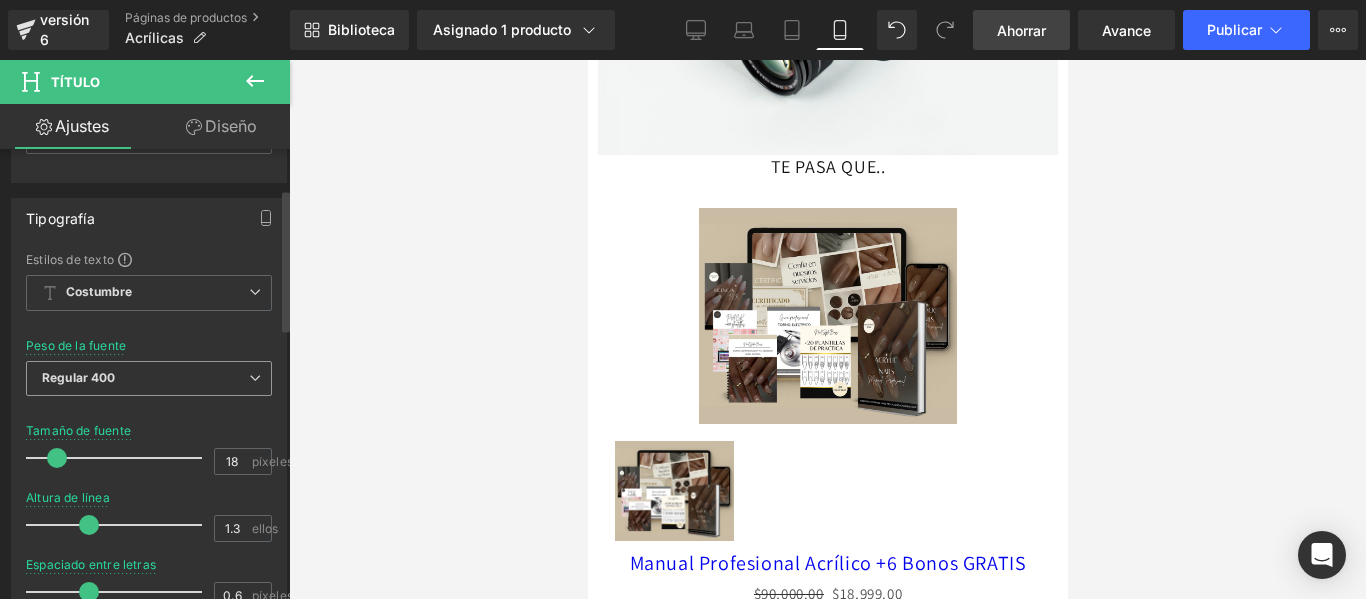click on "Regular 400" at bounding box center (149, 378) 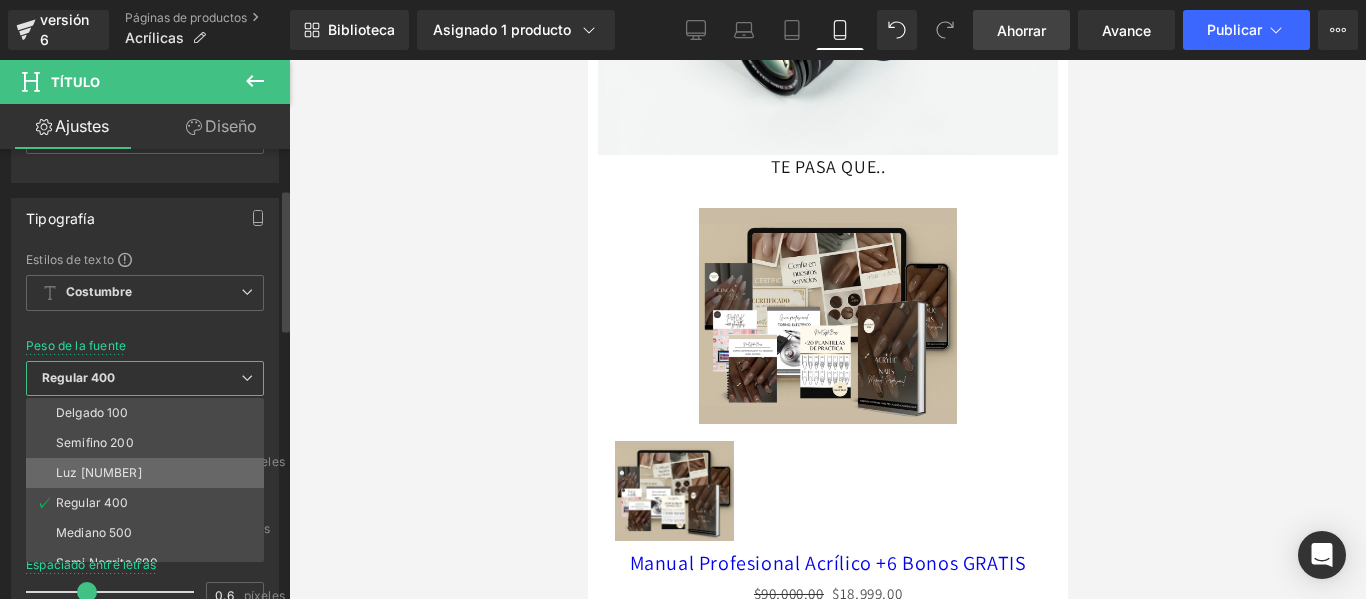 scroll, scrollTop: 89, scrollLeft: 0, axis: vertical 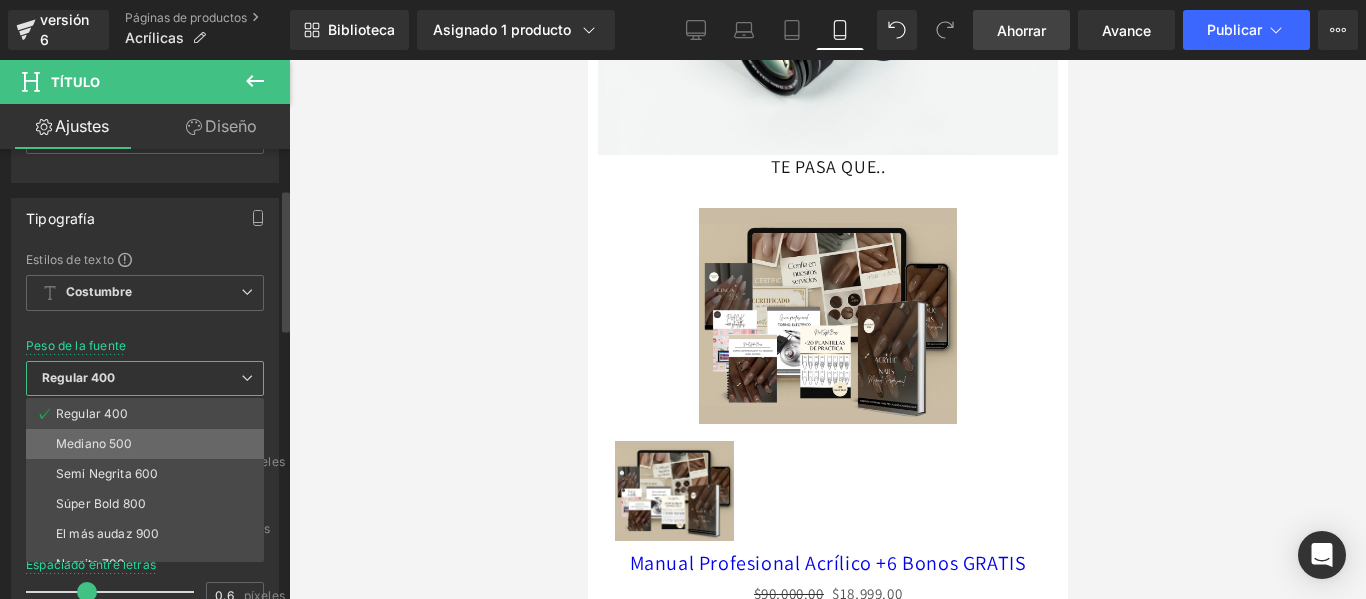 click on "Mediano 500" at bounding box center (149, 444) 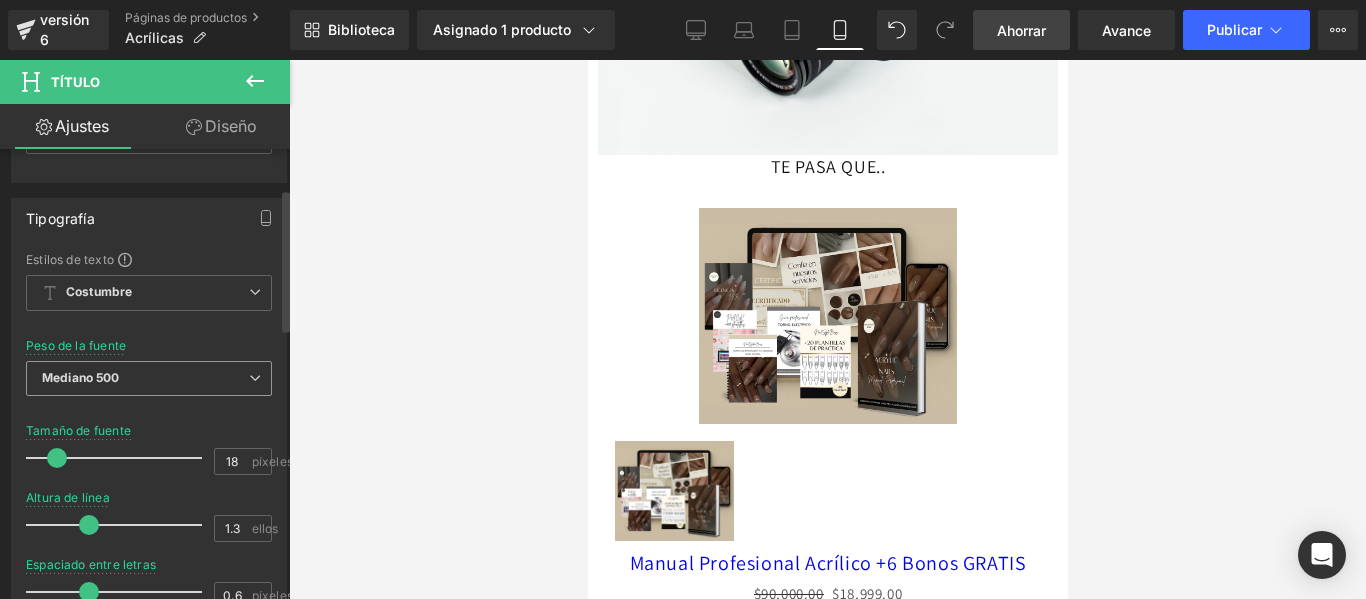 click on "Mediano 500" at bounding box center [149, 378] 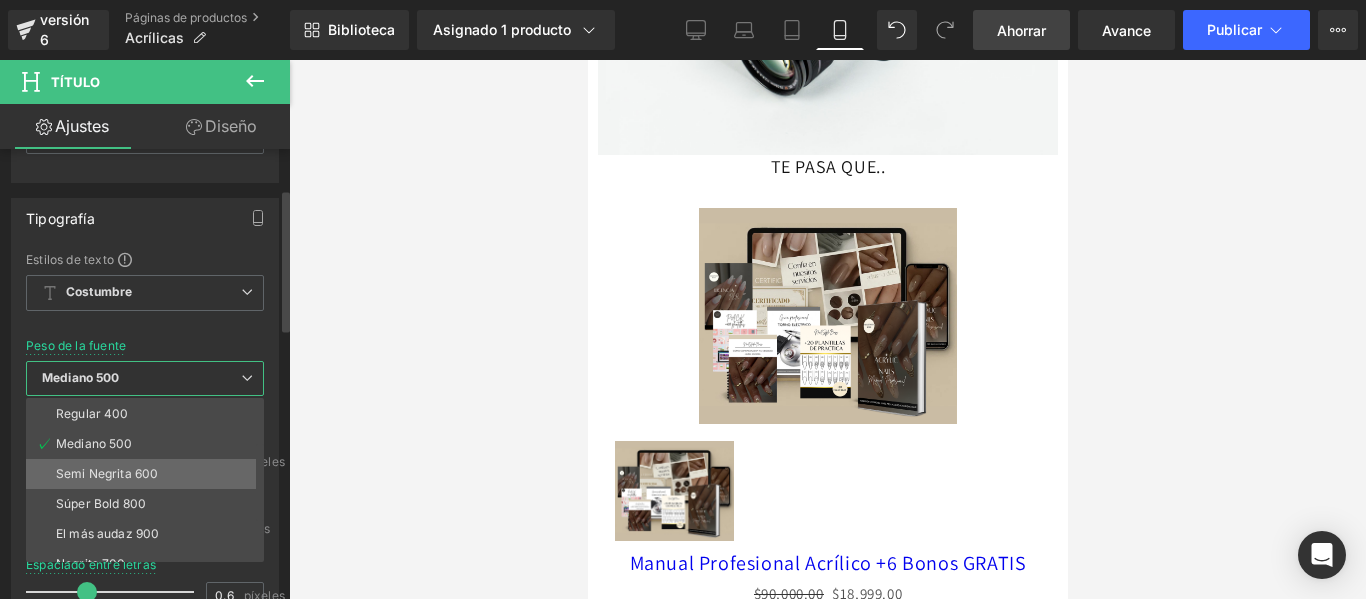click on "Semi Negrita 600" at bounding box center [149, 474] 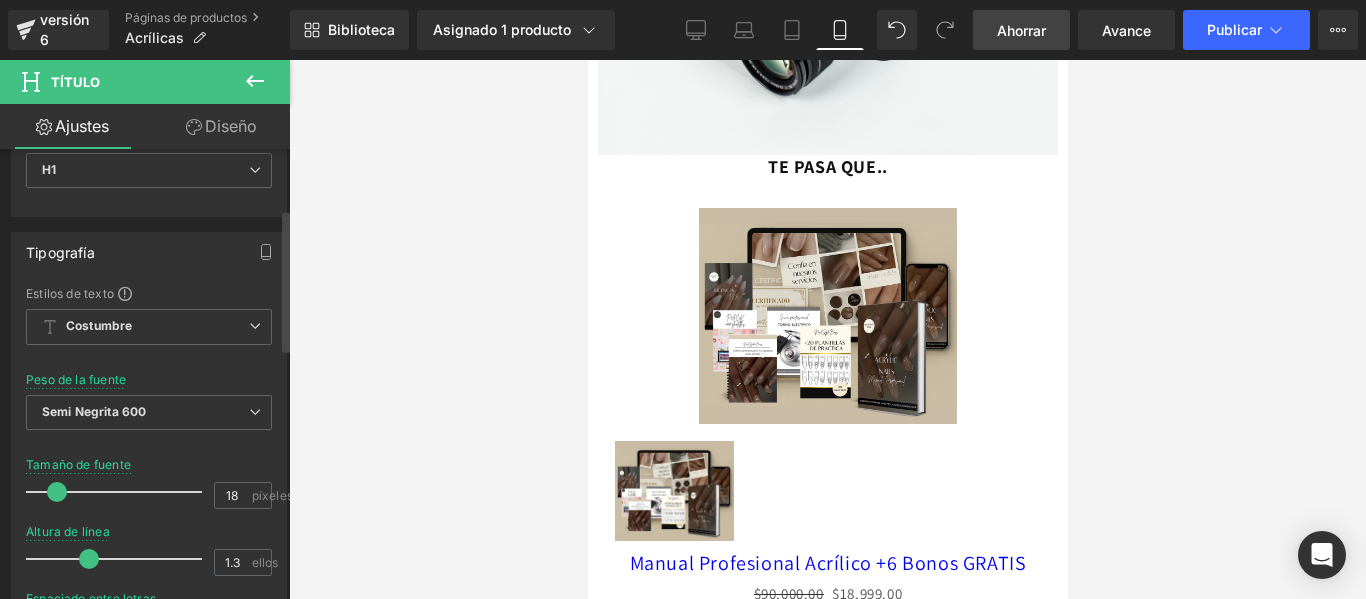 scroll, scrollTop: 0, scrollLeft: 0, axis: both 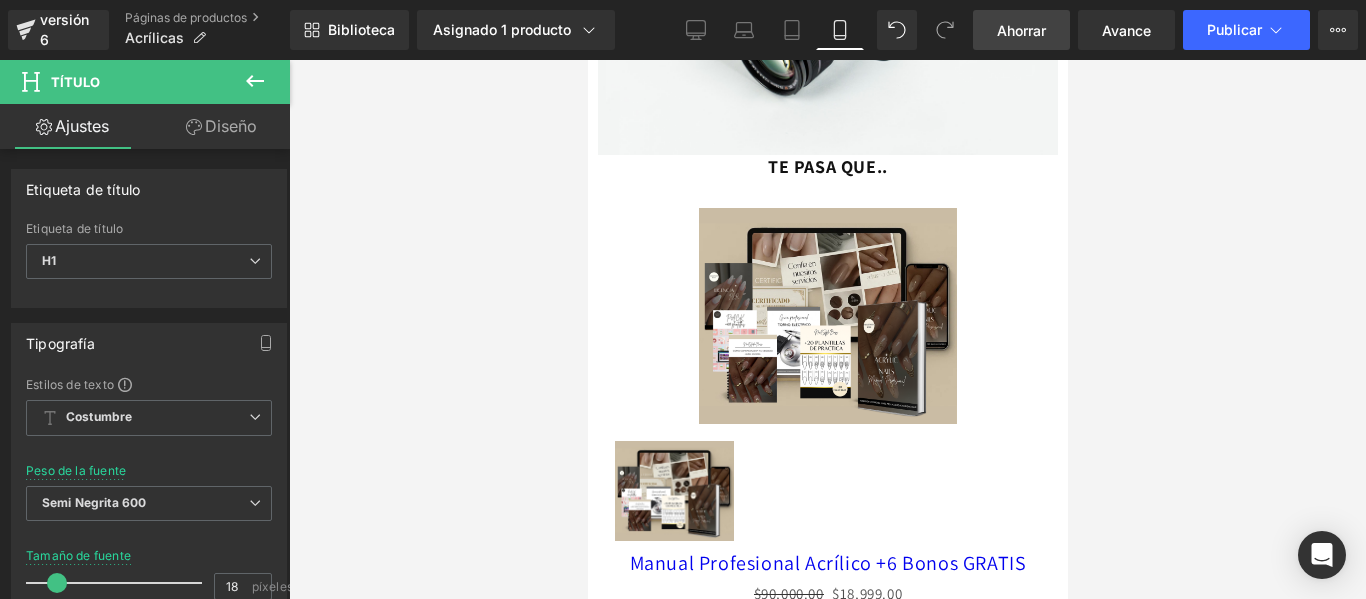 click at bounding box center (255, 82) 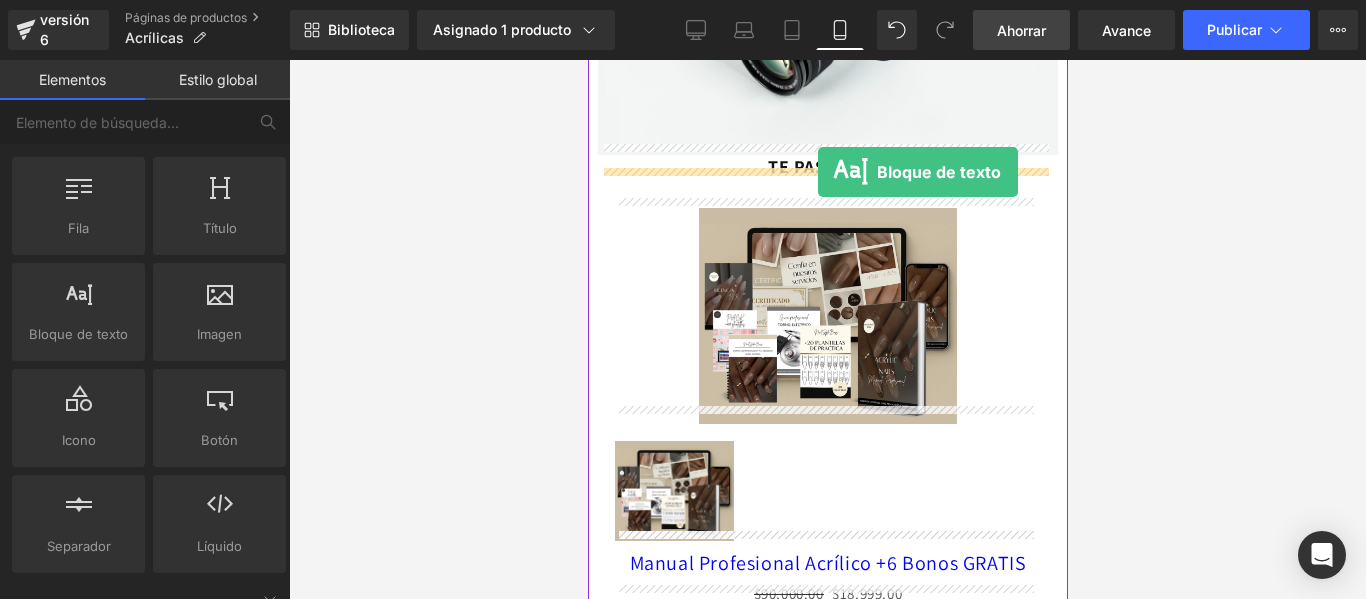 drag, startPoint x: 667, startPoint y: 383, endPoint x: 817, endPoint y: 172, distance: 258.88416 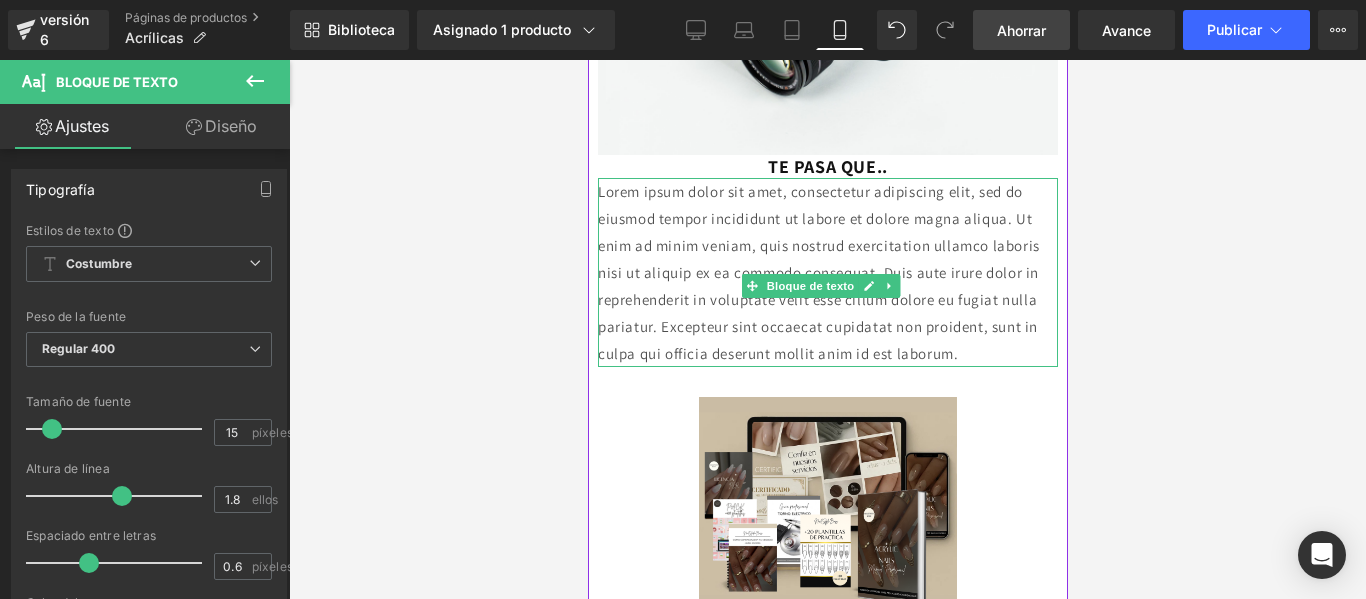 click on "Lorem ipsum dolor sit amet, consectetur adipiscing elit, sed do eiusmod tempor incididunt ut labore et dolore magna aliqua. Ut enim ad minim veniam, quis nostrud exercitation ullamco laboris nisi ut aliquip ex ea commodo consequat. Duis aute irure dolor in reprehenderit in voluptate velit esse cillum dolore eu fugiat nulla pariatur. Excepteur sint occaecat cupidatat non proident, sunt in culpa qui officia deserunt mollit anim id est laborum." at bounding box center [827, 272] 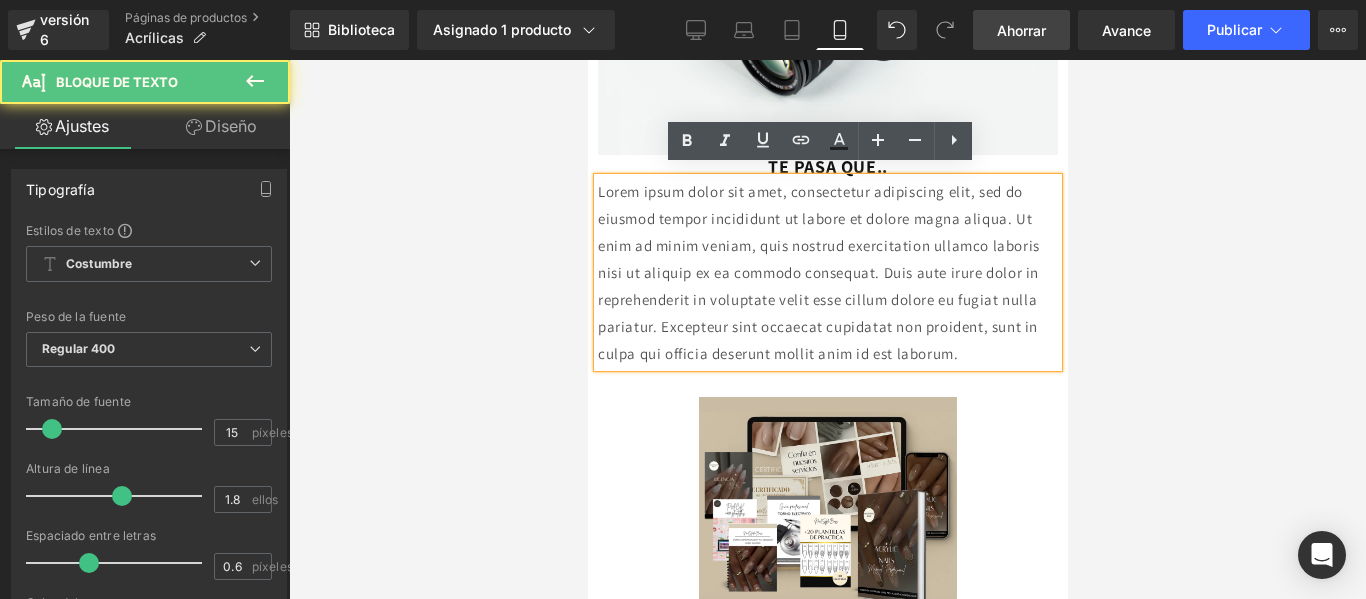 click on "Lorem ipsum dolor sit amet, consectetur adipiscing elit, sed do eiusmod tempor incididunt ut labore et dolore magna aliqua. Ut enim ad minim veniam, quis nostrud exercitation ullamco laboris nisi ut aliquip ex ea commodo consequat. Duis aute irure dolor in reprehenderit in voluptate velit esse cillum dolore eu fugiat nulla pariatur. Excepteur sint occaecat cupidatat non proident, sunt in culpa qui officia deserunt mollit anim id est laborum." at bounding box center [827, 272] 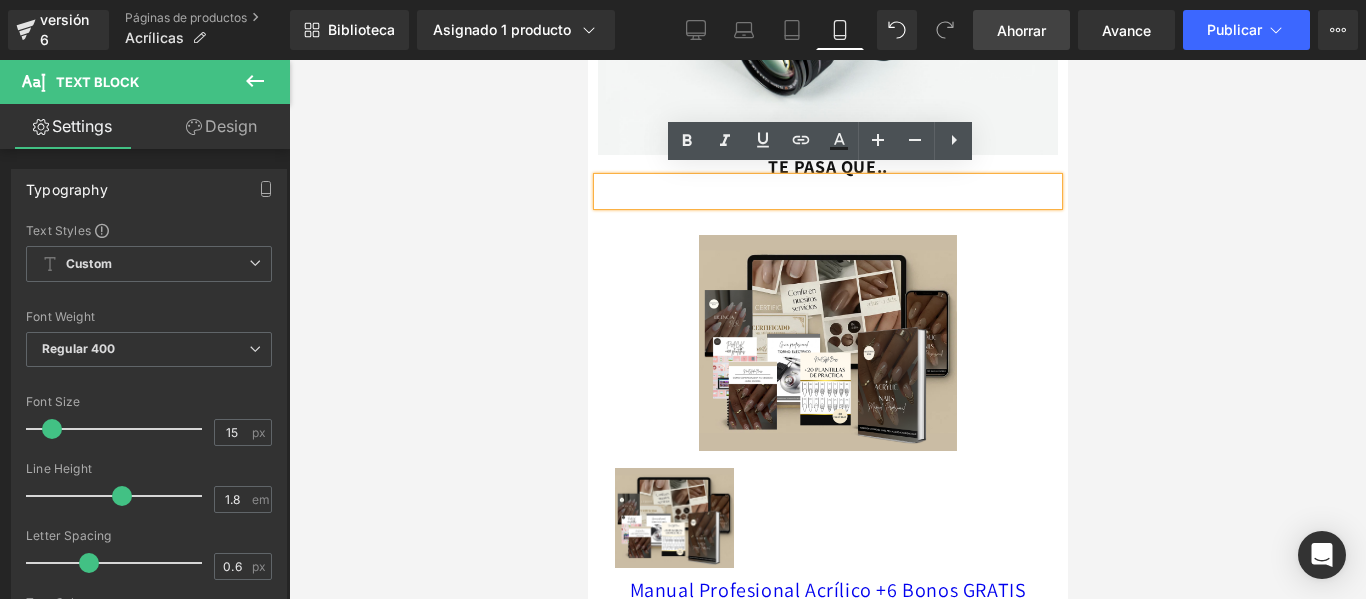 type 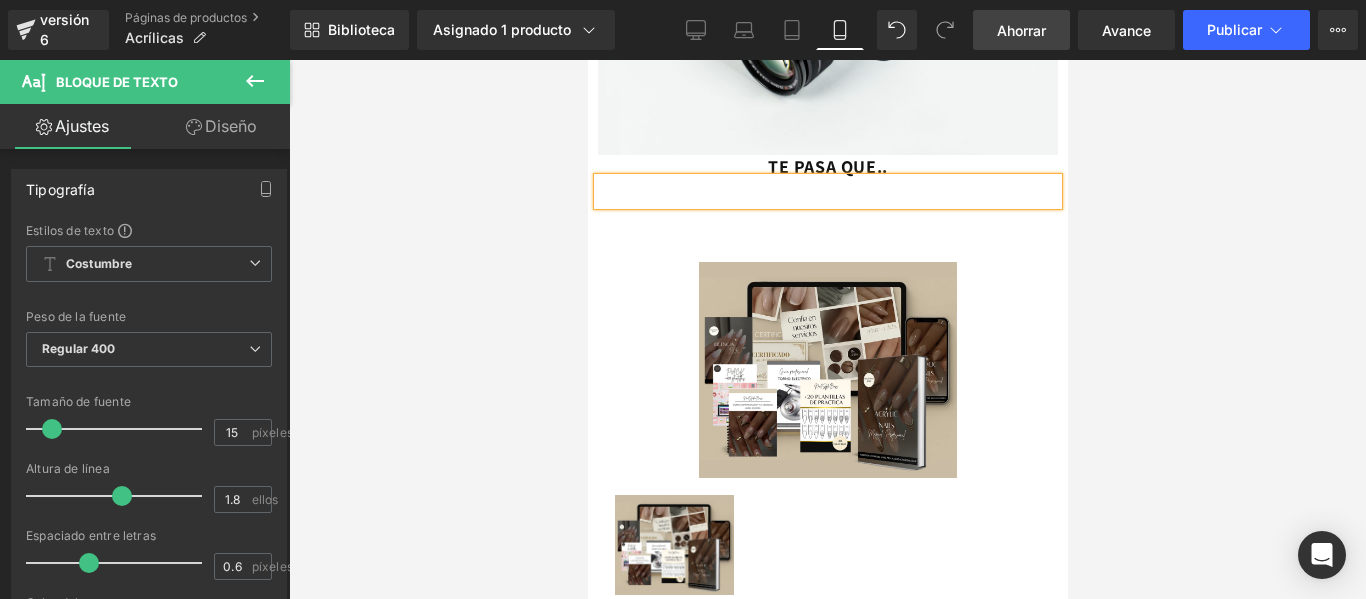 click at bounding box center [827, 191] 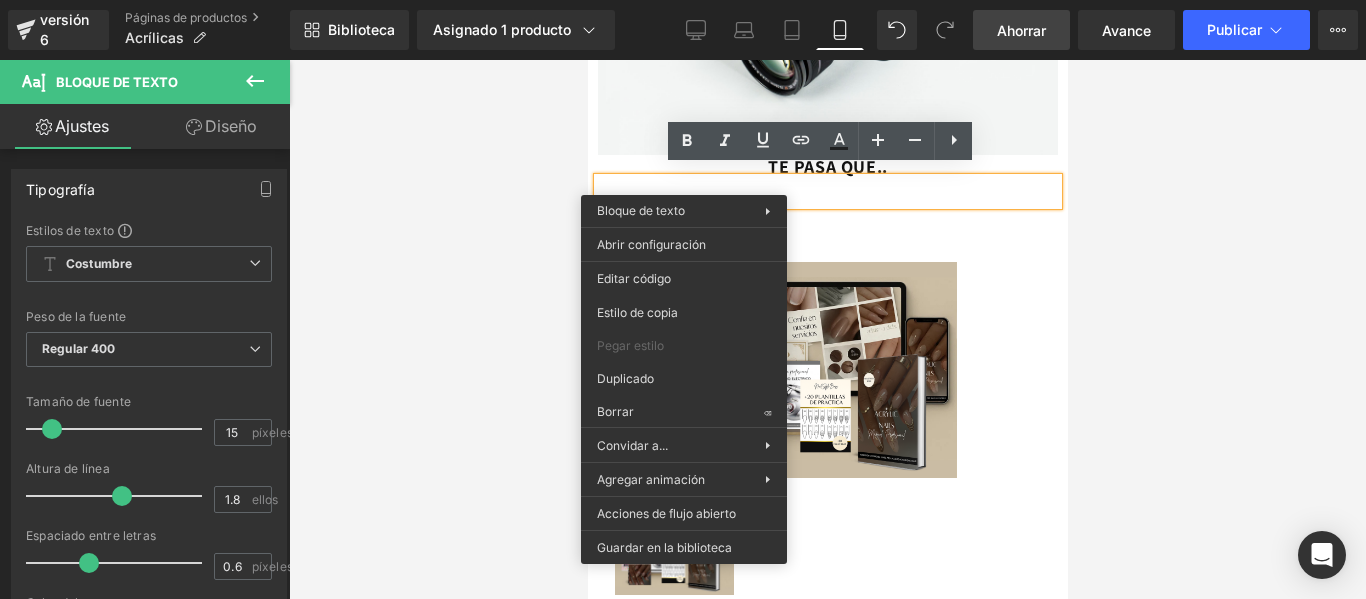click at bounding box center (827, 191) 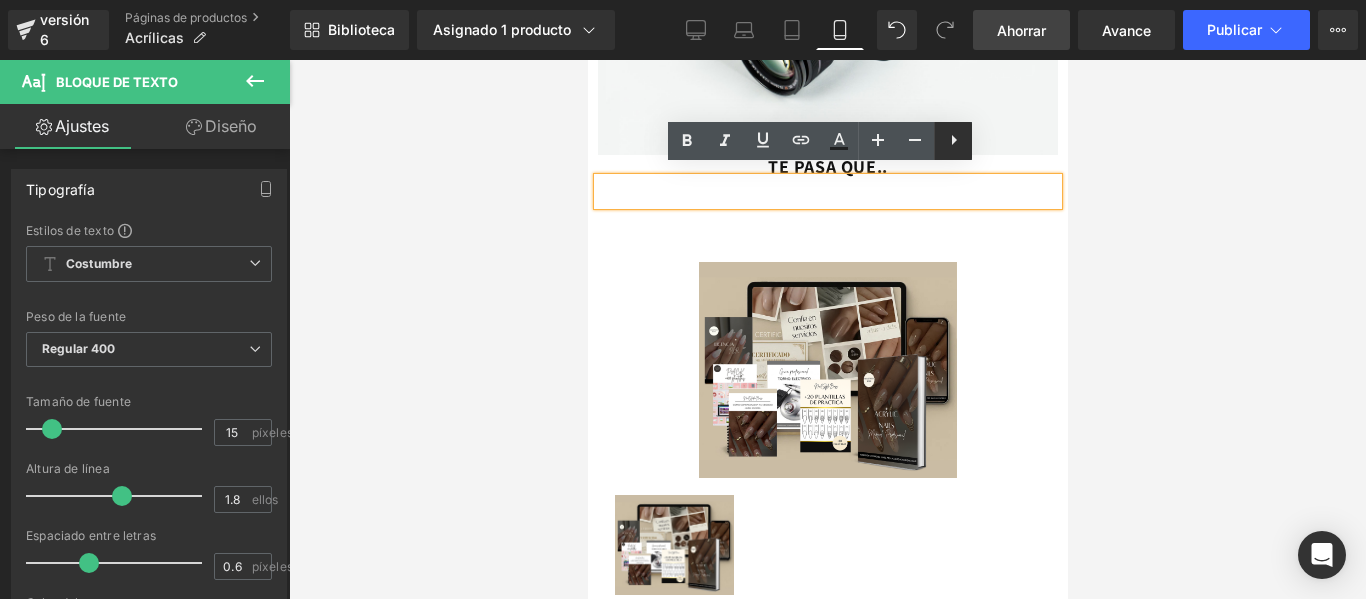click 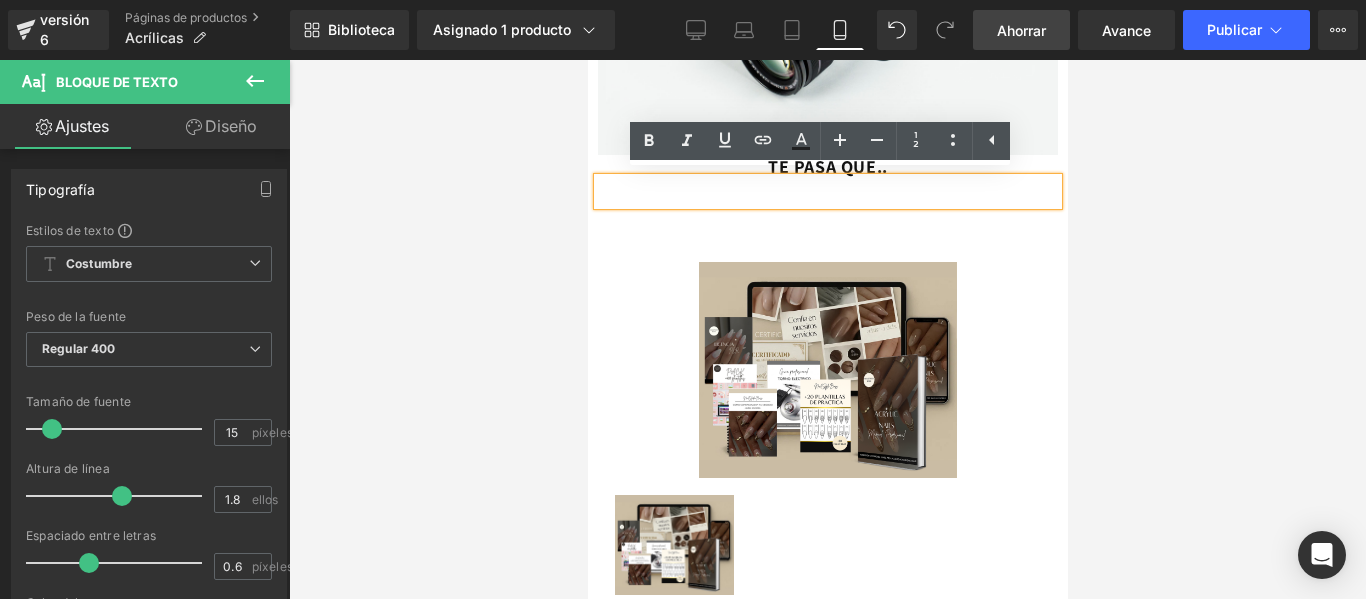 click at bounding box center [827, 191] 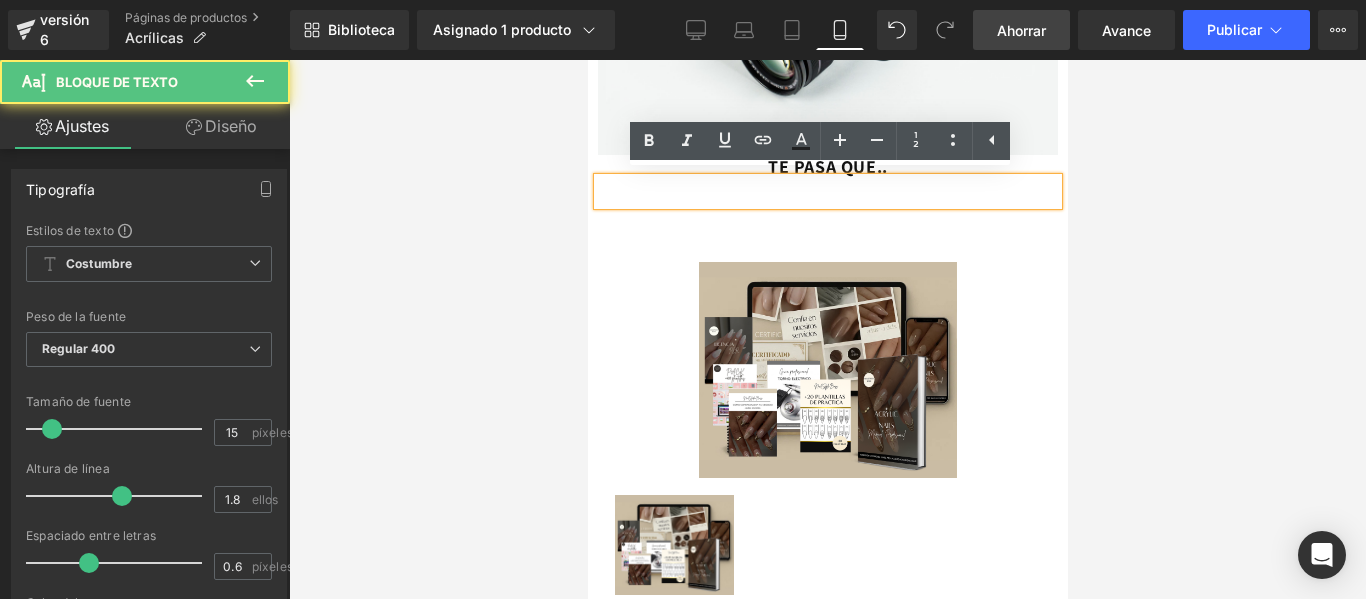 click at bounding box center (827, 191) 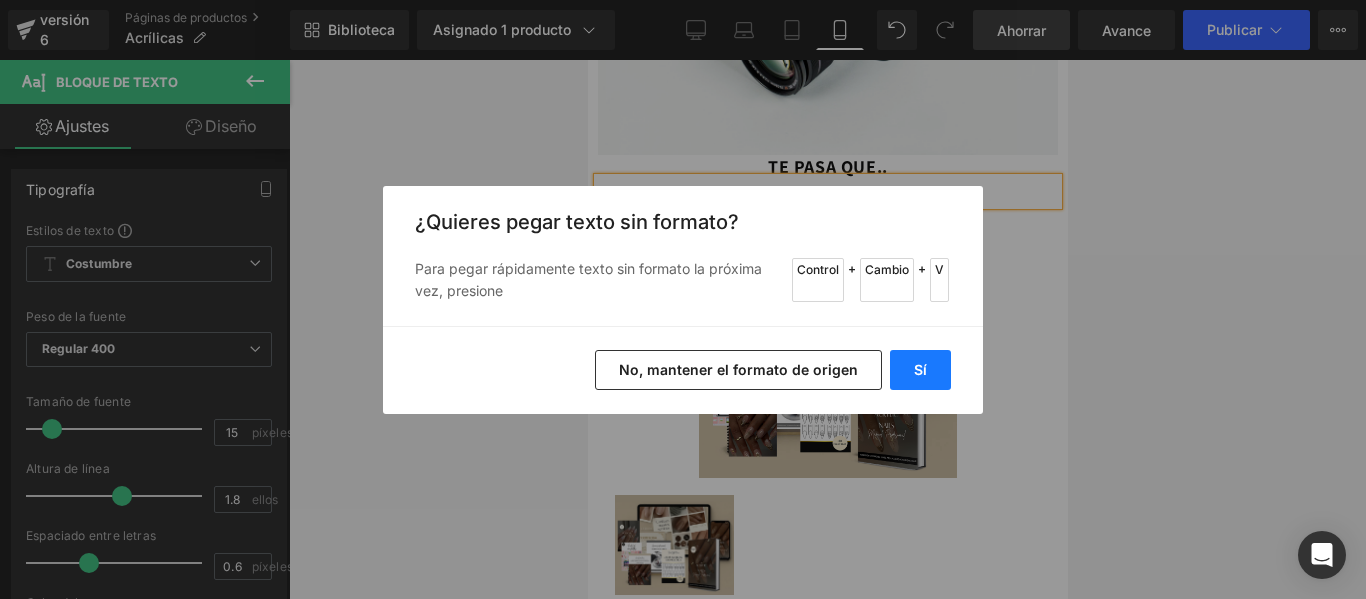 click on "Sí" at bounding box center [920, 369] 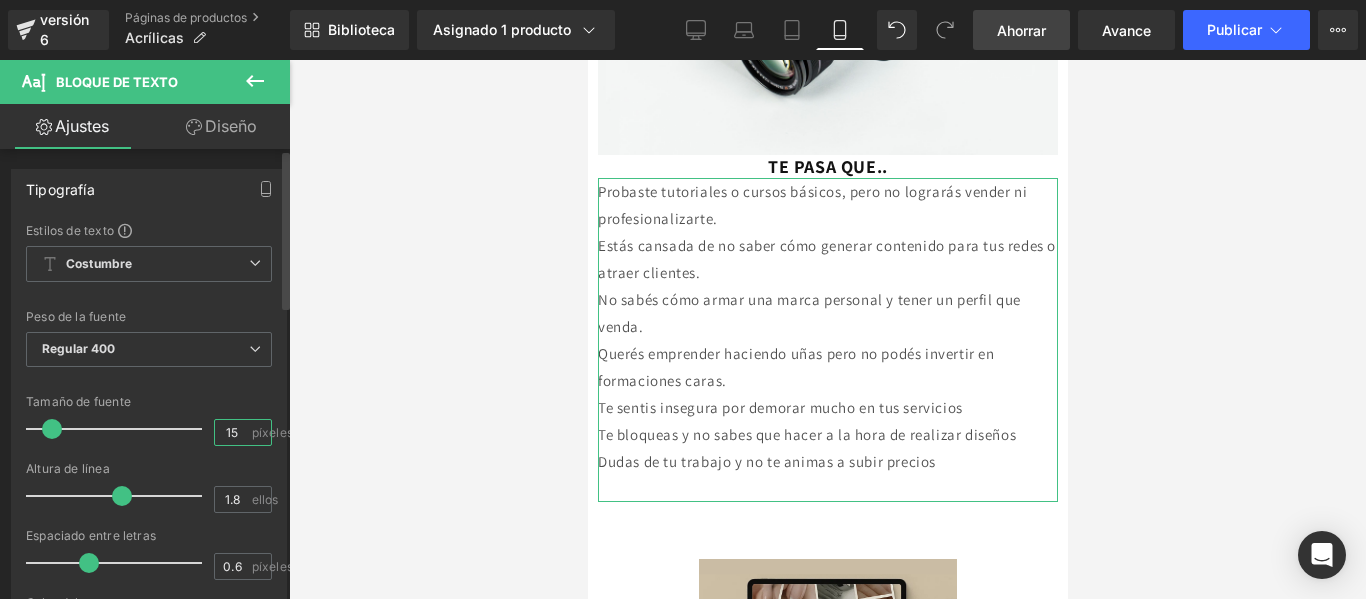 click on "15" at bounding box center [232, 432] 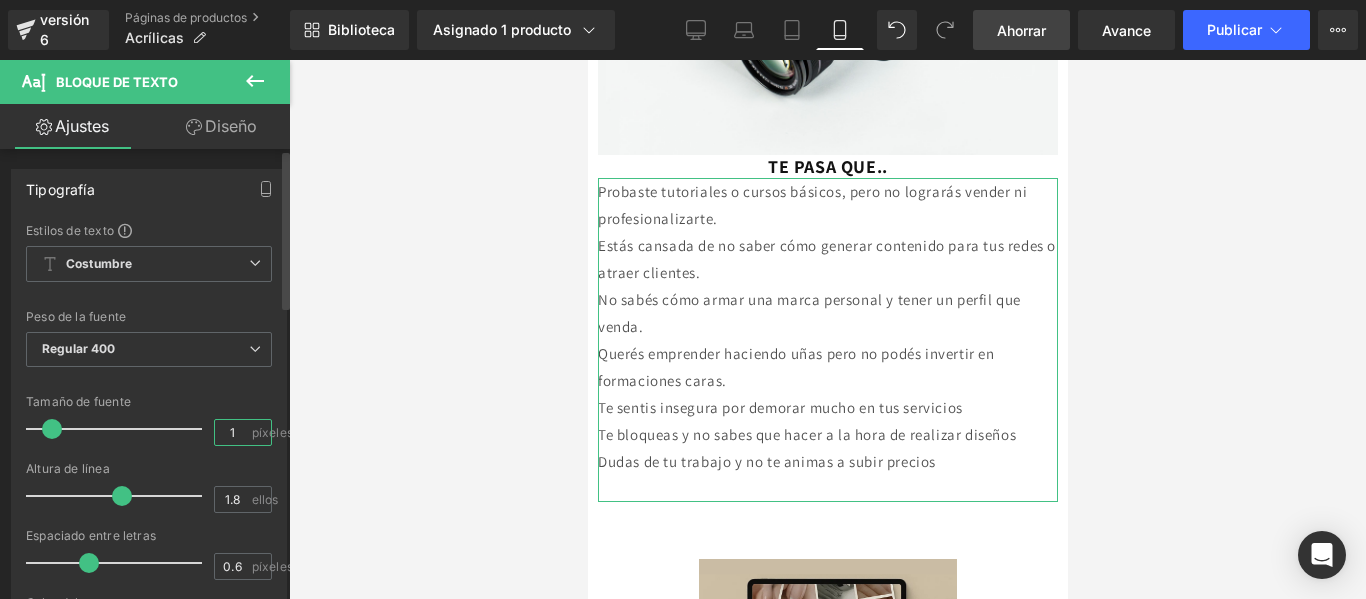 type on "12" 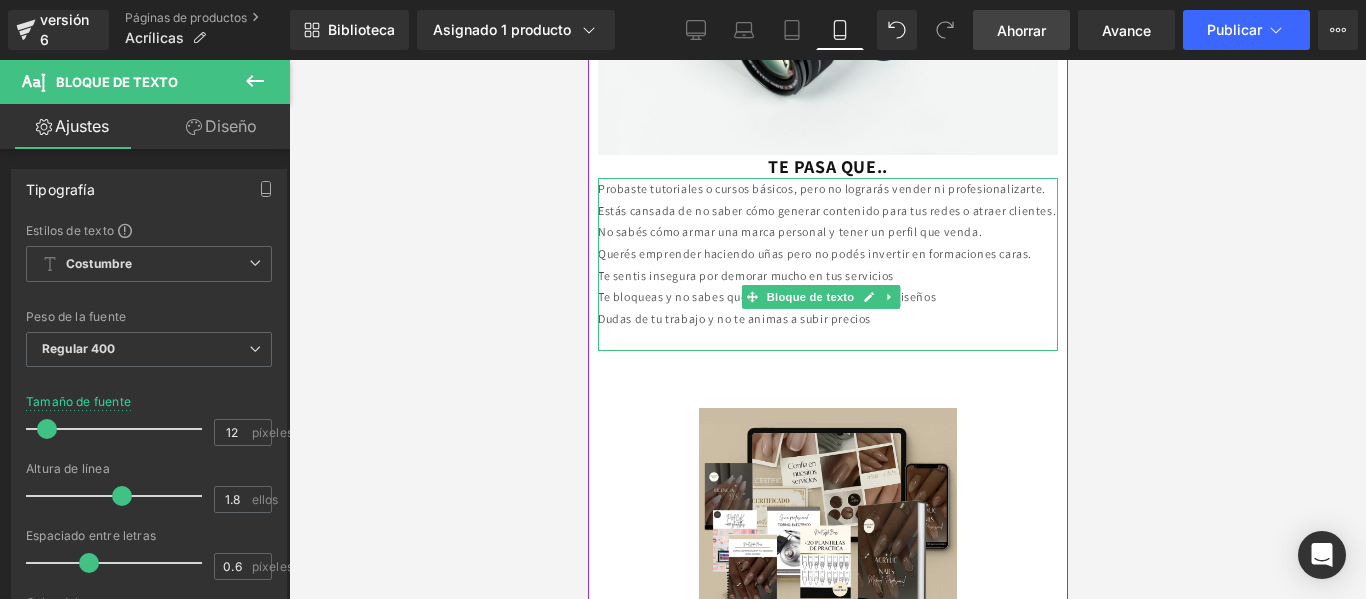 click on "Probaste tutoriales o cursos básicos, pero no lograrás vender ni profesionalizarte." at bounding box center (821, 188) 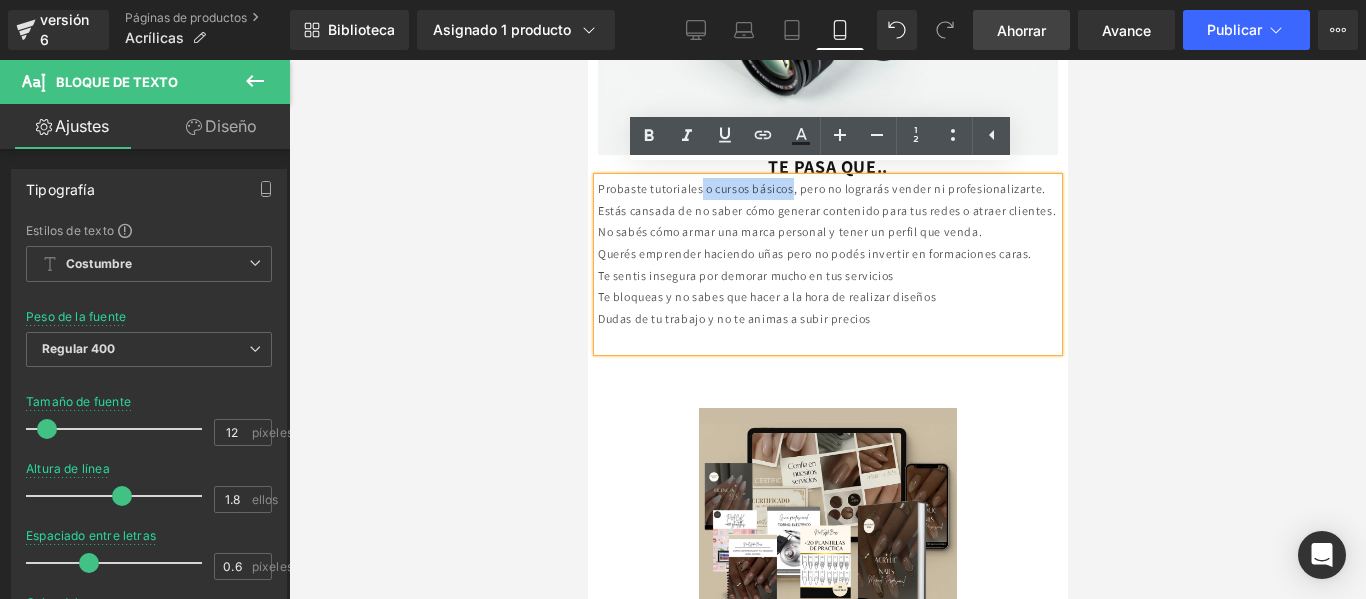 drag, startPoint x: 707, startPoint y: 176, endPoint x: 812, endPoint y: 177, distance: 105.00476 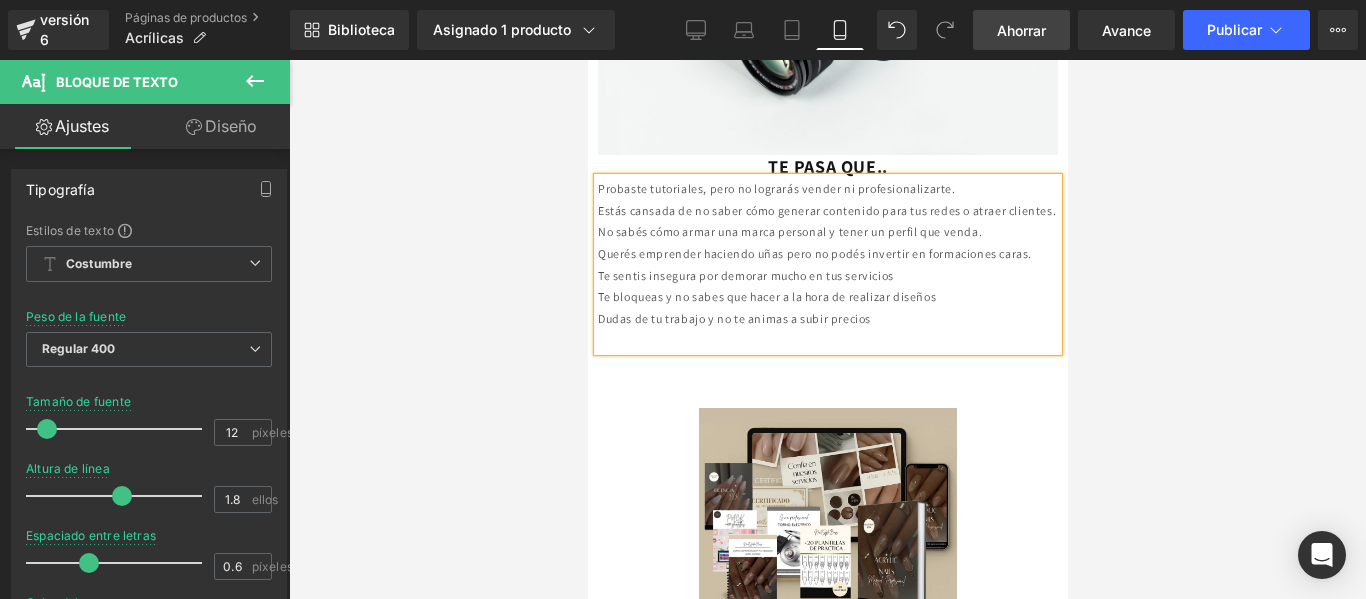 click on "Probaste tutoriales, pero no lograrás vender ni profesionalizarte." at bounding box center [776, 188] 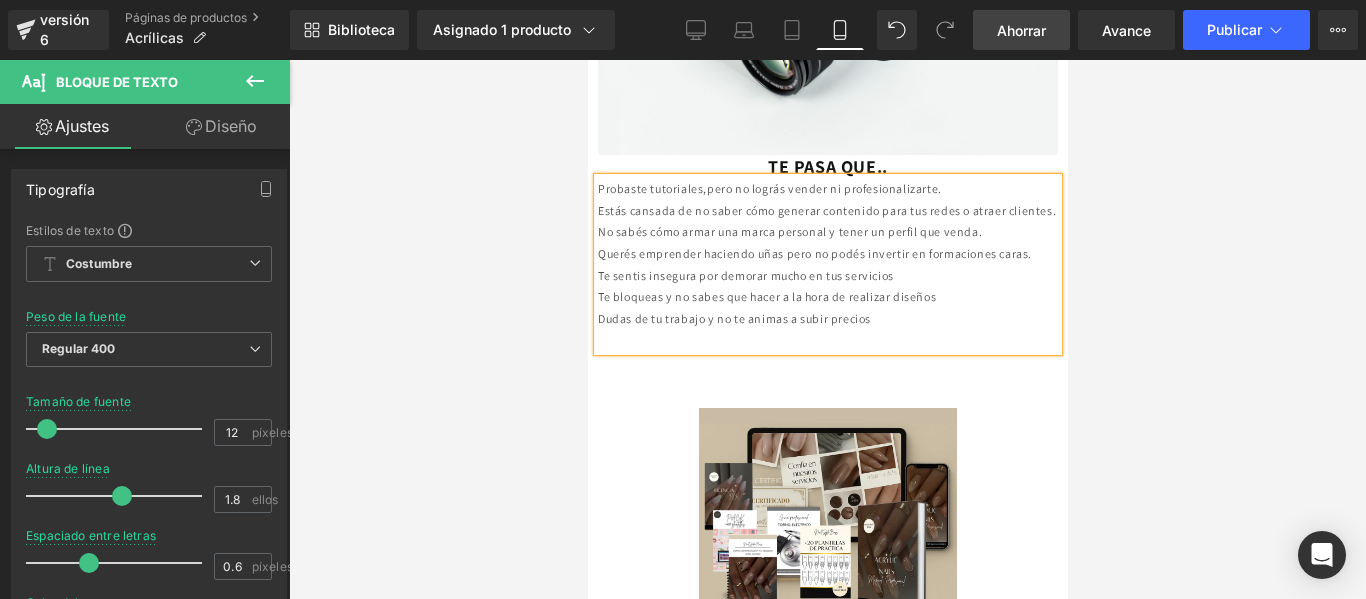click on "Probaste tutoriales,pero no lográs vender ni profesionalizarte." at bounding box center (769, 188) 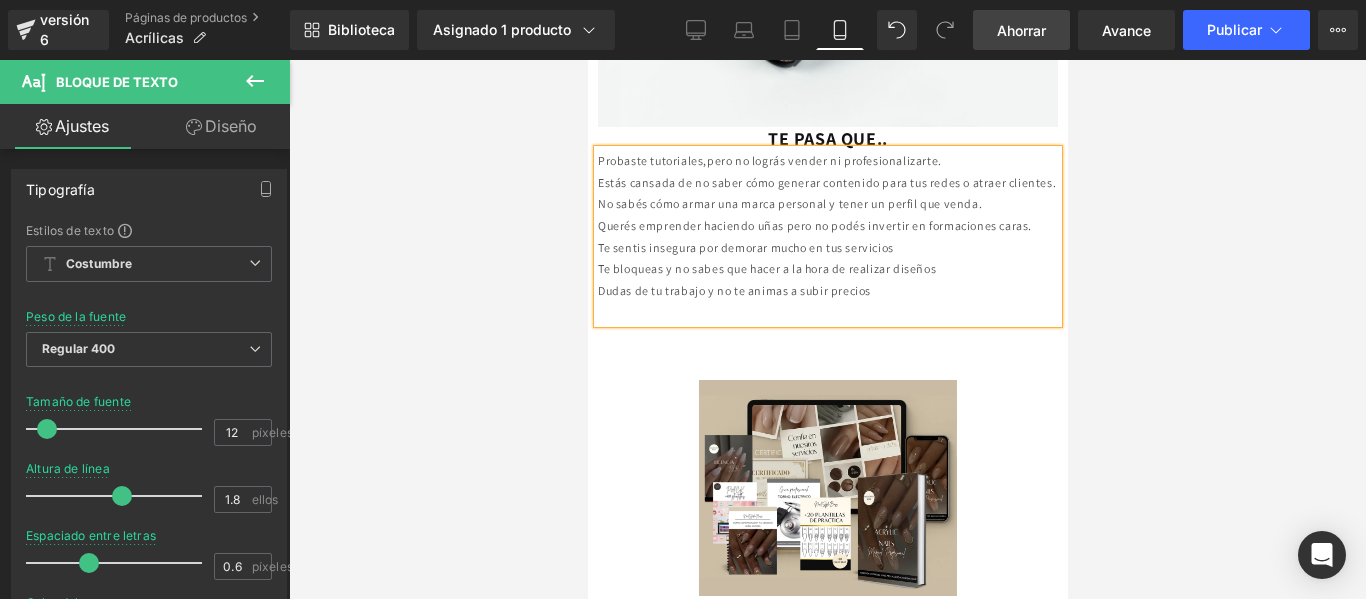 scroll, scrollTop: 450, scrollLeft: 0, axis: vertical 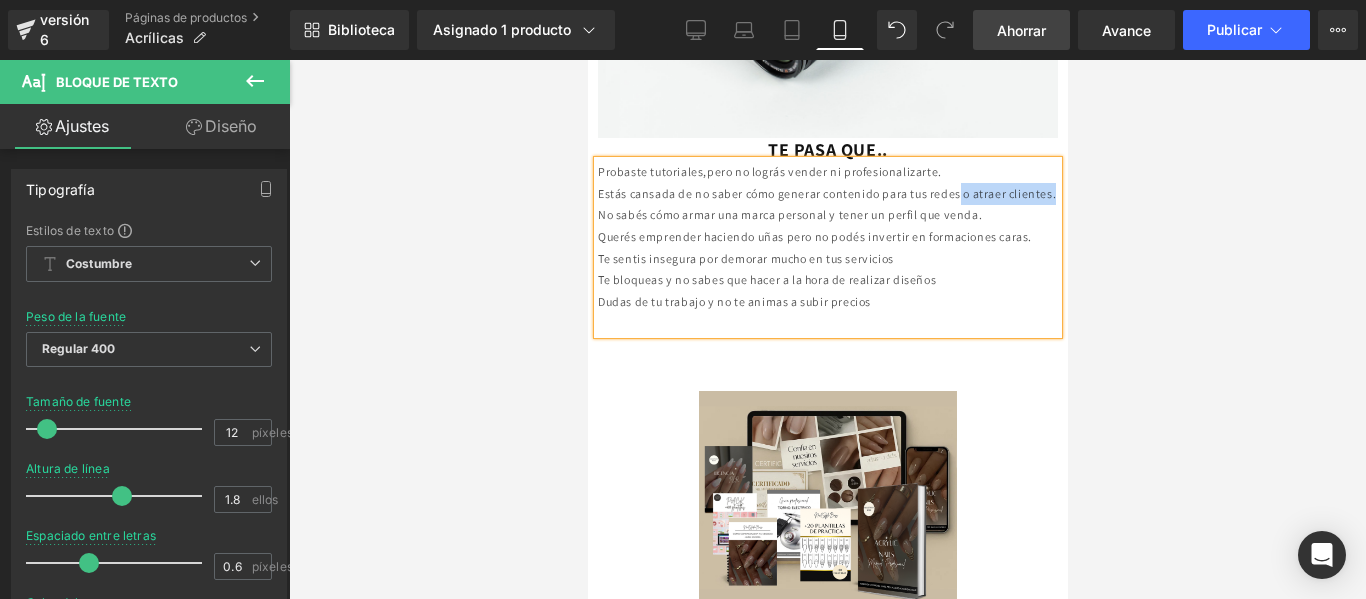 drag, startPoint x: 692, startPoint y: 207, endPoint x: 990, endPoint y: 179, distance: 299.31253 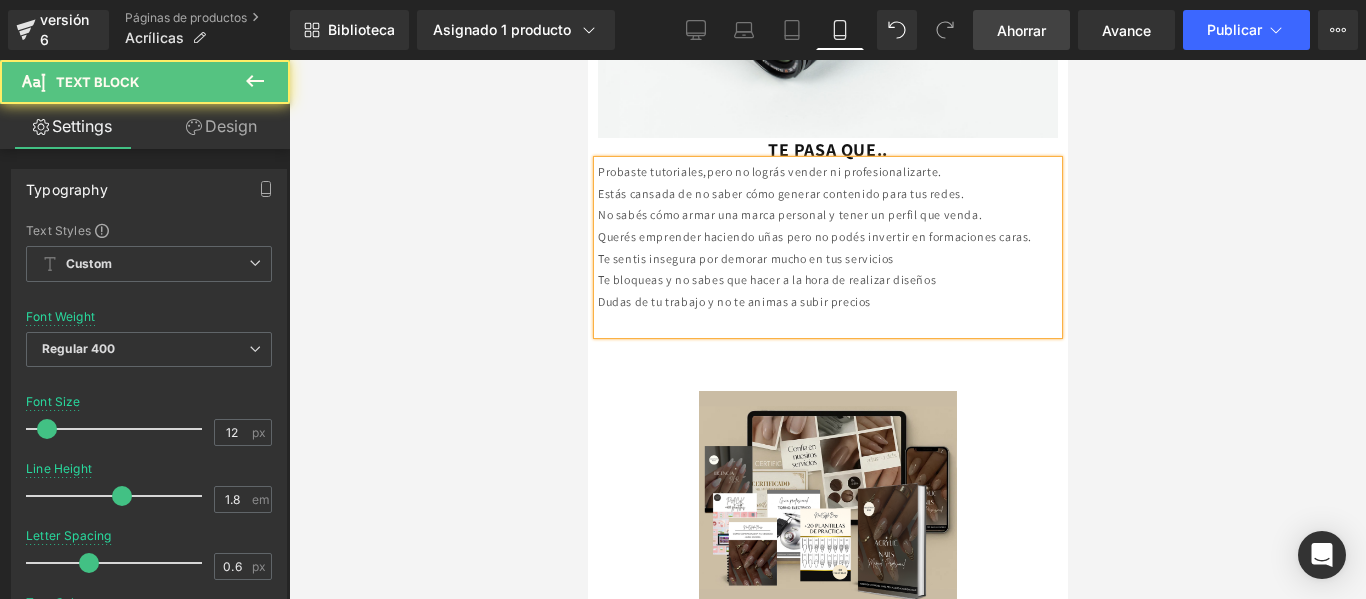 drag, startPoint x: 641, startPoint y: 244, endPoint x: 597, endPoint y: 225, distance: 47.92703 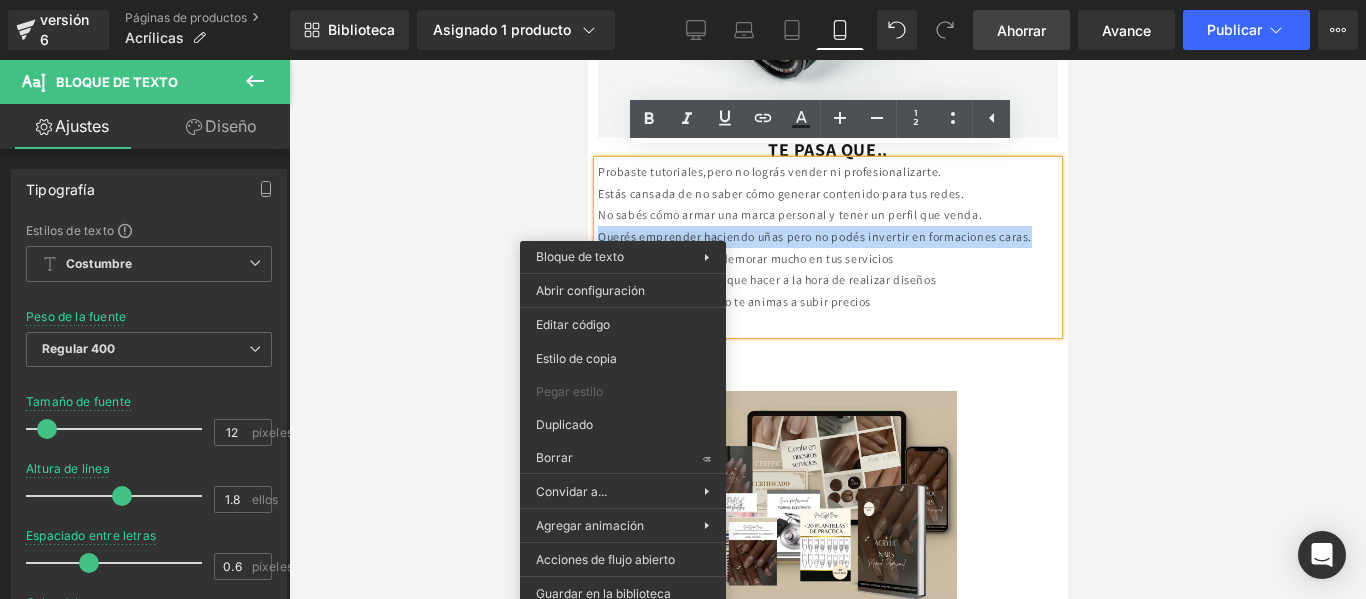 click on "Querés emprender haciendo uñas pero no podés invertir en formaciones caras." at bounding box center [814, 236] 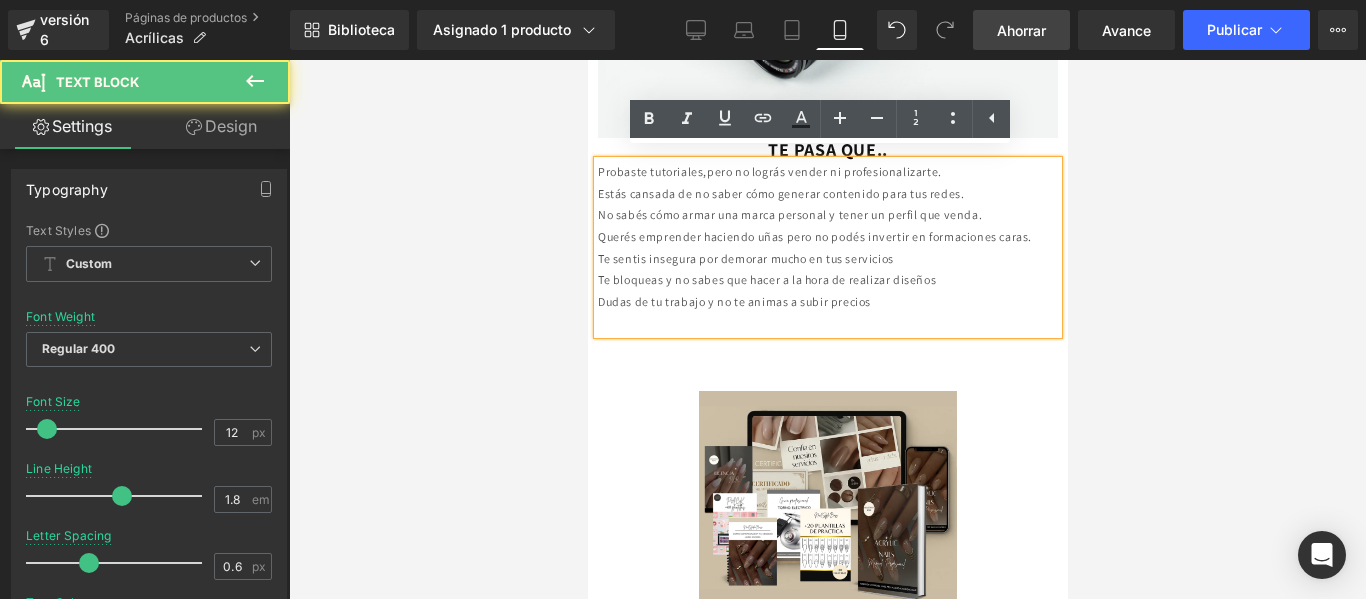drag, startPoint x: 669, startPoint y: 253, endPoint x: 594, endPoint y: 230, distance: 78.44743 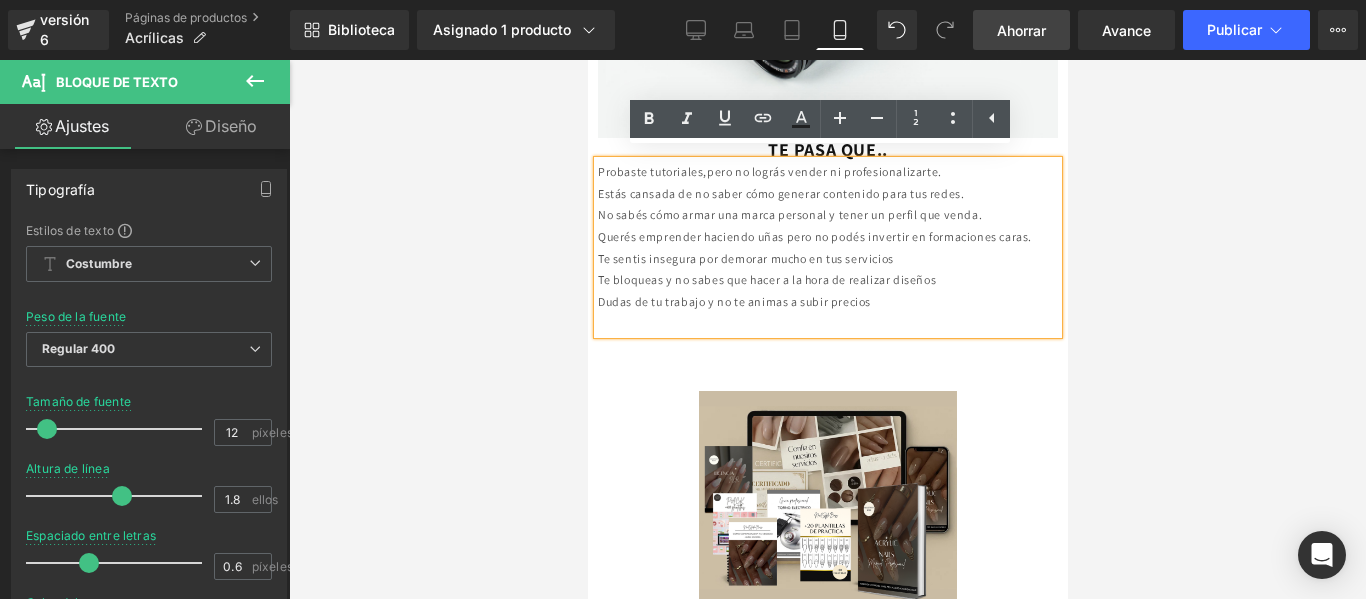 click on "Querés emprender haciendo uñas pero no podés invertir en formaciones caras." at bounding box center (827, 237) 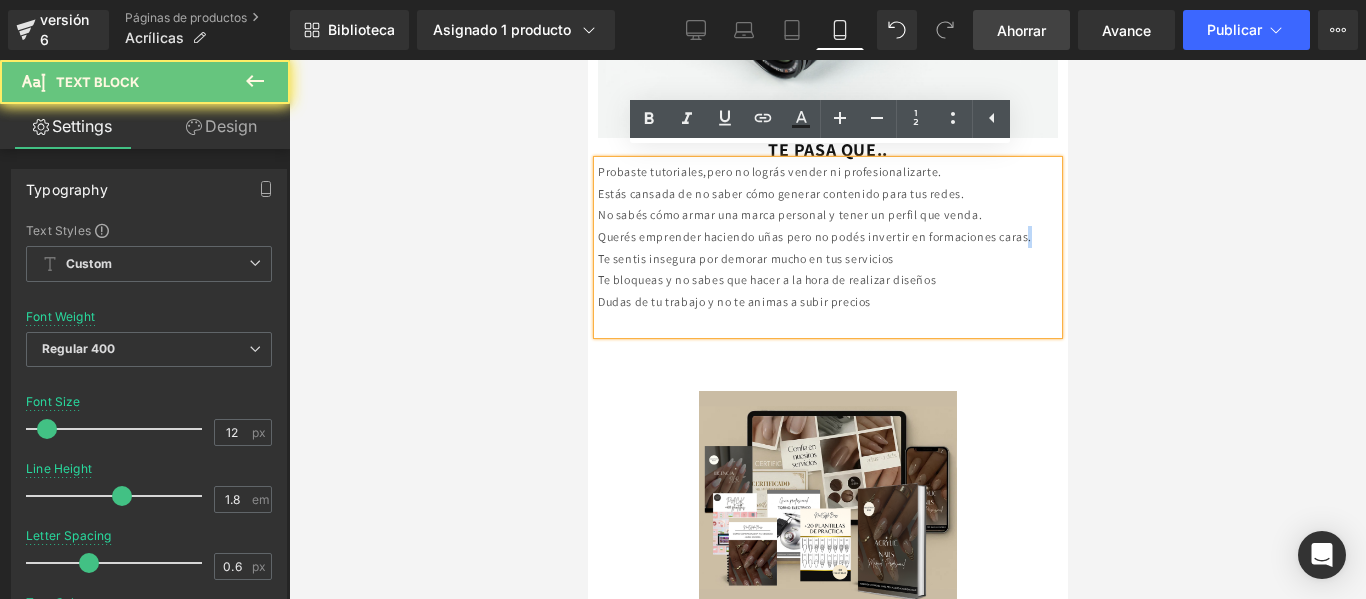 drag, startPoint x: 633, startPoint y: 245, endPoint x: 599, endPoint y: 228, distance: 38.013157 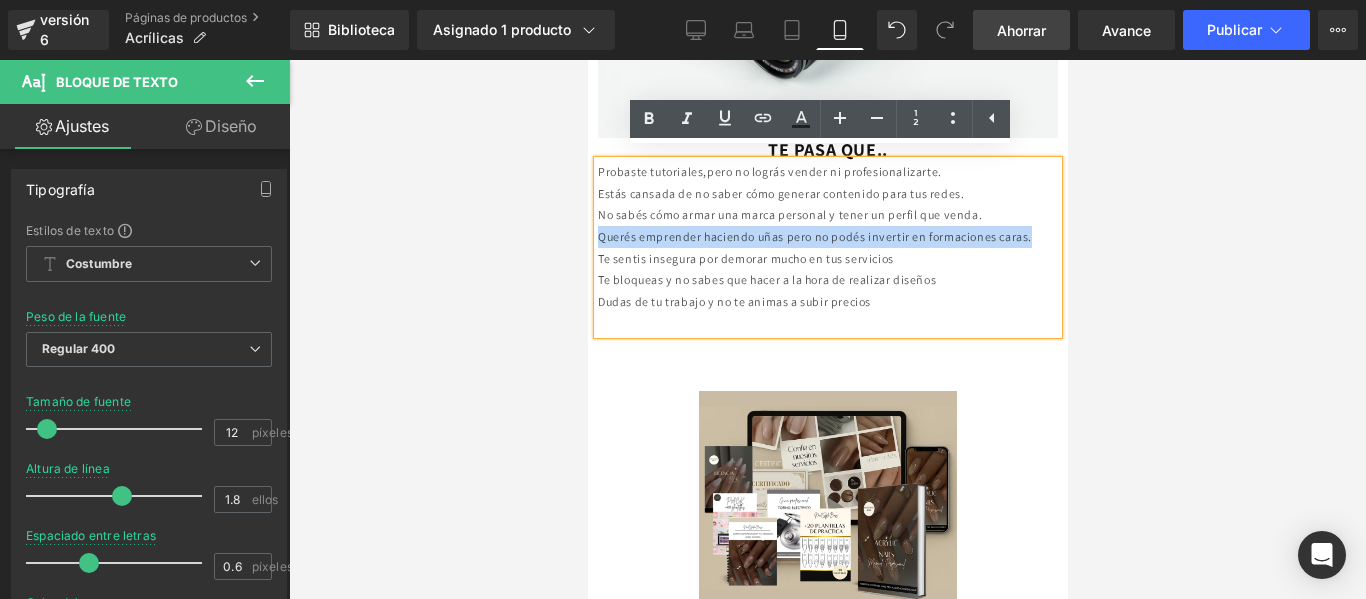 copy on "Querés emprender haciendo uñas pero no podés invertir en formaciones caras." 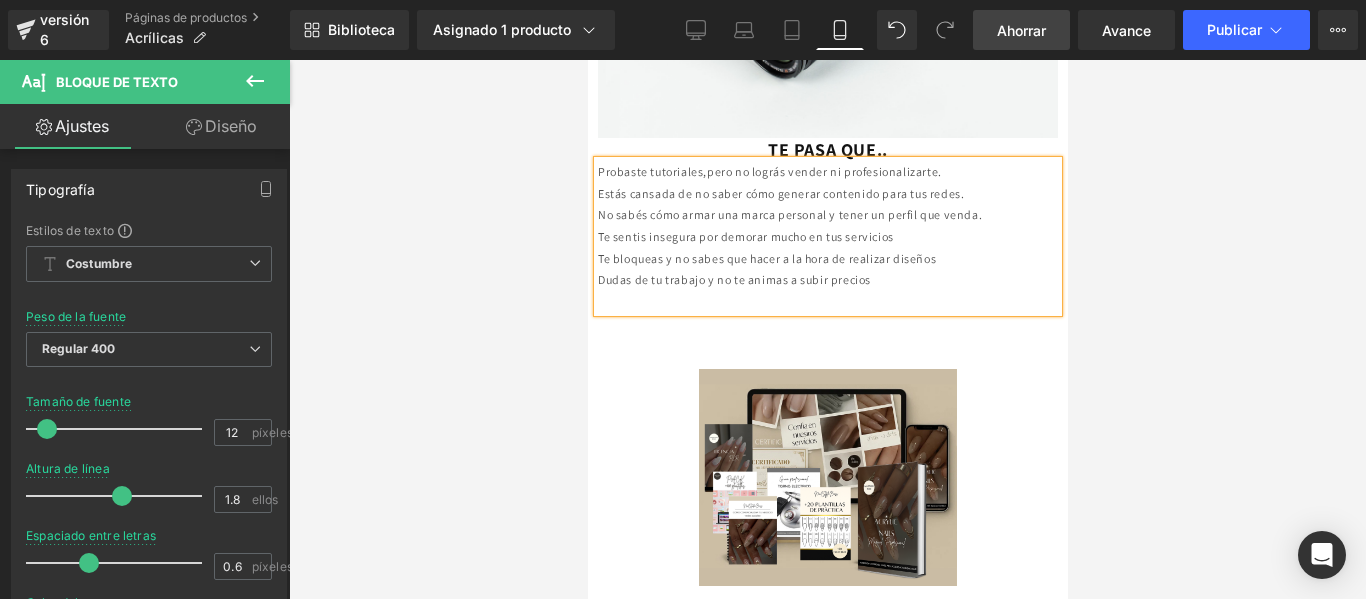 click on "Dudas de tu trabajo y no te animas a subir precios" at bounding box center [827, 280] 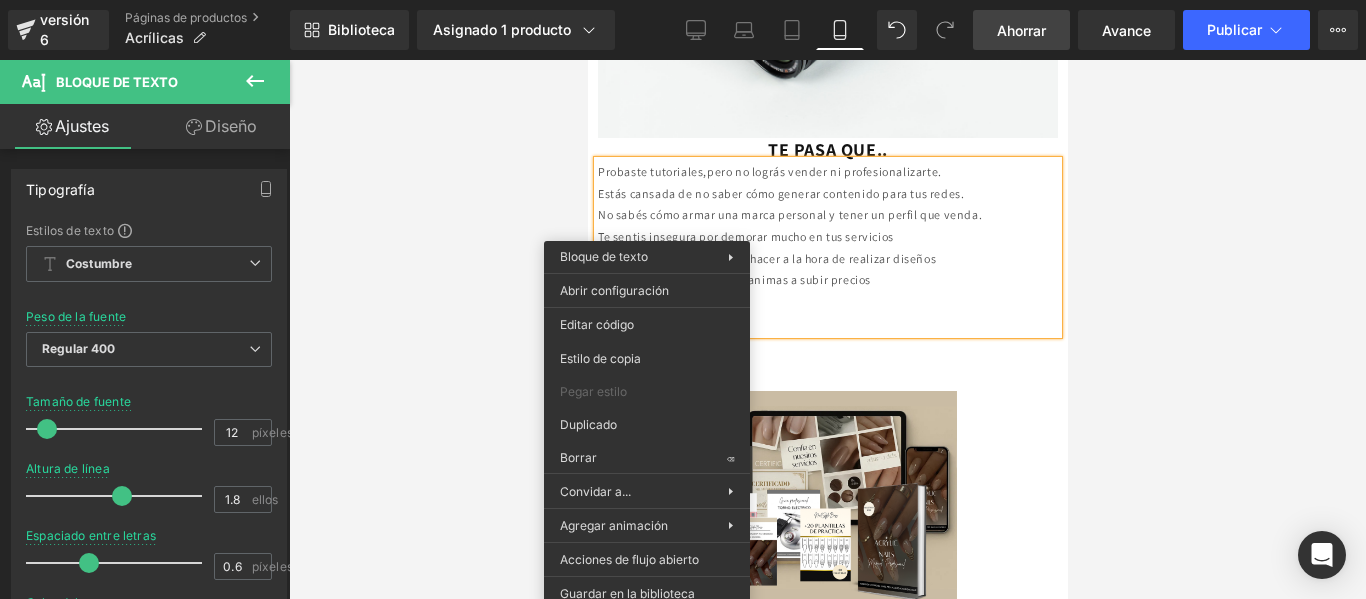 click at bounding box center [827, 302] 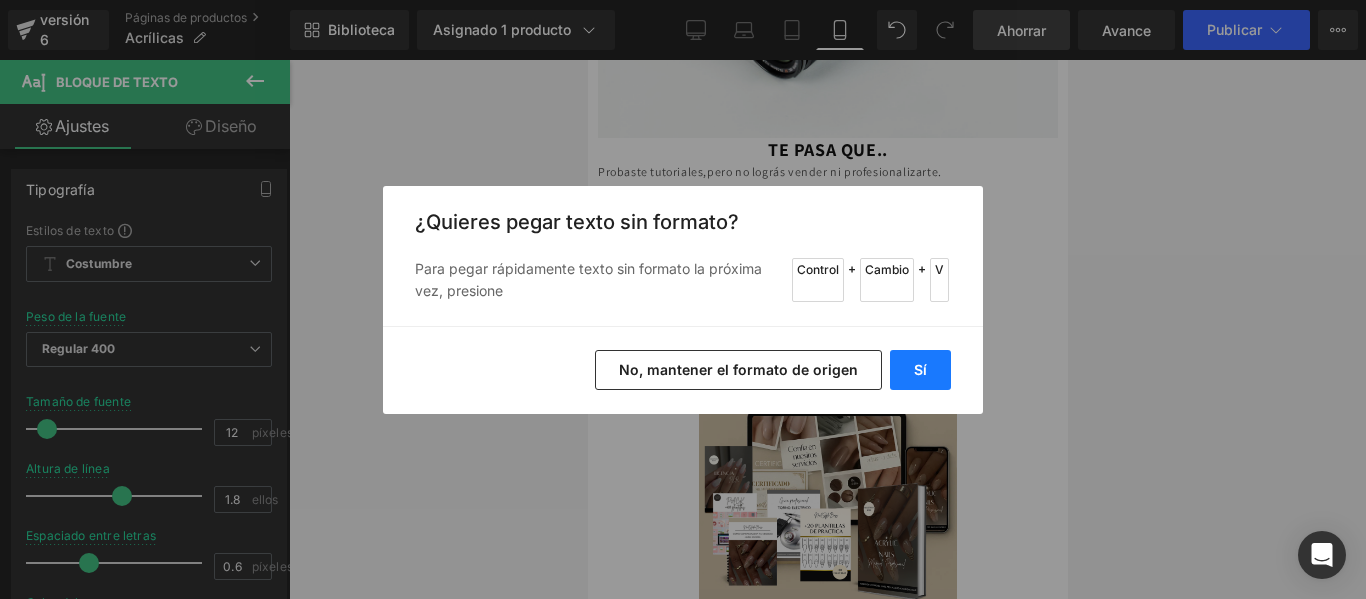click on "Sí" at bounding box center [920, 369] 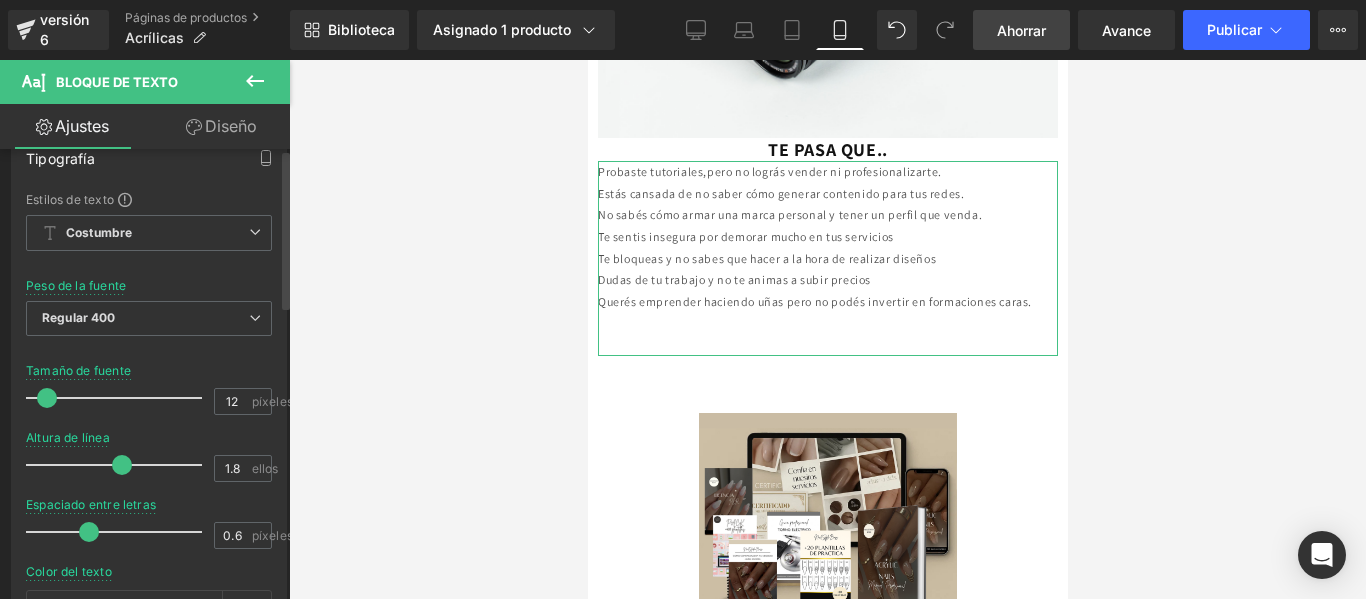 scroll, scrollTop: 0, scrollLeft: 0, axis: both 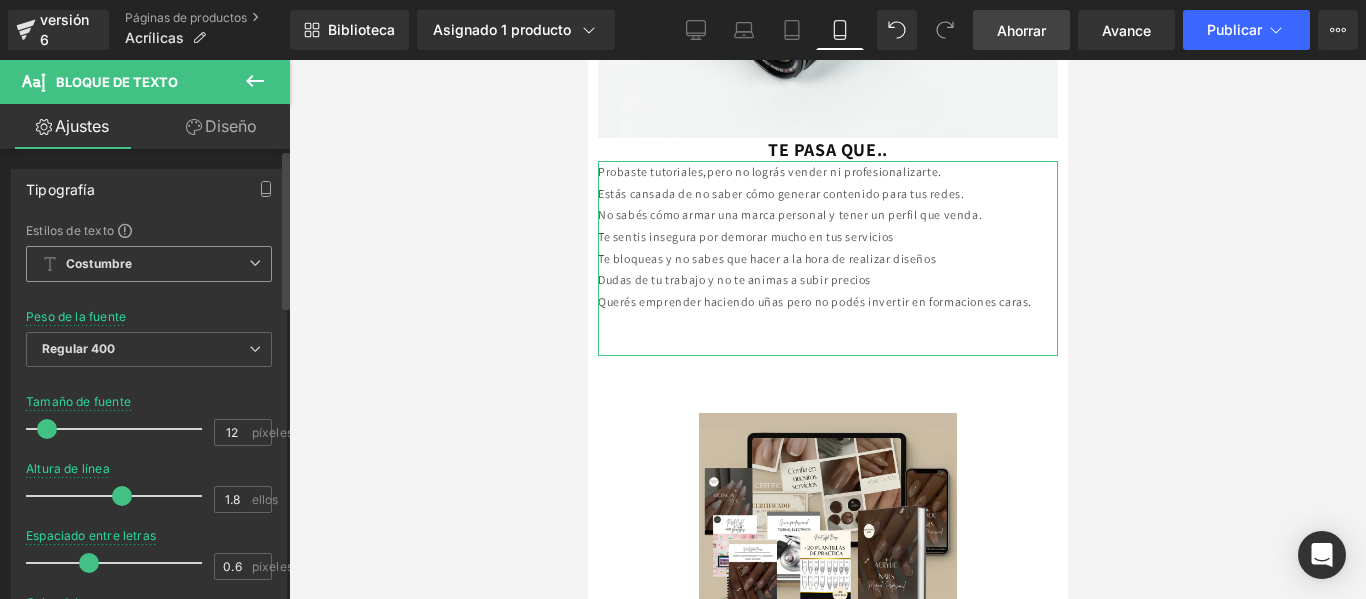 click on "Costumbre
Configurar estilo global" at bounding box center [149, 264] 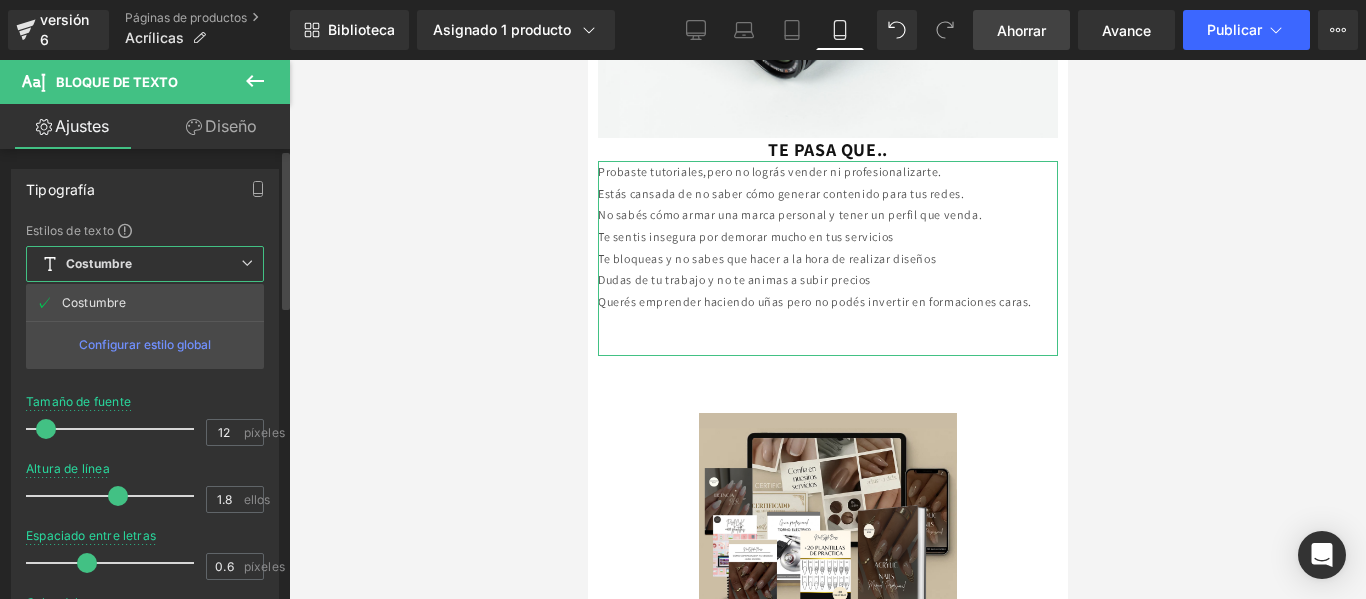 click on "Configurar estilo global" at bounding box center (145, 344) 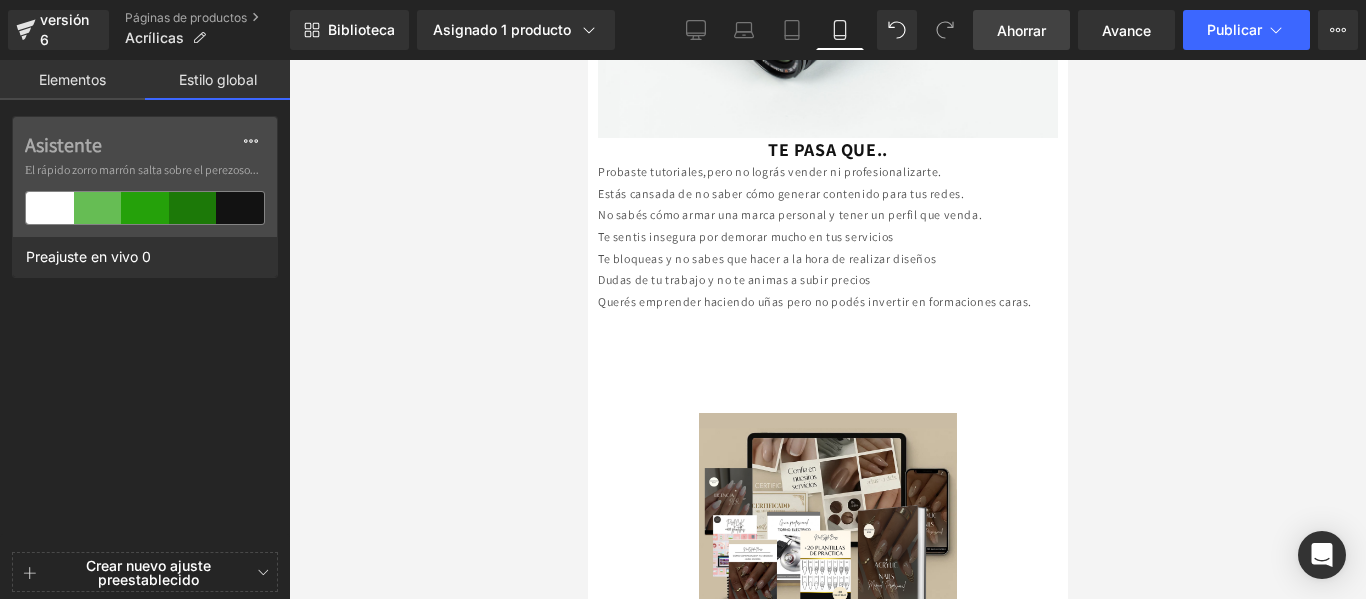 click on "Elementos" at bounding box center [72, 80] 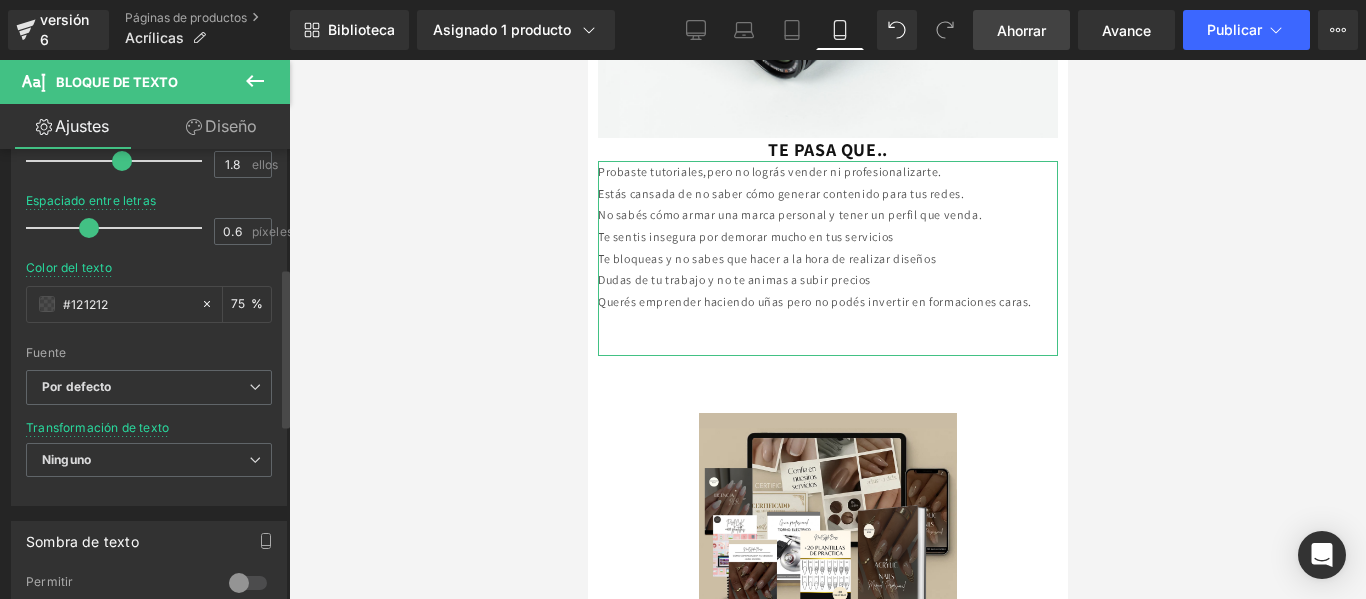 scroll, scrollTop: 336, scrollLeft: 0, axis: vertical 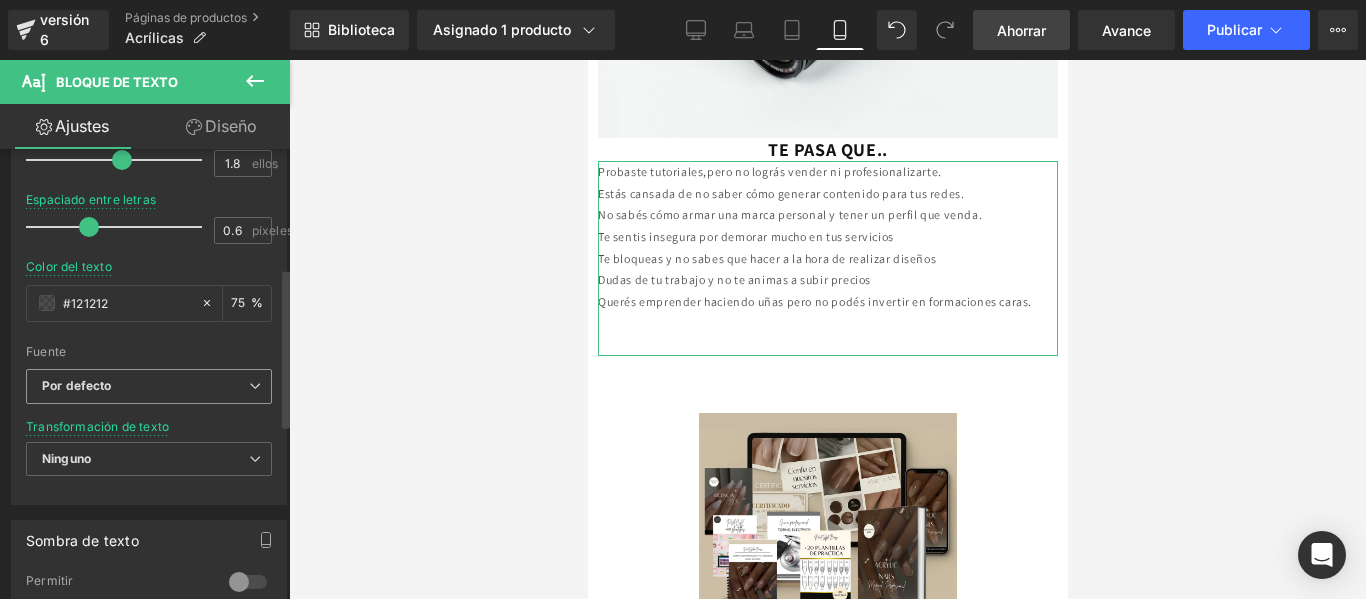 click on "Por defecto" at bounding box center (145, 386) 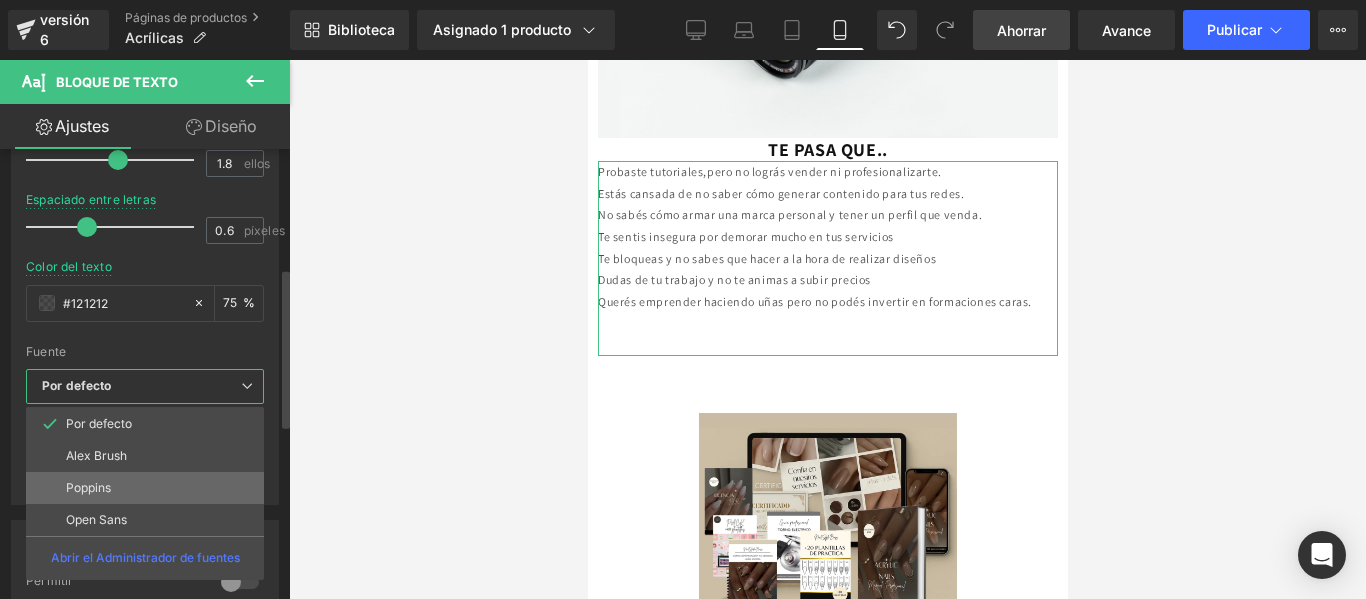 click on "Poppins" at bounding box center [145, 488] 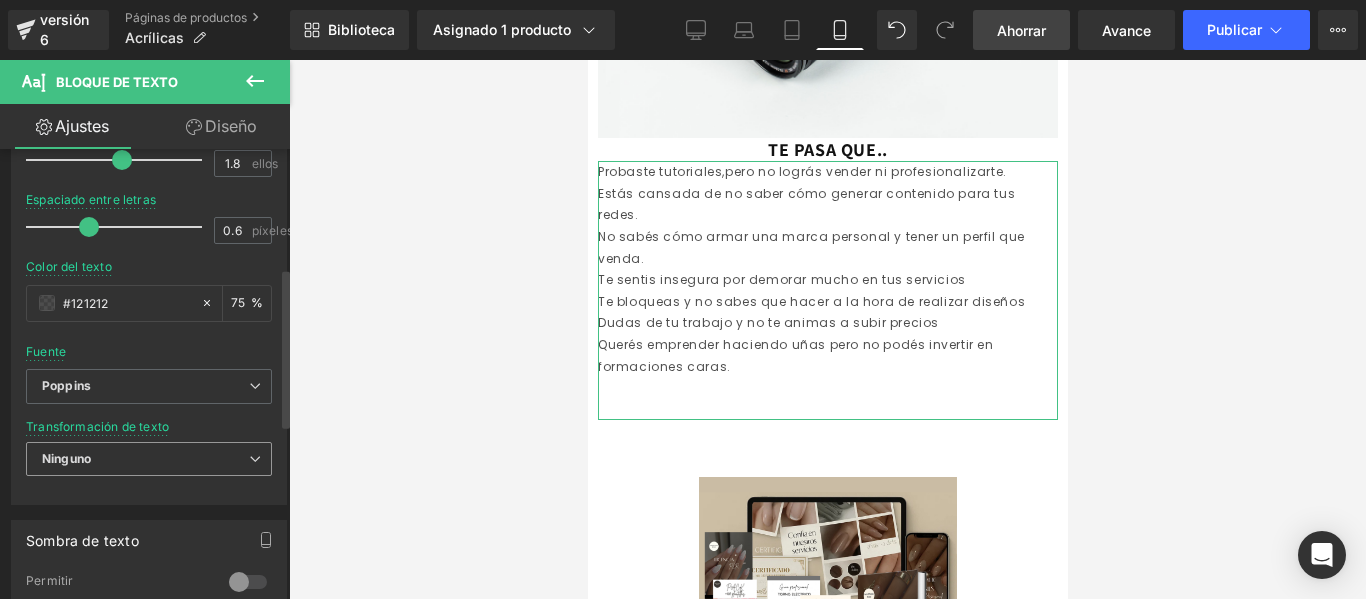 click on "Ninguno" at bounding box center (149, 459) 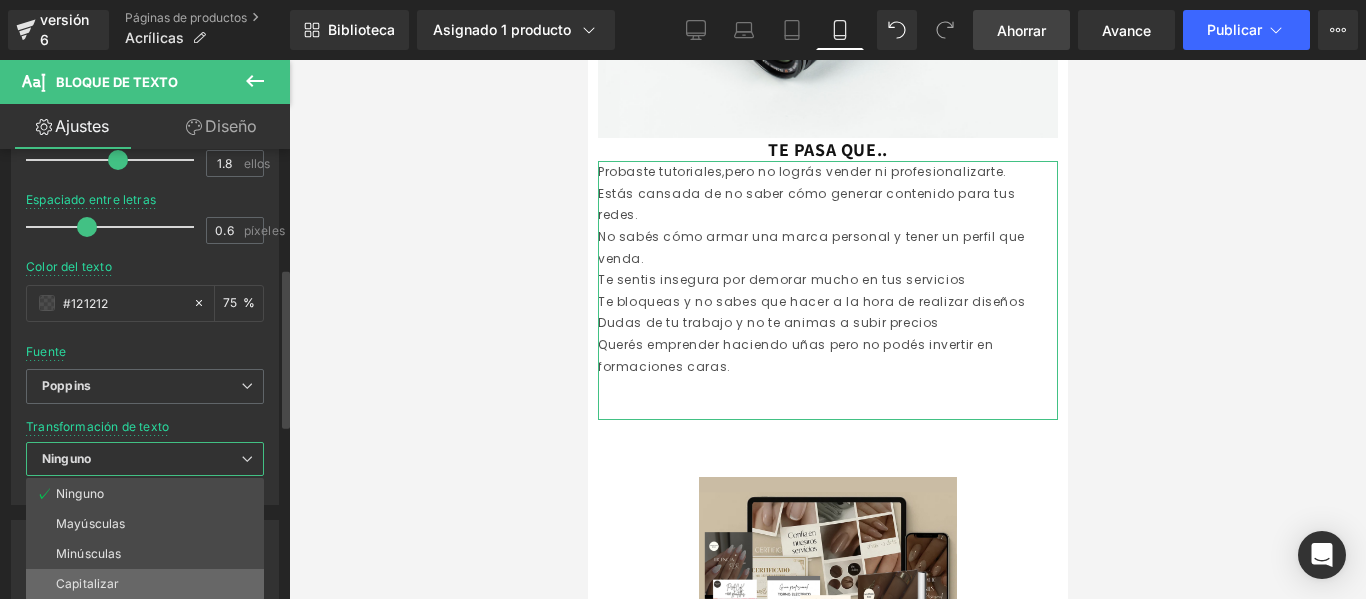 click on "Capitalizar" at bounding box center [145, 584] 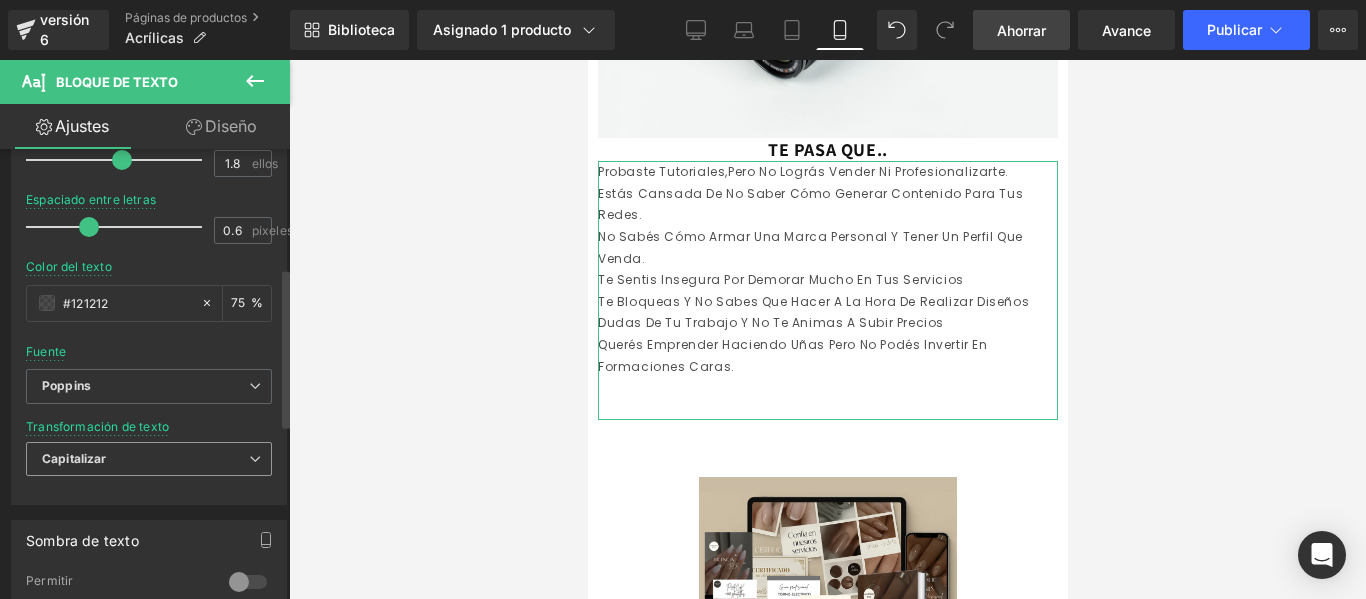 click on "Capitalizar" at bounding box center [149, 459] 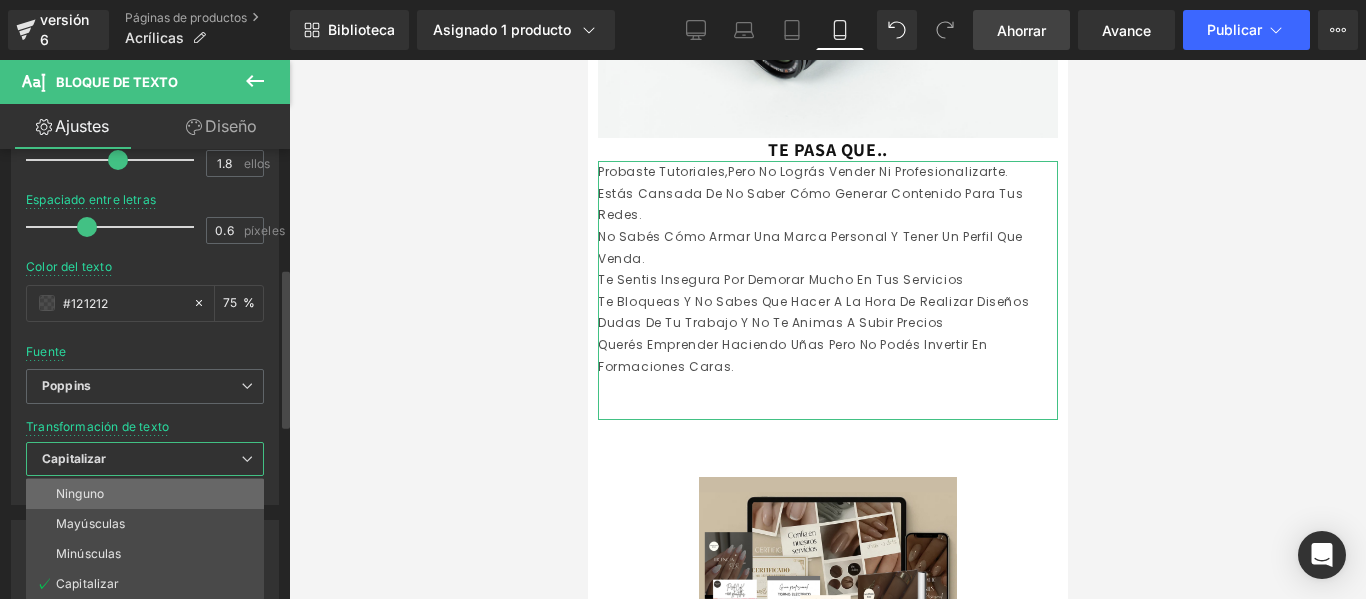 click on "Ninguno" at bounding box center (145, 494) 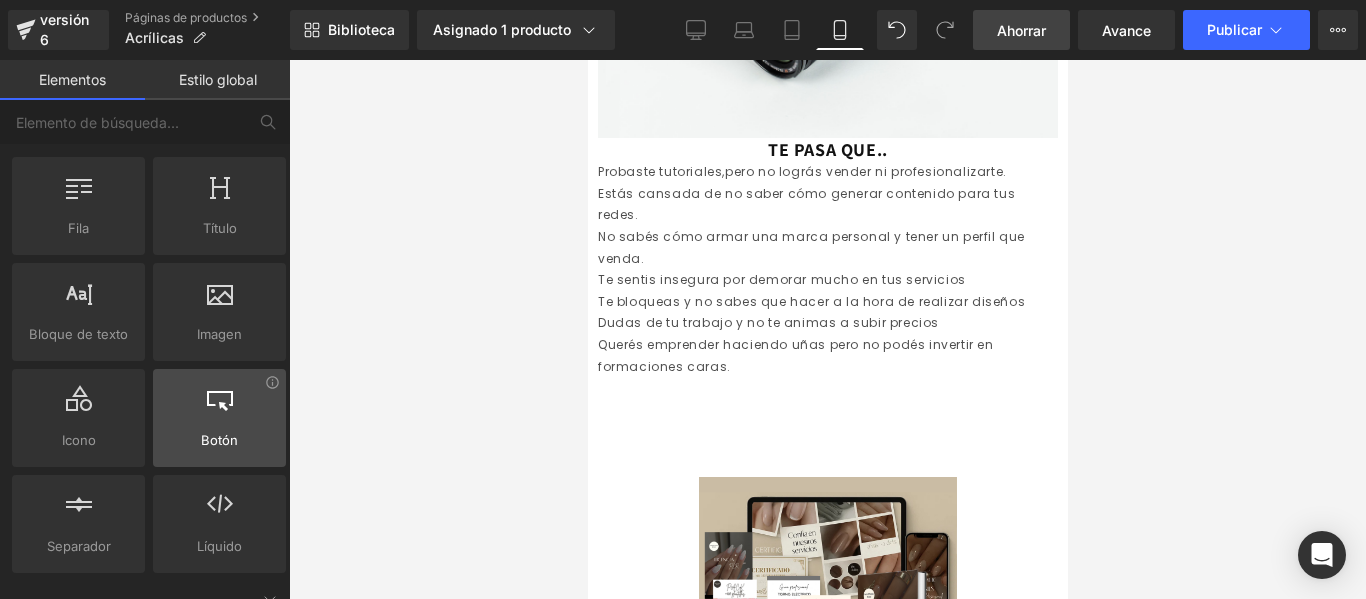 drag, startPoint x: 387, startPoint y: 298, endPoint x: 242, endPoint y: 398, distance: 176.13914 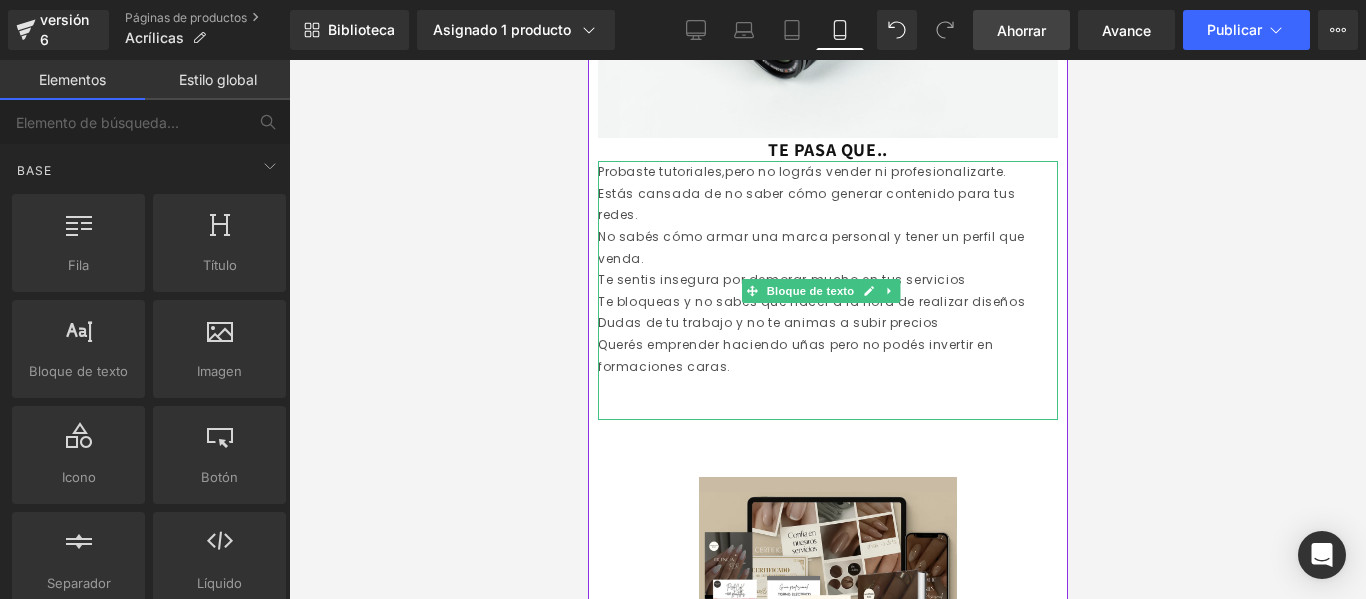 click on "No sabés cómo armar una marca personal y tener un perfil que venda." at bounding box center (810, 247) 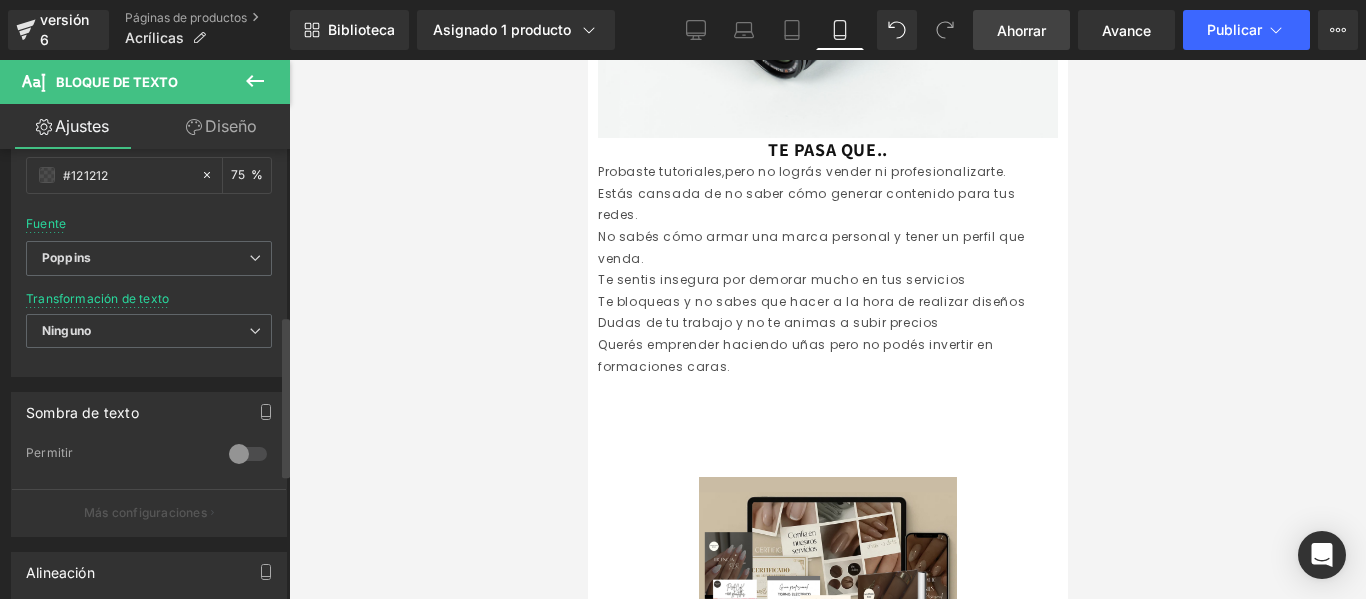 scroll, scrollTop: 465, scrollLeft: 0, axis: vertical 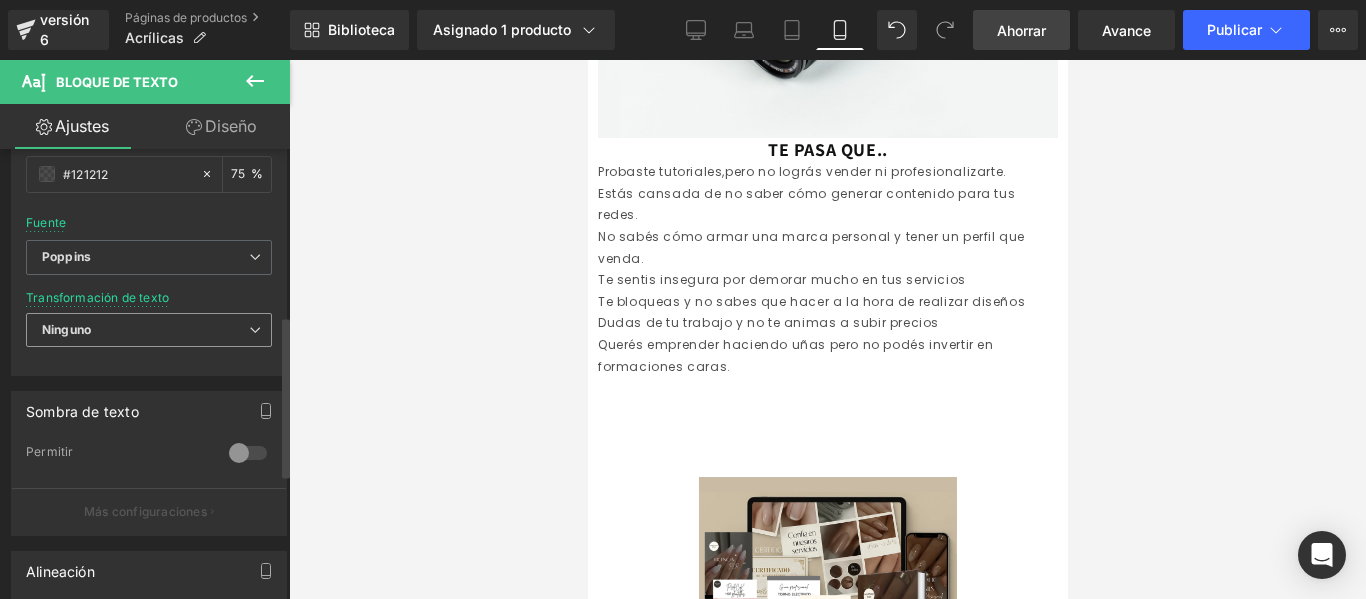 click on "Ninguno" at bounding box center [149, 330] 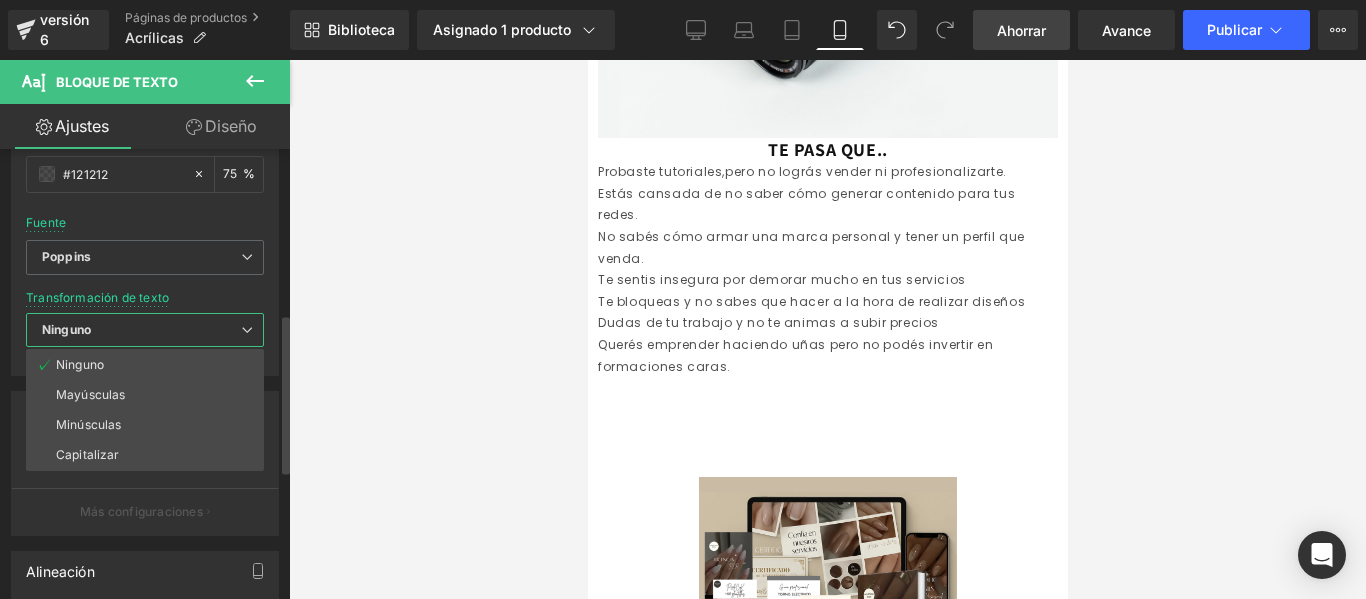 click on "Ninguno" at bounding box center (145, 330) 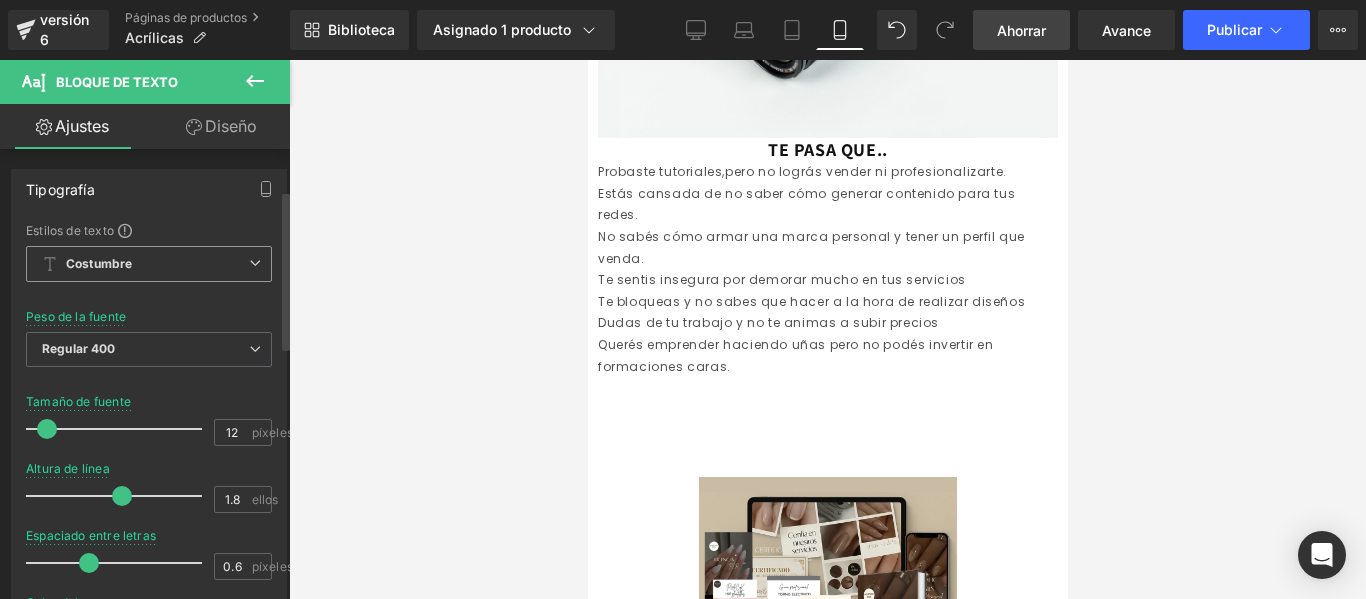 scroll, scrollTop: 118, scrollLeft: 0, axis: vertical 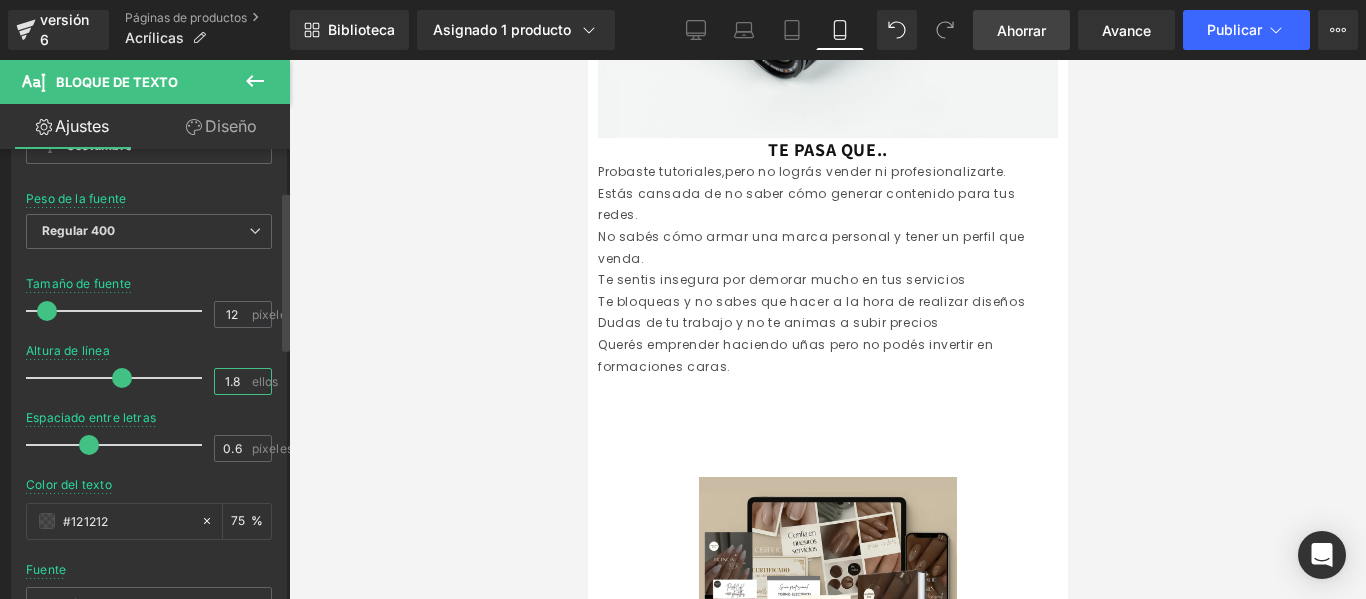 click on "1.8" at bounding box center [232, 381] 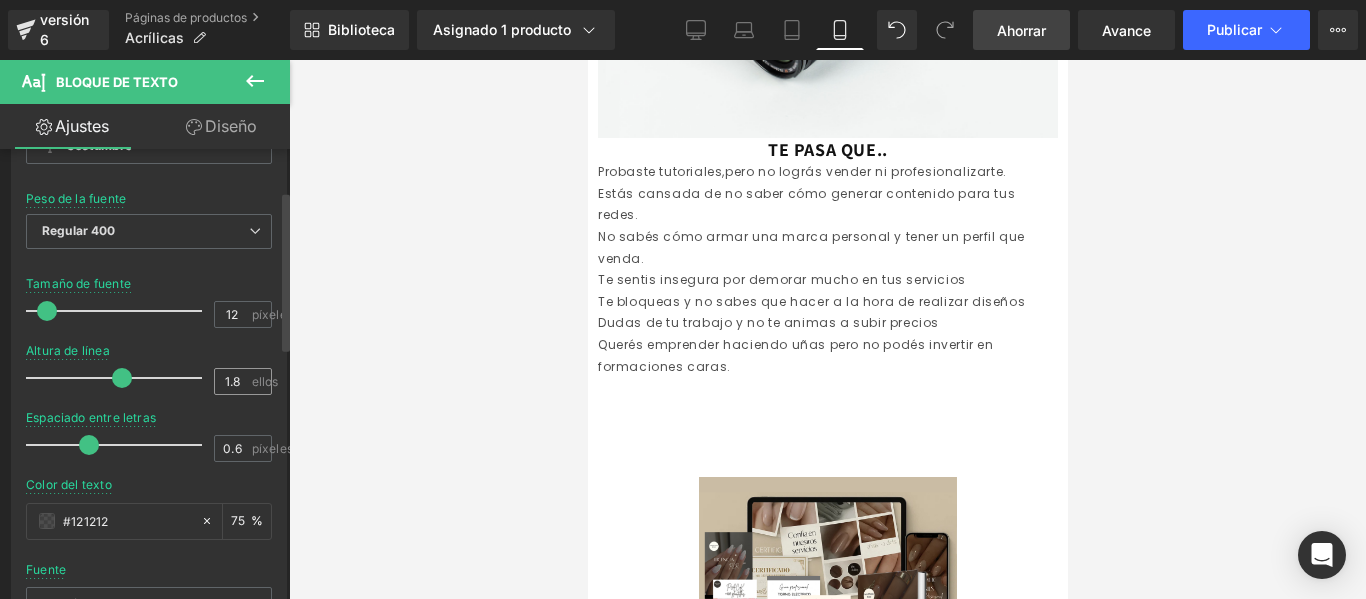 click on "ellos" at bounding box center [265, 381] 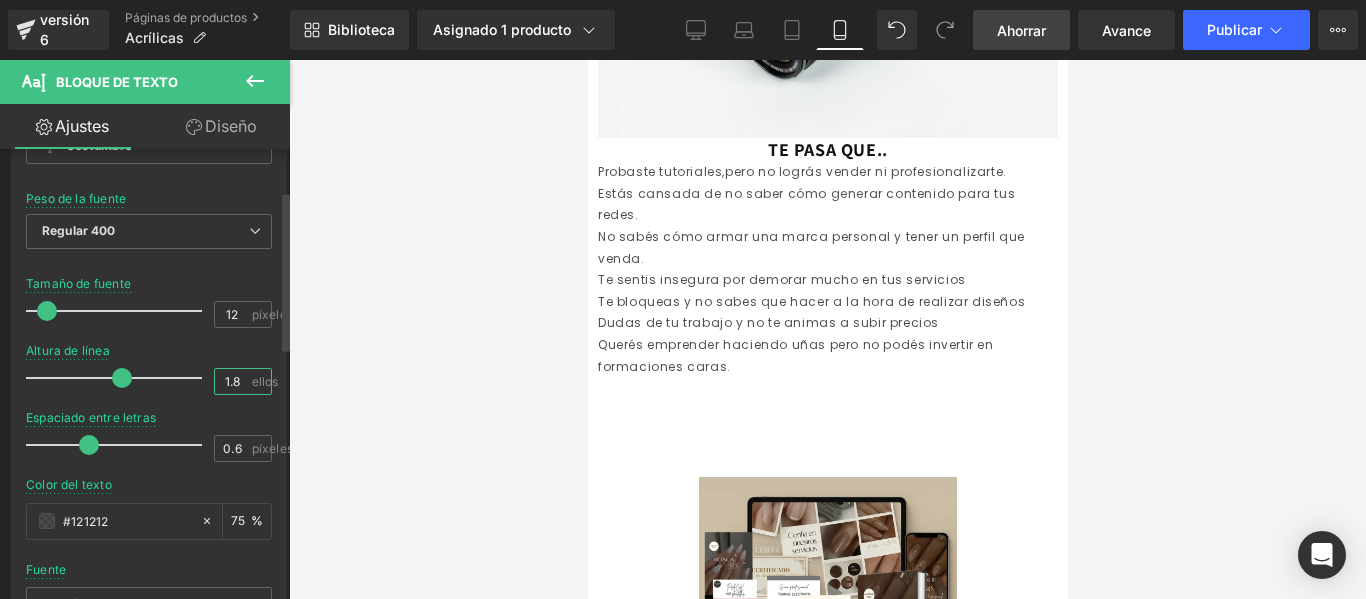 click on "1.8" at bounding box center [232, 381] 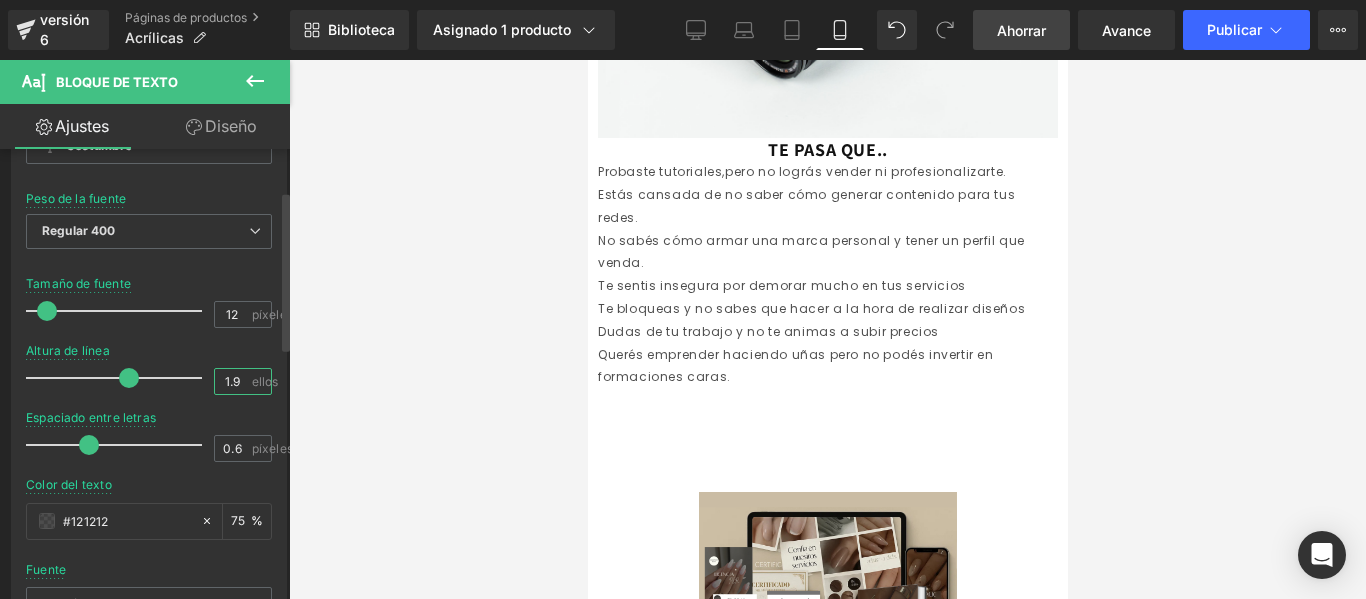type on "1" 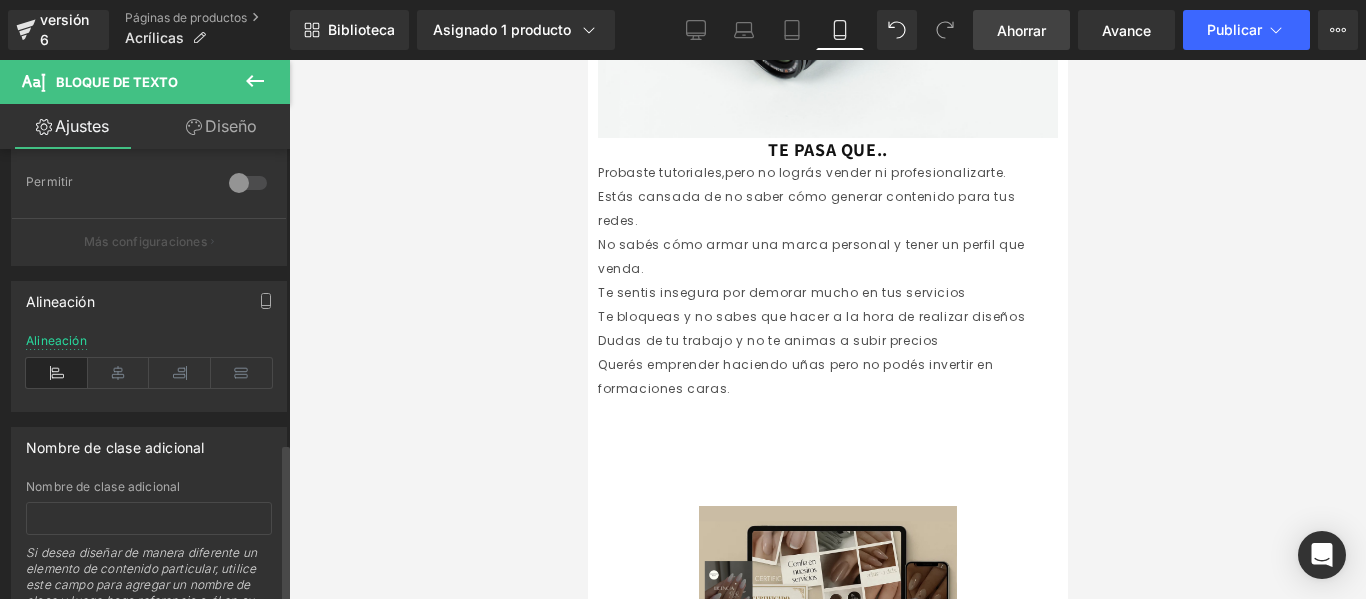 scroll, scrollTop: 831, scrollLeft: 0, axis: vertical 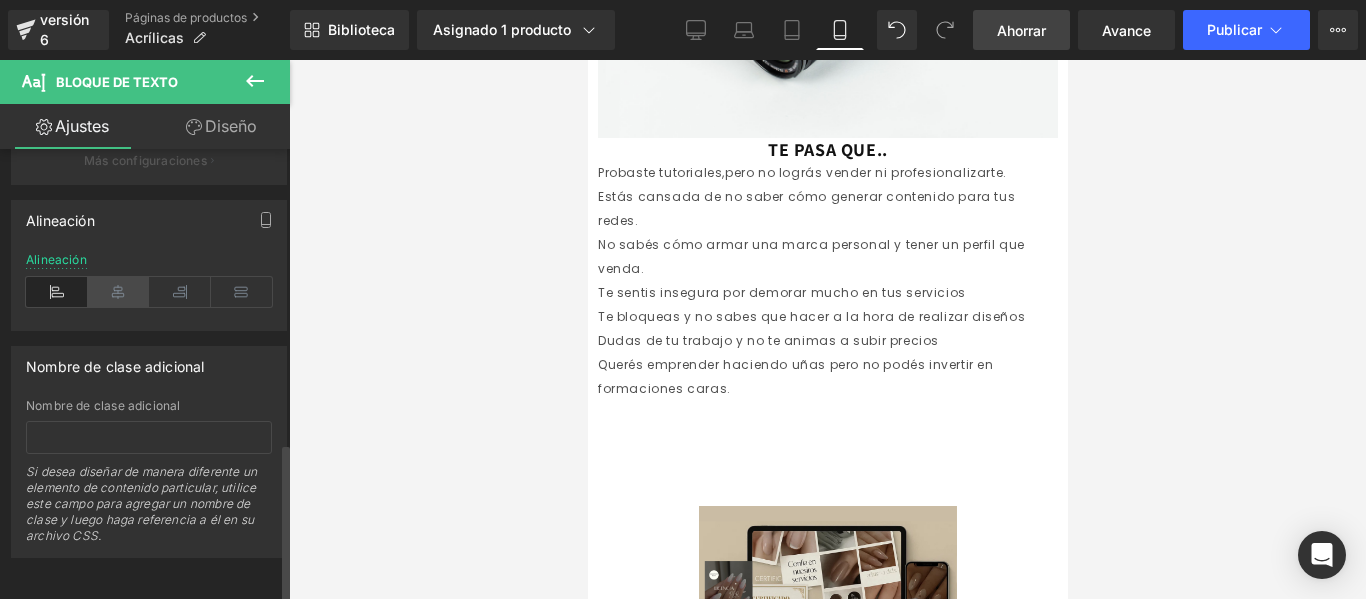 type on "2" 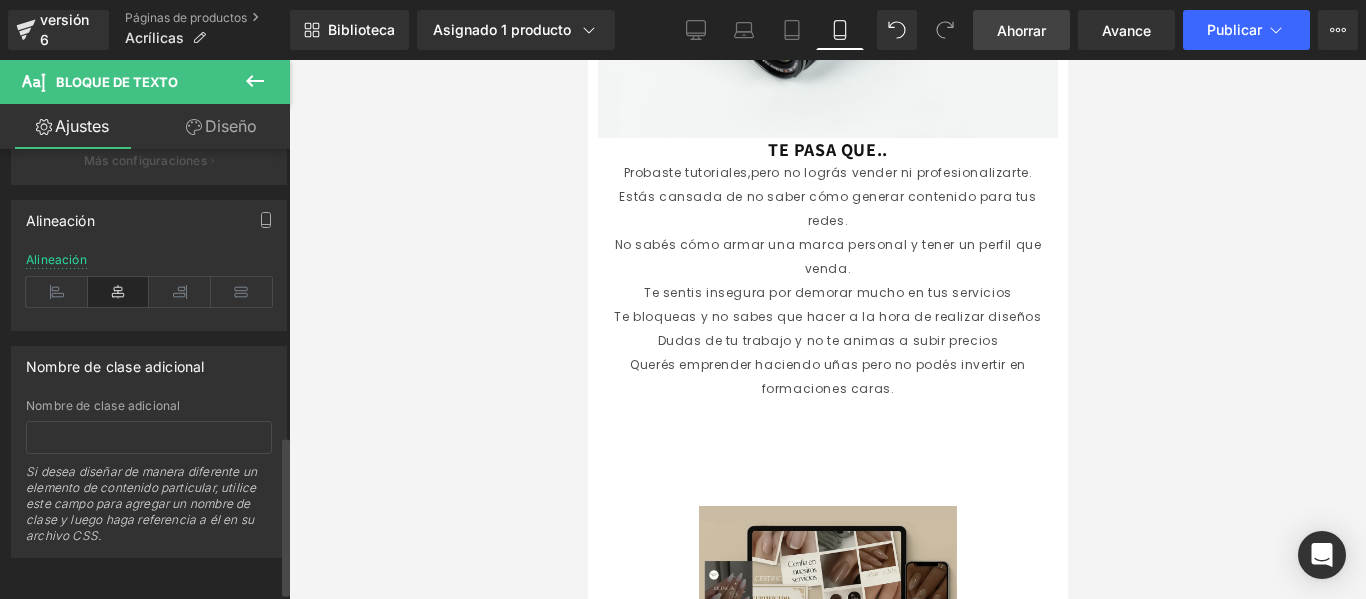 scroll, scrollTop: 825, scrollLeft: 0, axis: vertical 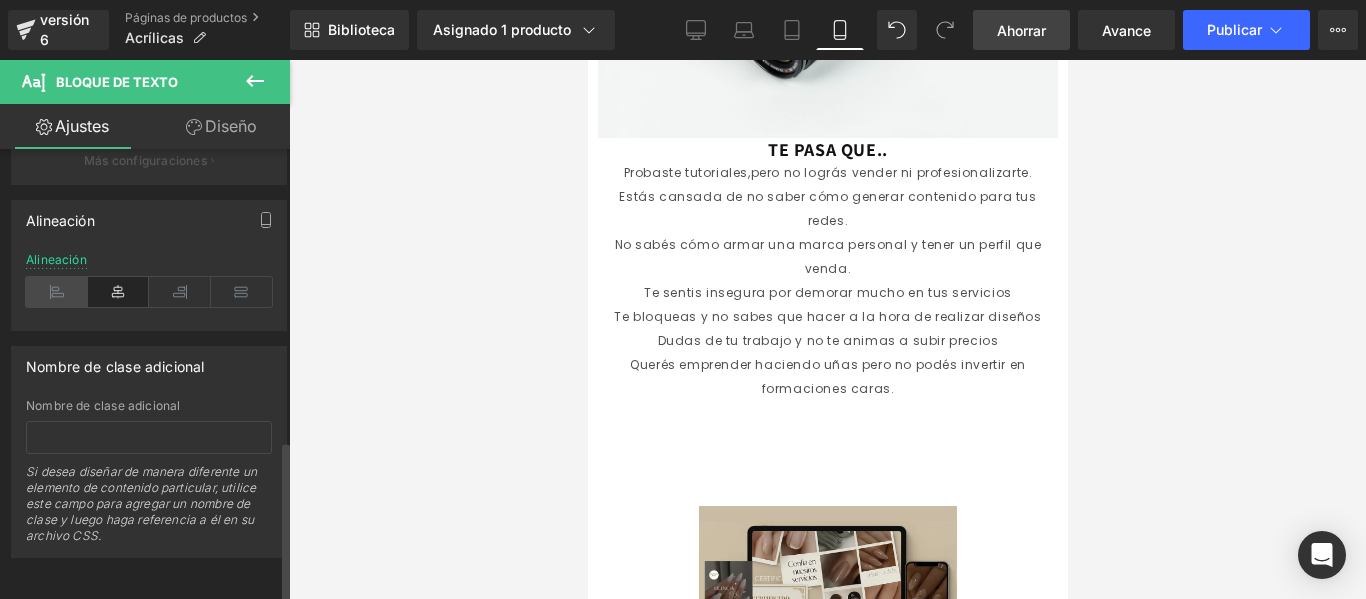 click at bounding box center [57, 292] 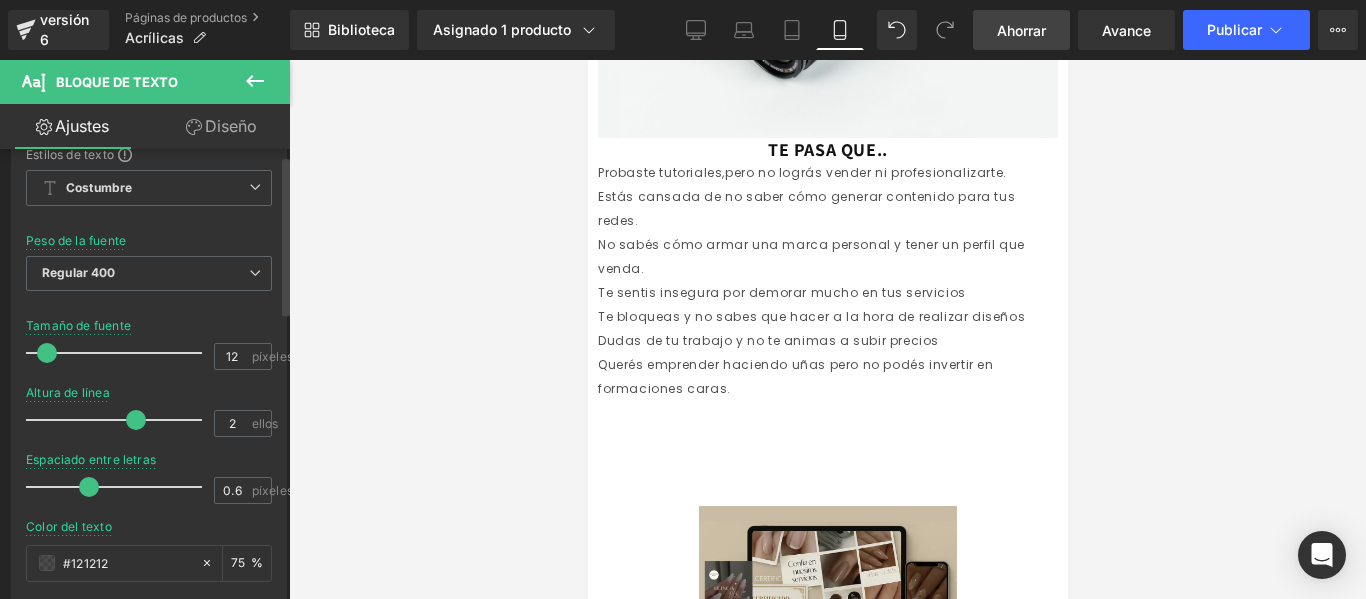 scroll, scrollTop: 0, scrollLeft: 0, axis: both 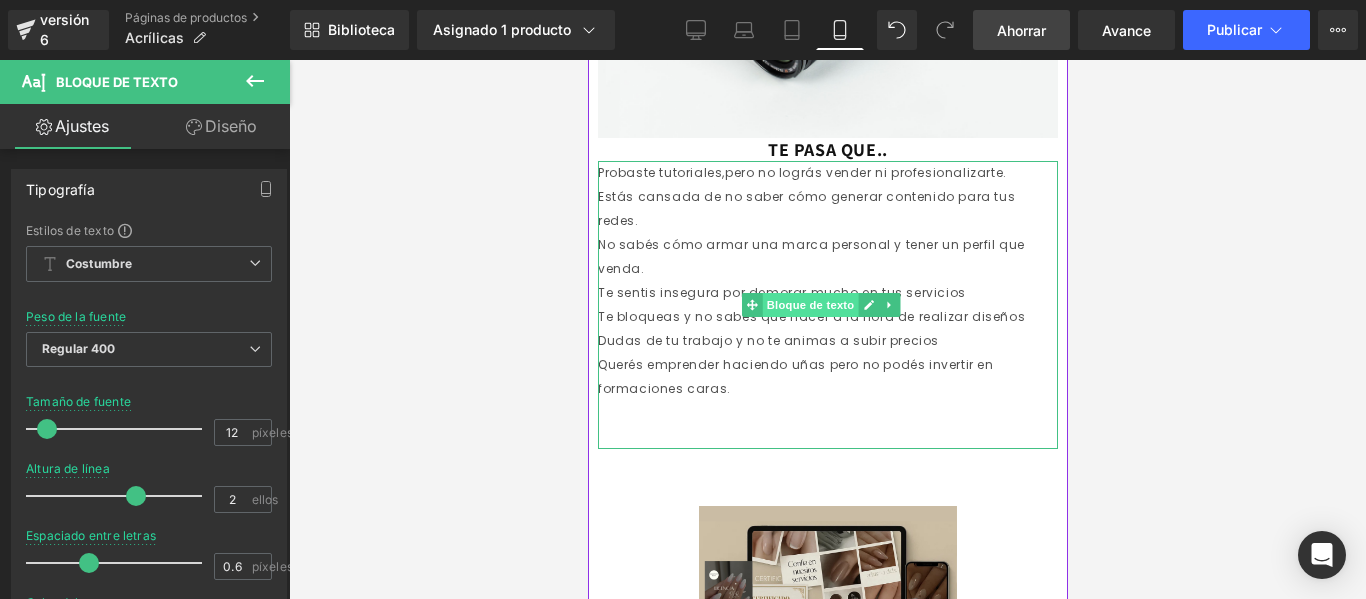 click on "Bloque de texto" at bounding box center [809, 305] 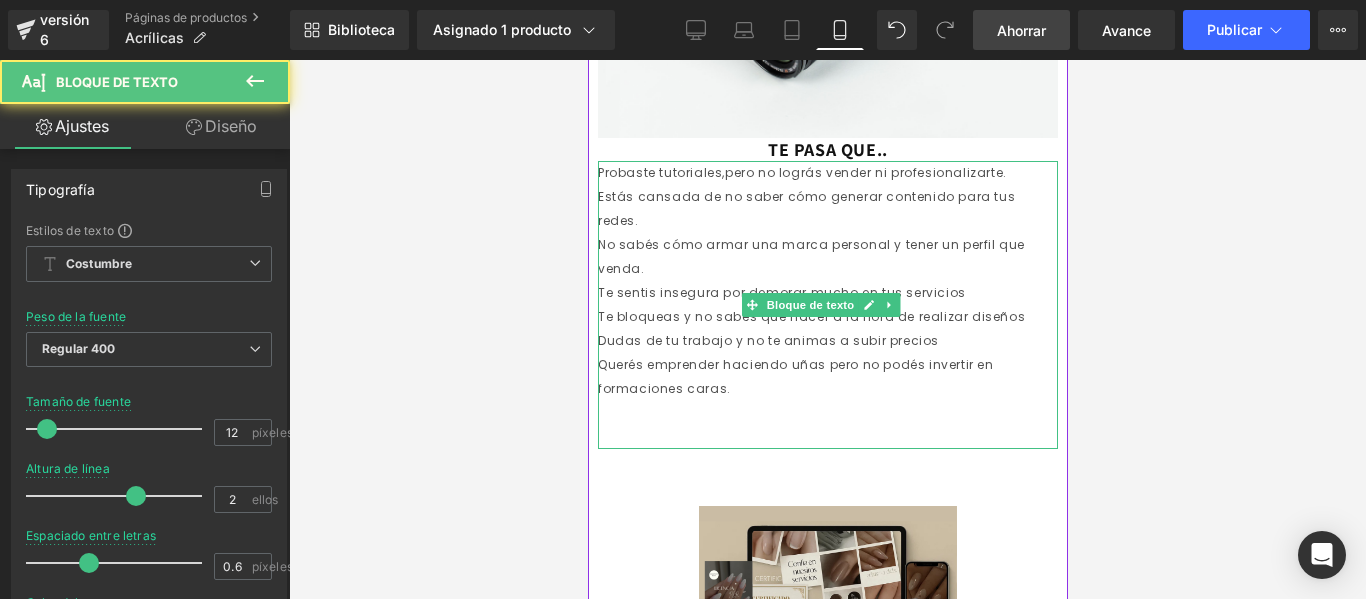 click on "Querés emprender haciendo uñas pero no podés invertir en formaciones caras." at bounding box center (795, 376) 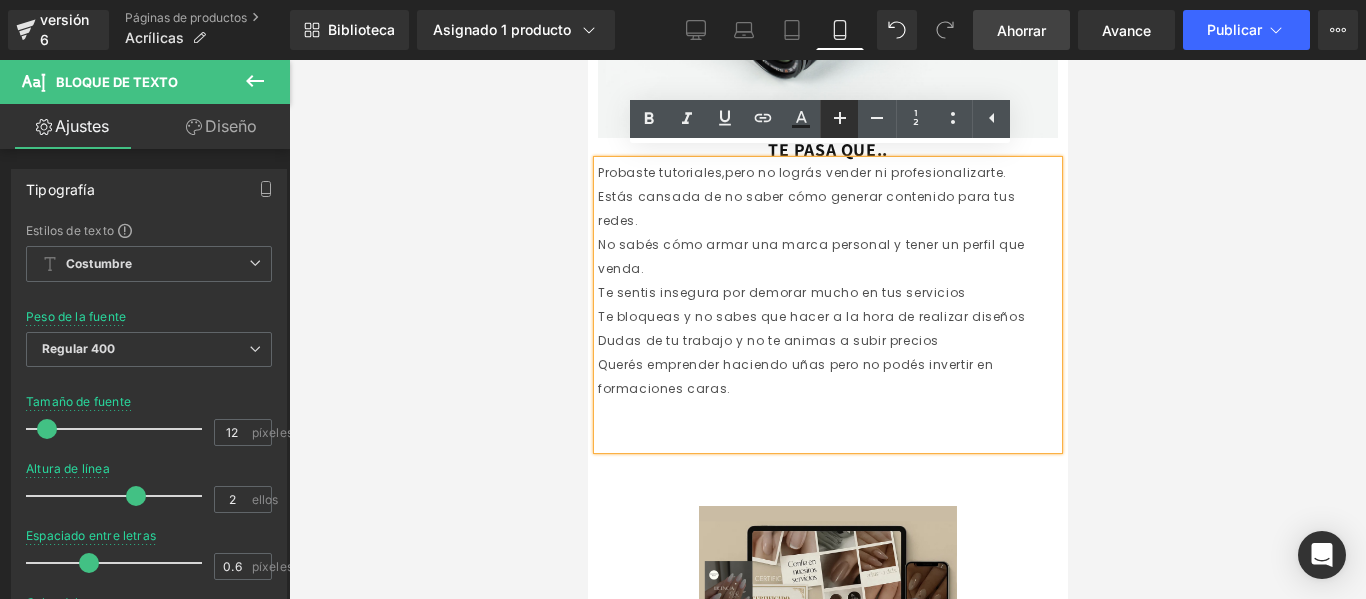 click 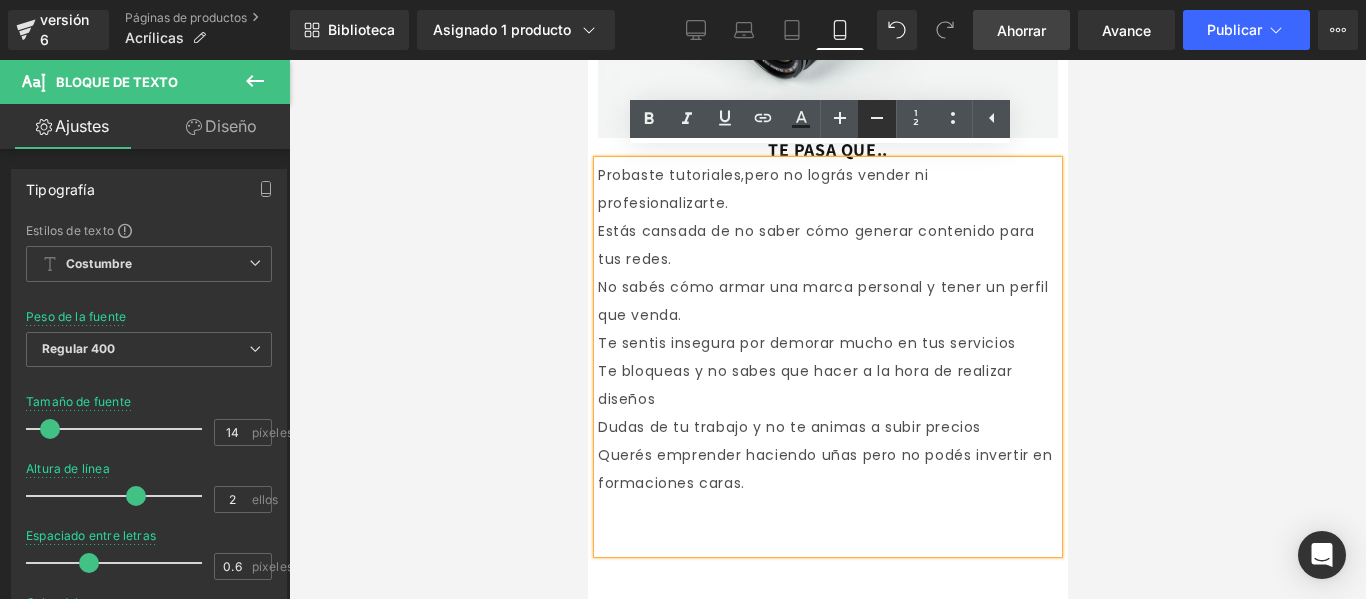 click 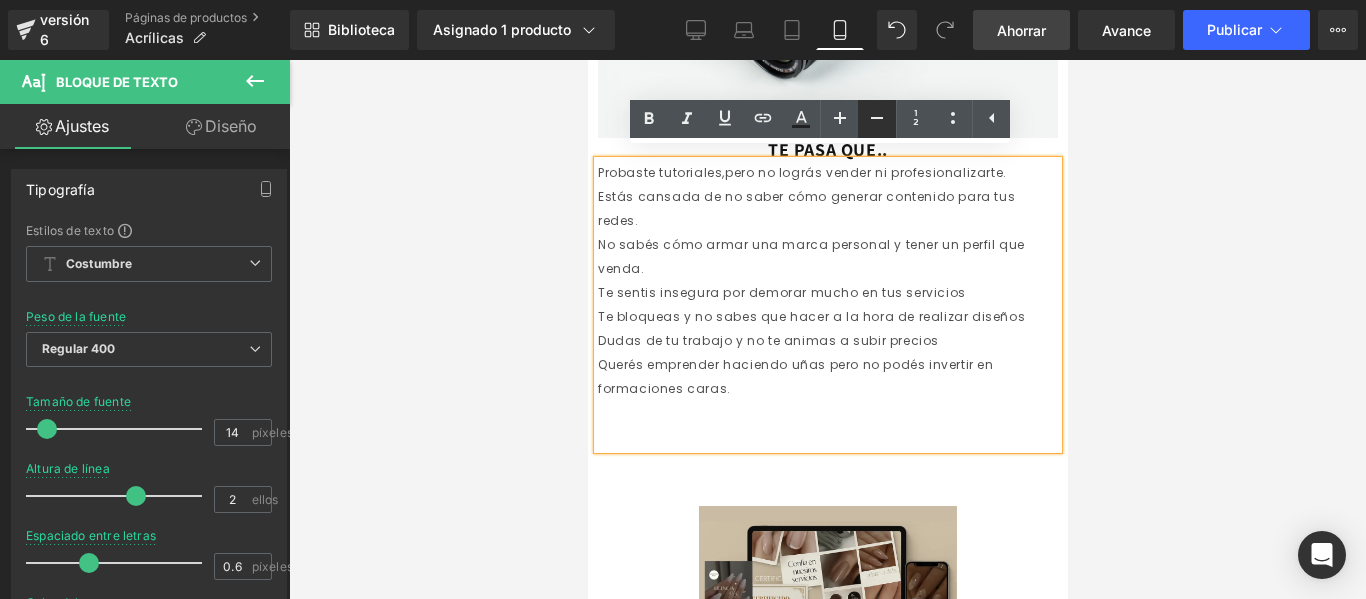 type on "12" 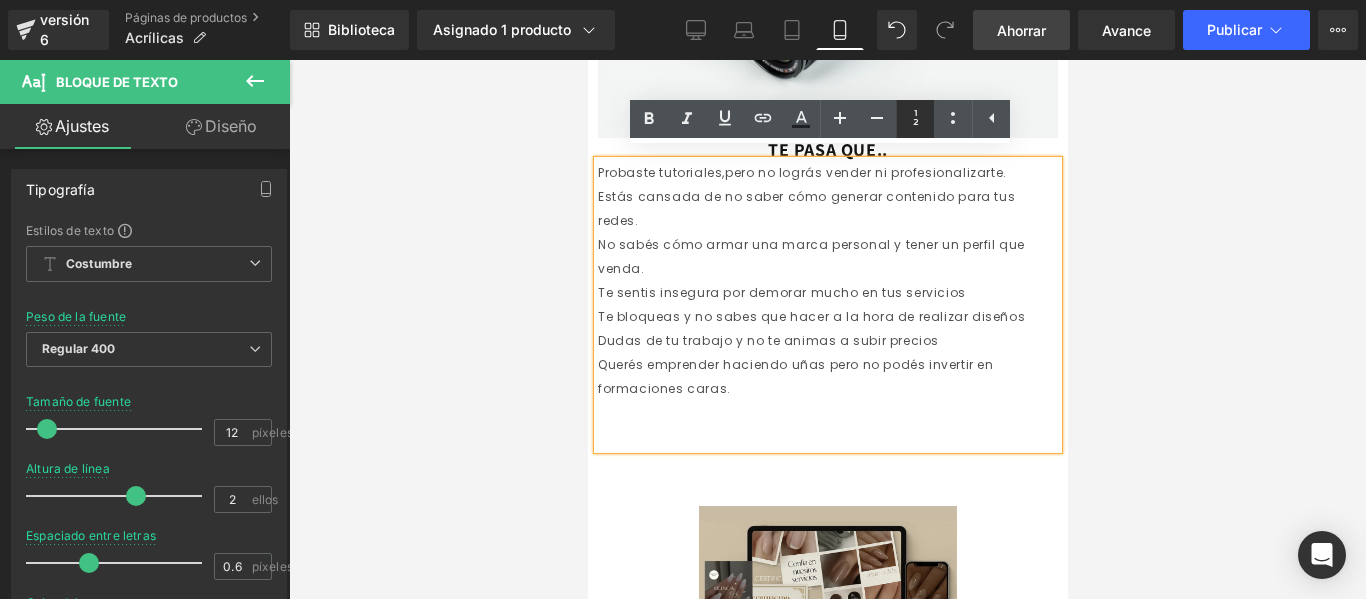click 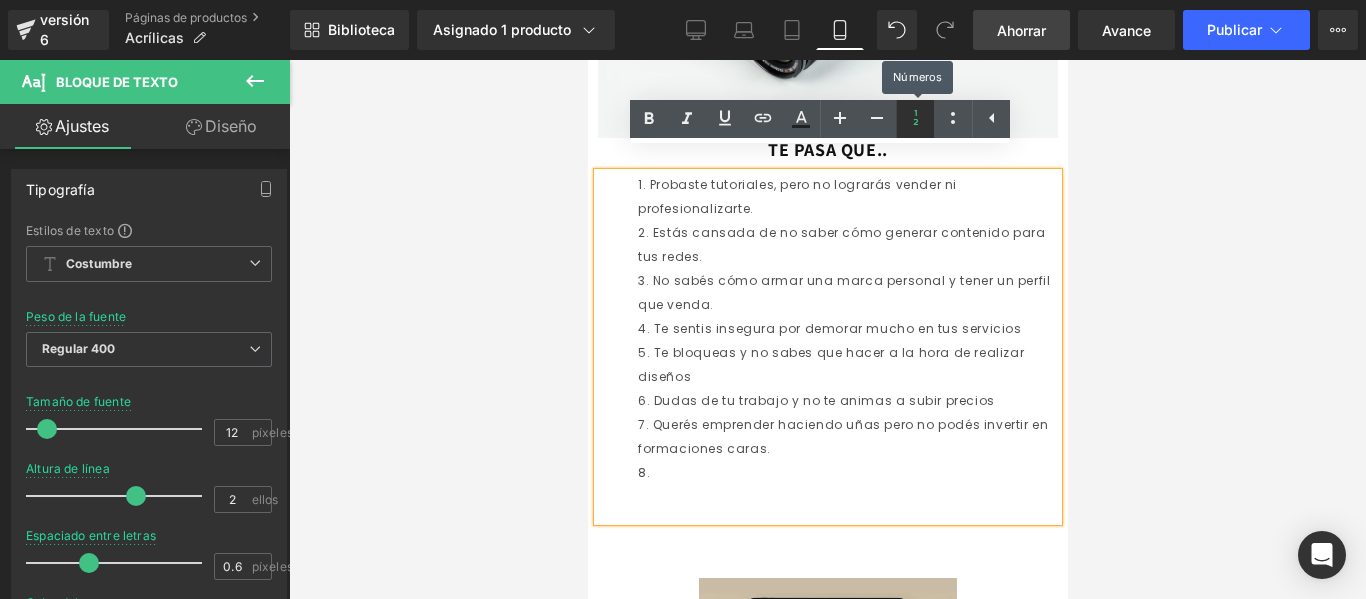 click 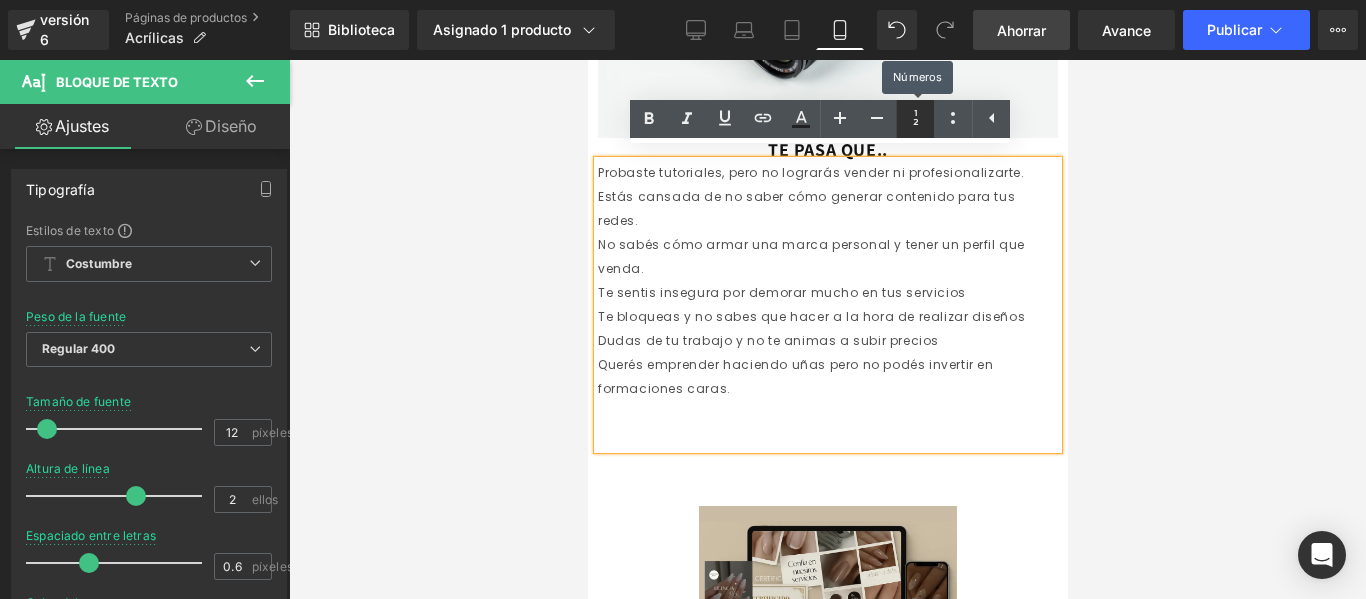 click 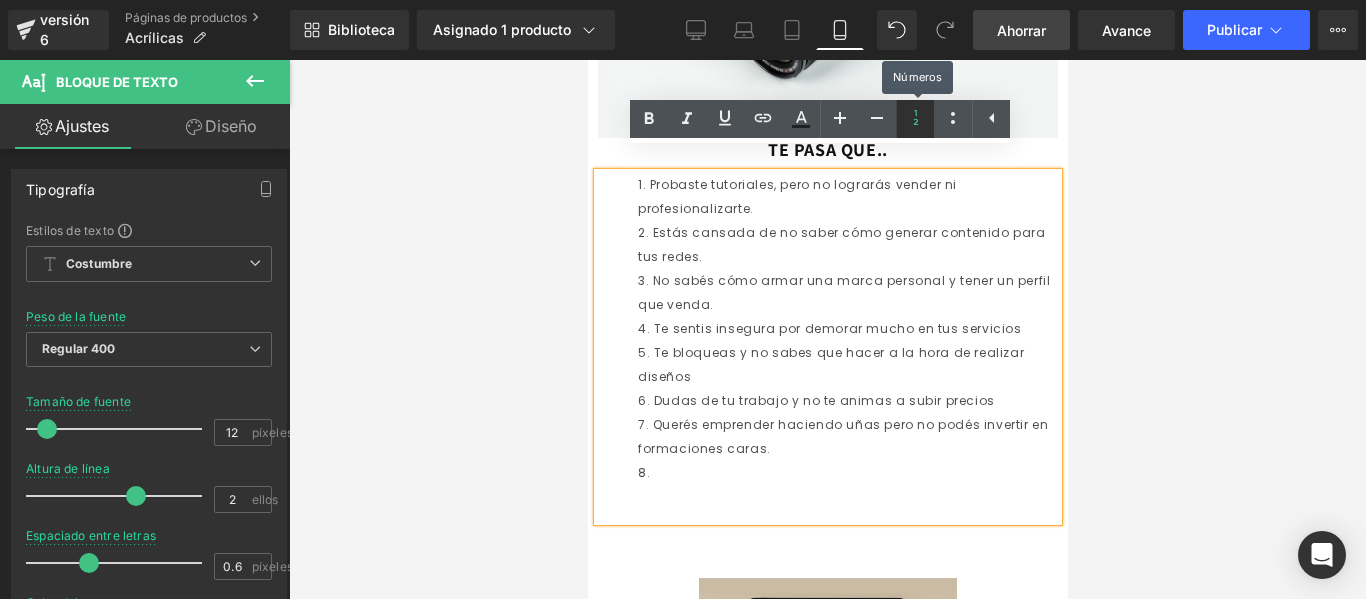 click 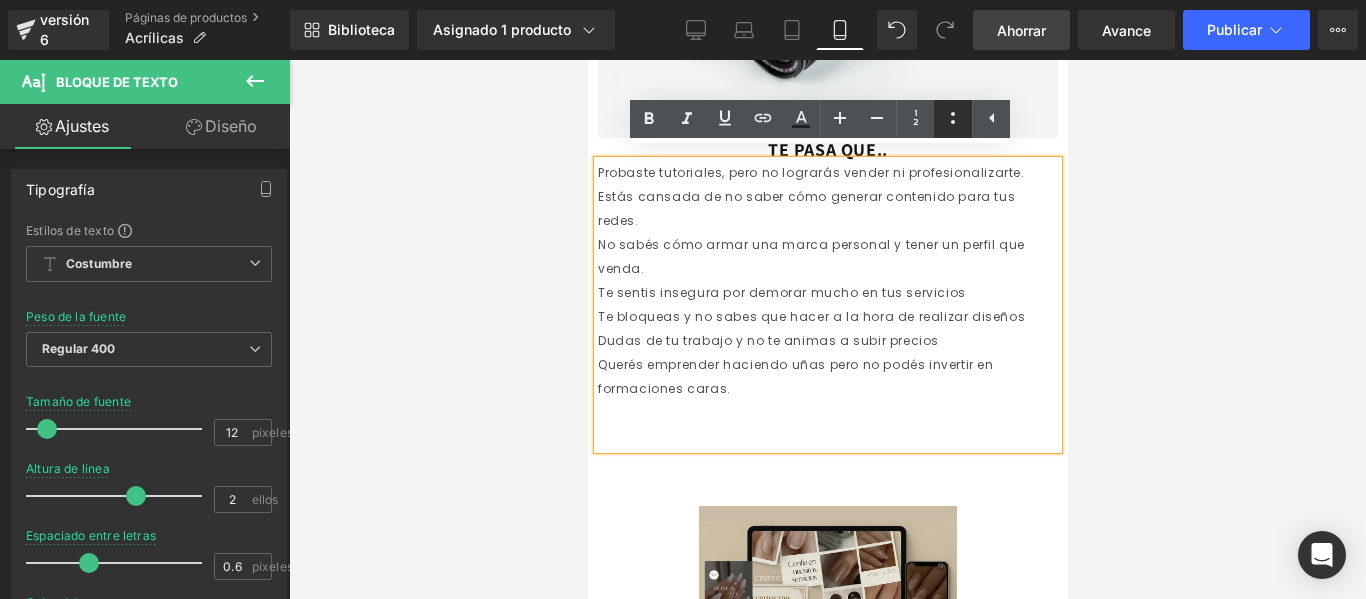 click 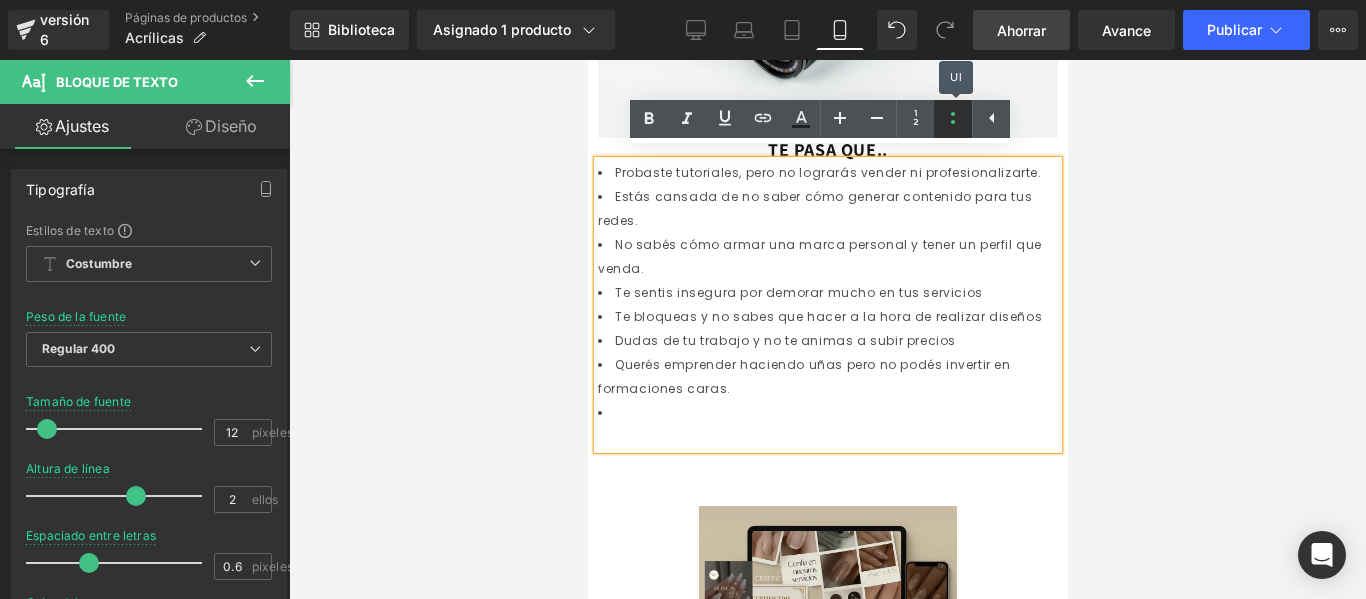 click 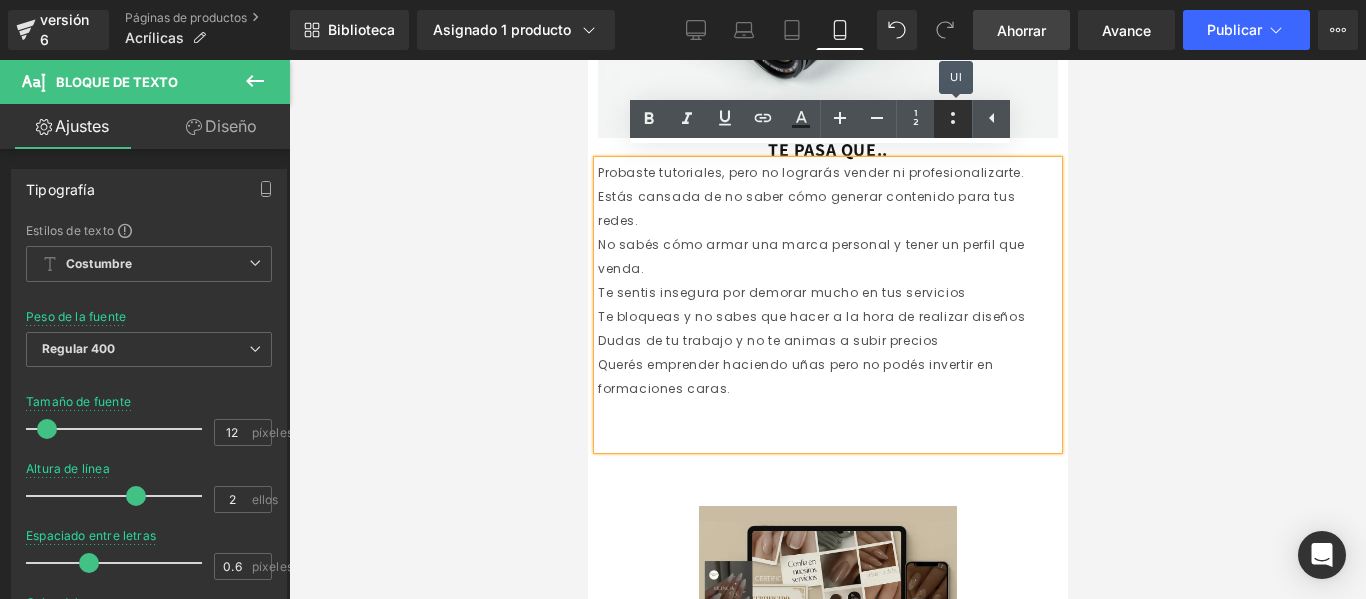 click 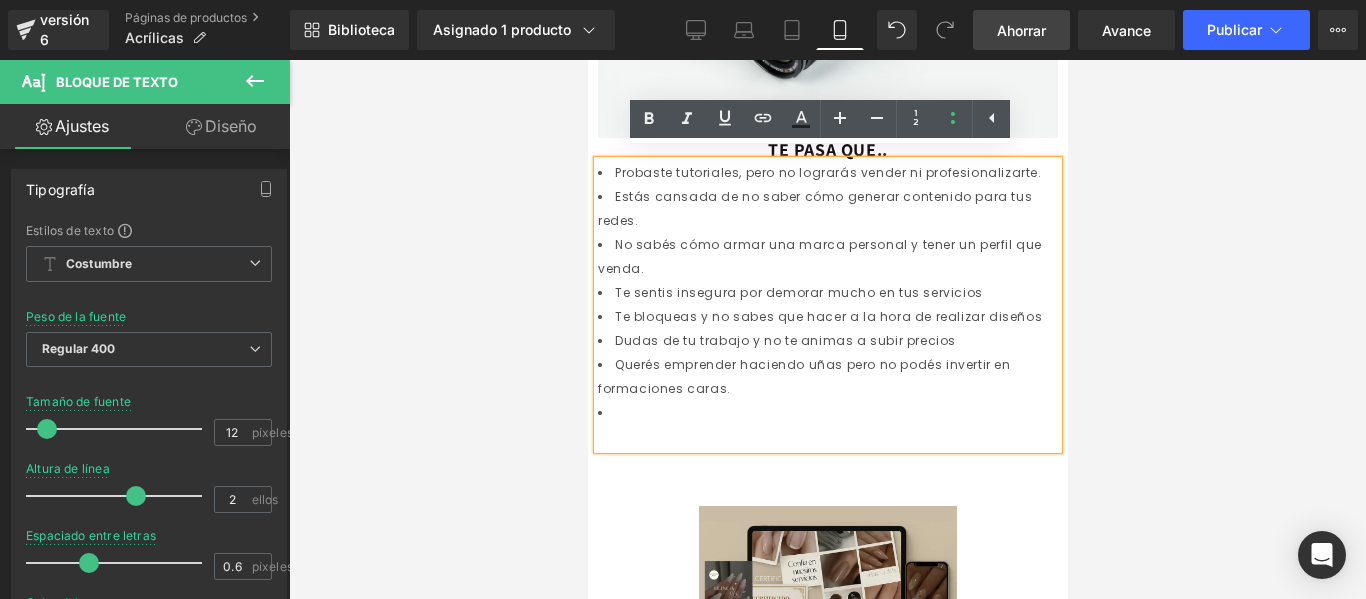 click on "Te sentis insegura por demorar mucho en tus servicios" at bounding box center (798, 292) 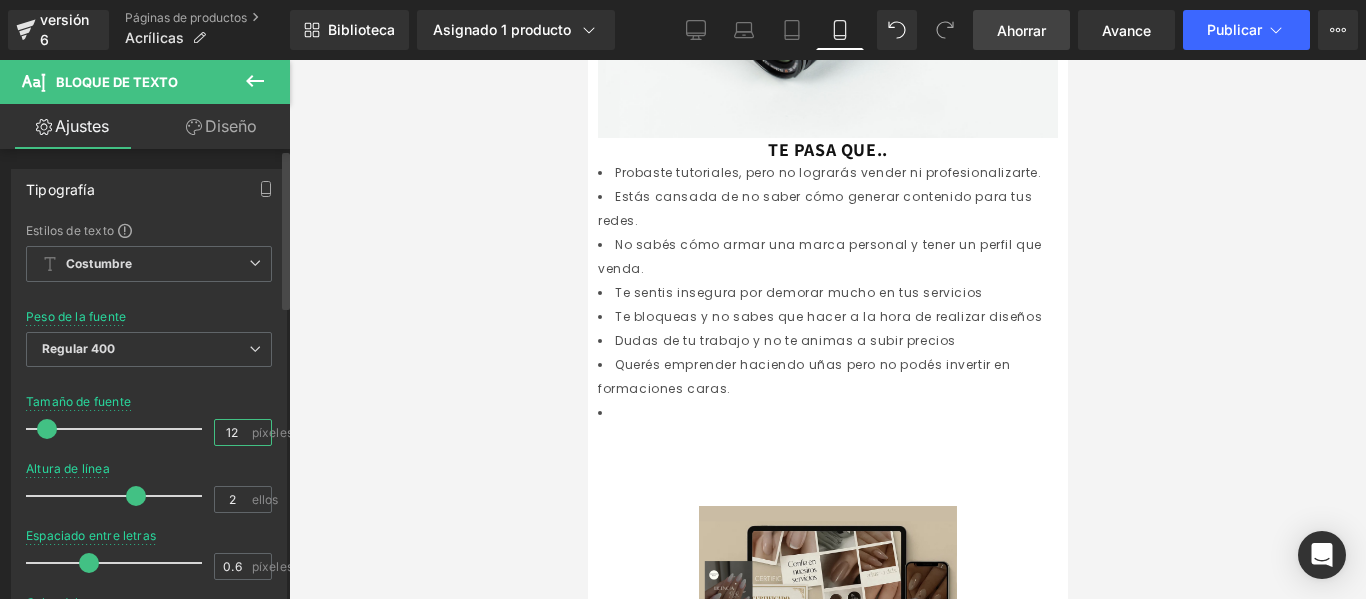 click on "12" at bounding box center [232, 432] 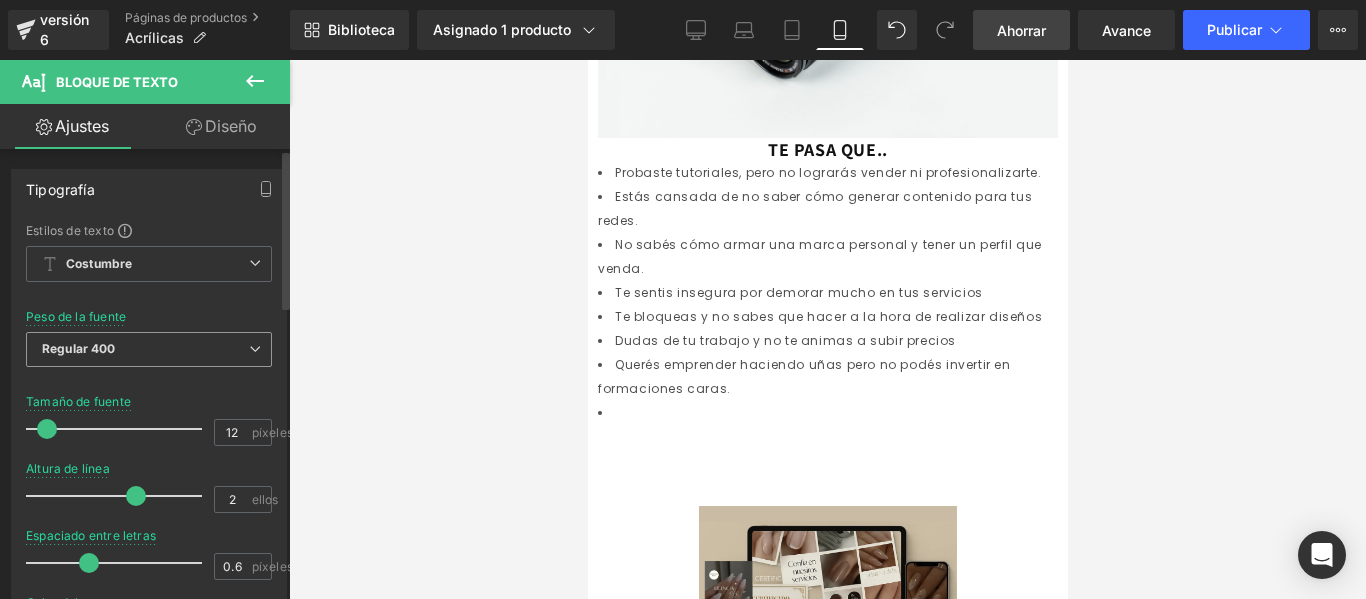 click on "Regular 400" at bounding box center [149, 349] 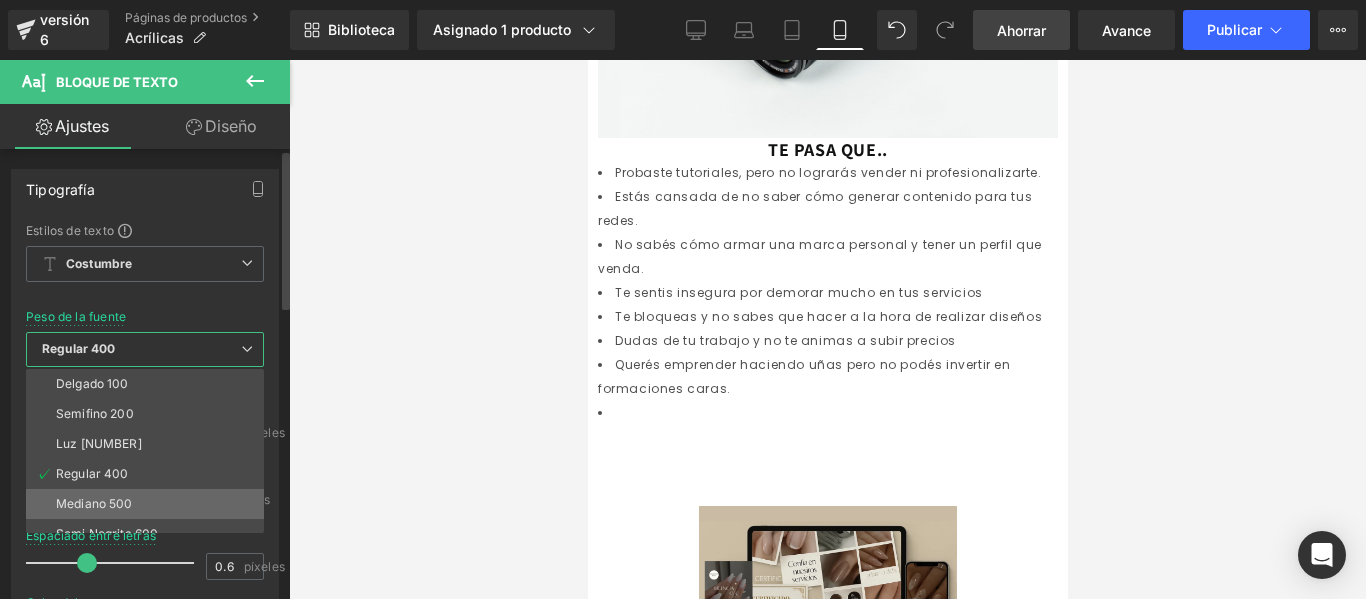 click on "Mediano 500" at bounding box center [149, 504] 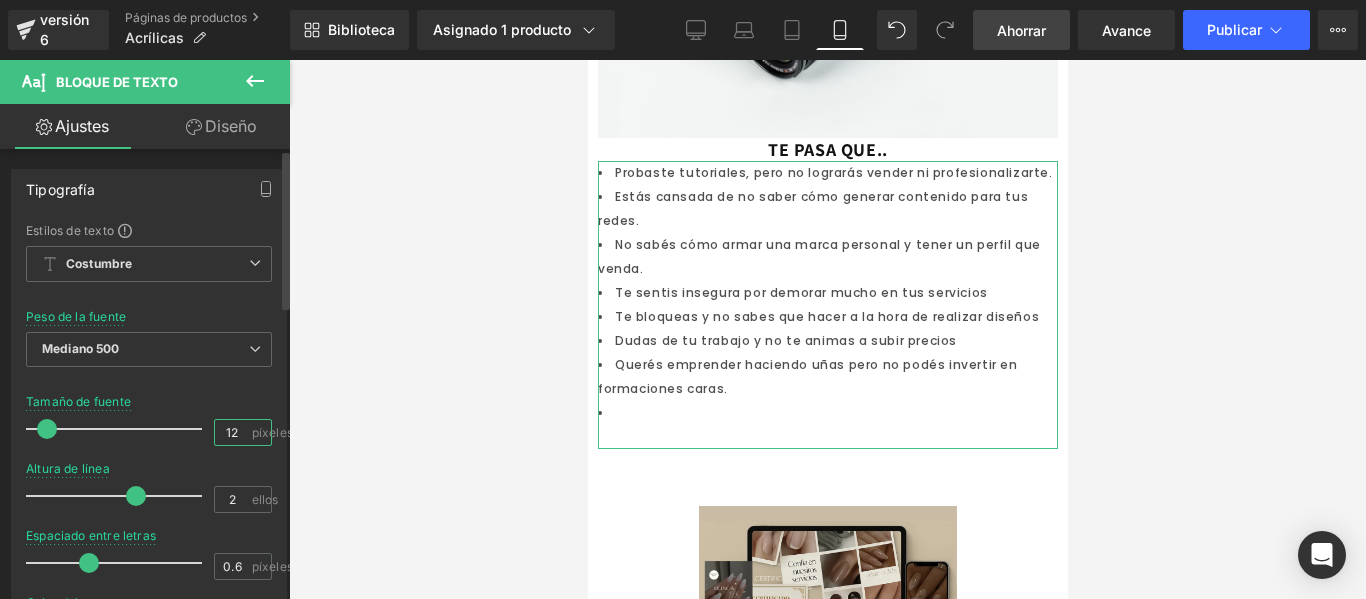 click on "12" at bounding box center [232, 432] 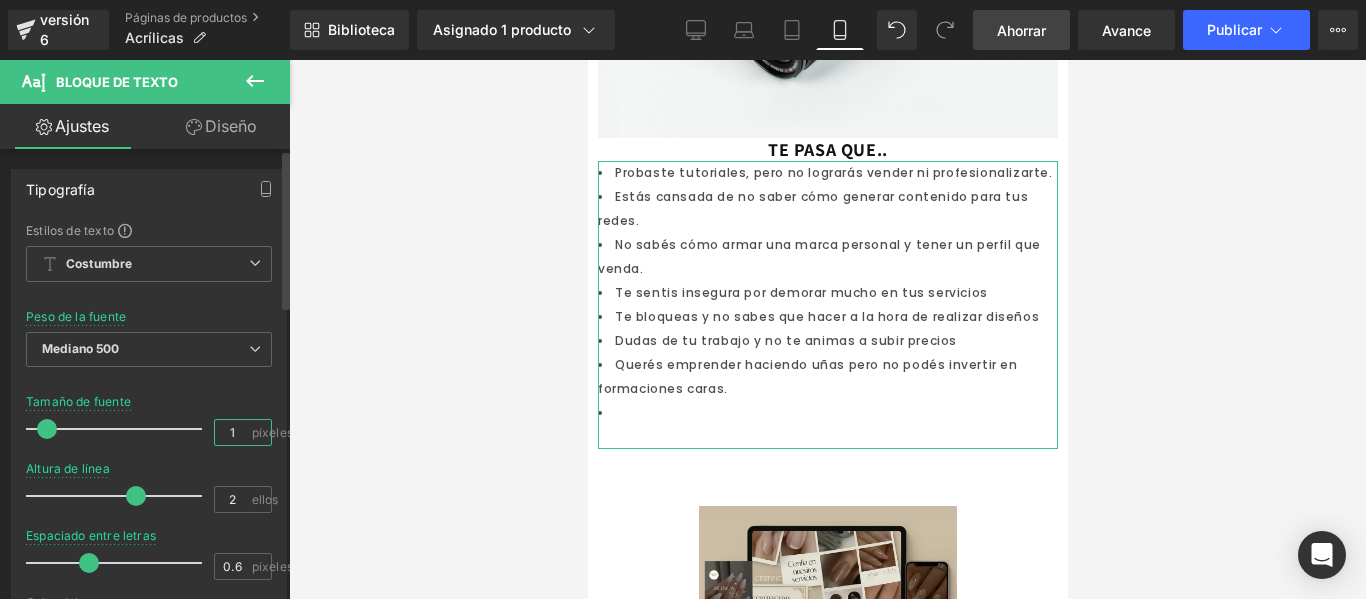 type on "13" 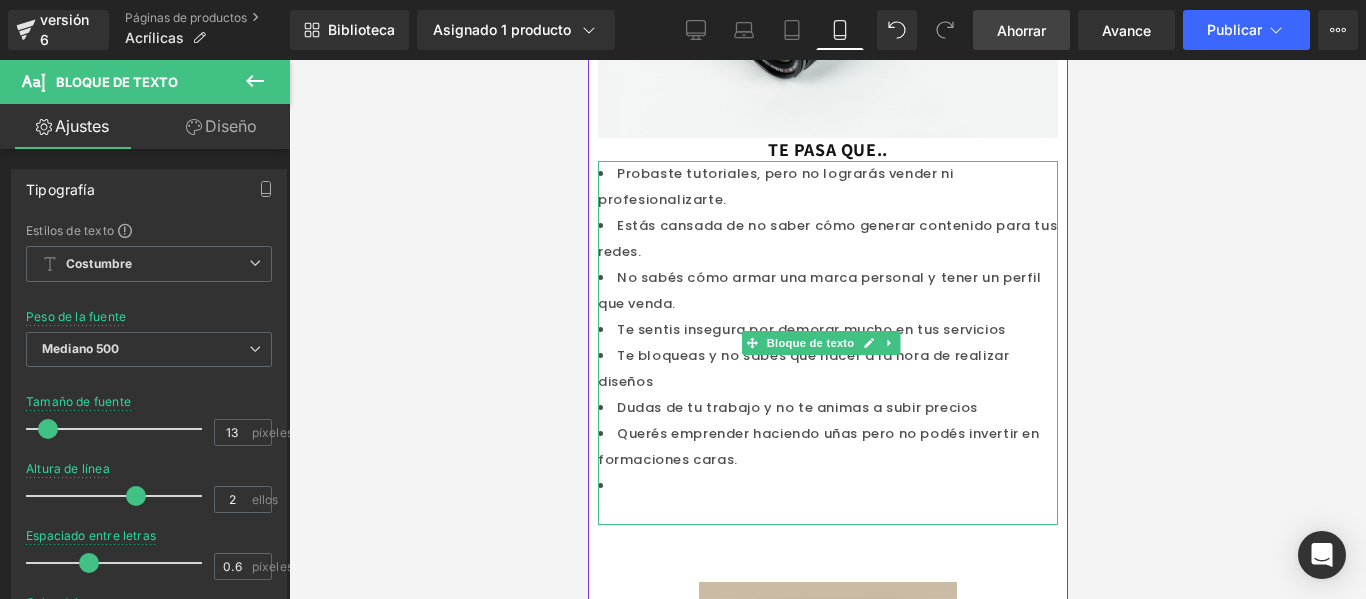 click on "Probaste tutoriales, pero no lograrás vender ni profesionalizarte." at bounding box center (827, 187) 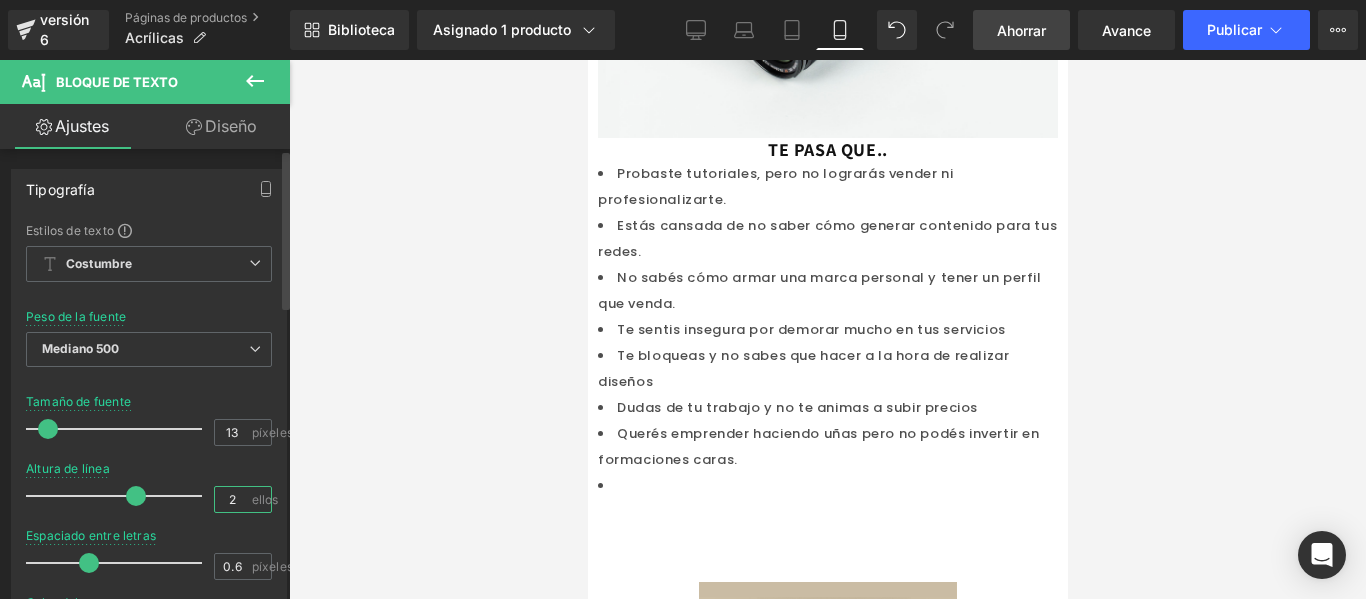 click on "2" at bounding box center [232, 499] 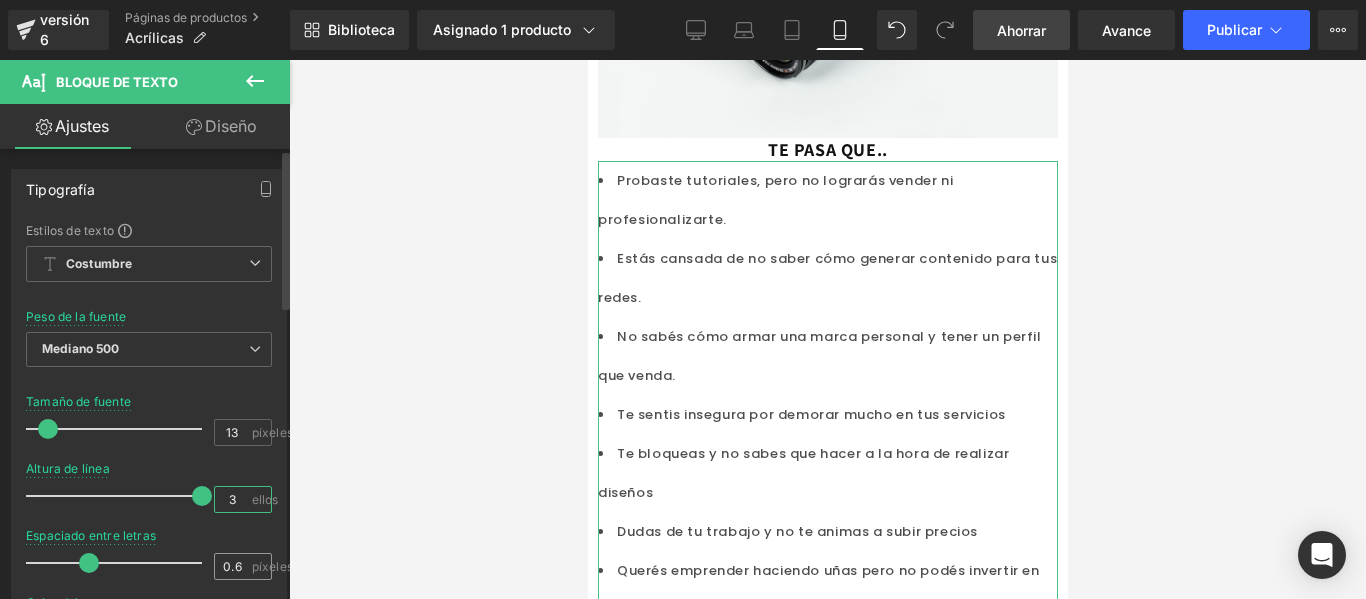 type on "3" 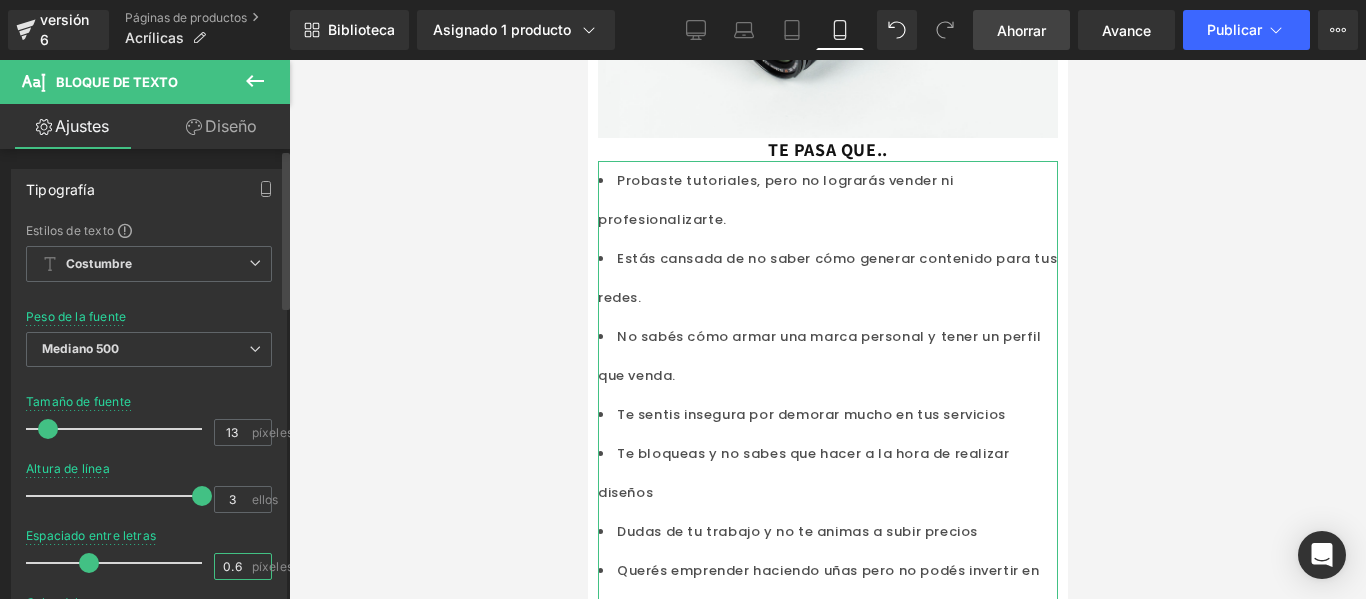 click on "0.6" at bounding box center (232, 566) 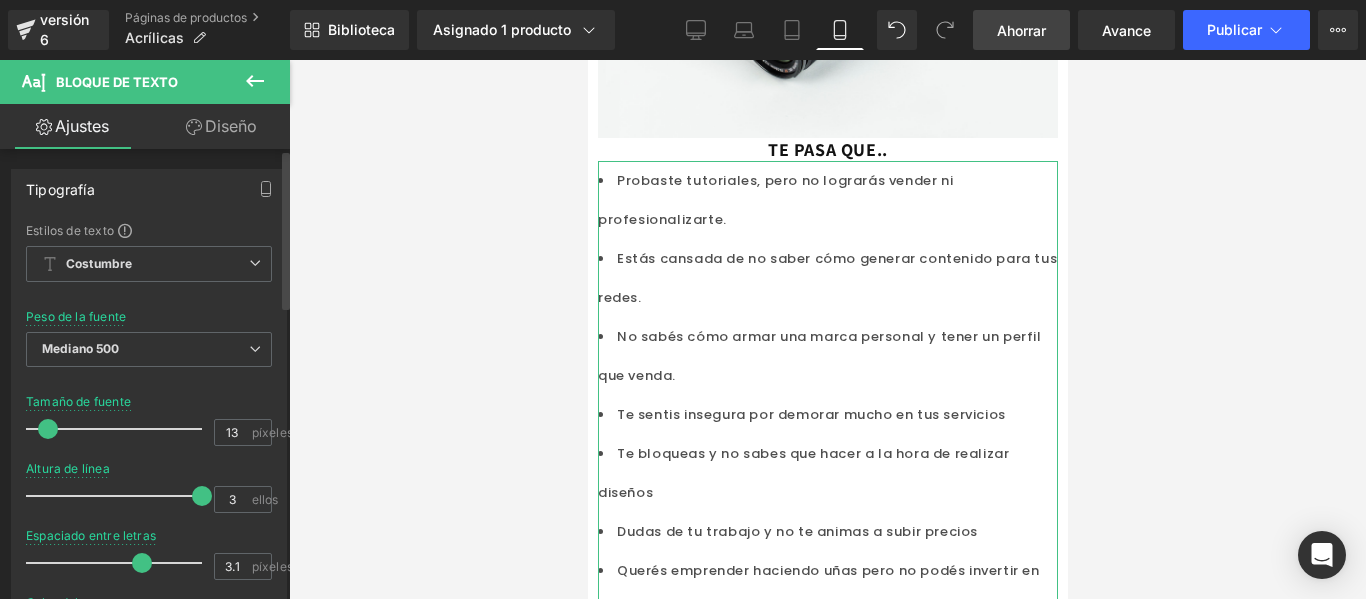 drag, startPoint x: 91, startPoint y: 555, endPoint x: 171, endPoint y: 558, distance: 80.05623 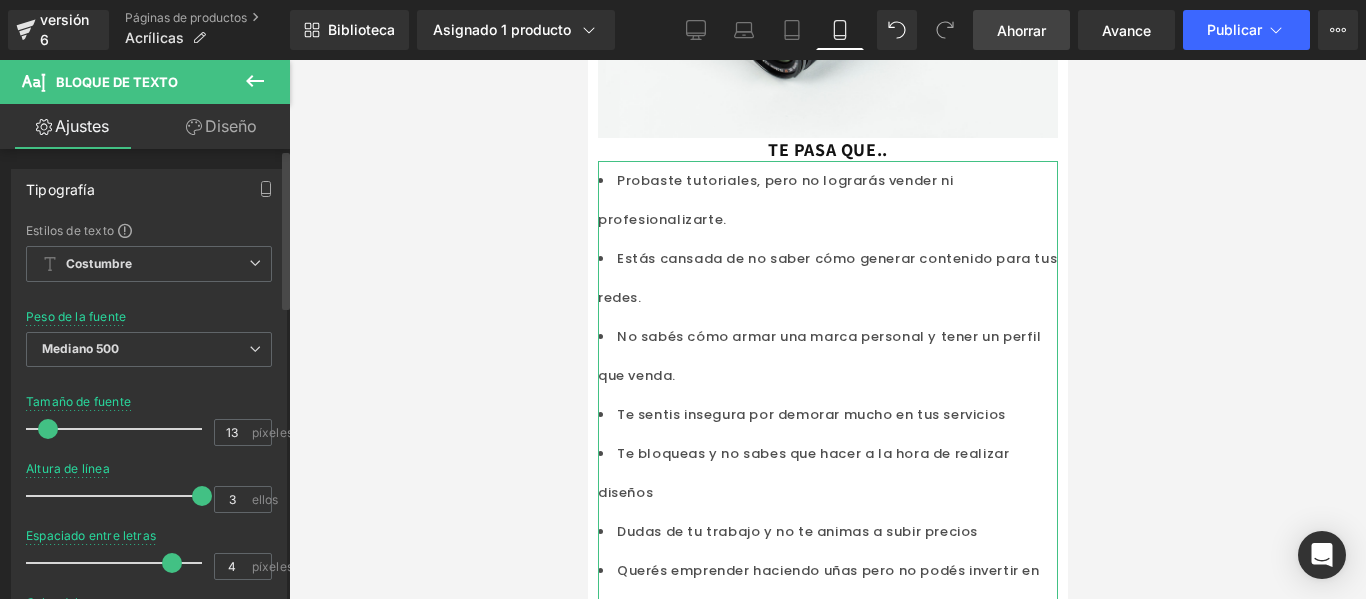 drag, startPoint x: 157, startPoint y: 559, endPoint x: 193, endPoint y: 562, distance: 36.124783 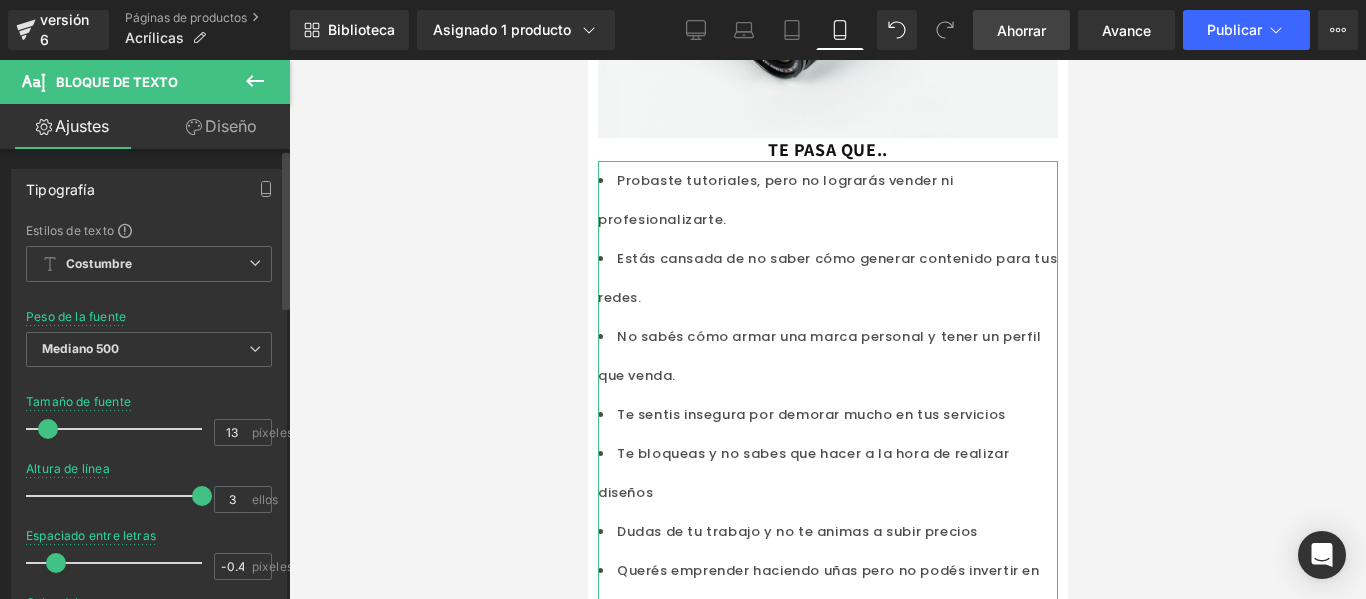 type on "-1" 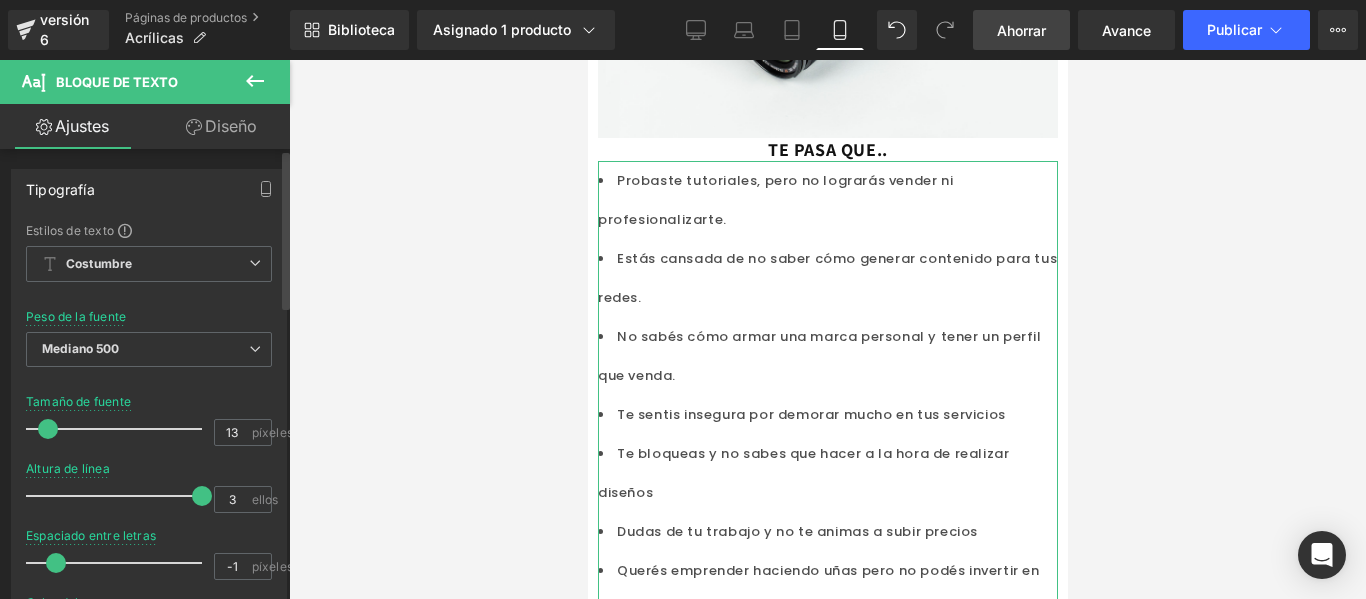 drag, startPoint x: 193, startPoint y: 562, endPoint x: 27, endPoint y: 582, distance: 167.20049 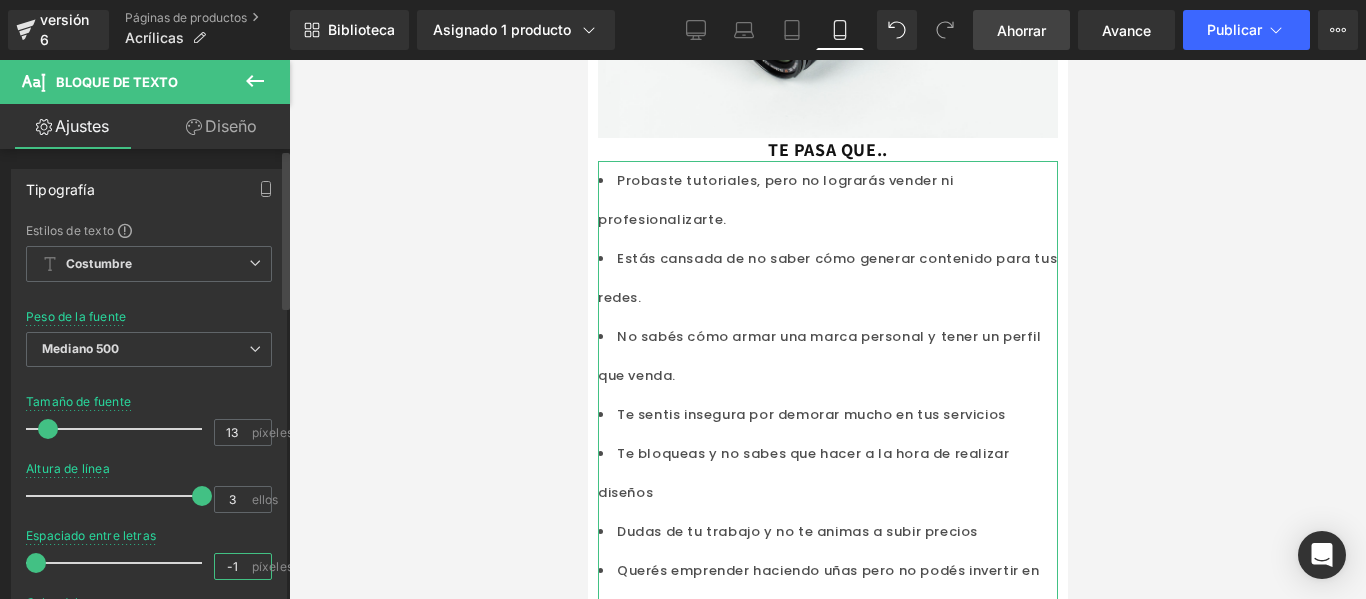click on "-1" at bounding box center (232, 566) 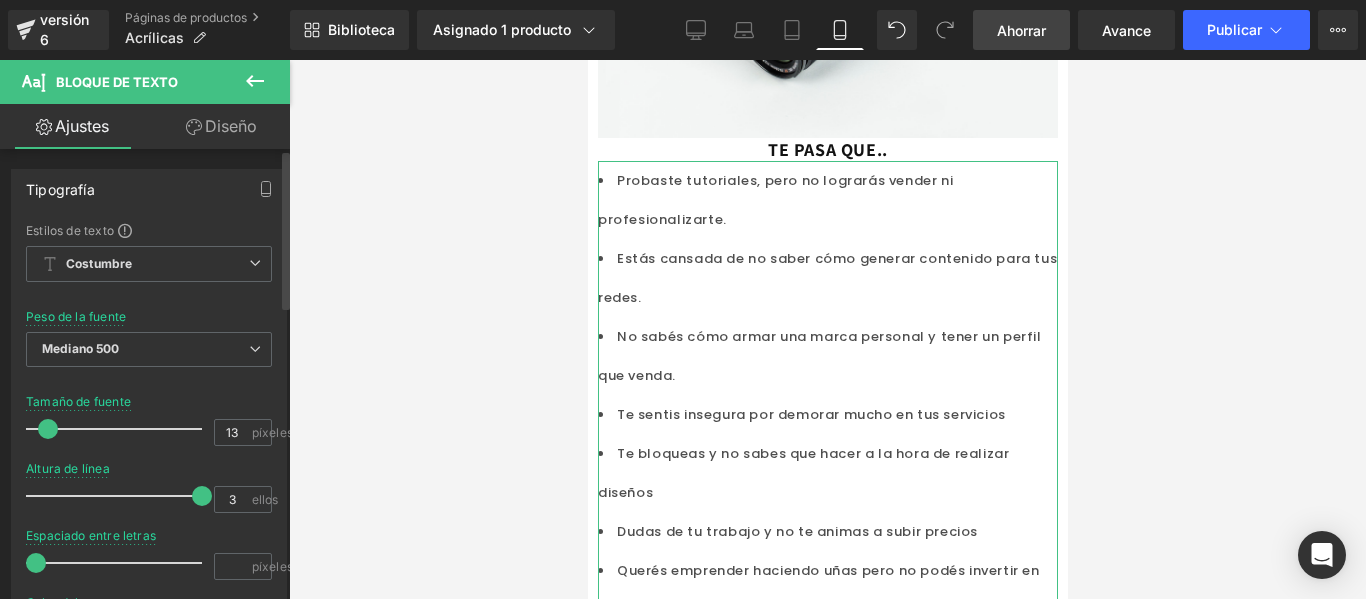 type on "1" 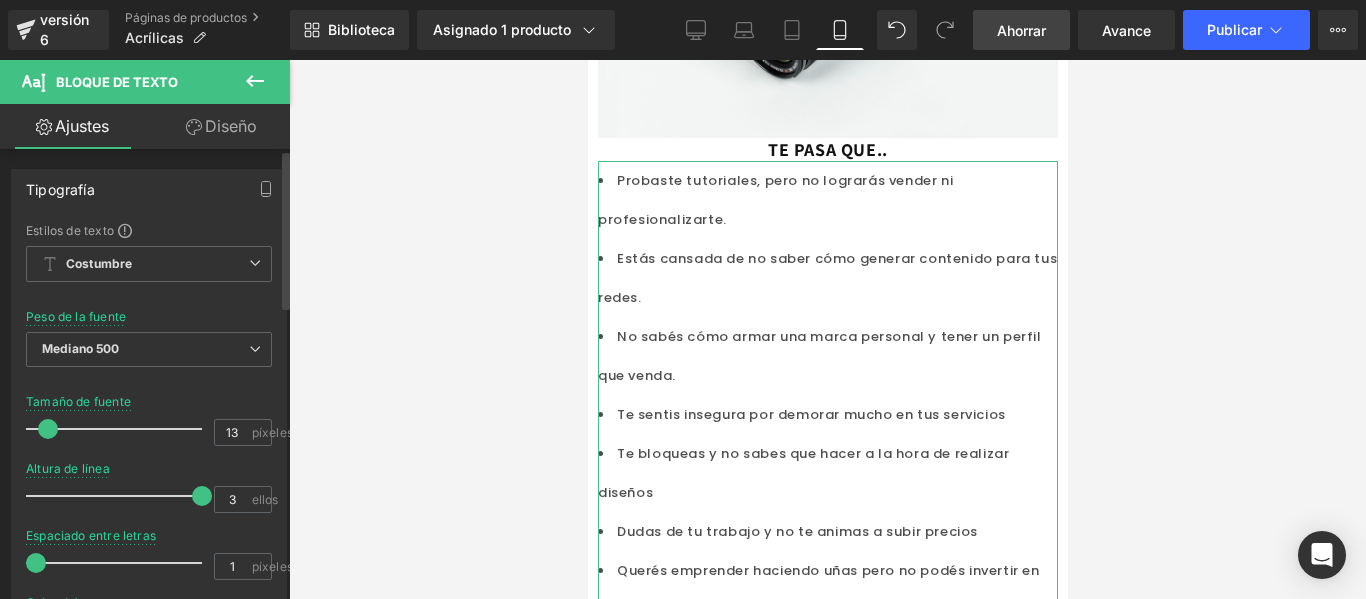 click at bounding box center [149, 383] 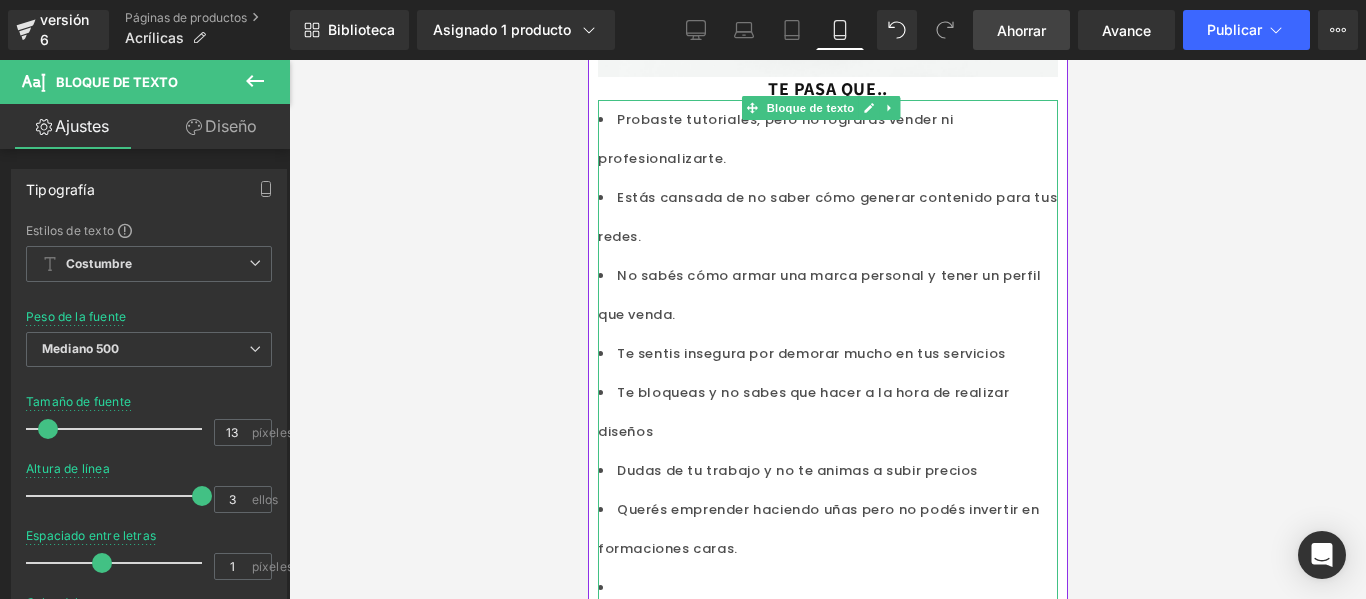 scroll, scrollTop: 493, scrollLeft: 0, axis: vertical 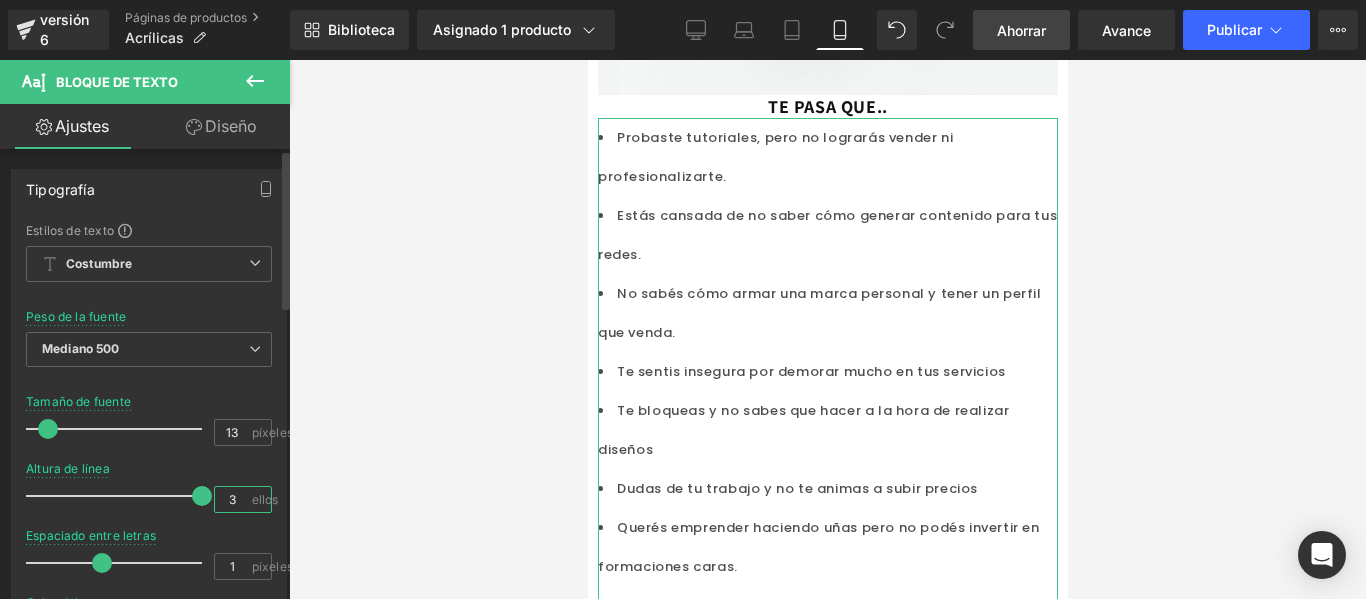 click on "3" at bounding box center (232, 499) 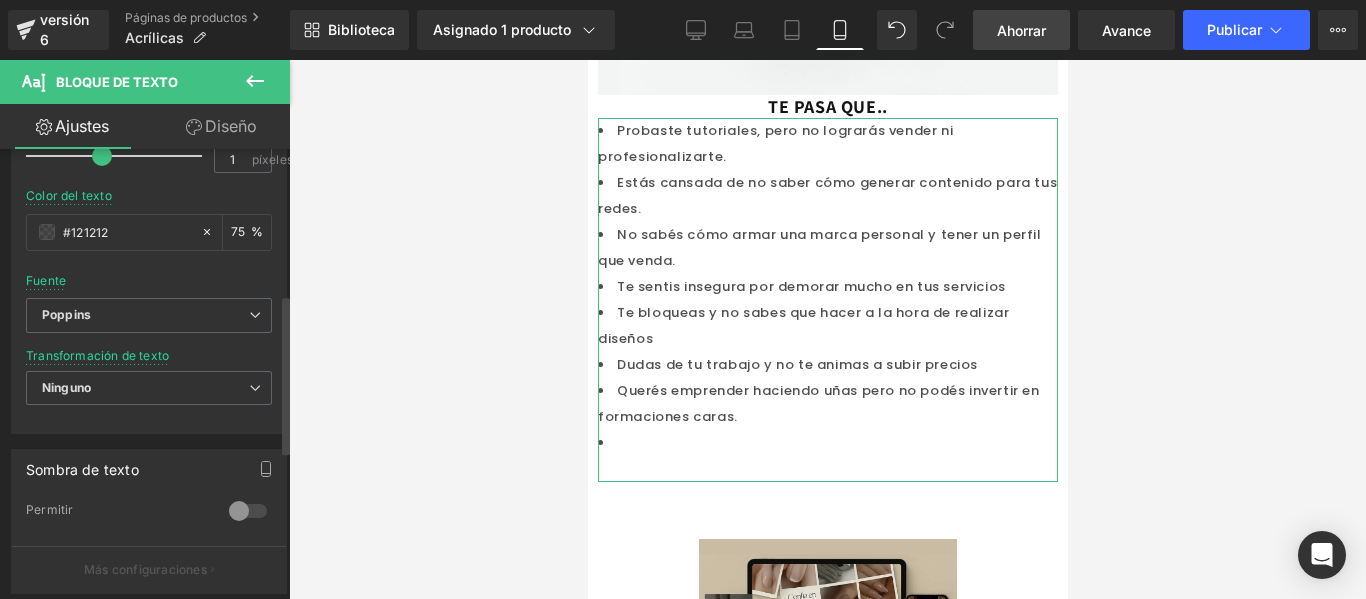 scroll, scrollTop: 412, scrollLeft: 0, axis: vertical 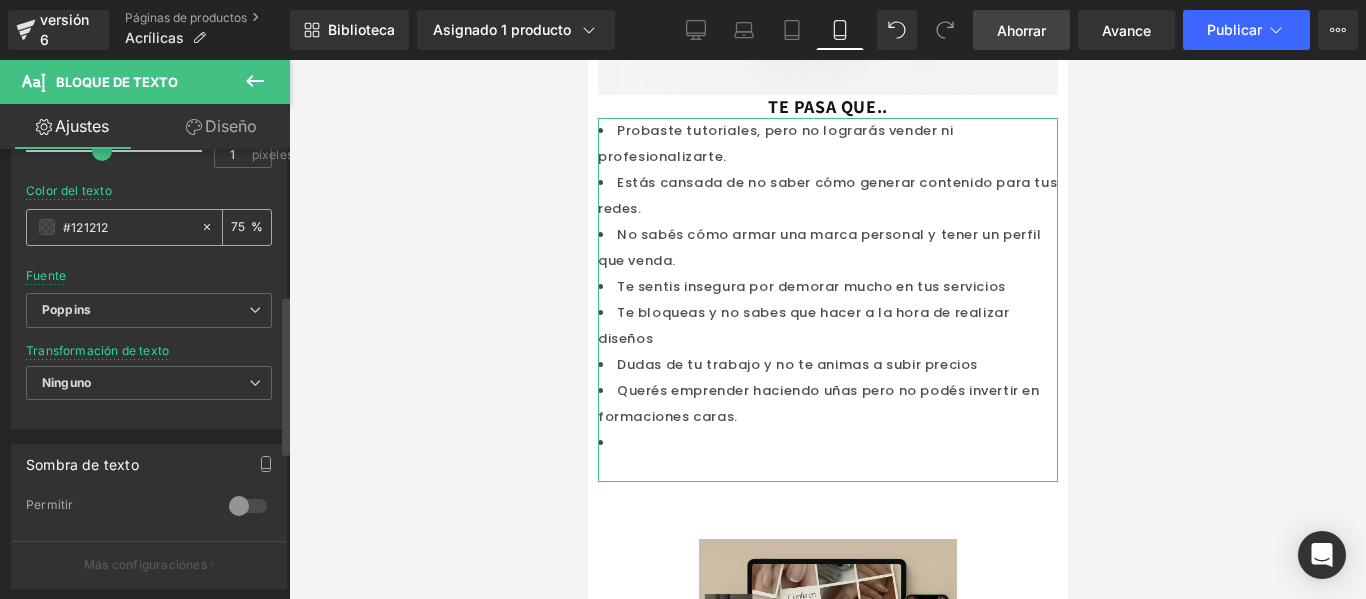 type on "2" 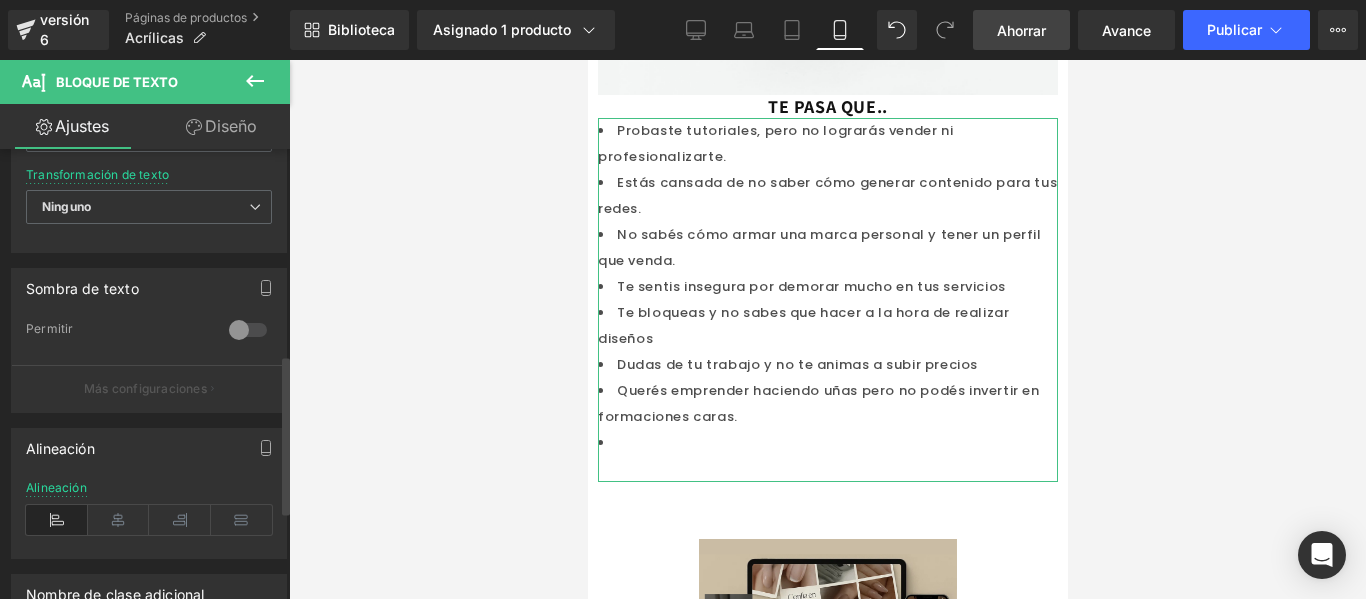 scroll, scrollTop: 589, scrollLeft: 0, axis: vertical 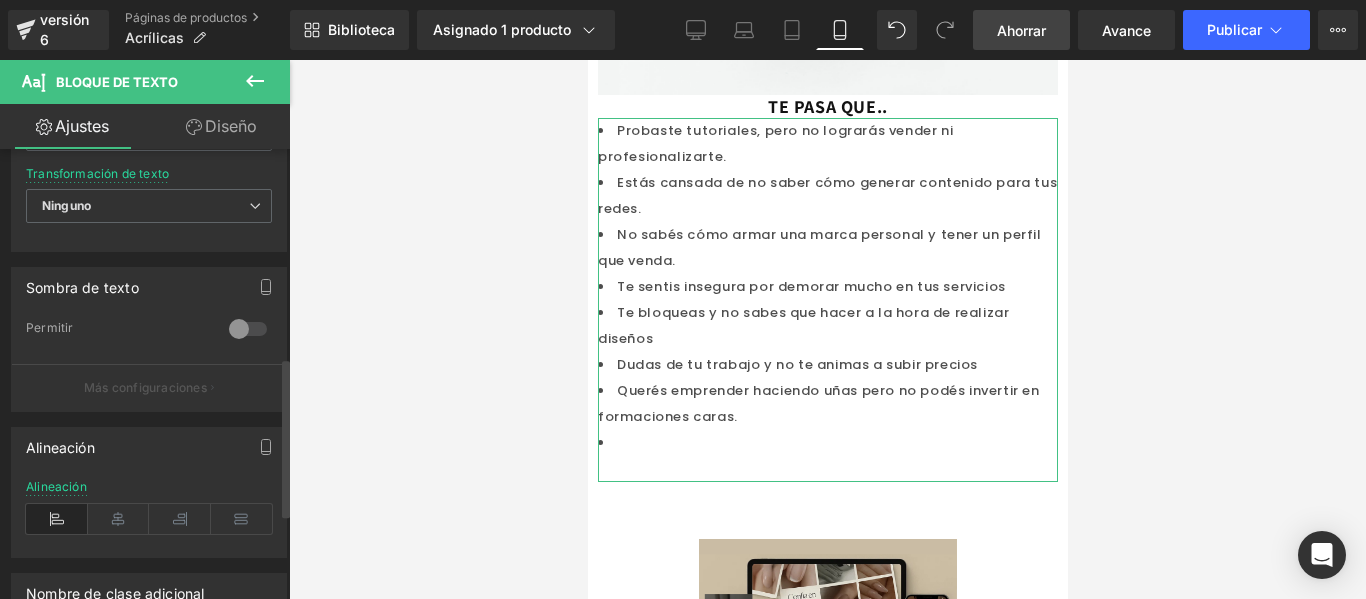 click at bounding box center [248, 329] 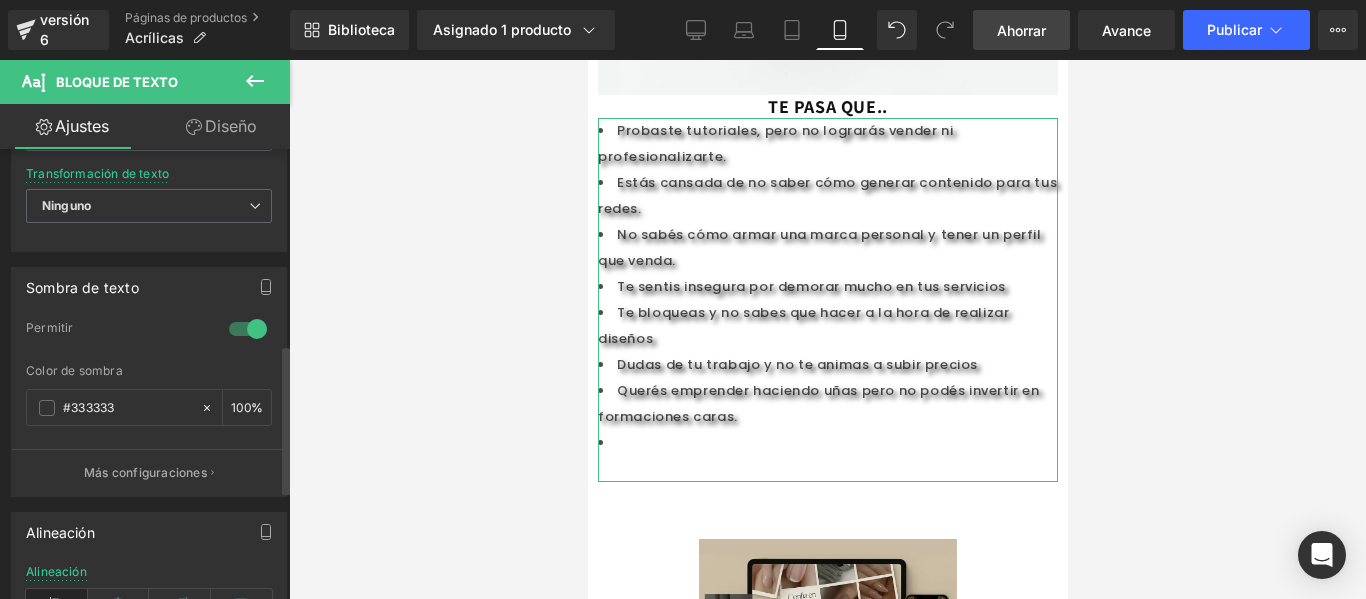 click at bounding box center [248, 329] 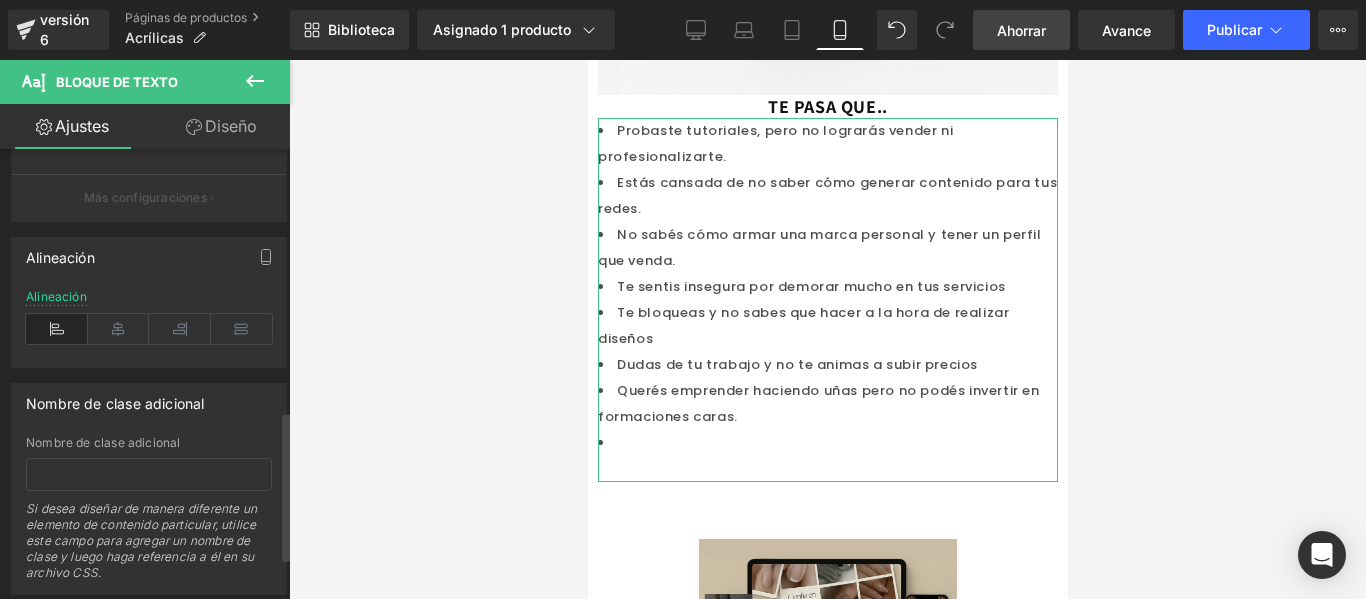 scroll, scrollTop: 794, scrollLeft: 0, axis: vertical 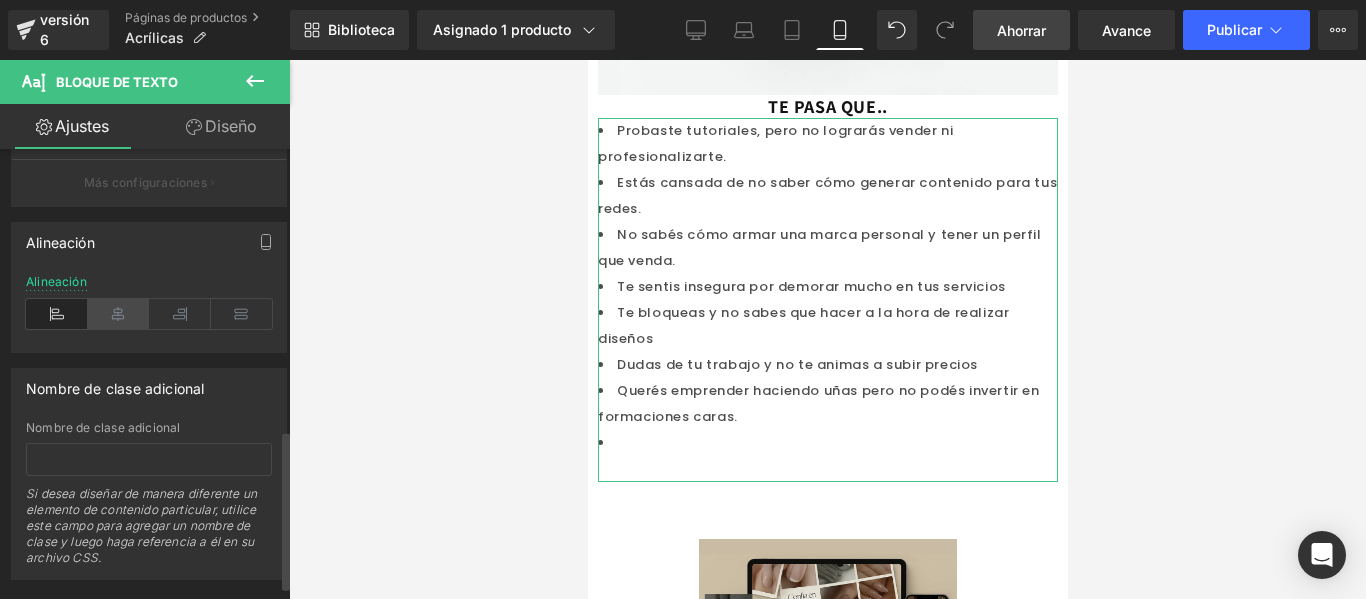 click at bounding box center [119, 314] 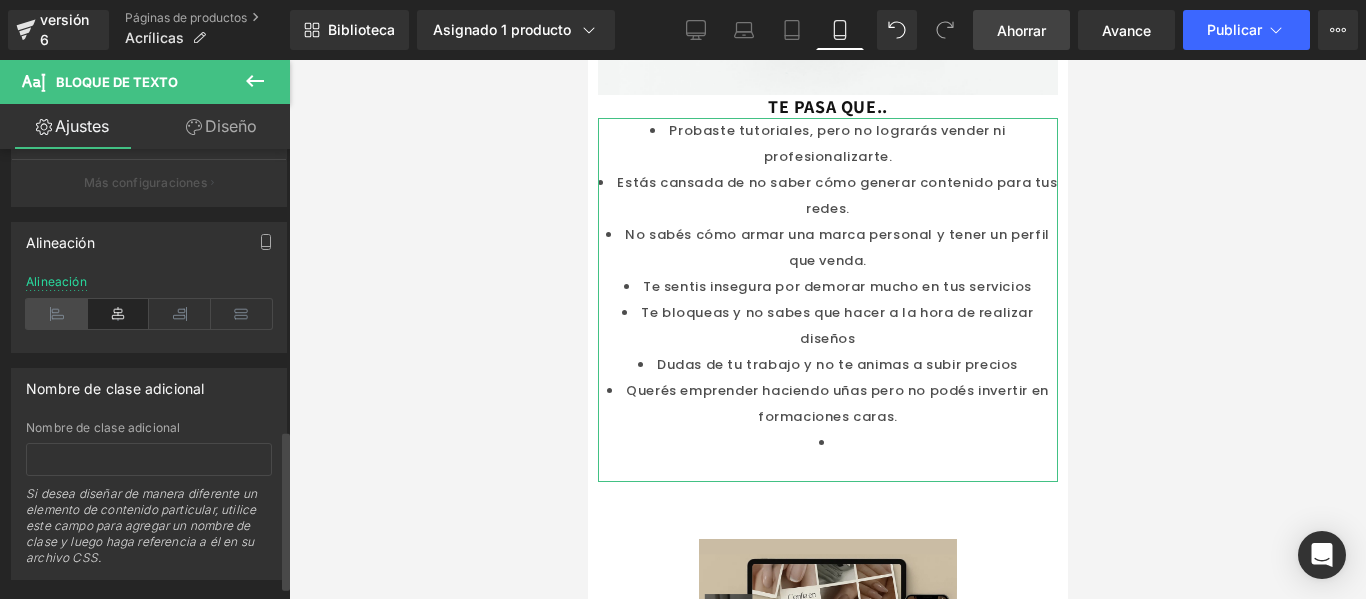 click at bounding box center [57, 314] 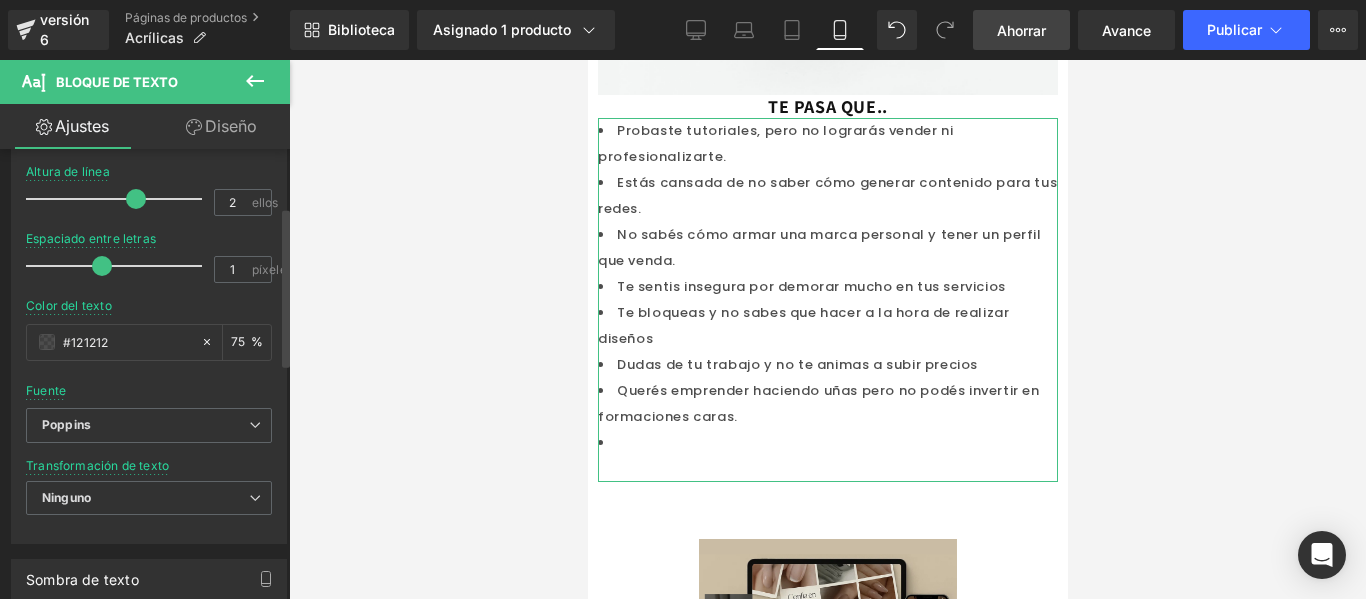 scroll, scrollTop: 0, scrollLeft: 0, axis: both 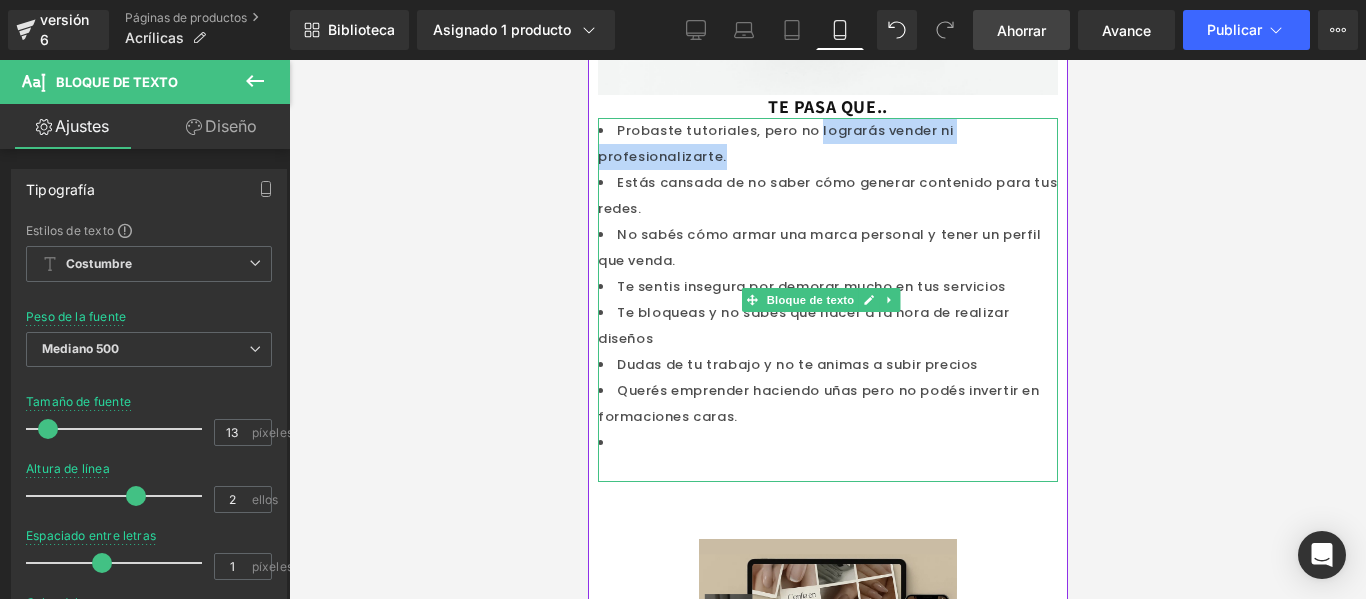 drag, startPoint x: 817, startPoint y: 118, endPoint x: 722, endPoint y: 152, distance: 100.90094 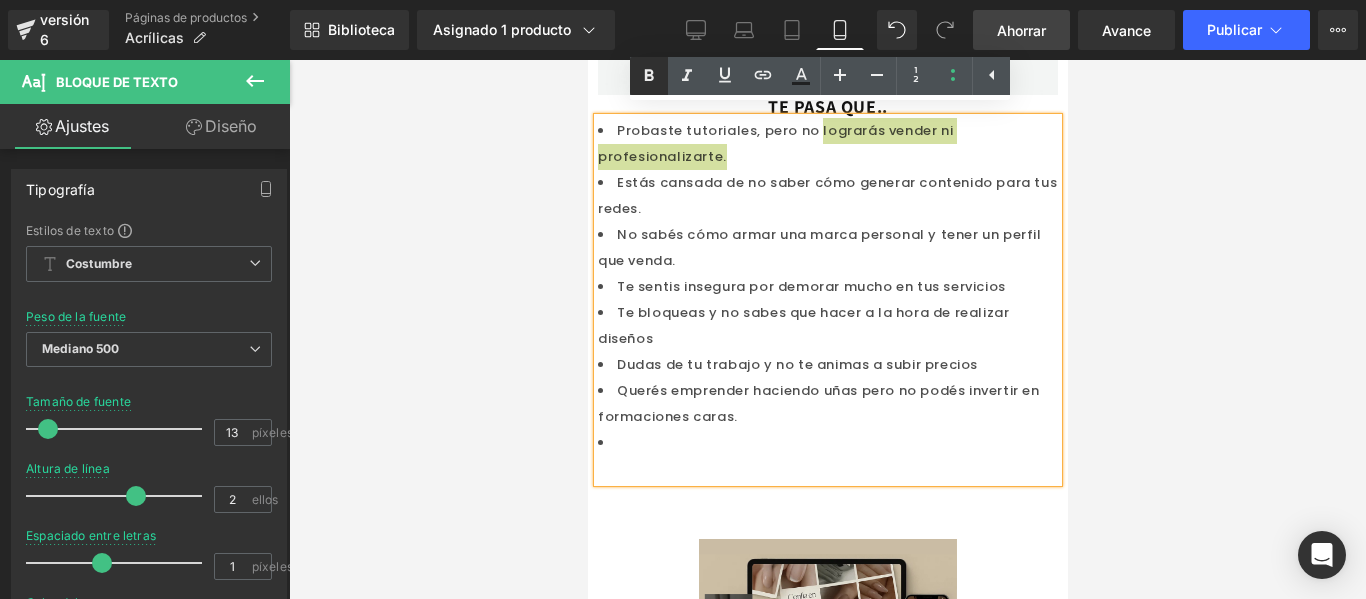 click at bounding box center [649, 76] 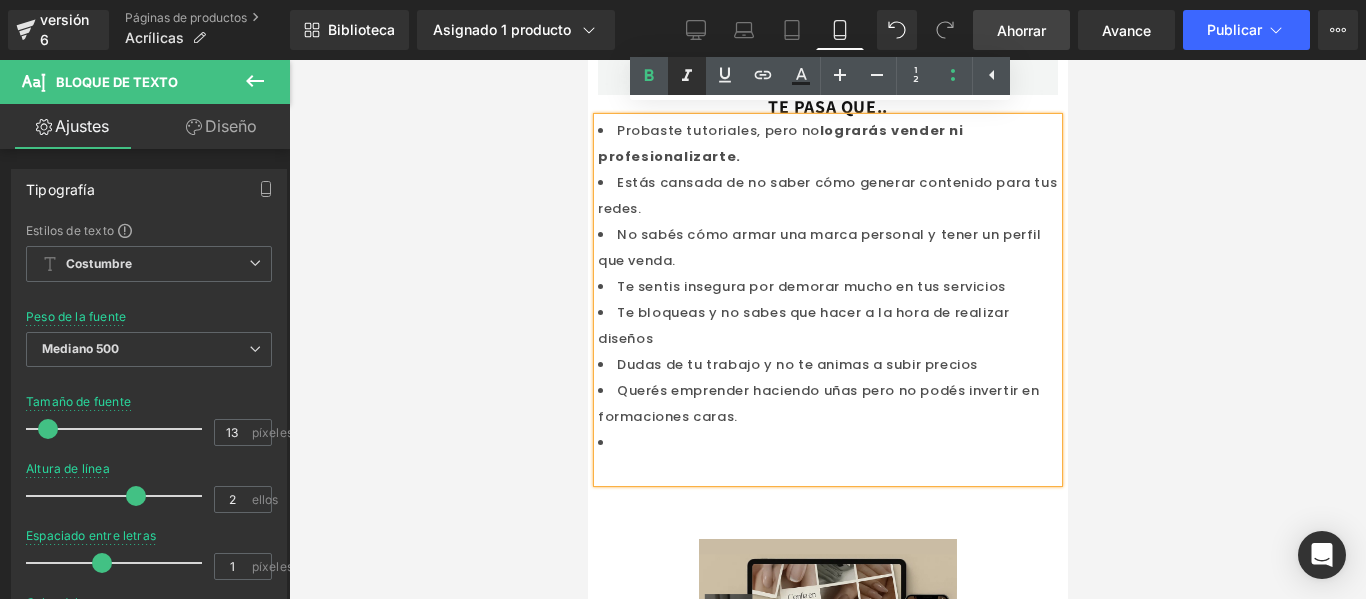 click 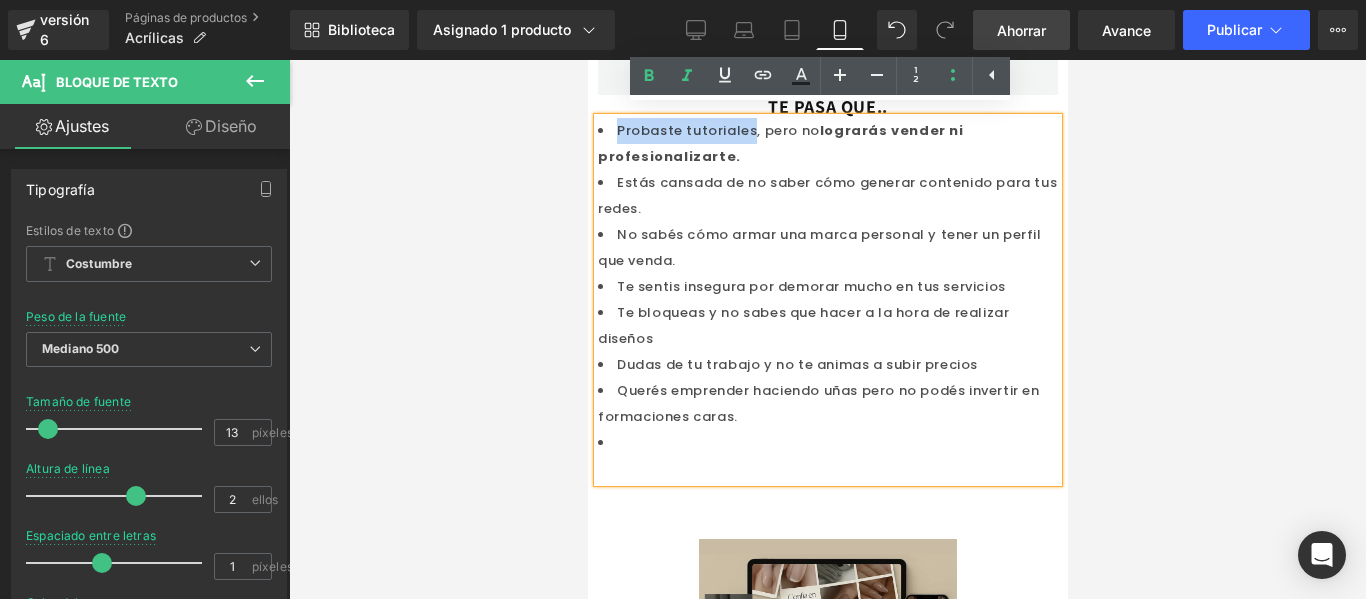 drag, startPoint x: 751, startPoint y: 122, endPoint x: 614, endPoint y: 120, distance: 137.0146 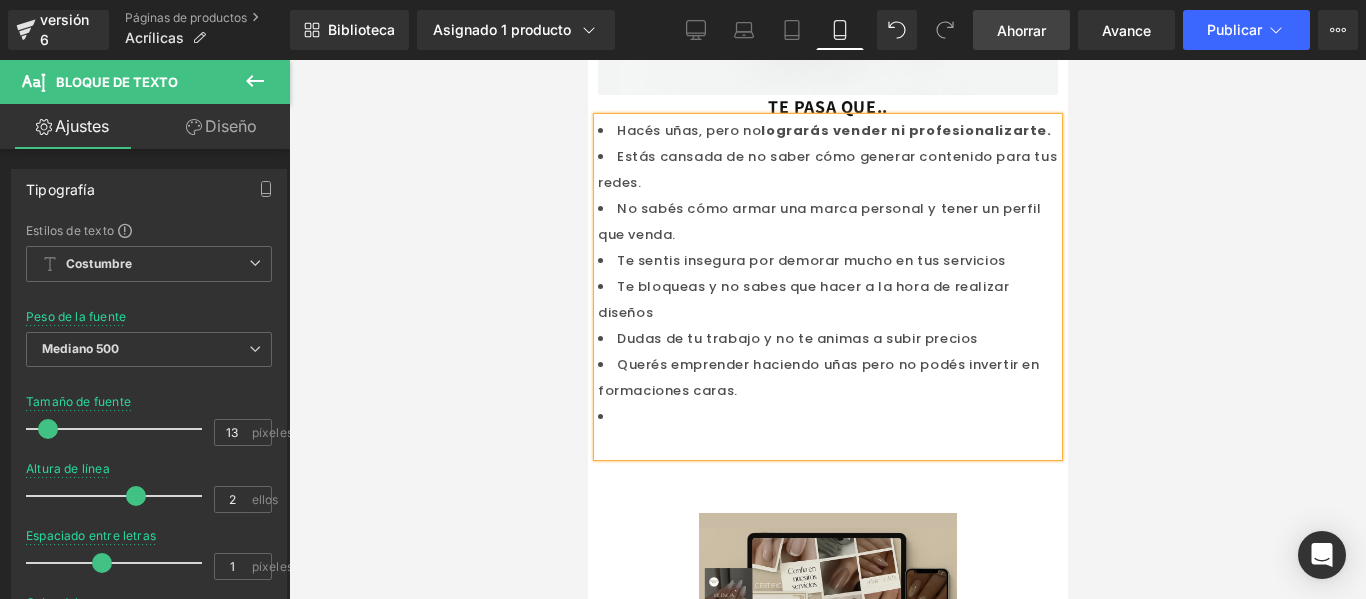 click on "Hacés uñas, pero no  lograrás vender ni profesionalizarte." at bounding box center [833, 130] 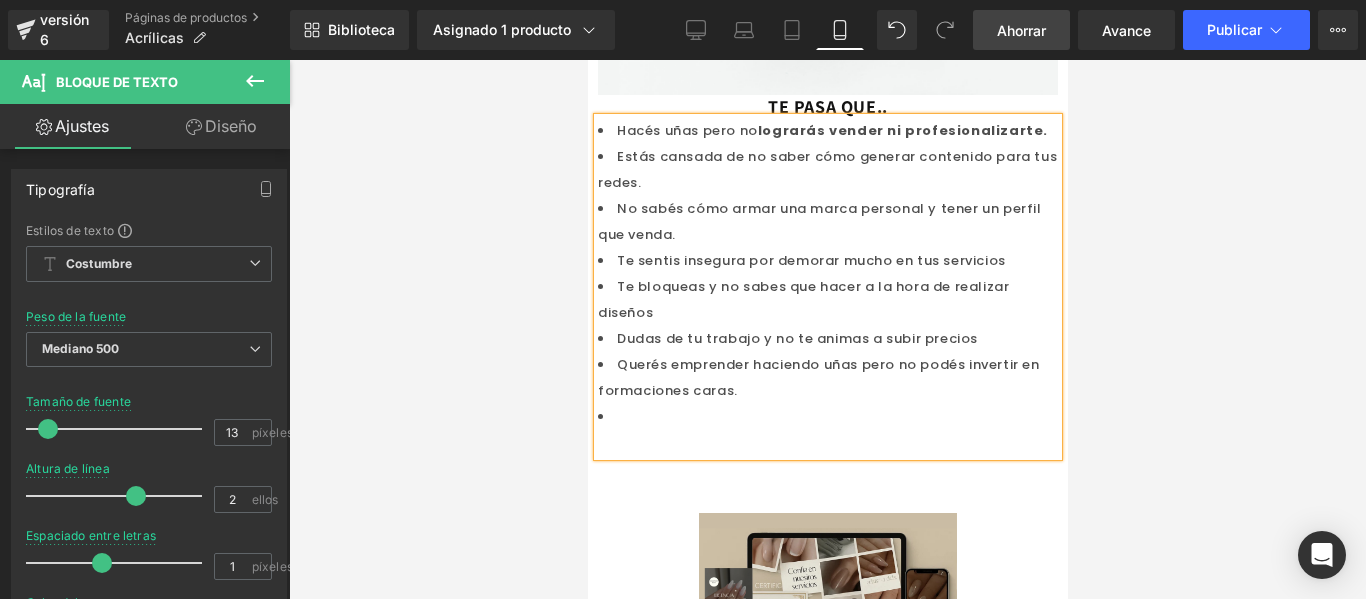 click on "lograrás vender ni profesionalizarte." at bounding box center (902, 130) 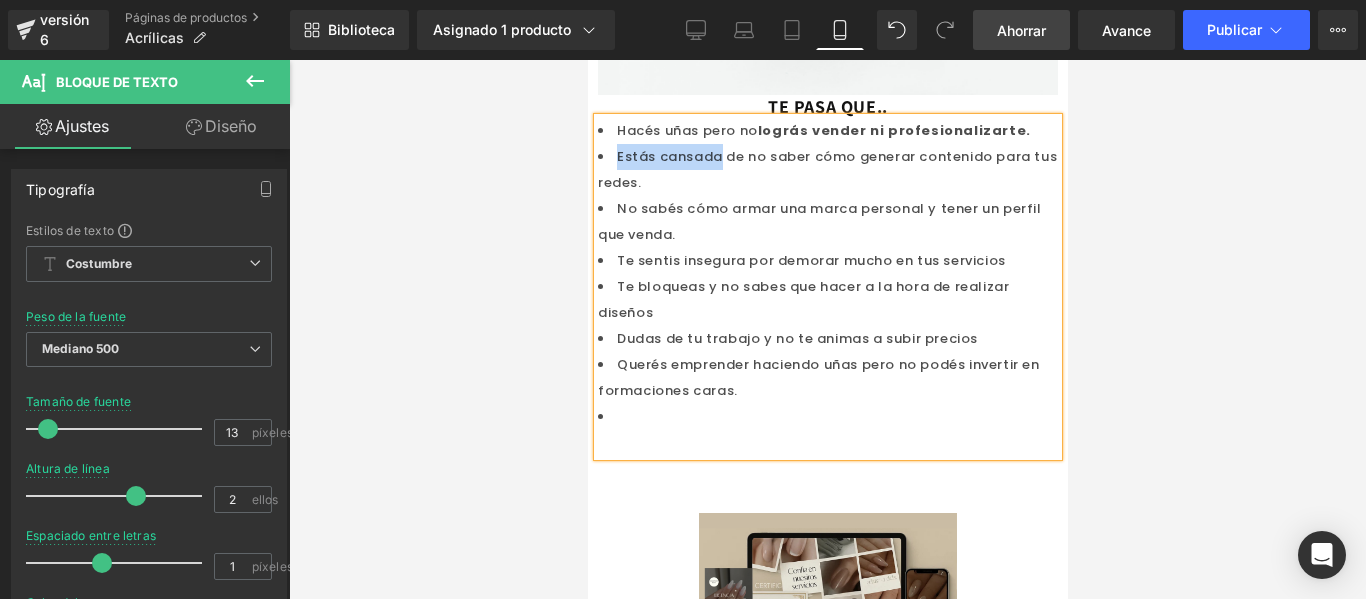drag, startPoint x: 717, startPoint y: 147, endPoint x: 612, endPoint y: 154, distance: 105.23308 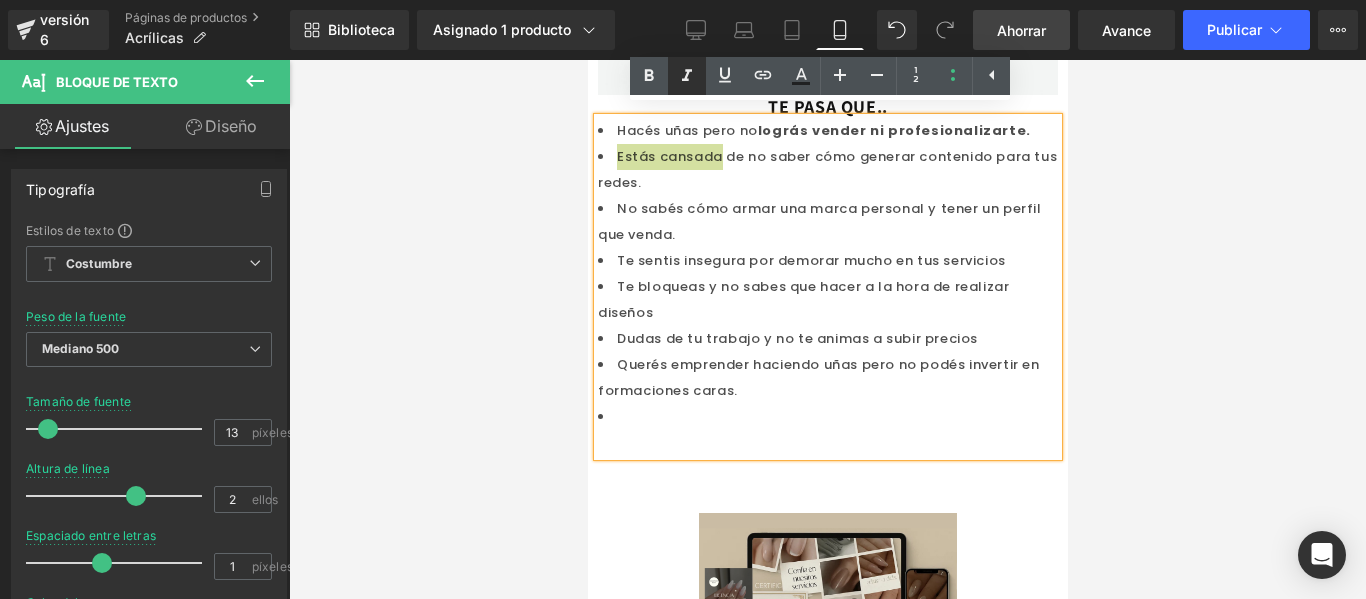 click 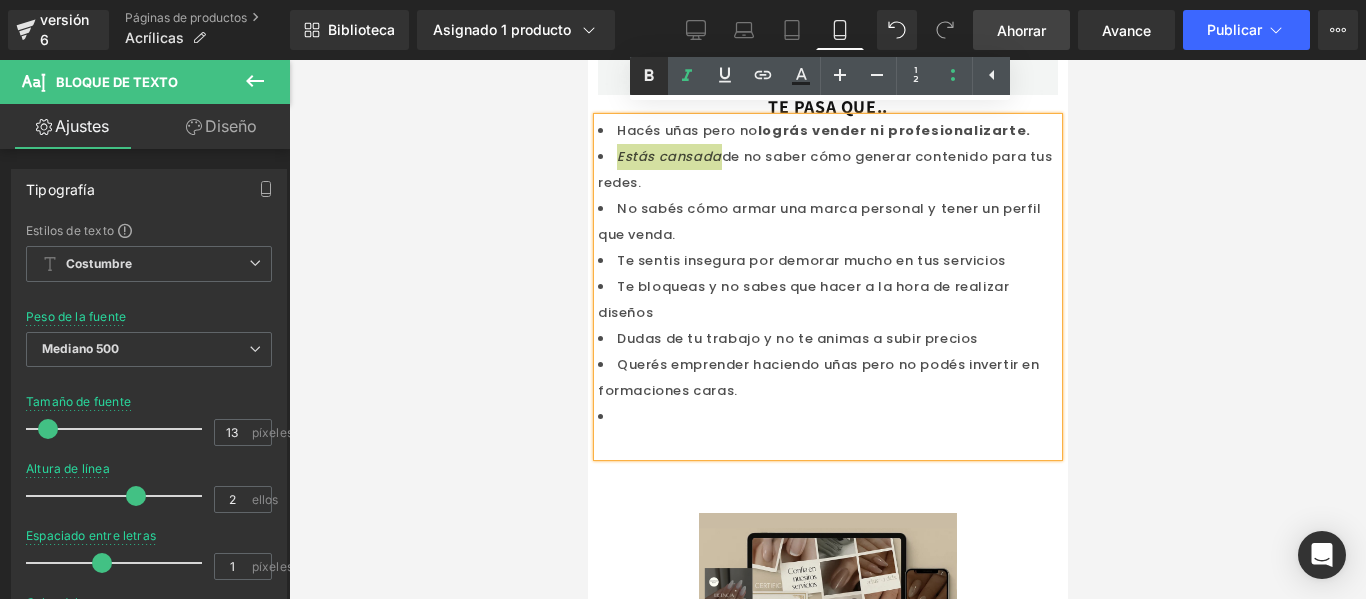 click 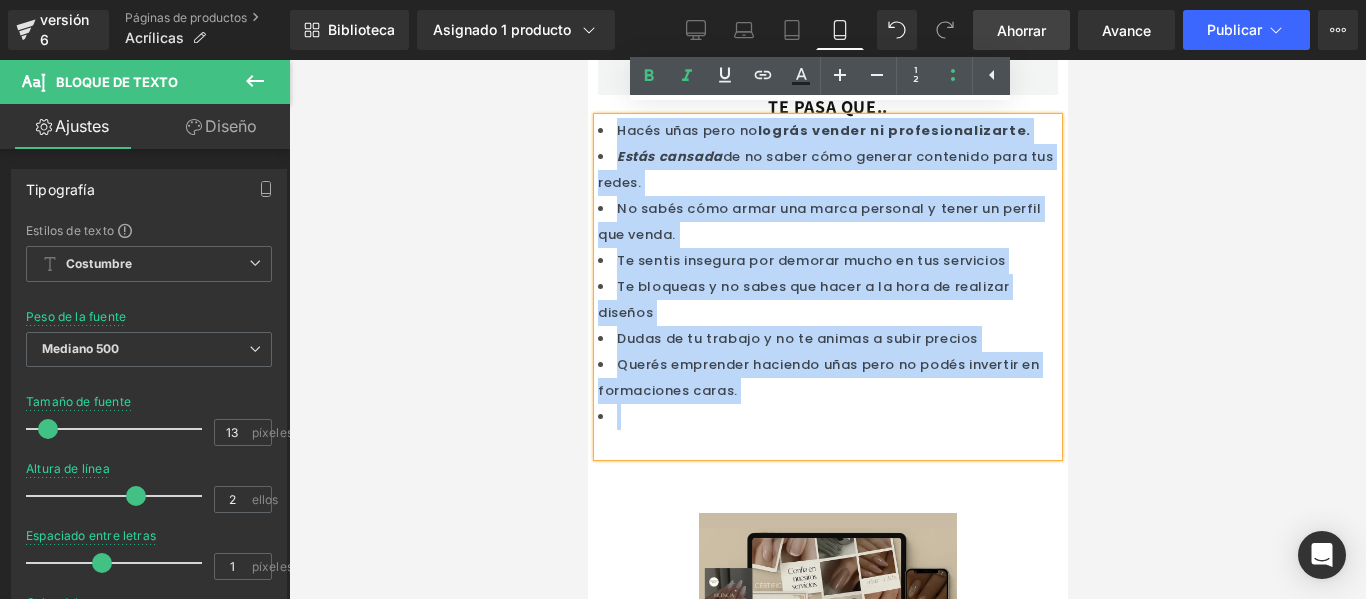 drag, startPoint x: 744, startPoint y: 394, endPoint x: 600, endPoint y: 121, distance: 308.6503 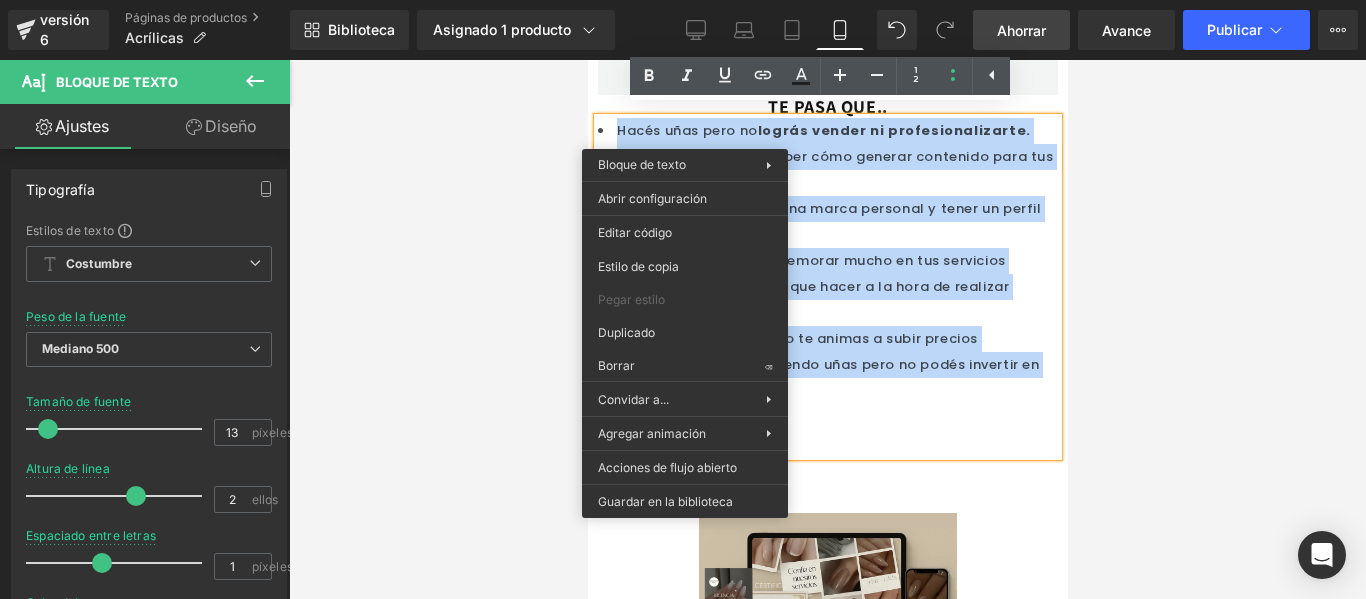 click on "Estás cansada  de no saber cómo generar contenido para tus redes." at bounding box center [827, 170] 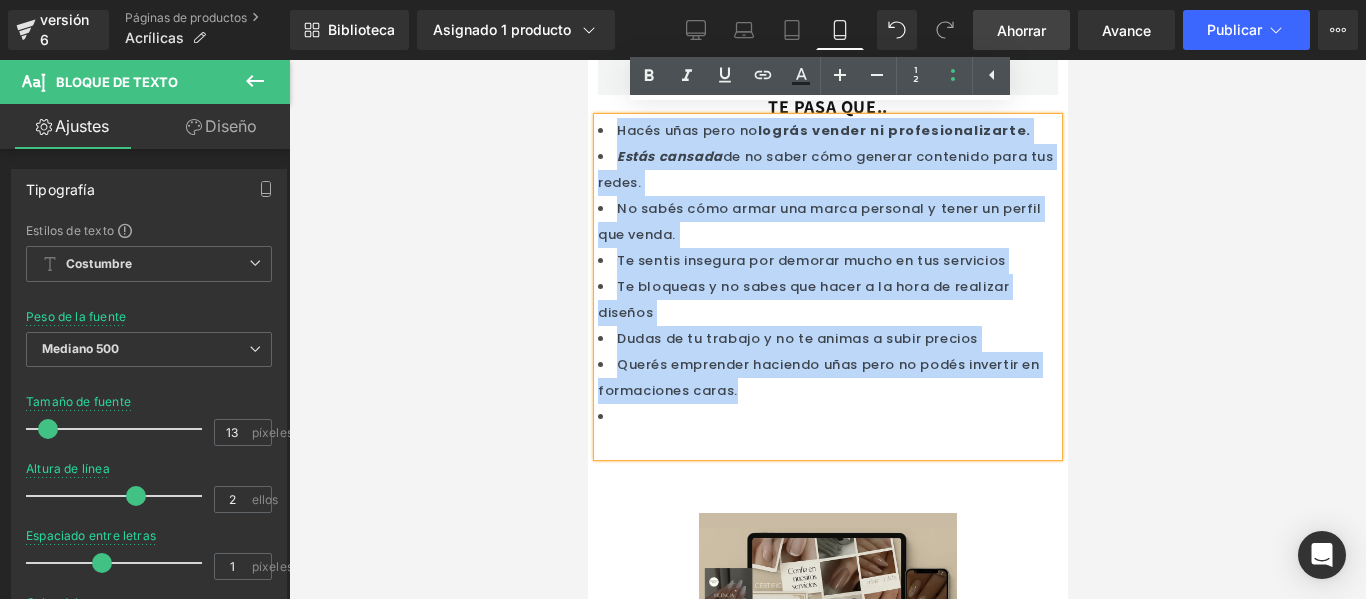 drag, startPoint x: 607, startPoint y: 189, endPoint x: 596, endPoint y: 123, distance: 66.910385 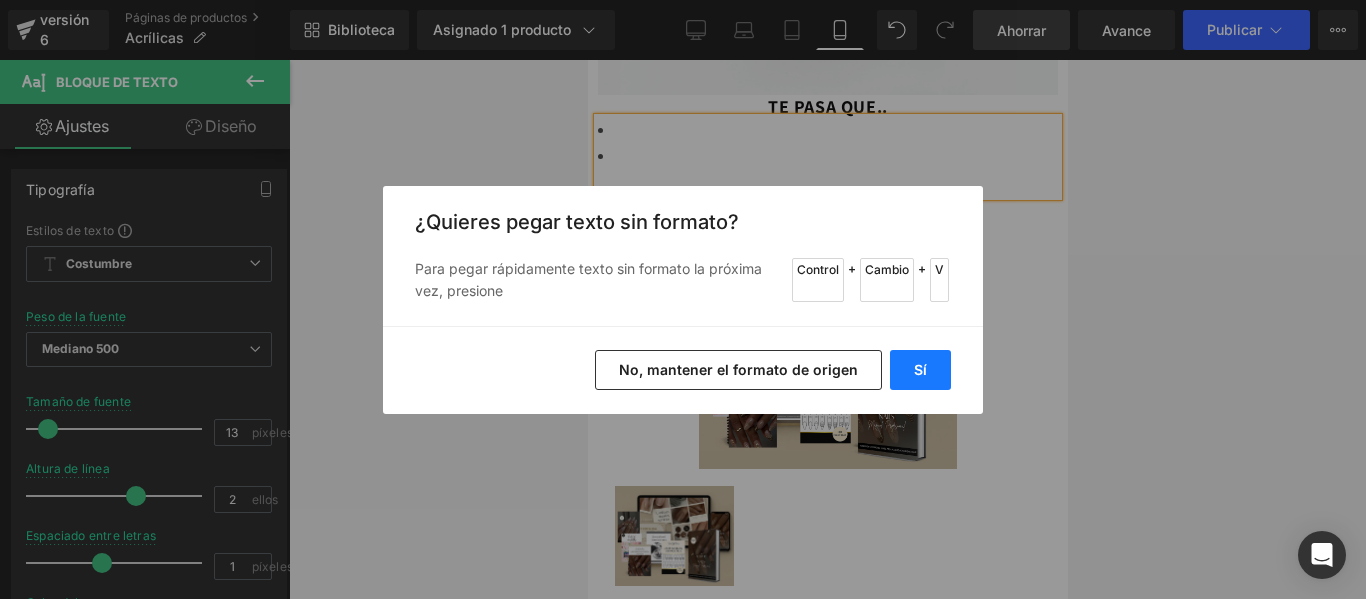 click on "Sí" at bounding box center [920, 370] 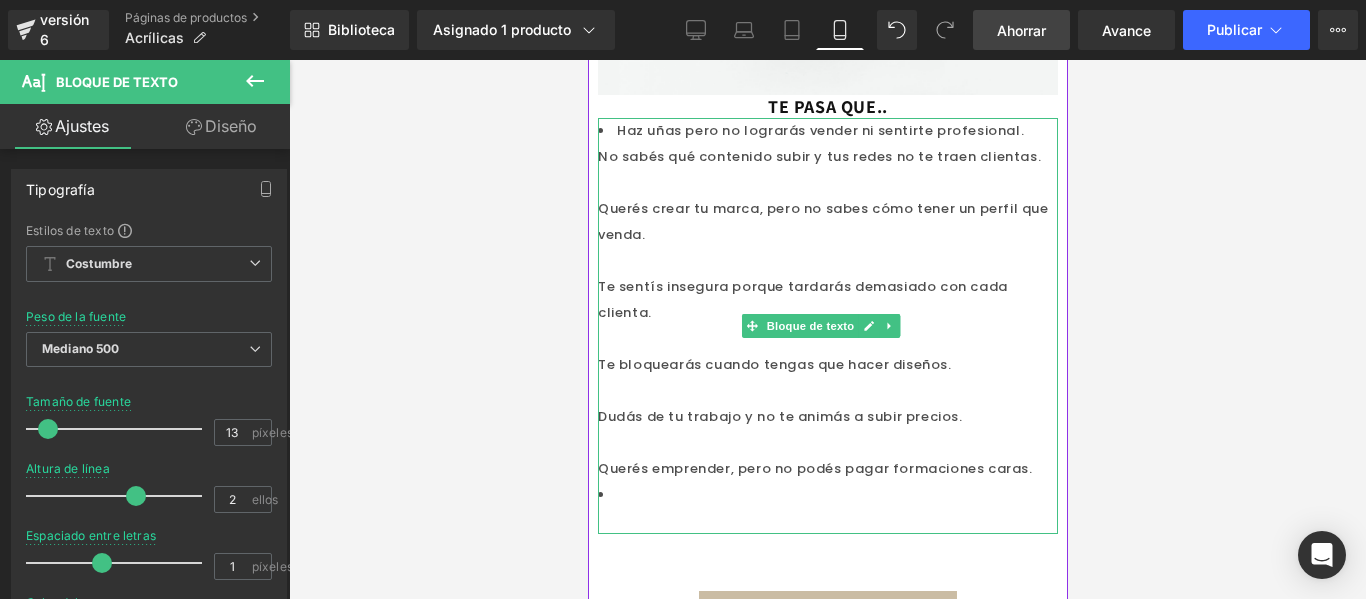 click at bounding box center [827, 495] 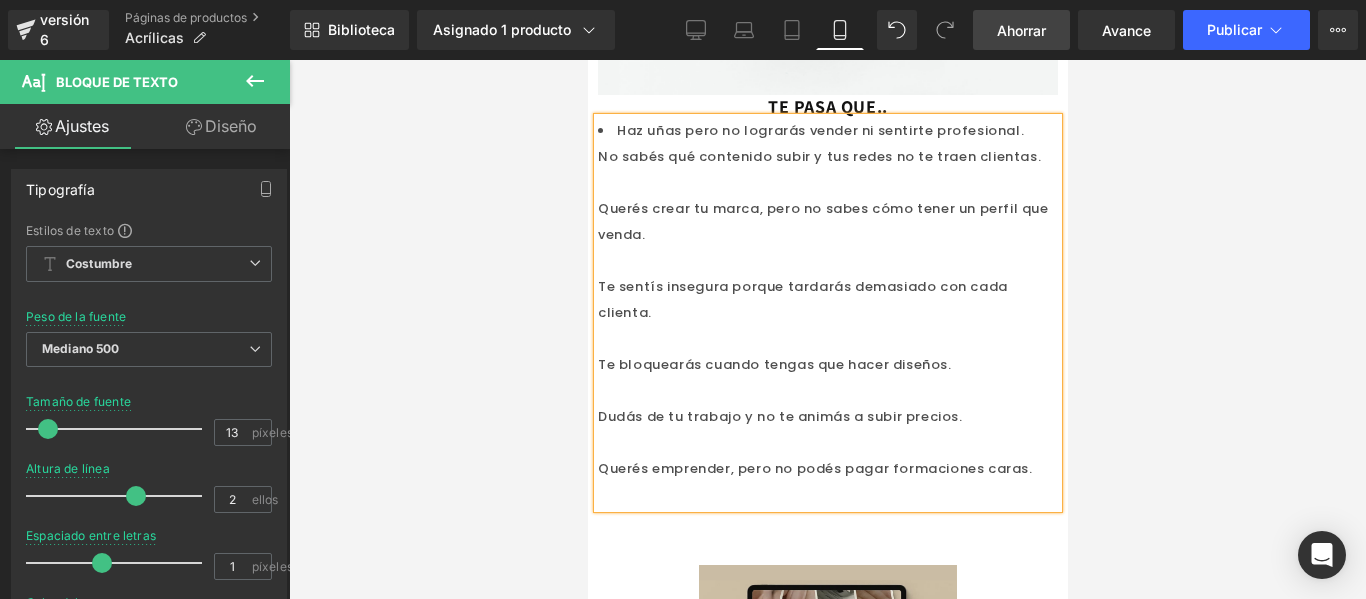 click on "Querés crear tu marca, pero no sabes cómo tener un perfil que venda." at bounding box center [822, 221] 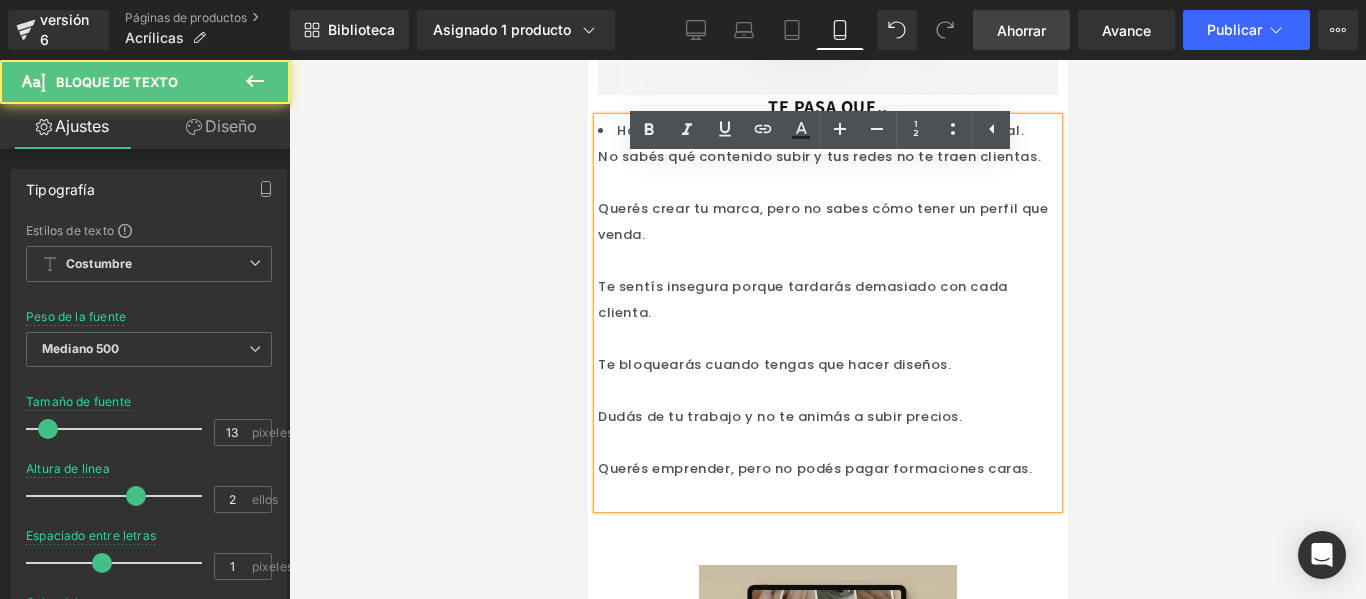 scroll, scrollTop: 439, scrollLeft: 0, axis: vertical 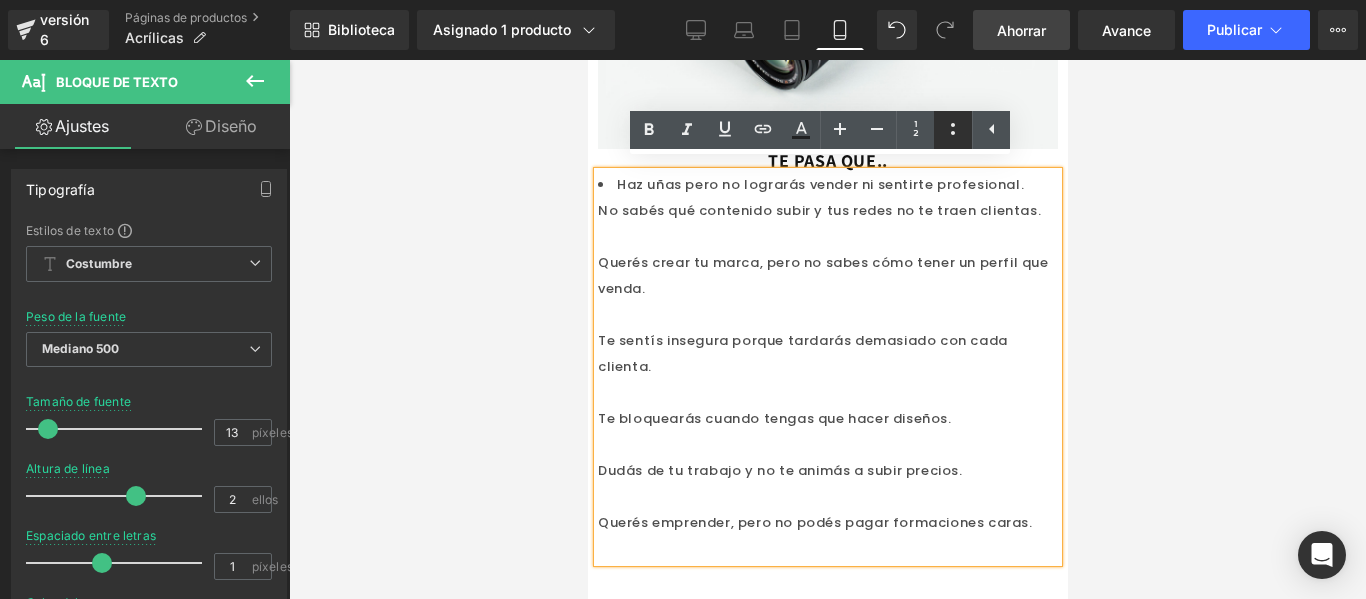 click 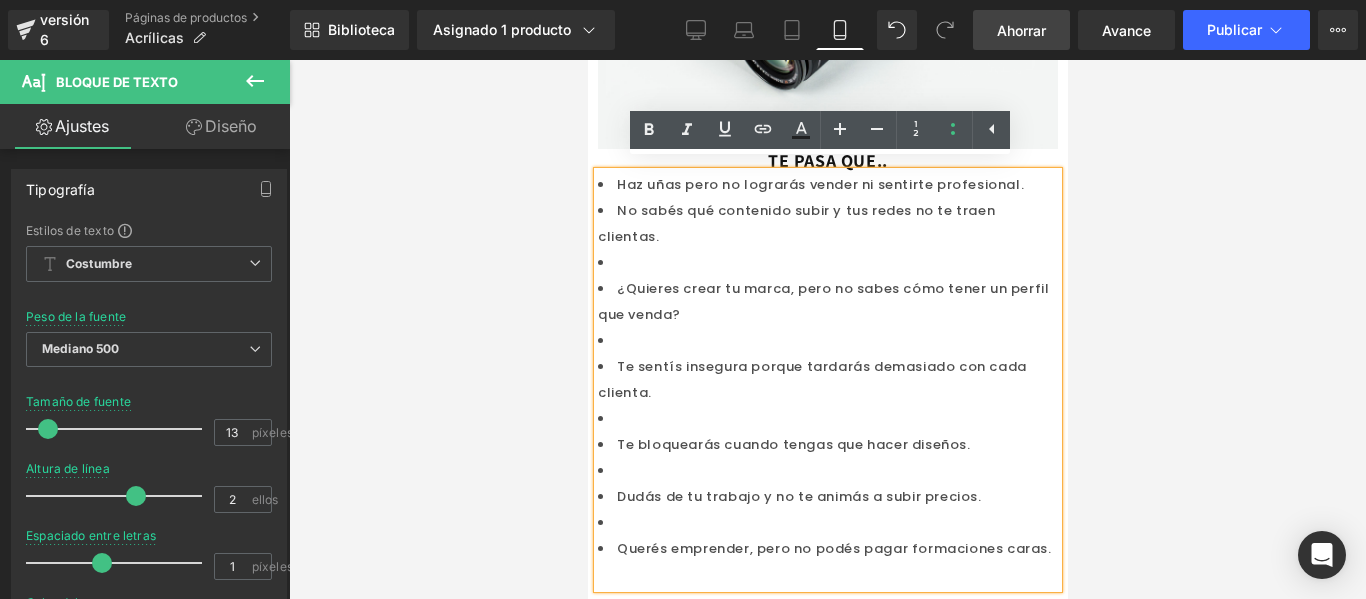 click at bounding box center [827, 263] 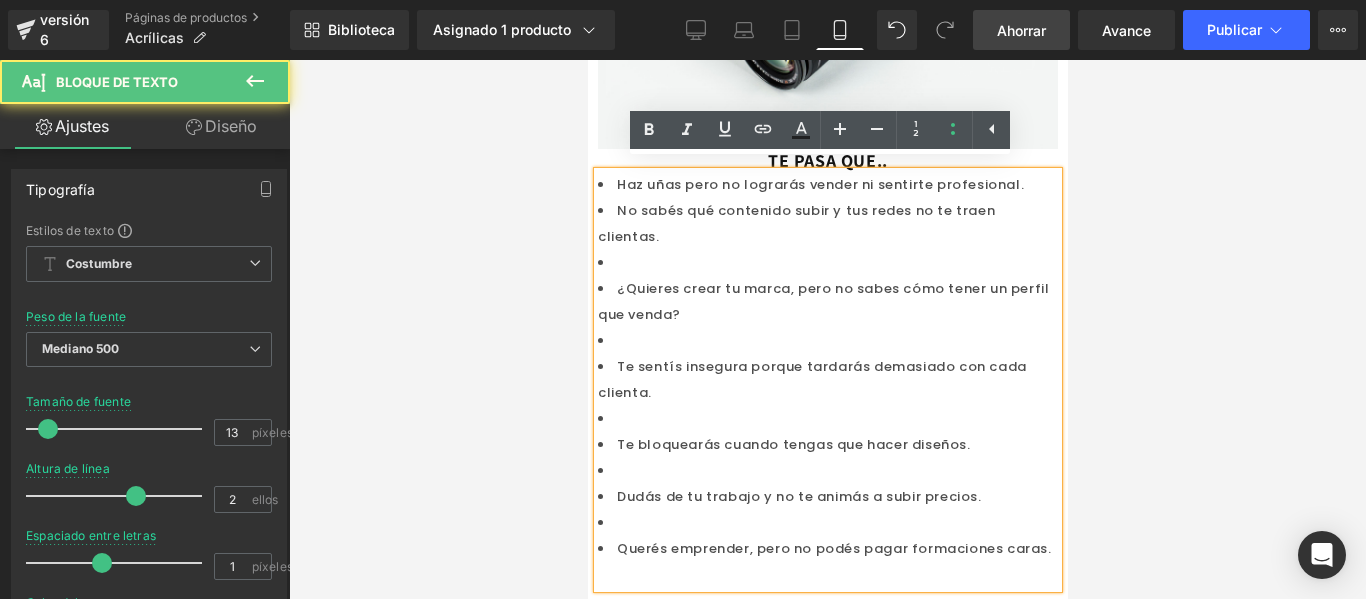 click at bounding box center (827, 263) 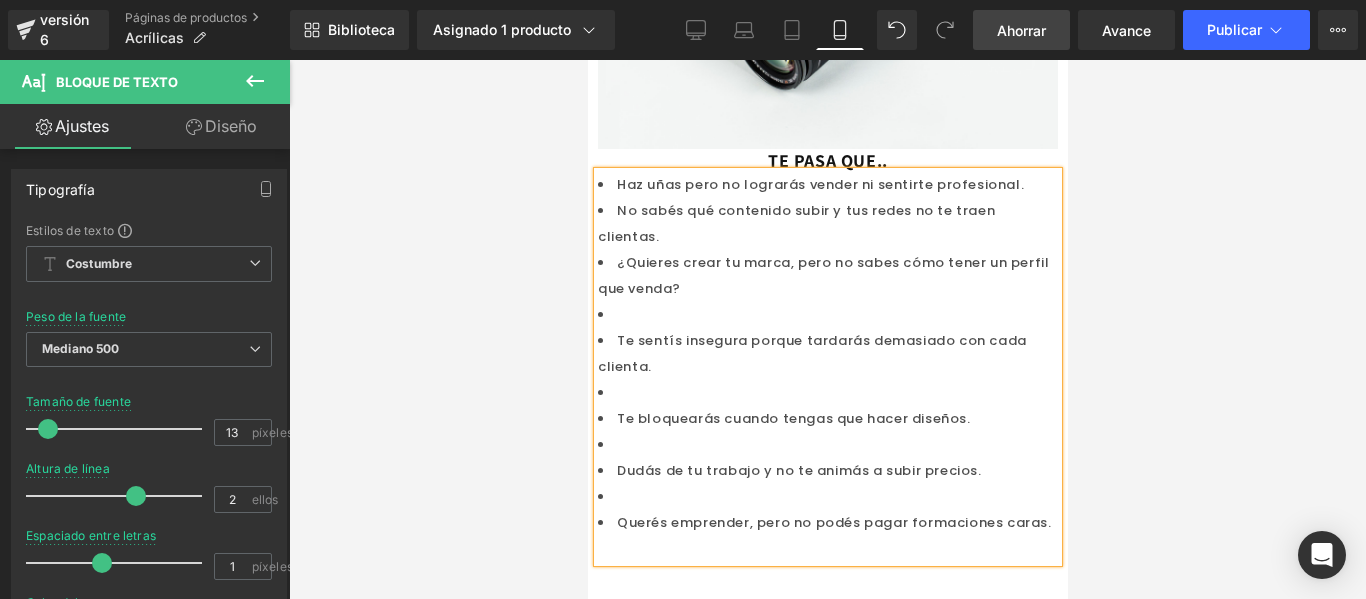 click at bounding box center (827, 315) 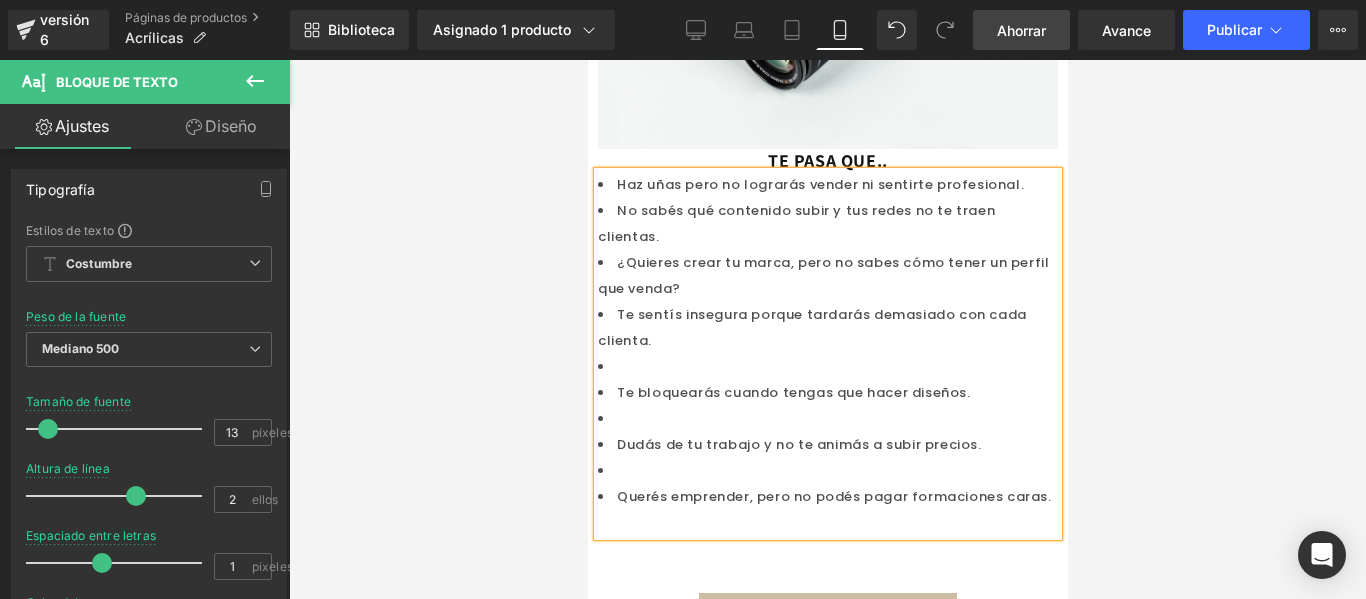 click at bounding box center [827, 367] 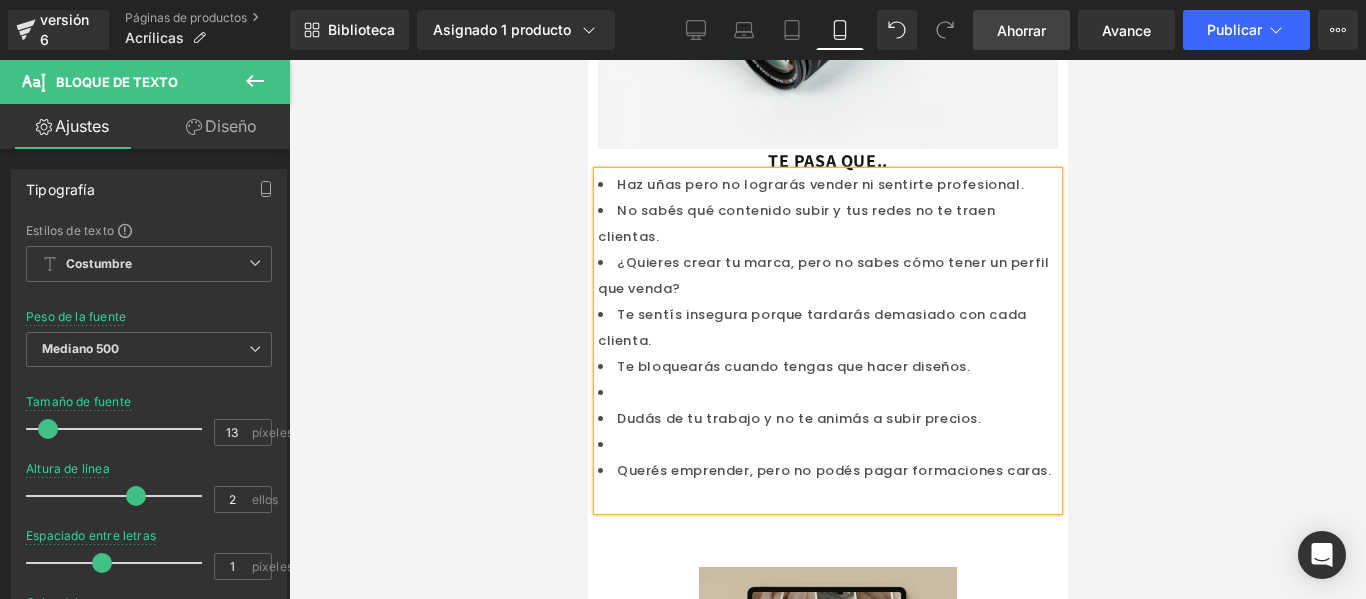 click at bounding box center [827, 393] 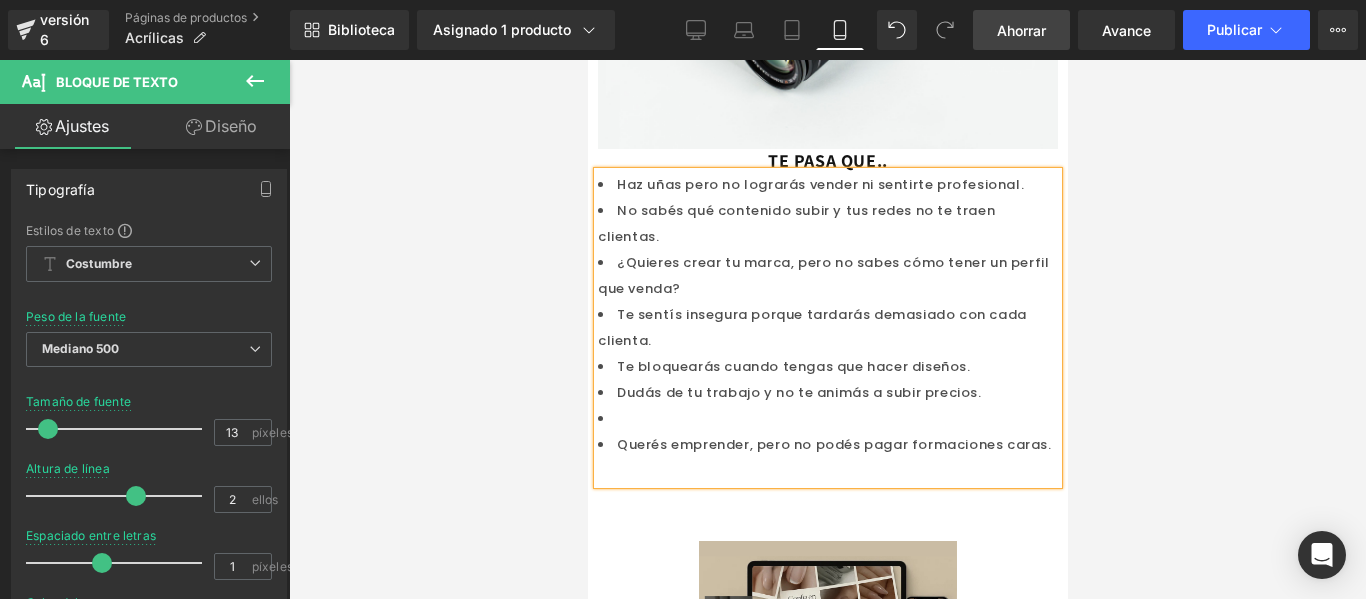 click at bounding box center [827, 419] 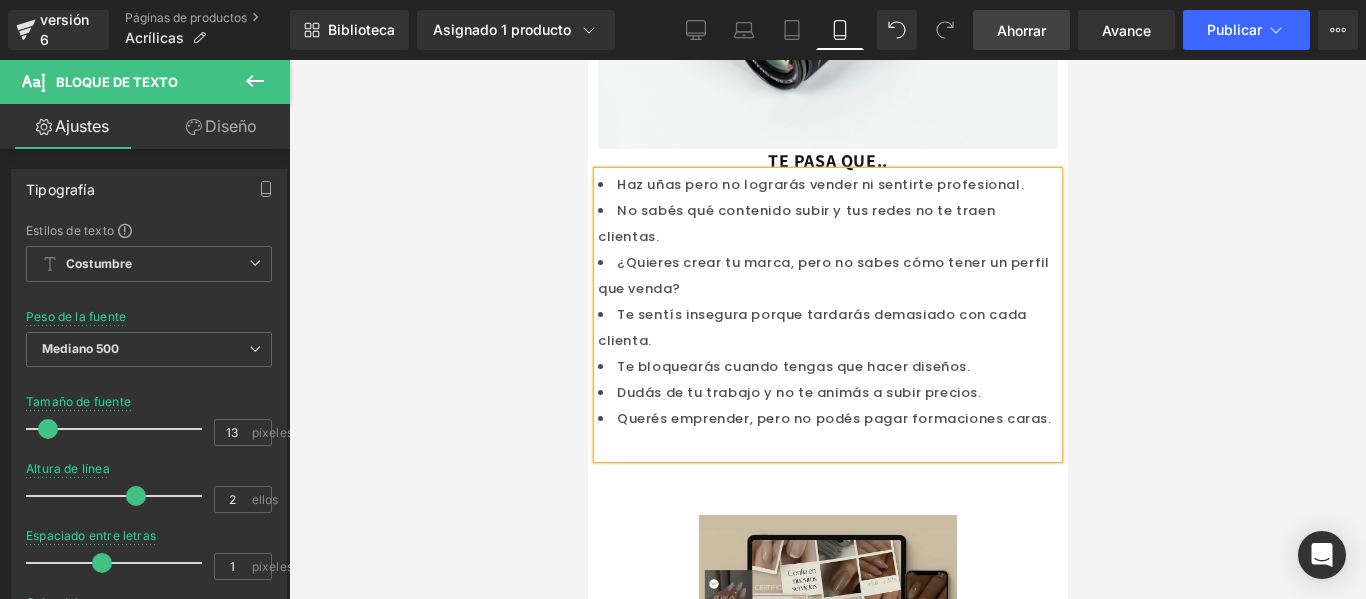 click on "Haz uñas pero no lograrás vender ni sentirte profesional." at bounding box center (819, 184) 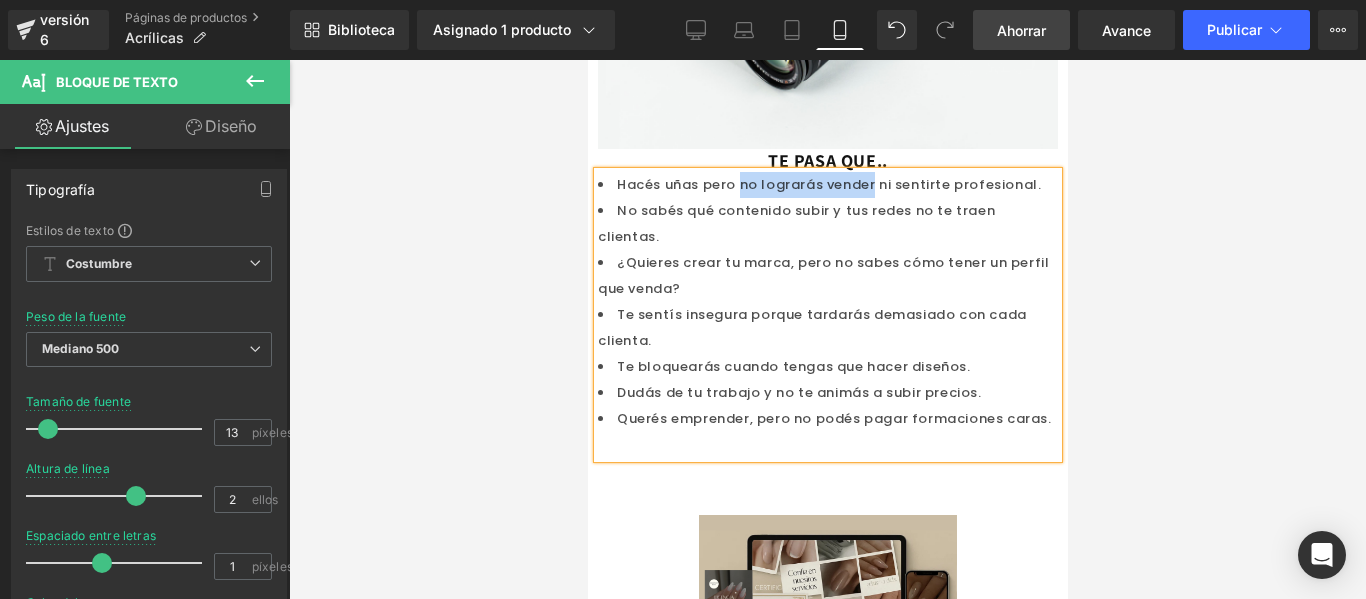 drag, startPoint x: 741, startPoint y: 176, endPoint x: 873, endPoint y: 176, distance: 132 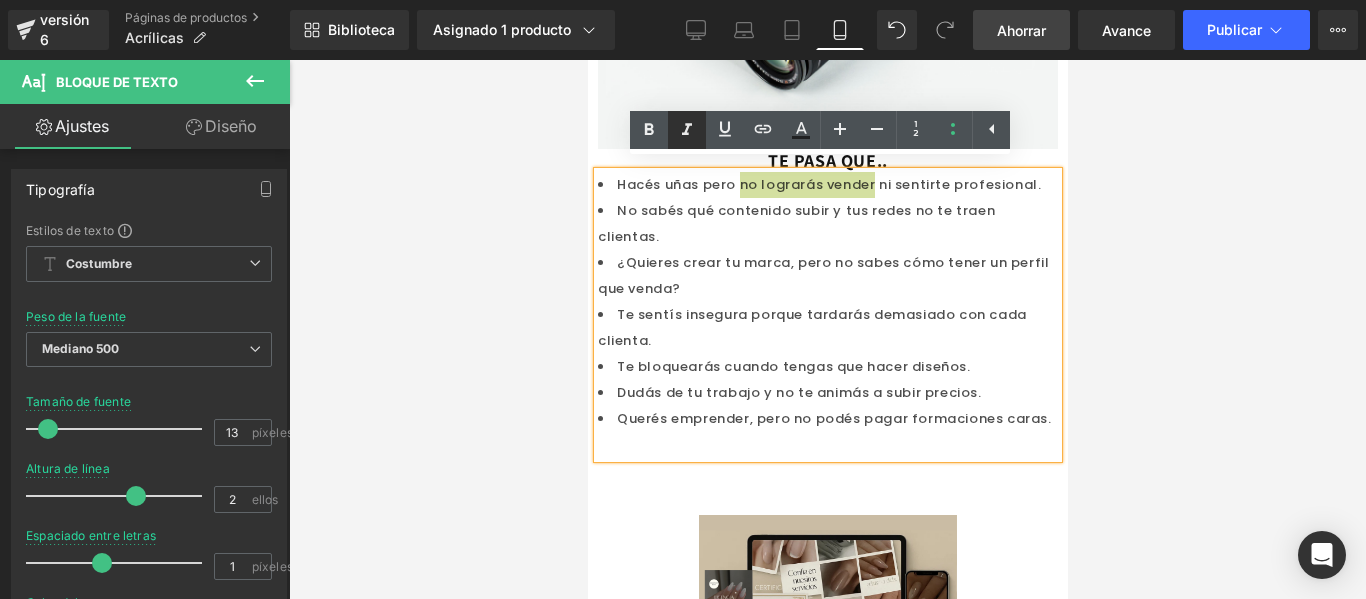 click 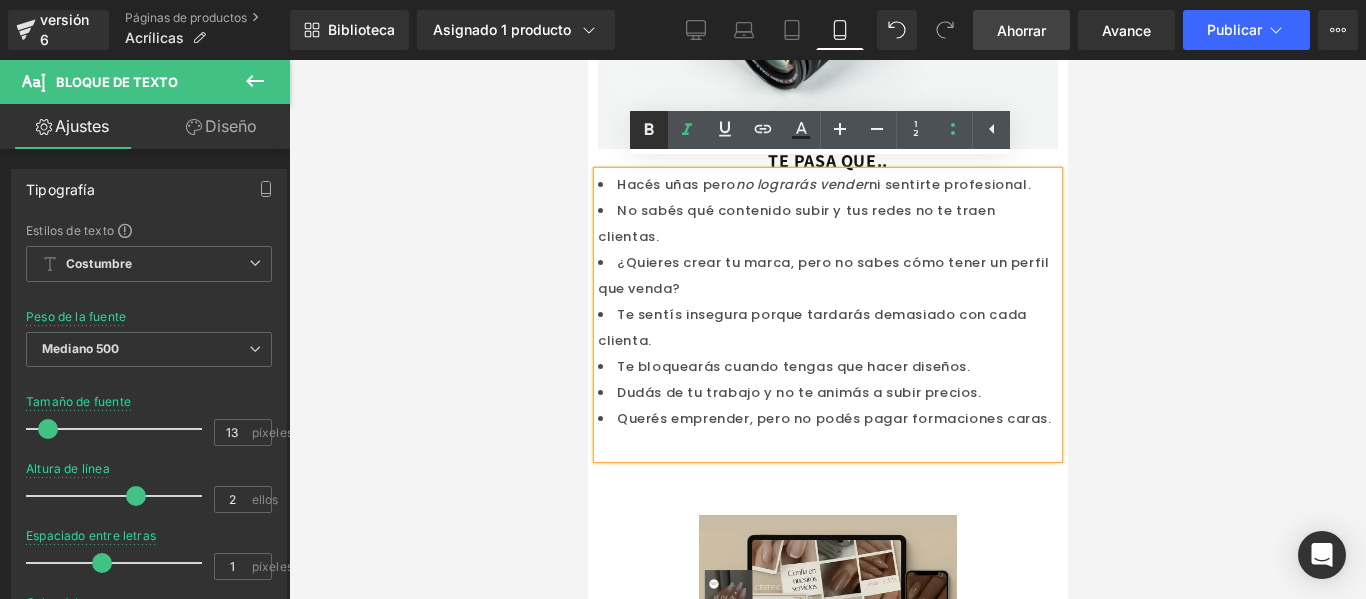 click 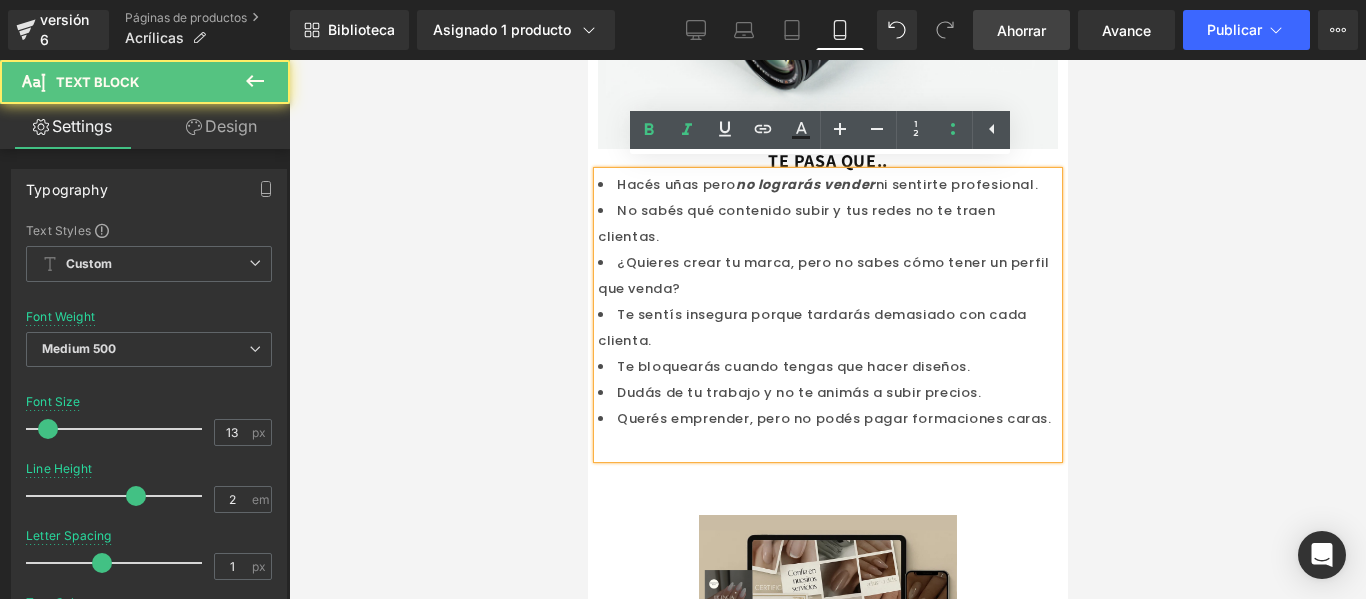 drag, startPoint x: 896, startPoint y: 173, endPoint x: 1041, endPoint y: 175, distance: 145.0138 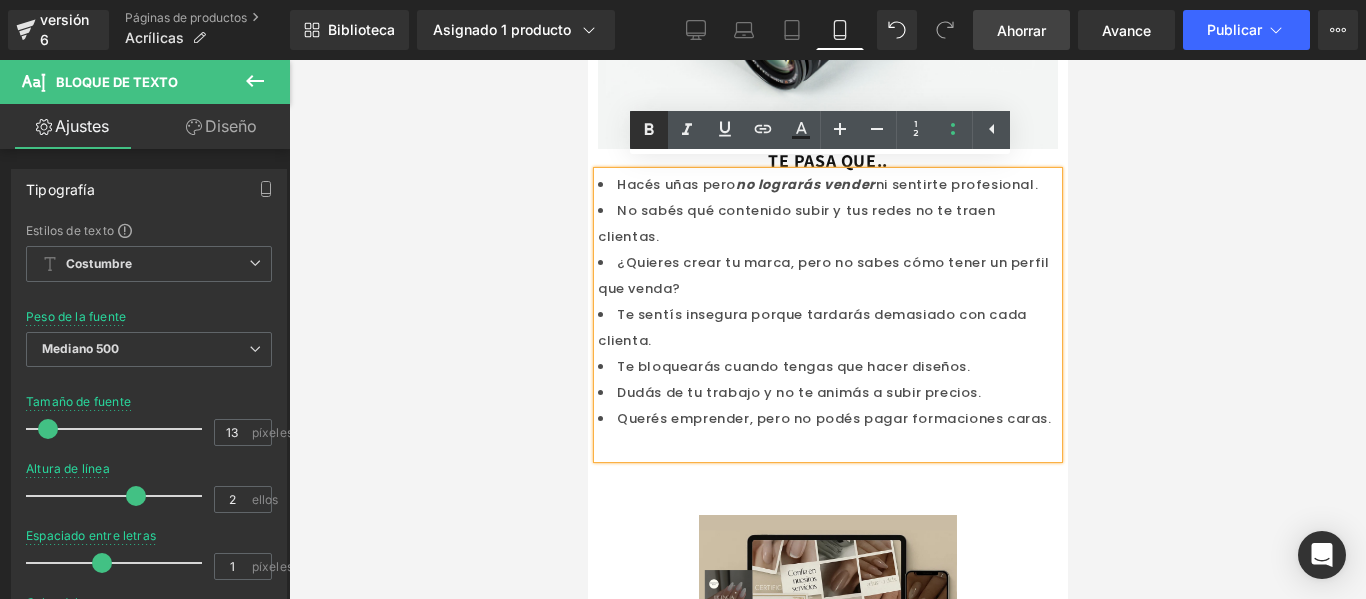 click 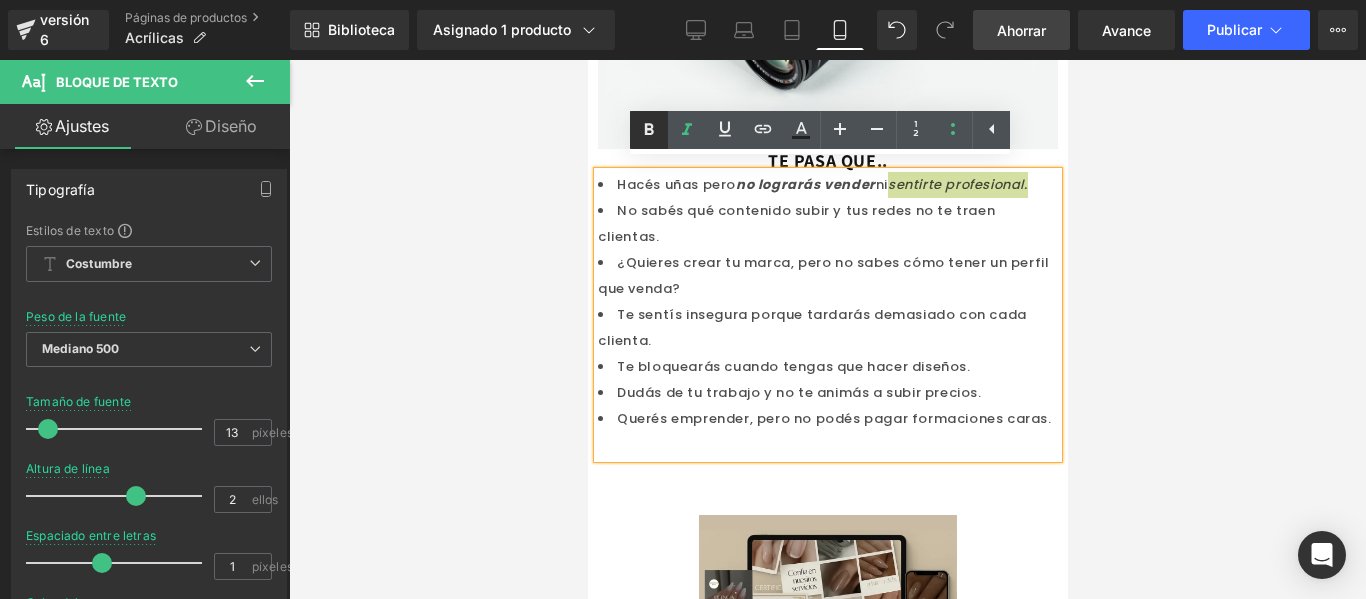 click 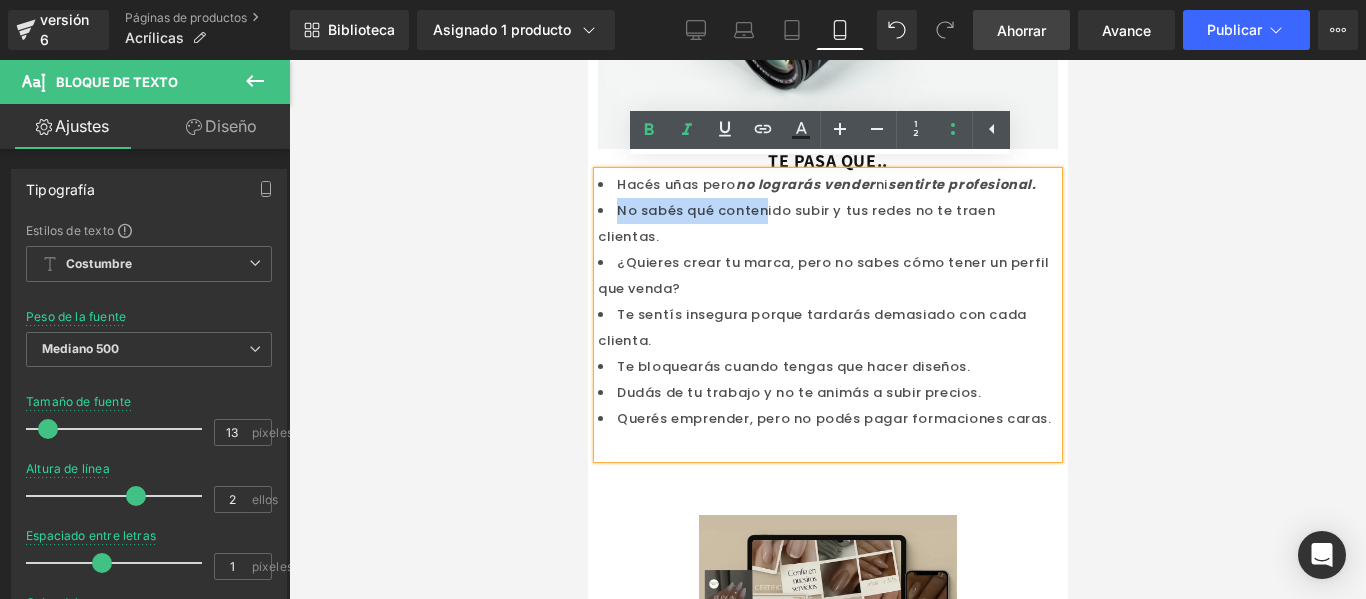 drag, startPoint x: 617, startPoint y: 224, endPoint x: 761, endPoint y: 219, distance: 144.08678 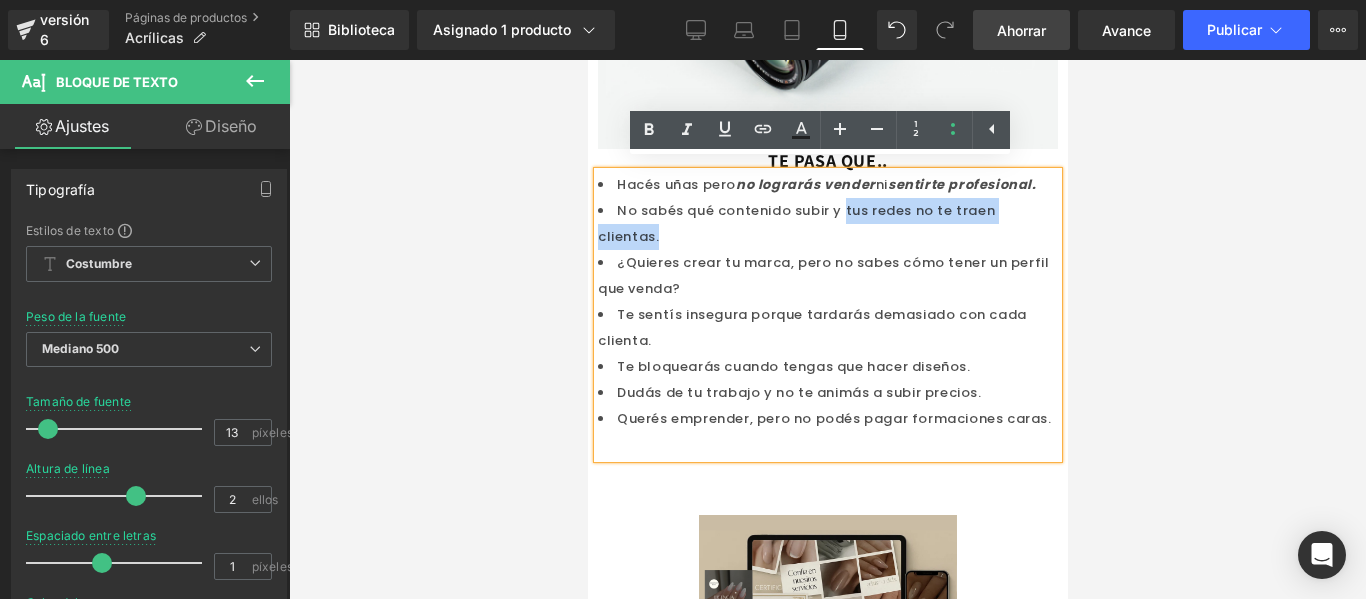 drag, startPoint x: 843, startPoint y: 227, endPoint x: 975, endPoint y: 256, distance: 135.14807 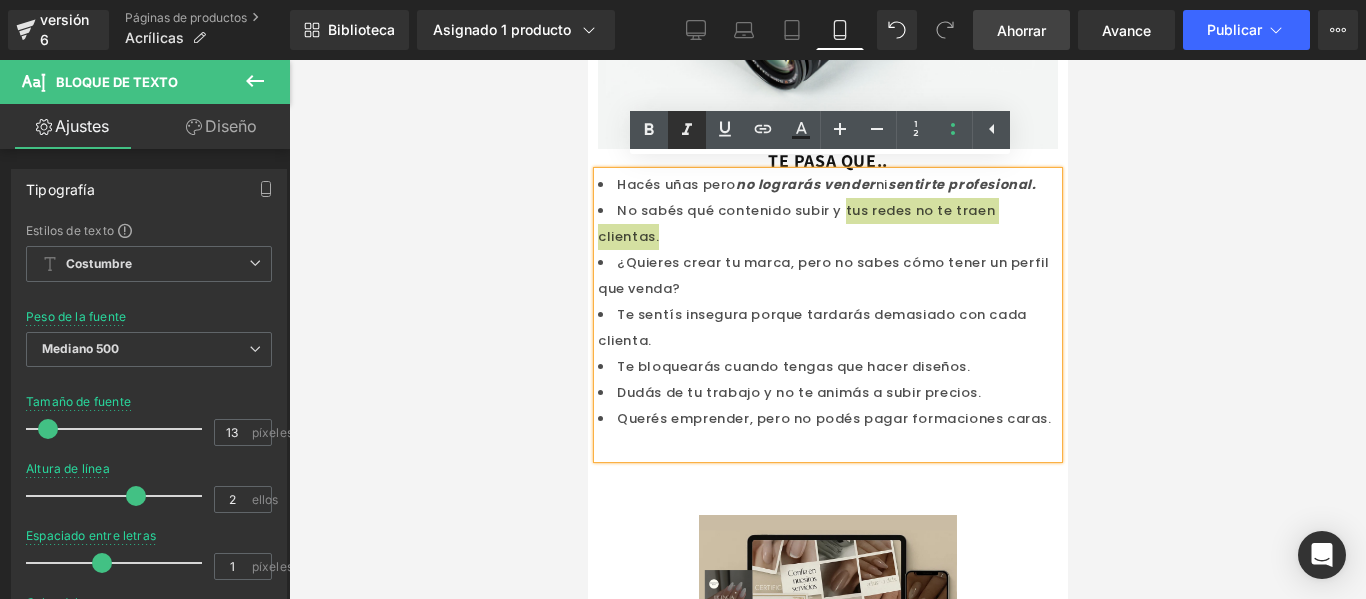 click 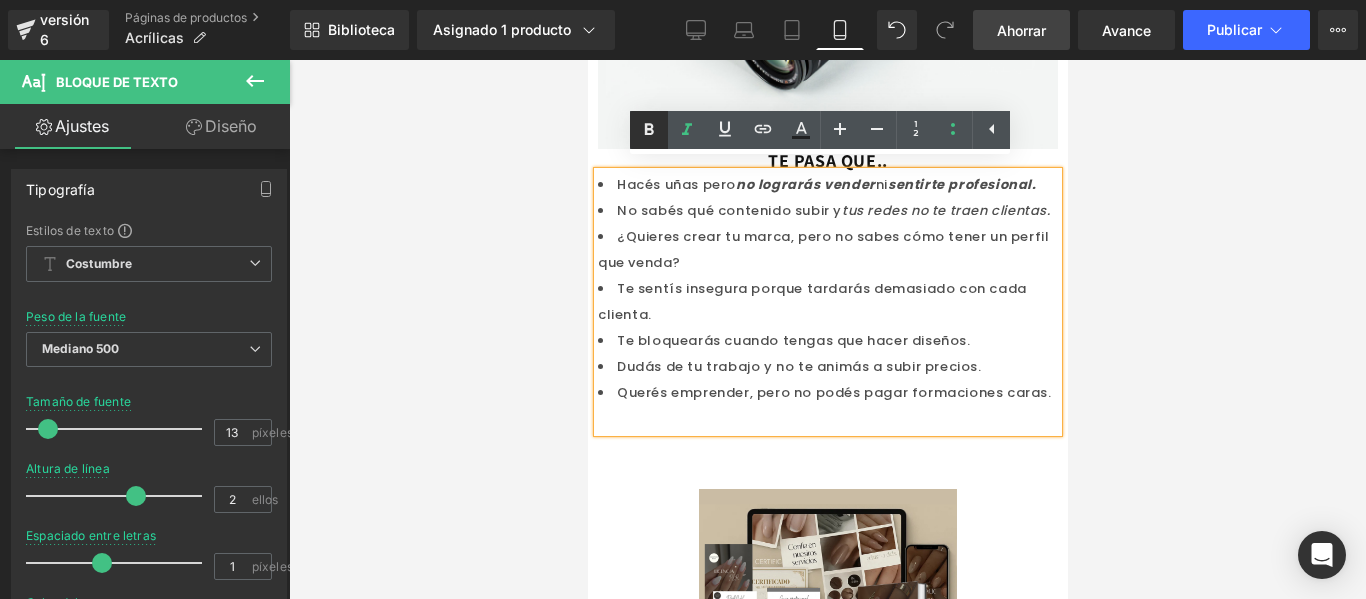 click at bounding box center (649, 130) 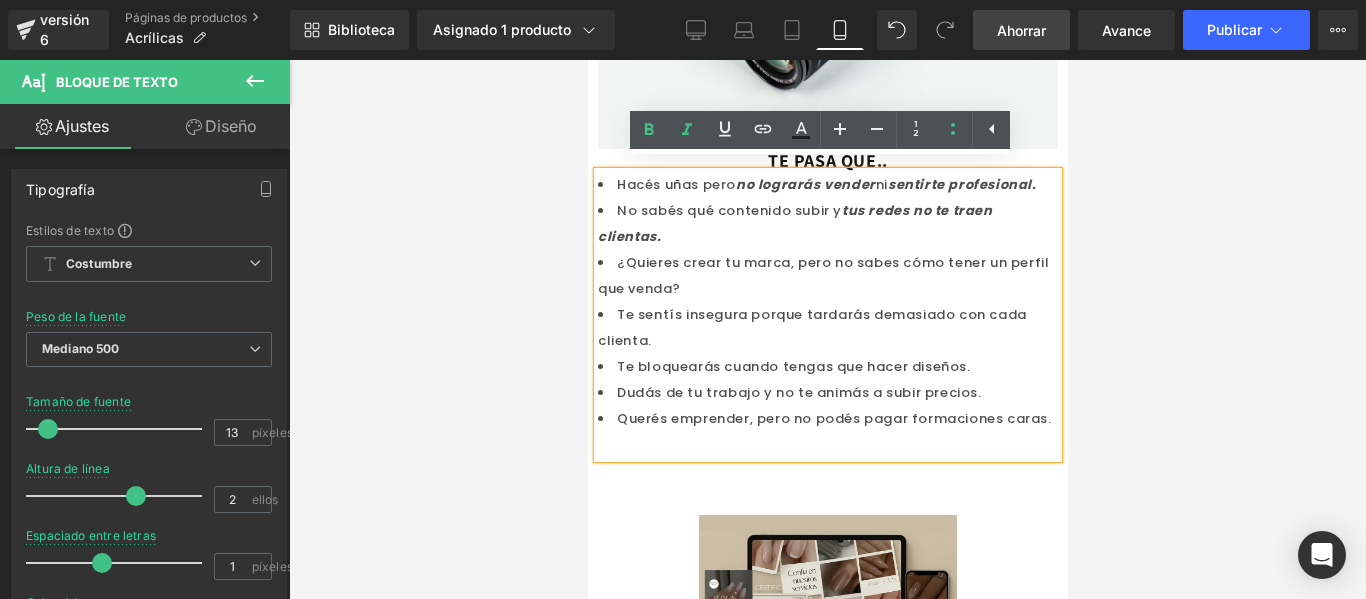 click on "¿Quieres crear tu marca, pero no sabes cómo tener un perfil que venda?" at bounding box center (827, 276) 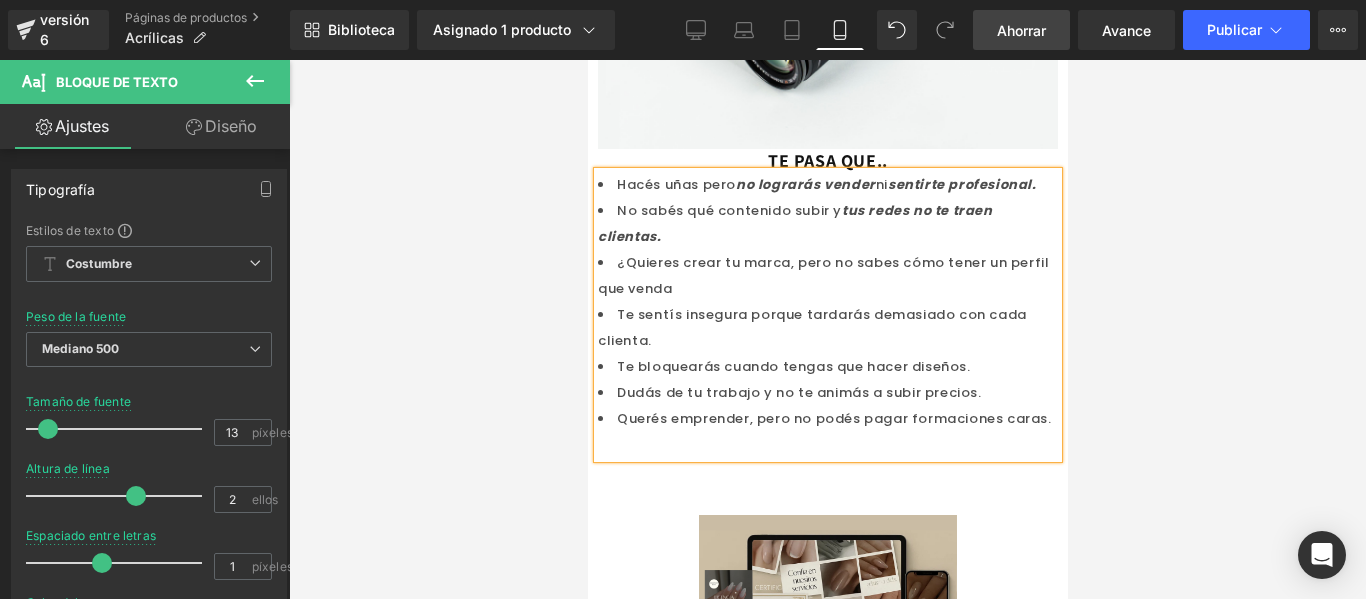 click on "¿Quieres crear tu marca, pero no sabes cómo tener un perfil que venda" at bounding box center [822, 275] 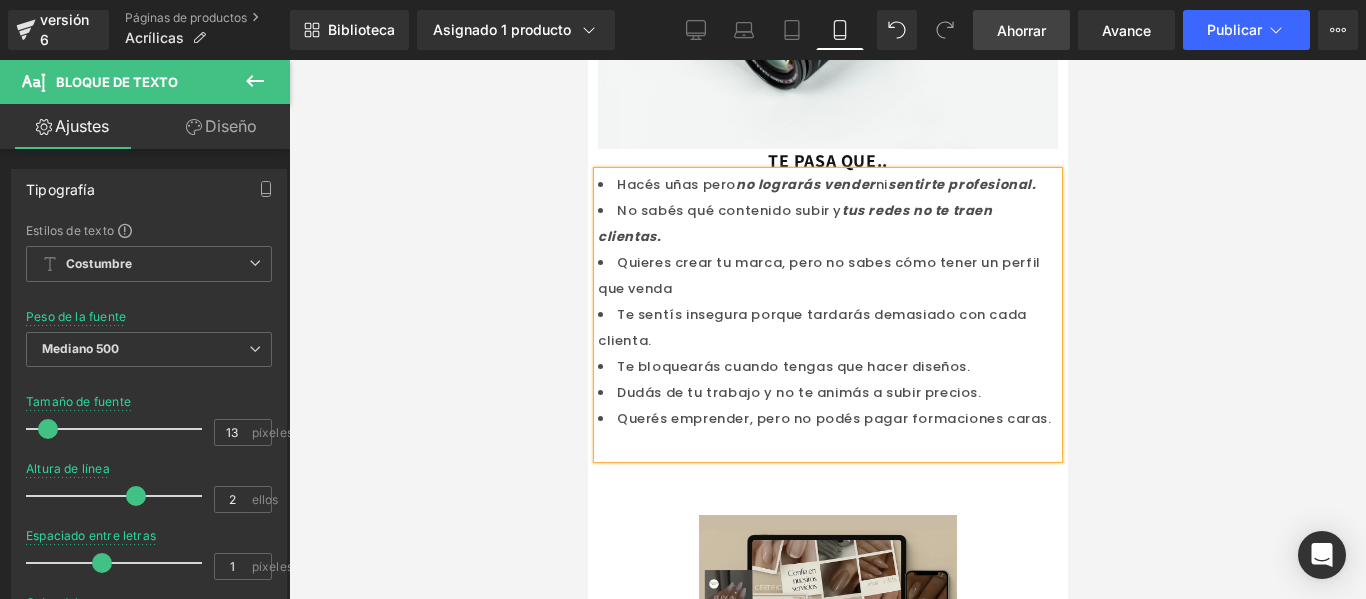 click on "Quieres crear tu marca, pero no sabes cómo tener un perfil que venda" at bounding box center (818, 275) 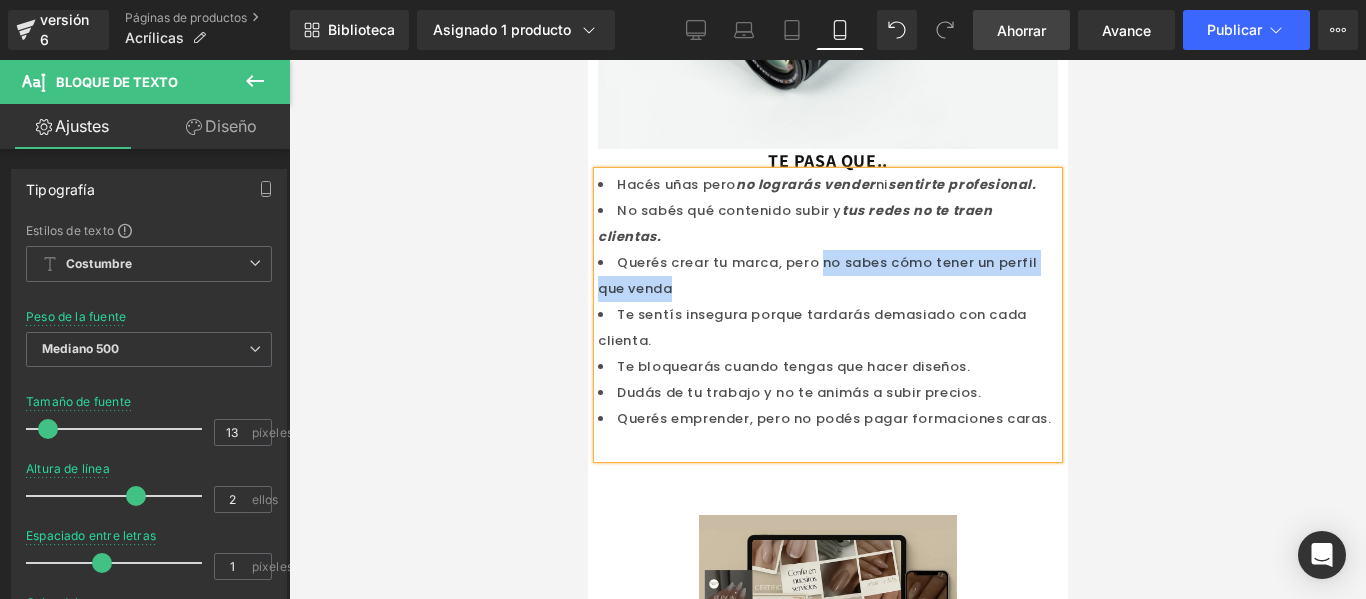 drag, startPoint x: 819, startPoint y: 278, endPoint x: 934, endPoint y: 306, distance: 118.35962 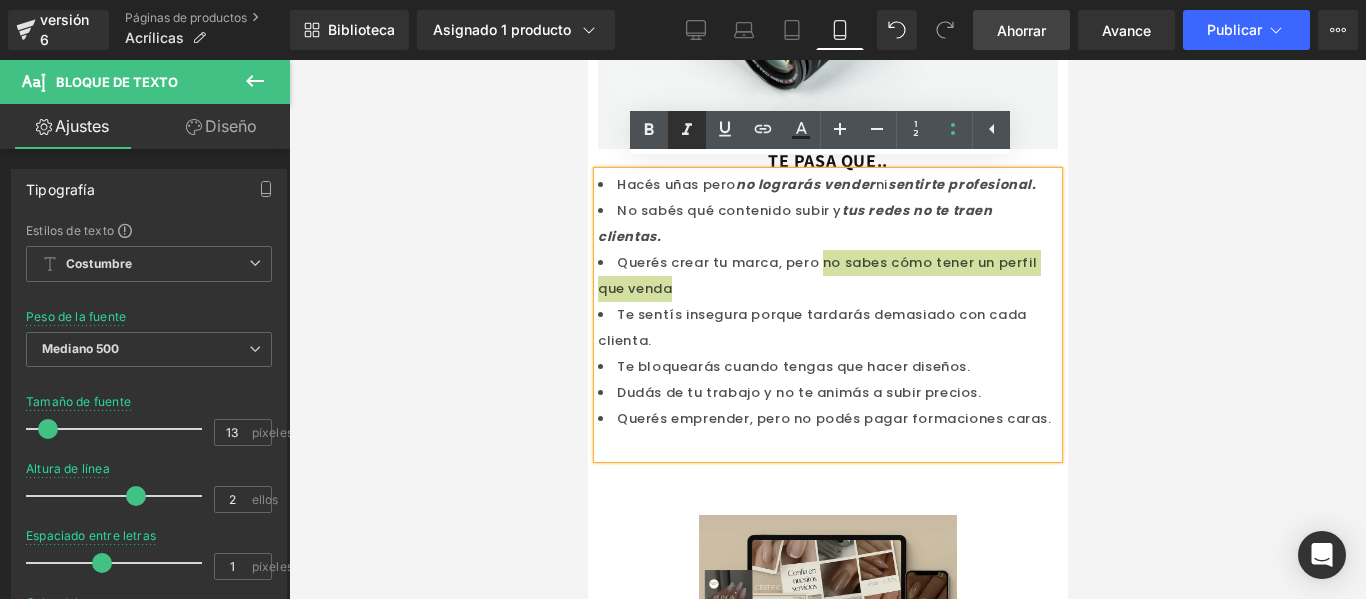 click 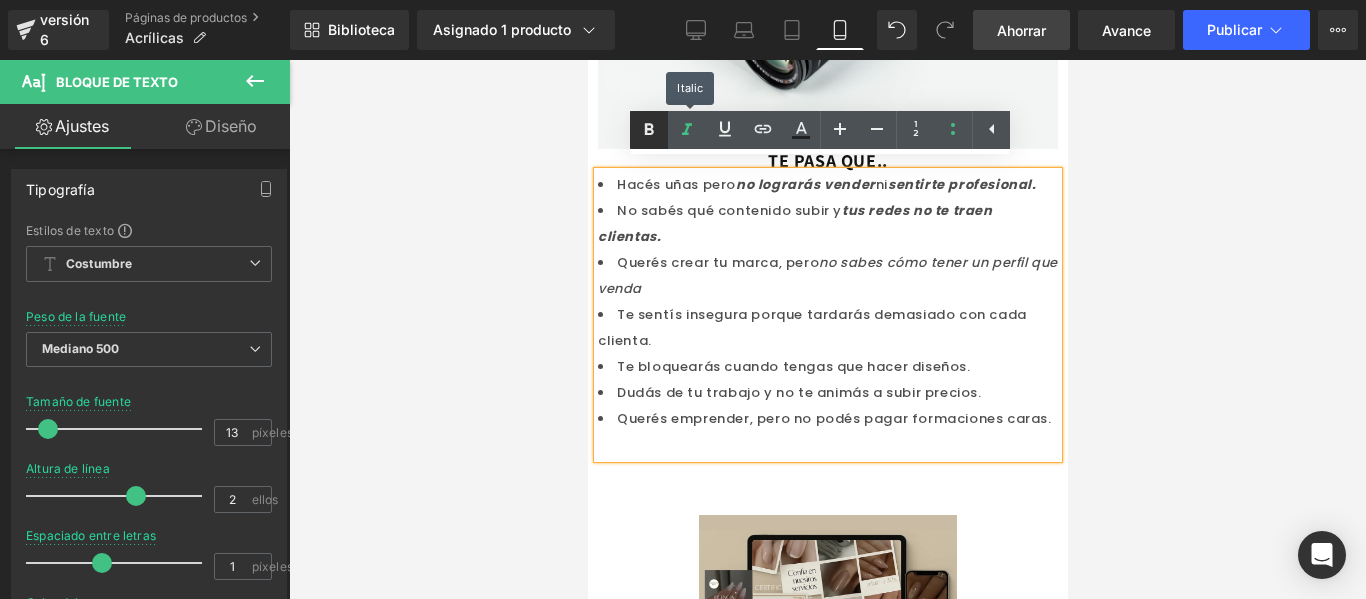click at bounding box center [649, 130] 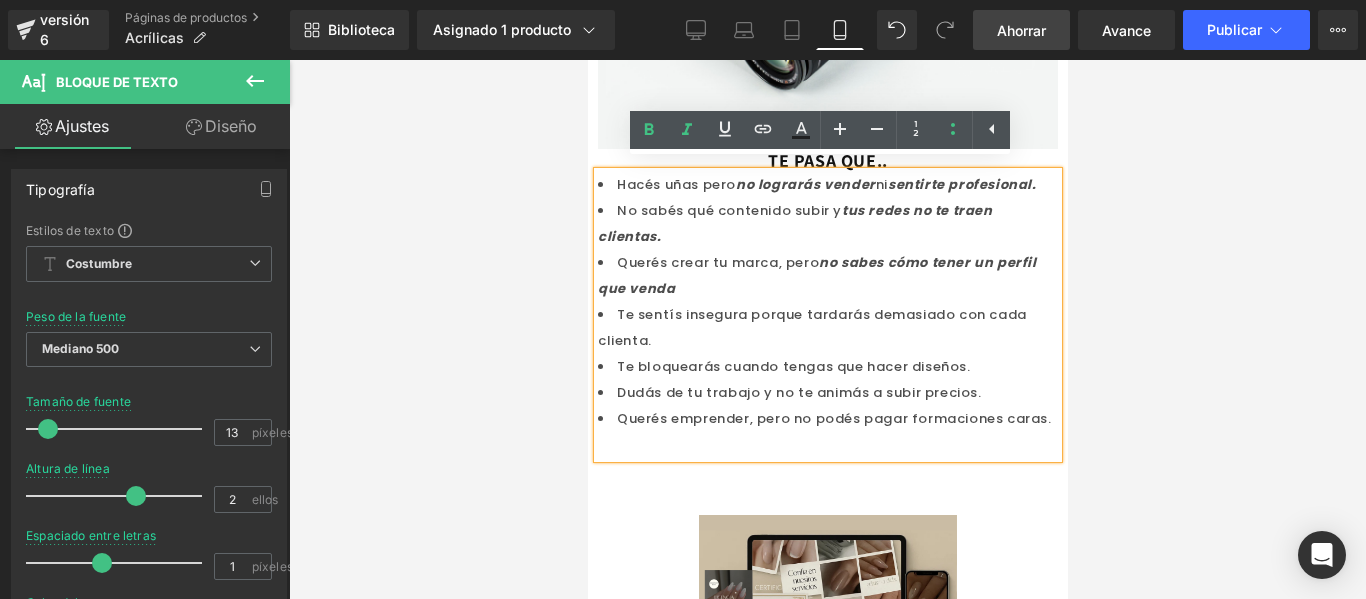 click on "Querés crear tu marca, pero  no sabes cómo tener un perfil que venda." at bounding box center [827, 276] 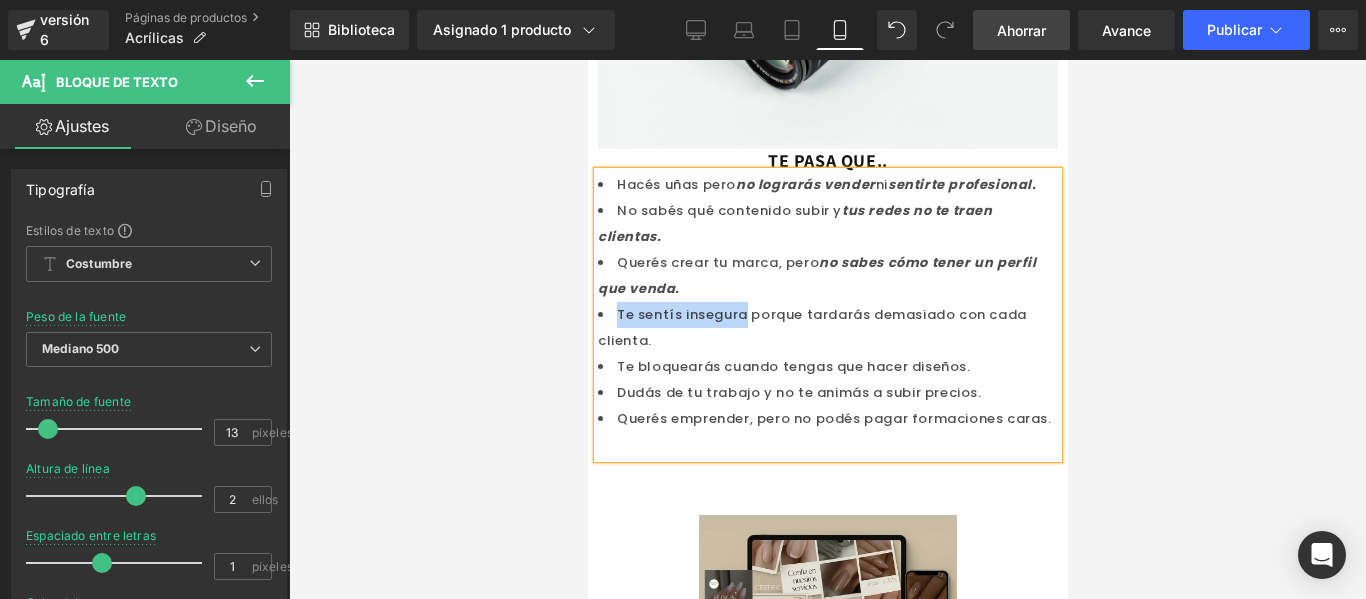 drag, startPoint x: 679, startPoint y: 335, endPoint x: 743, endPoint y: 328, distance: 64.381676 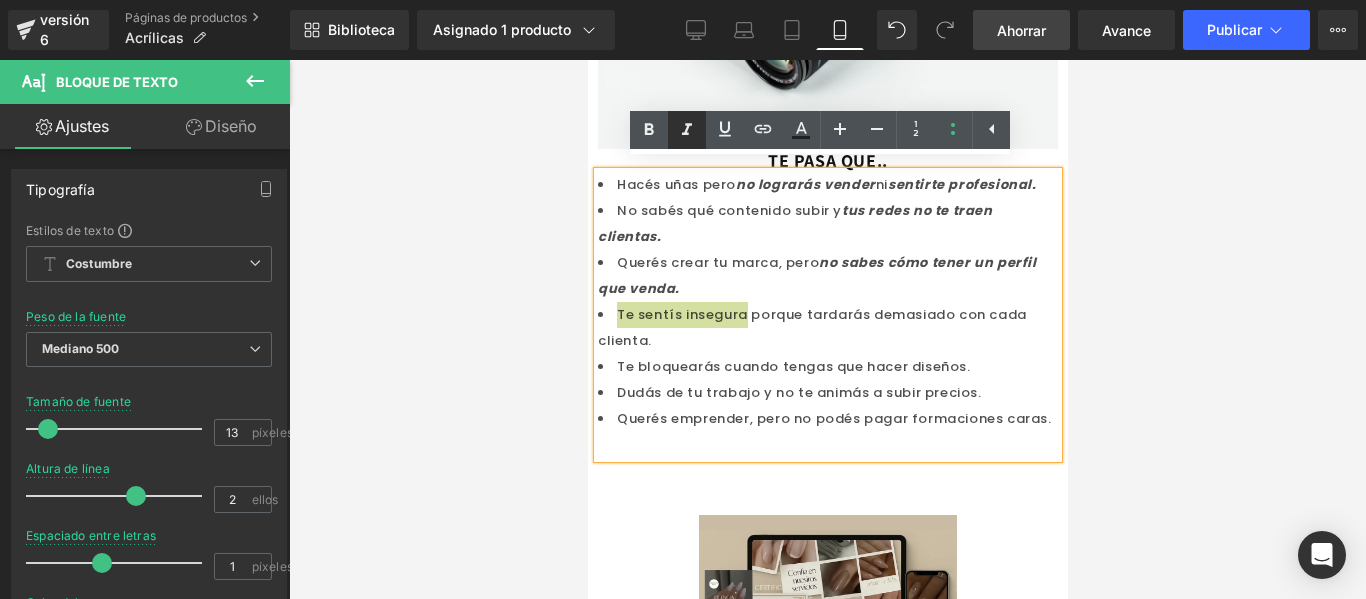 click 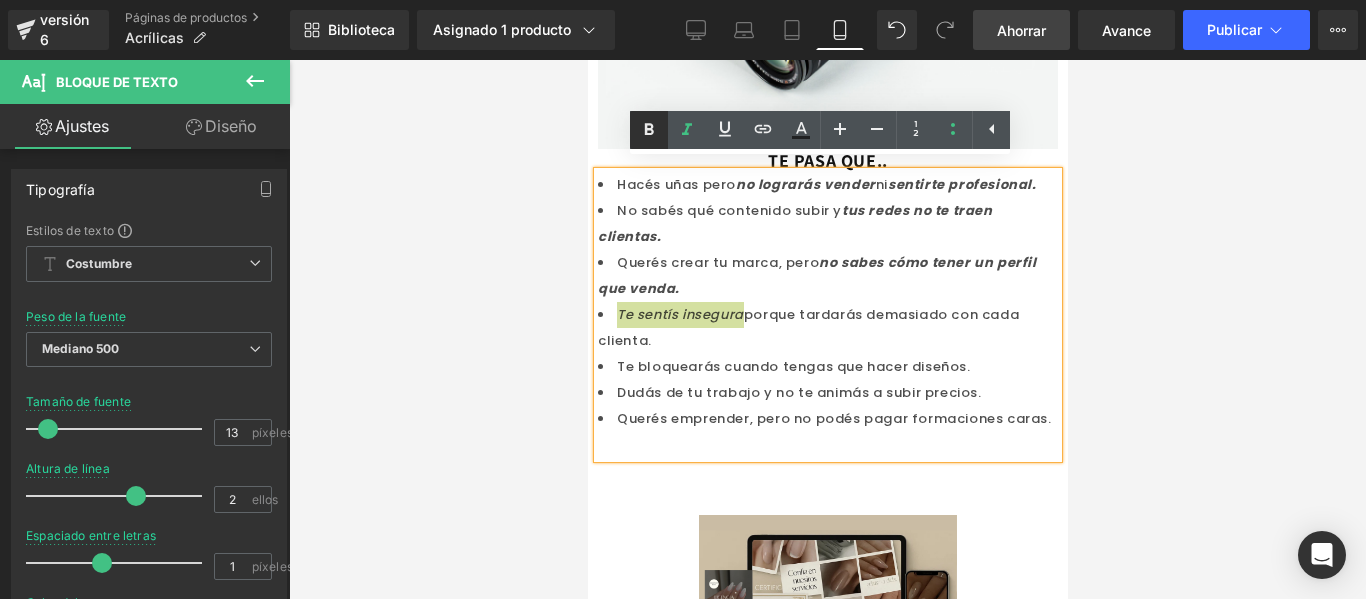 click 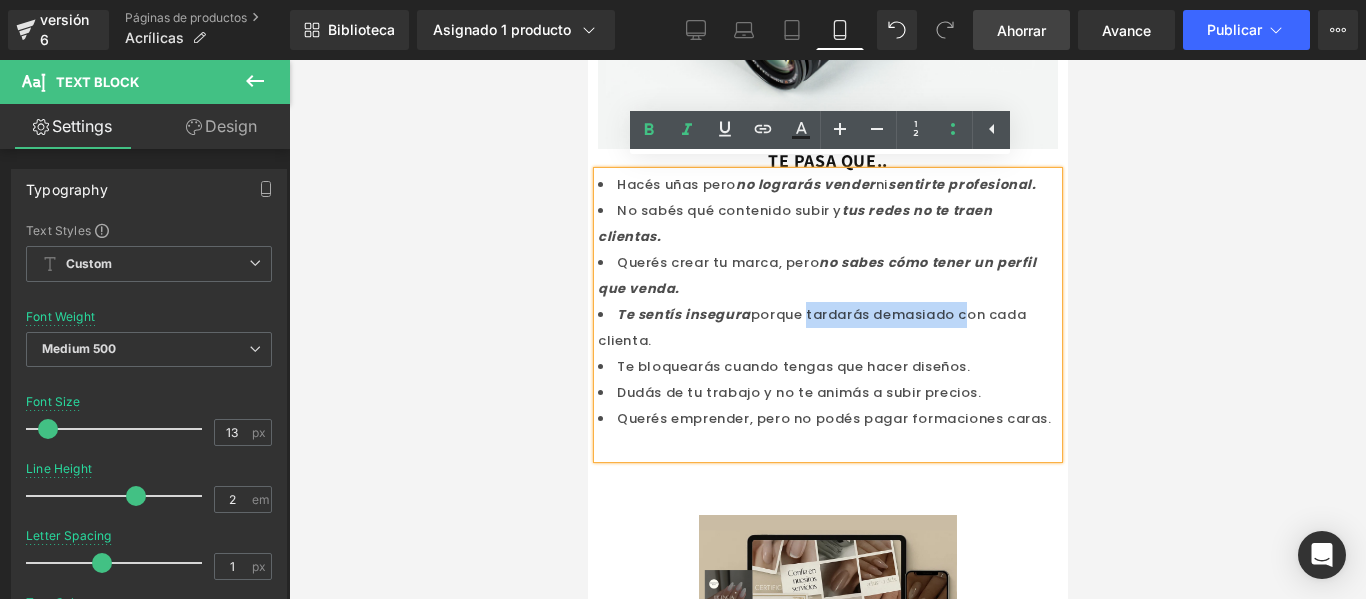 drag, startPoint x: 804, startPoint y: 324, endPoint x: 956, endPoint y: 328, distance: 152.05263 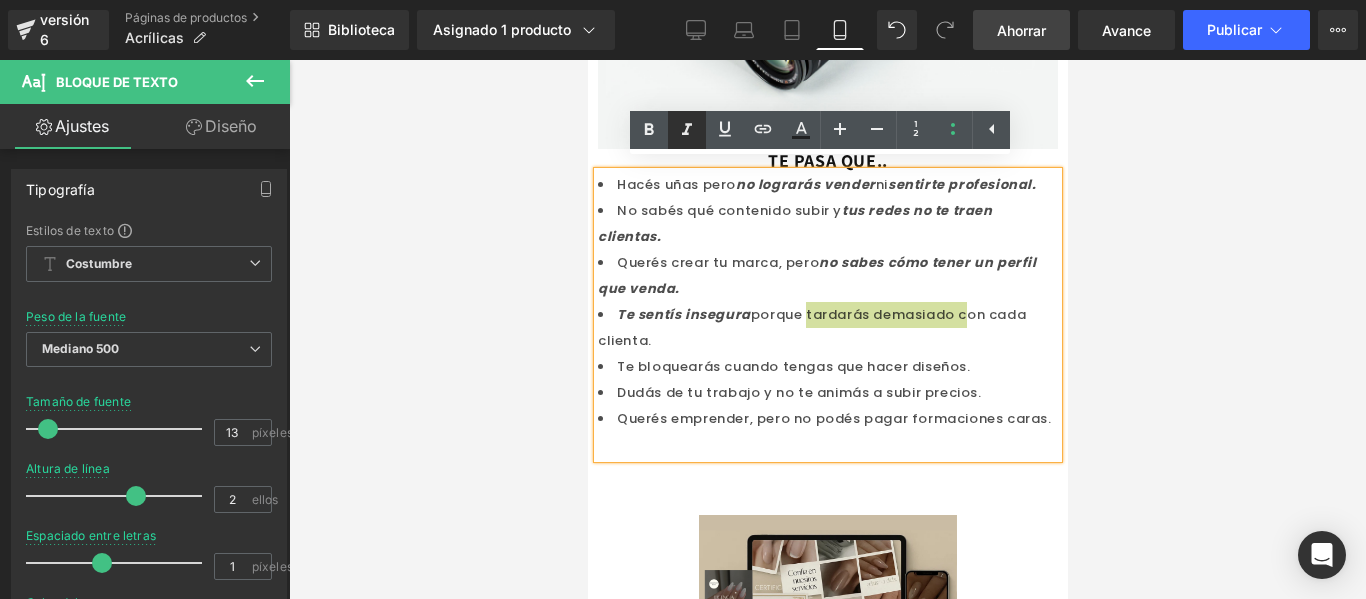 click 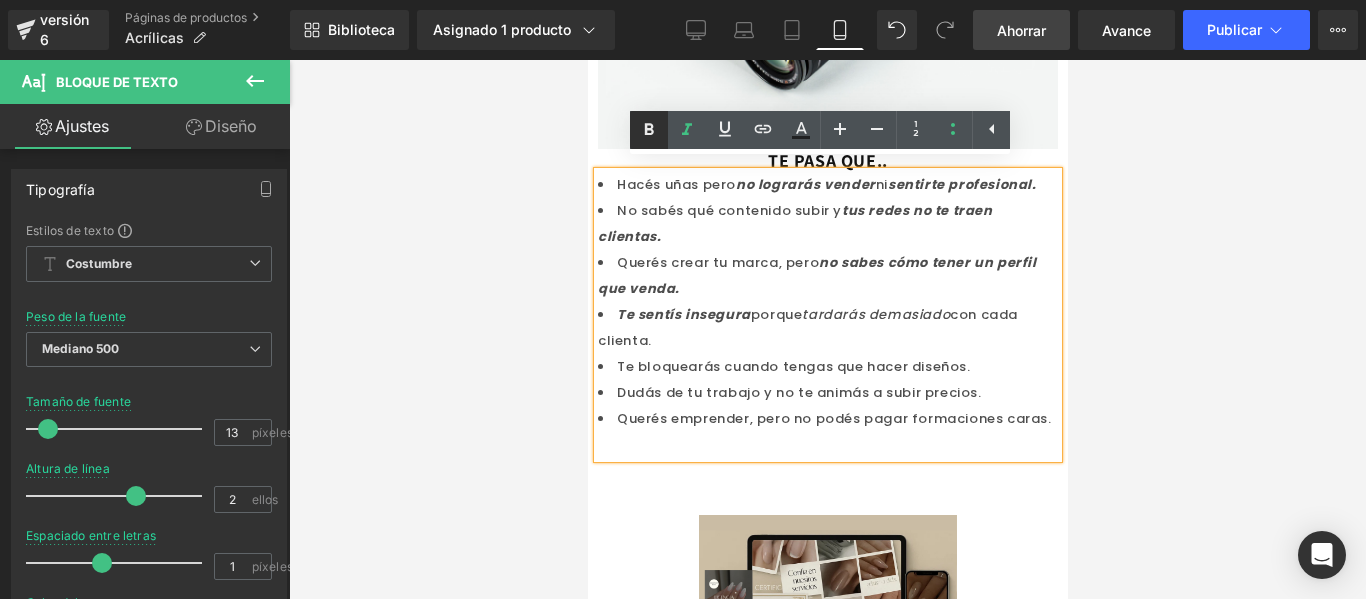 click 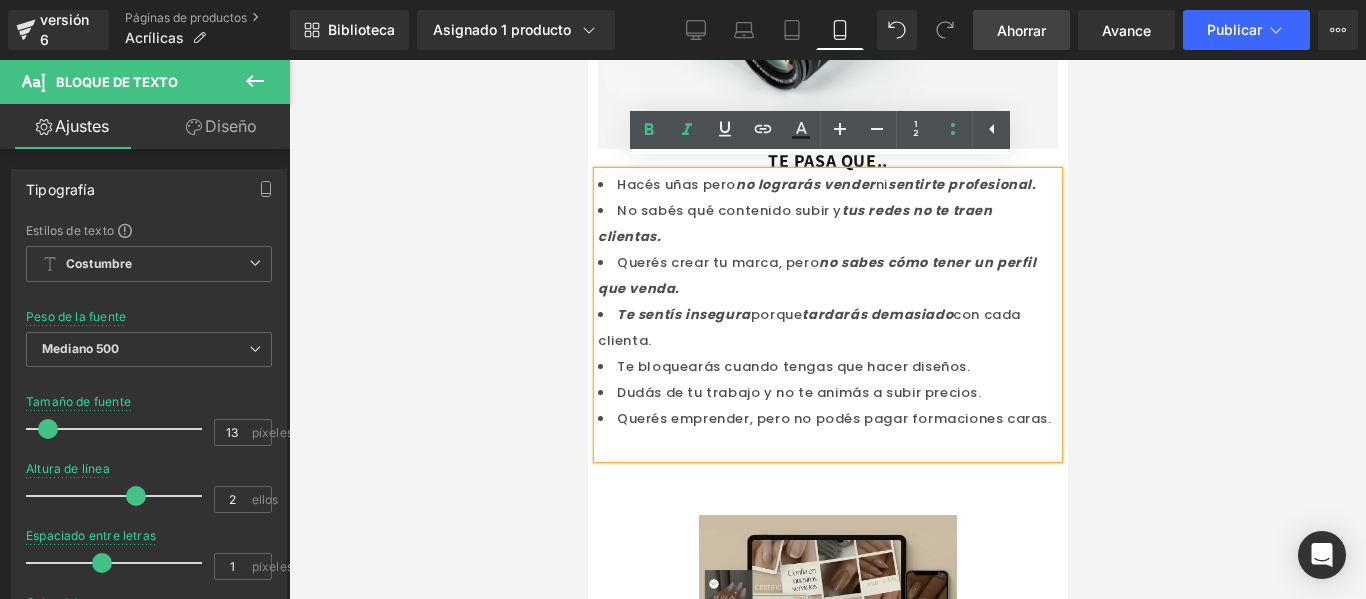 click on "Te bloquearás cuando tengas que hacer diseños." at bounding box center (793, 366) 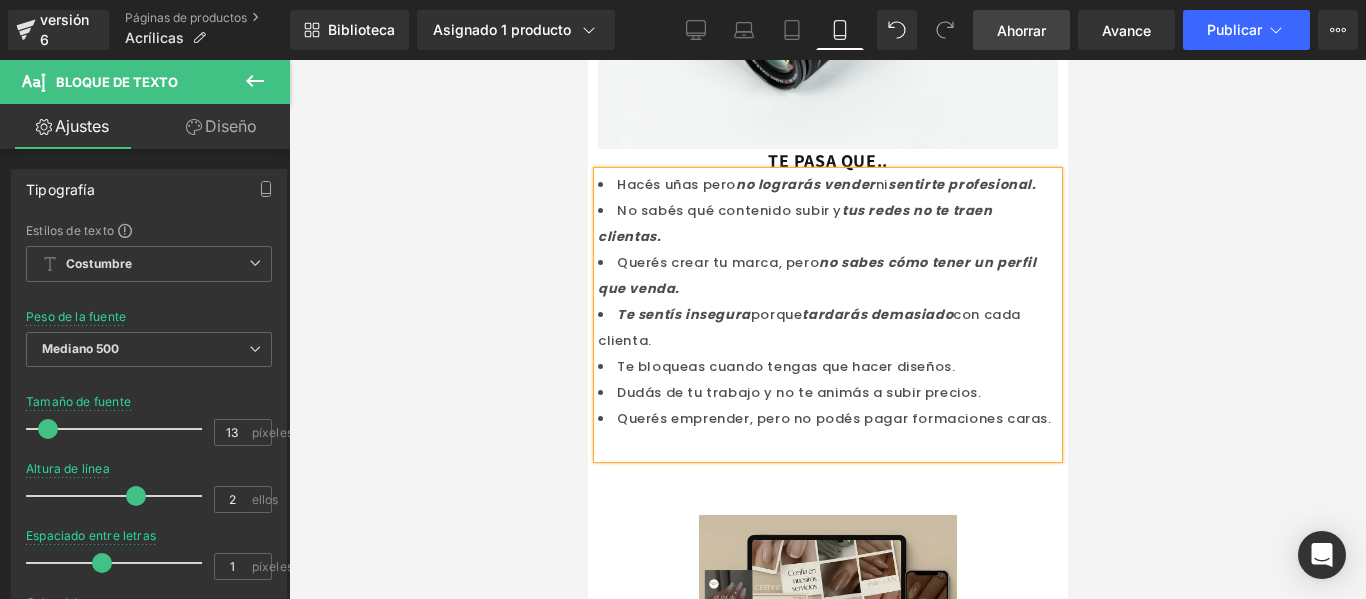 scroll, scrollTop: 496, scrollLeft: 0, axis: vertical 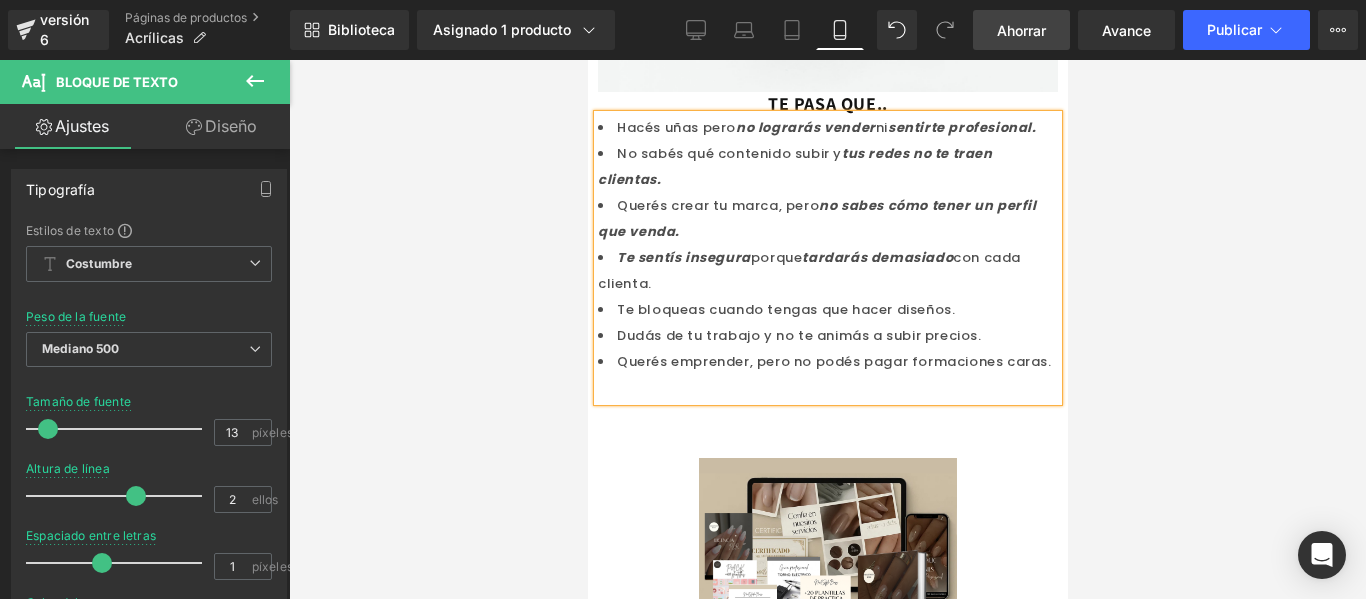 click on "tardarás demasiado" at bounding box center (876, 257) 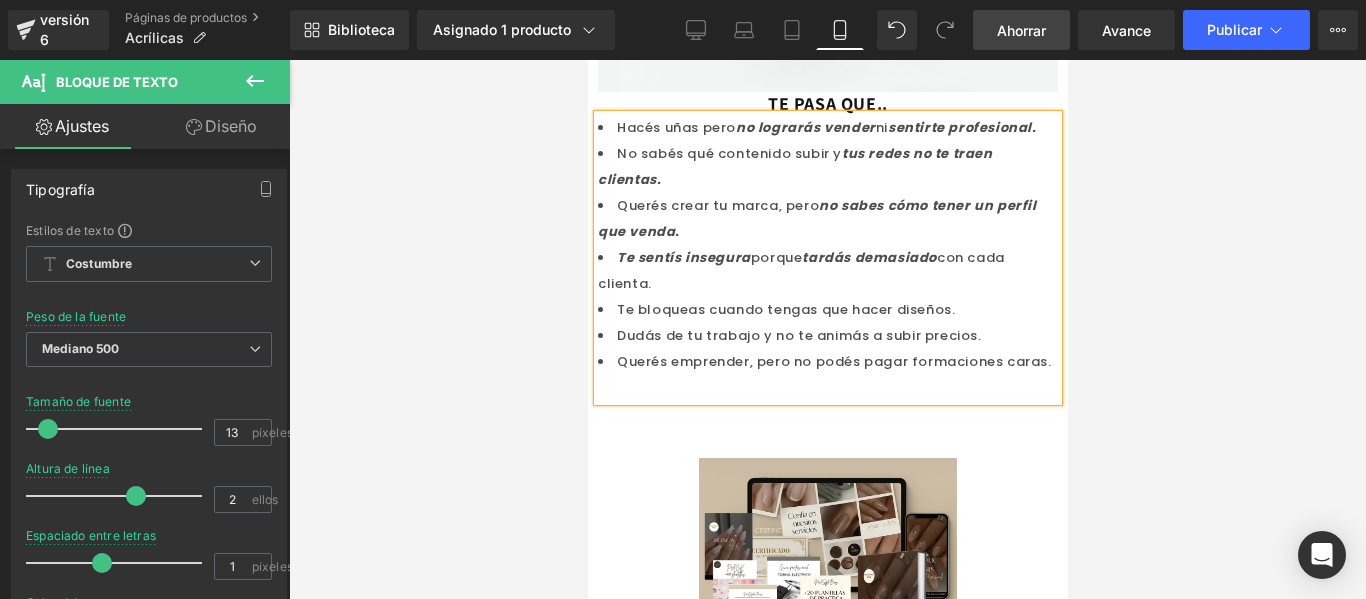 click on "Te bloqueas cuando tengas que hacer diseños." at bounding box center (785, 309) 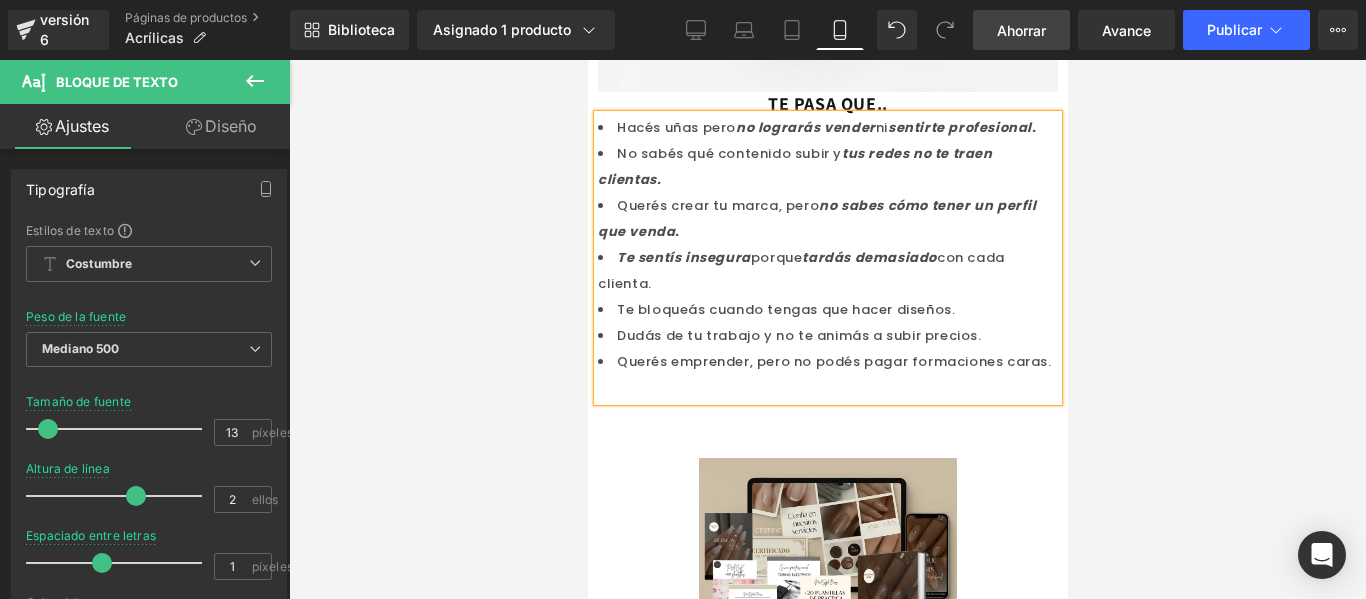 click on "Te bloqueás cuando tengas que hacer diseños." at bounding box center (785, 309) 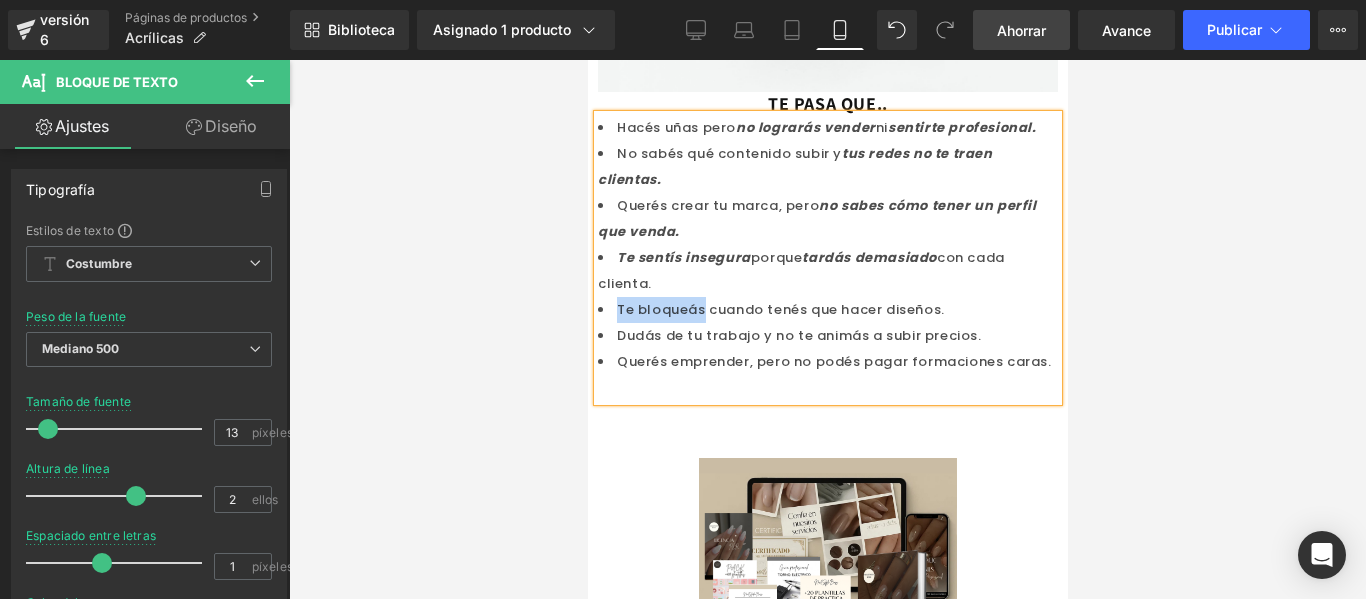 drag, startPoint x: 617, startPoint y: 325, endPoint x: 703, endPoint y: 325, distance: 86 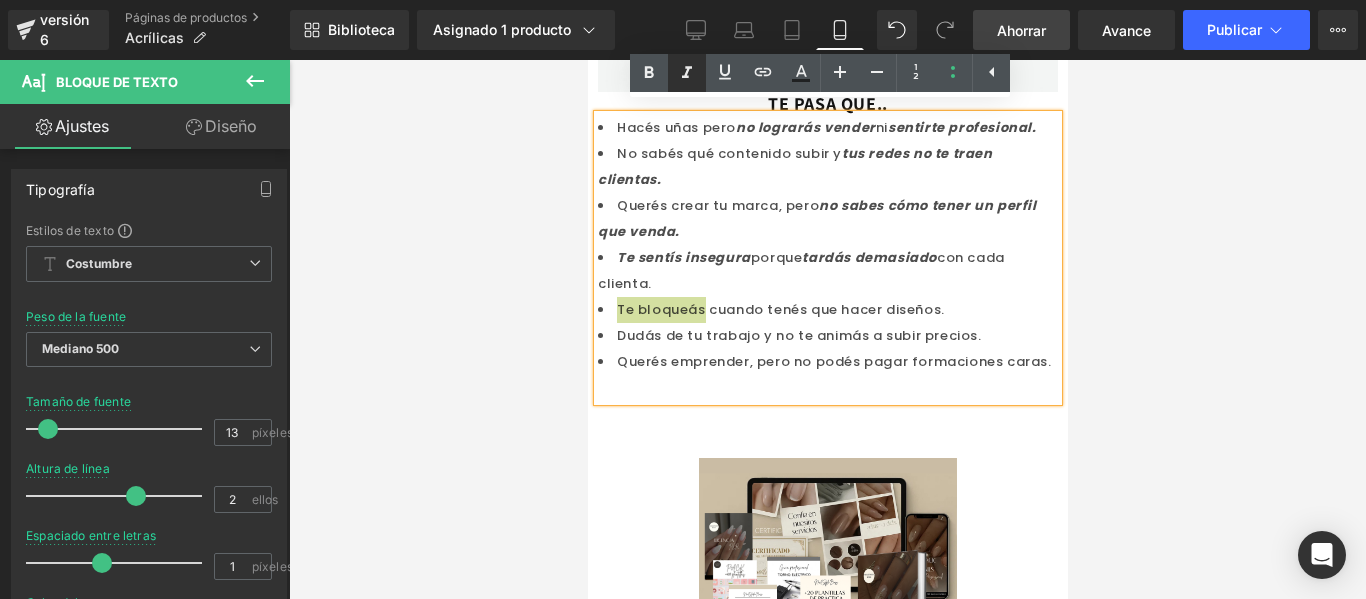click 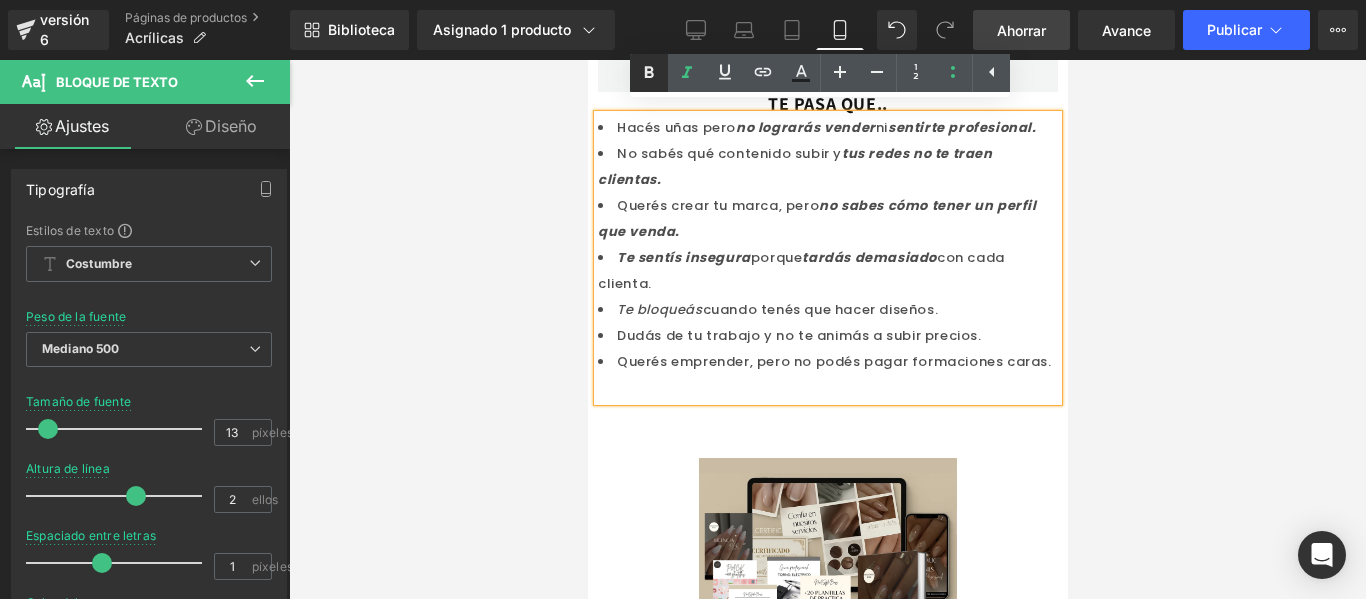 click 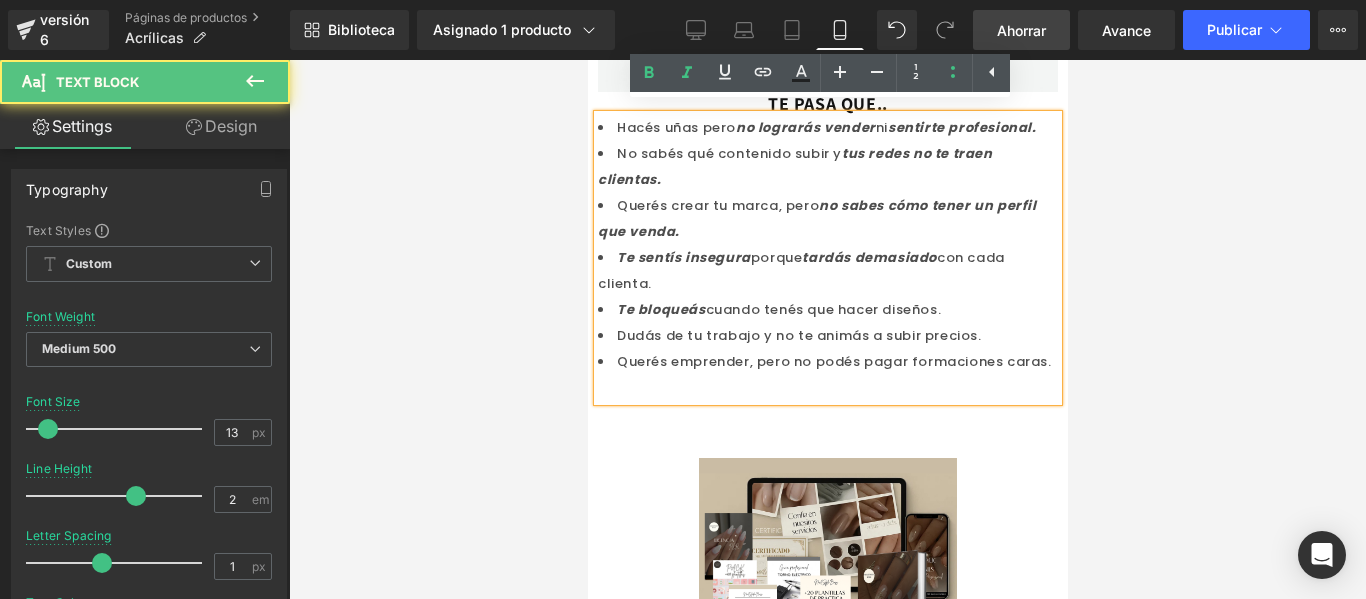 drag, startPoint x: 614, startPoint y: 351, endPoint x: 758, endPoint y: 180, distance: 223.55536 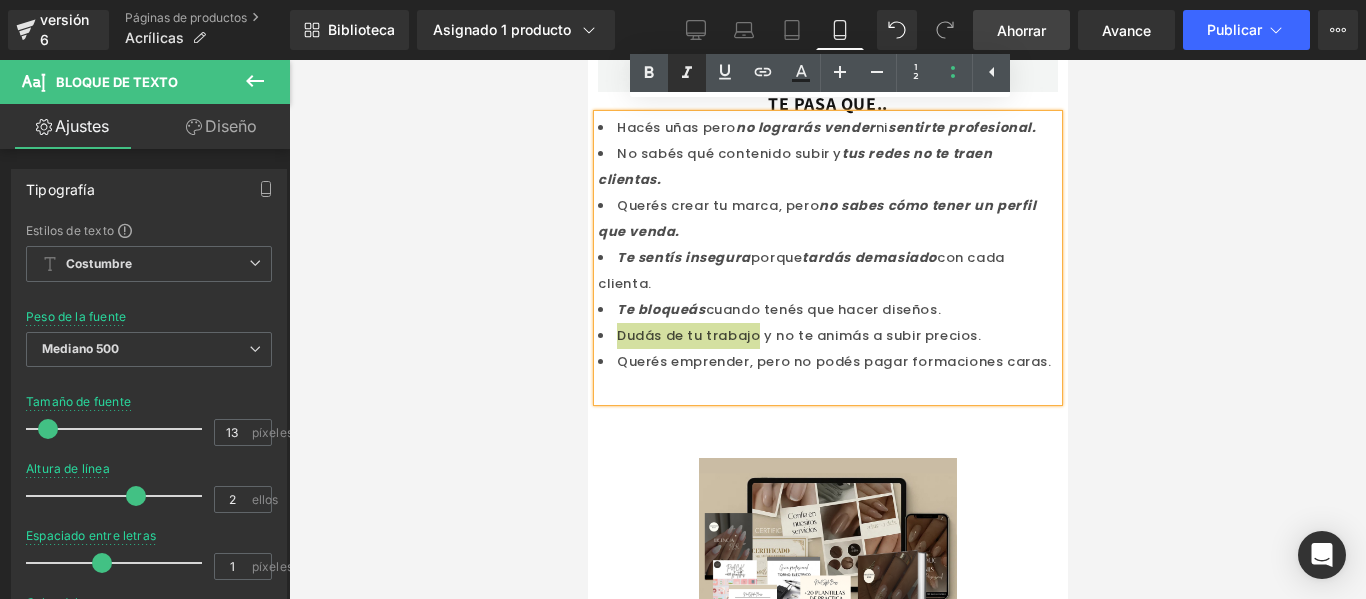 click 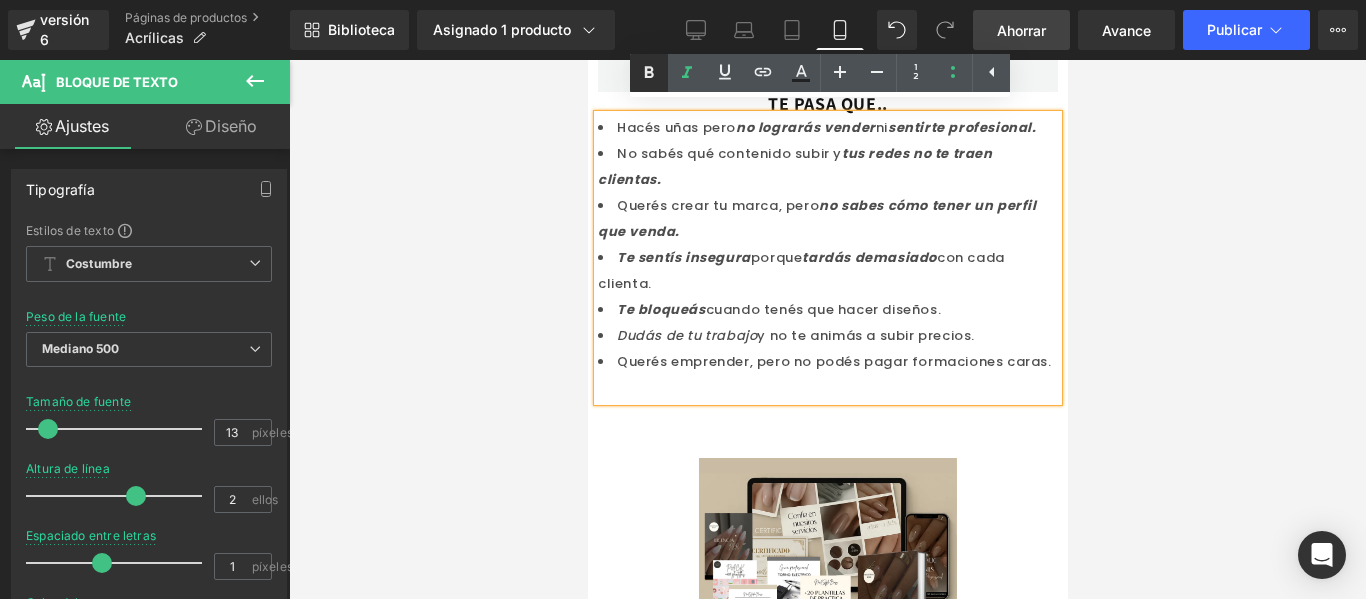 click 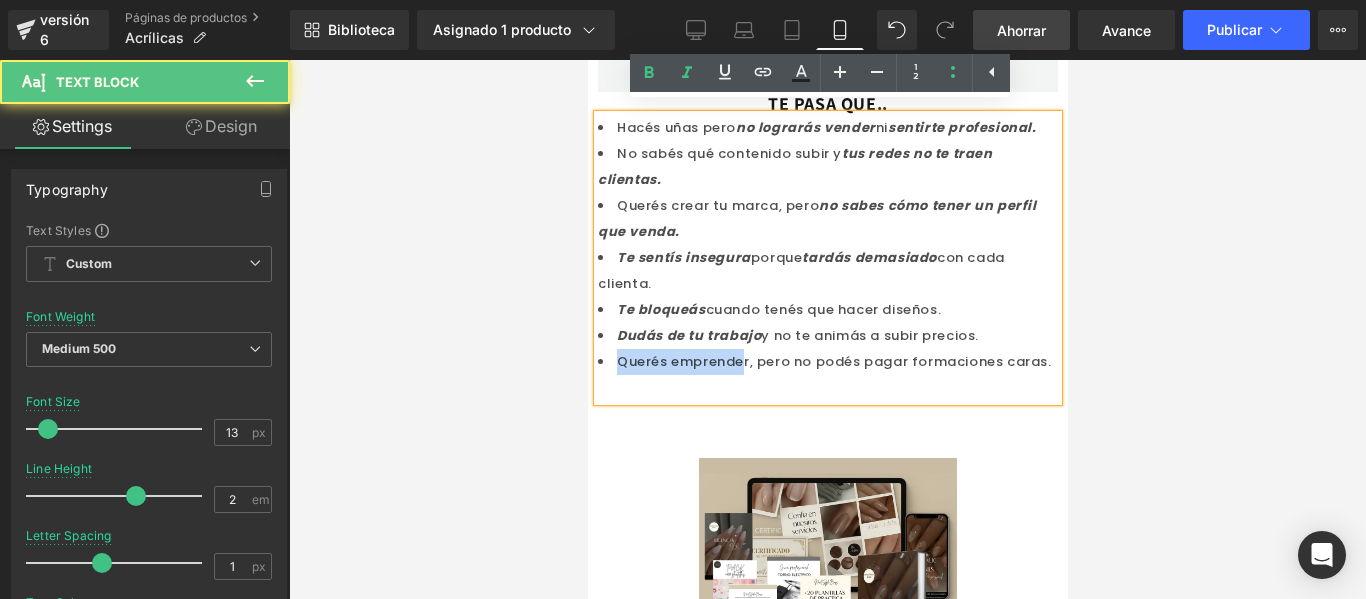 drag, startPoint x: 617, startPoint y: 374, endPoint x: 741, endPoint y: 383, distance: 124.32619 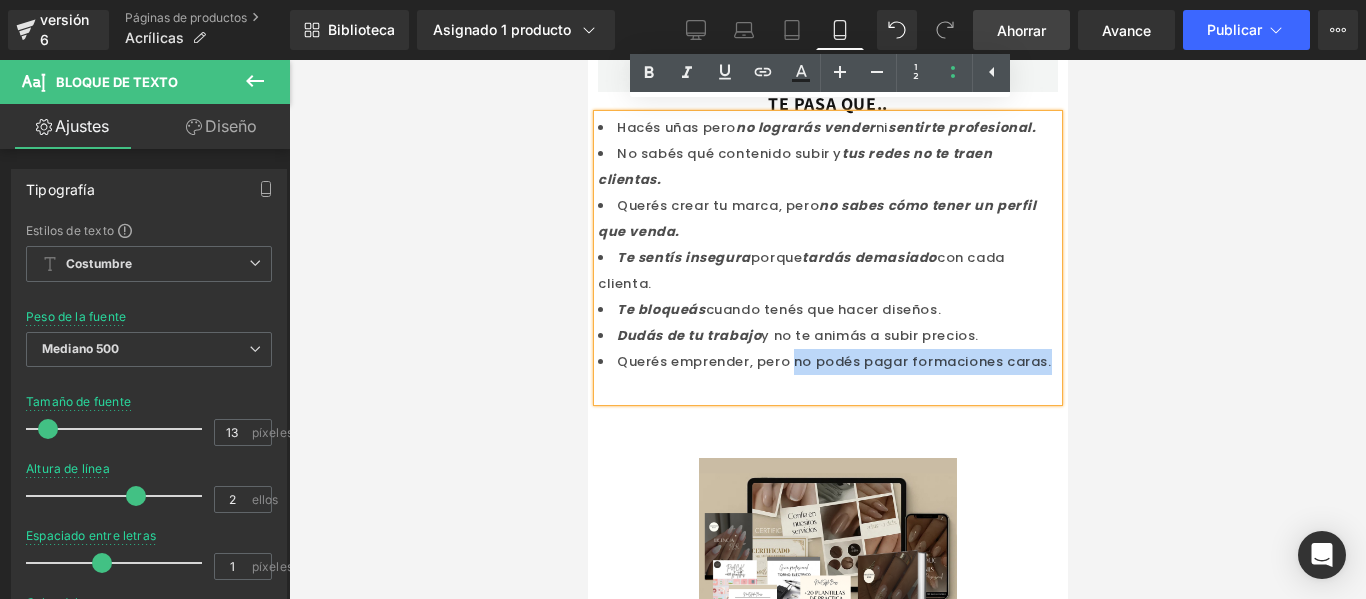drag, startPoint x: 796, startPoint y: 380, endPoint x: 995, endPoint y: 399, distance: 199.90498 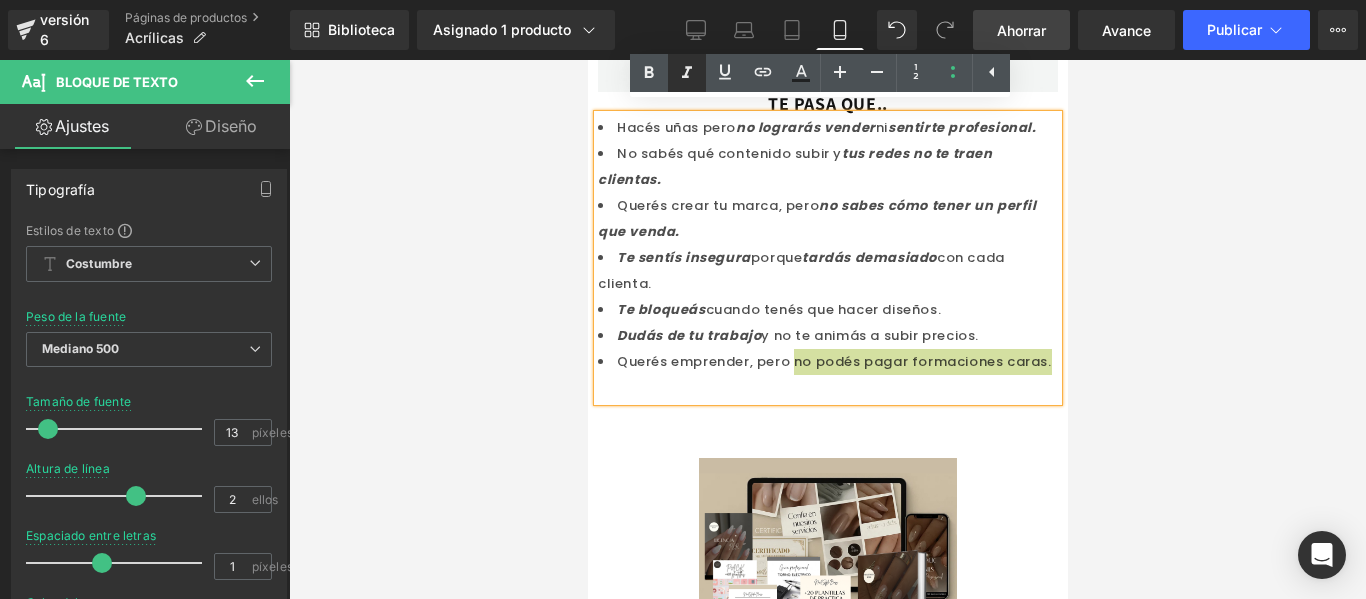click 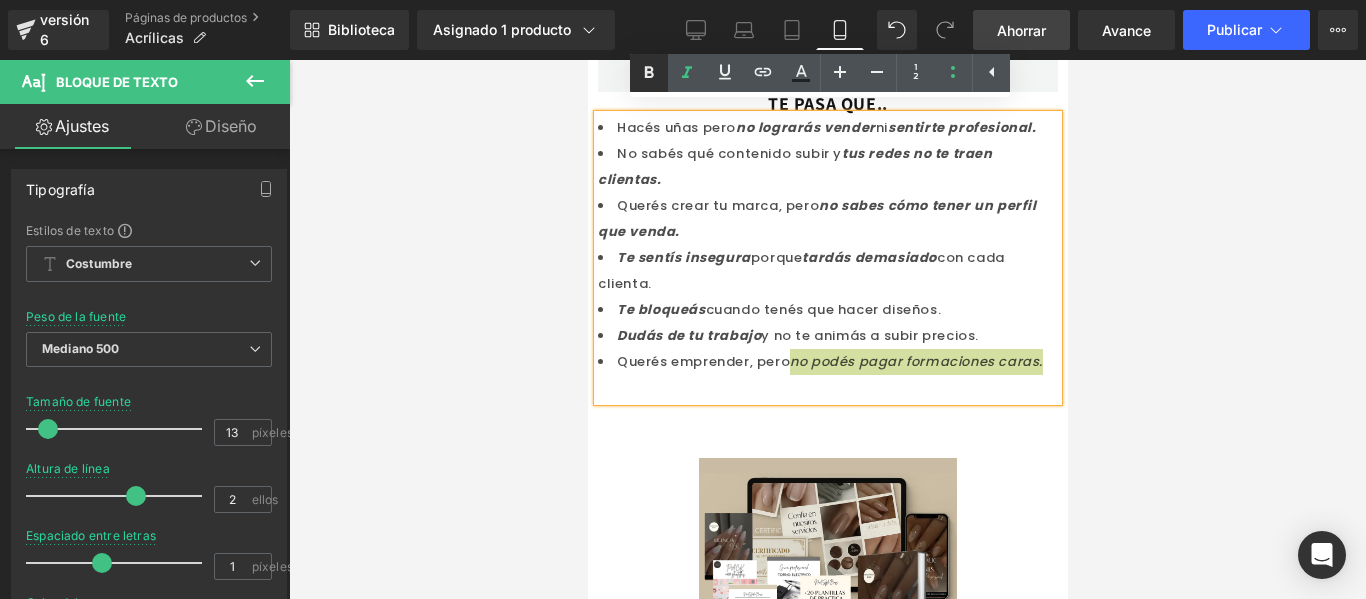 click 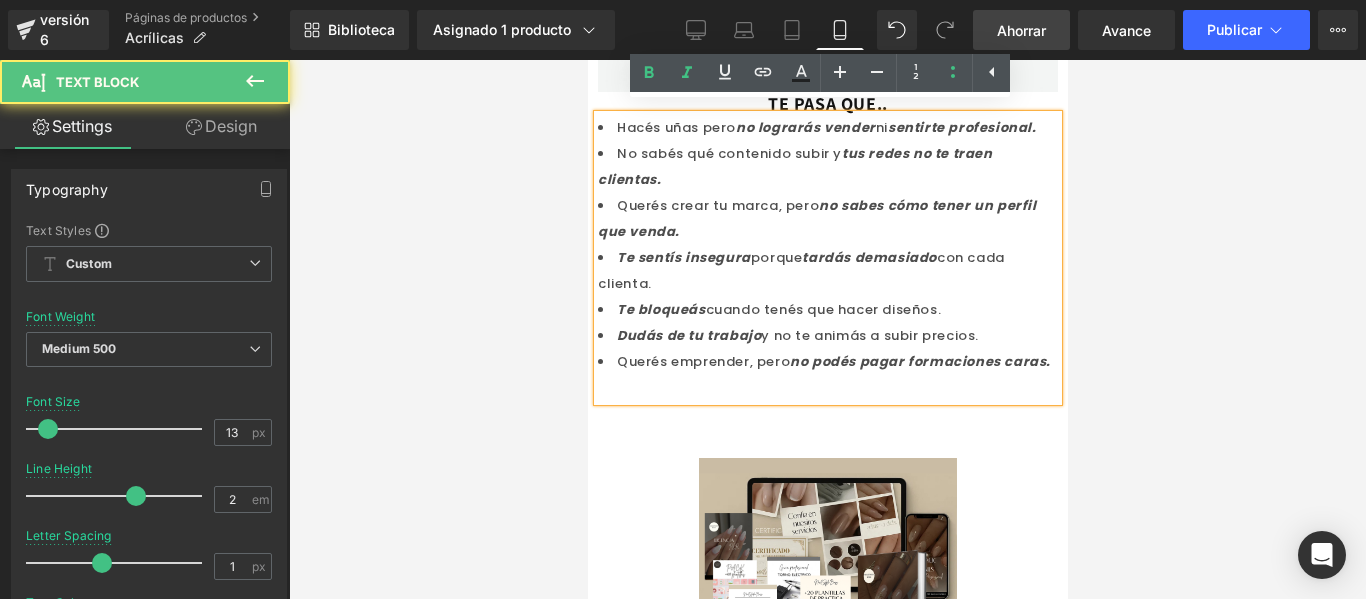 click on "Te sentís insegura  porque  tardás demasiado  con cada clienta." at bounding box center (827, 271) 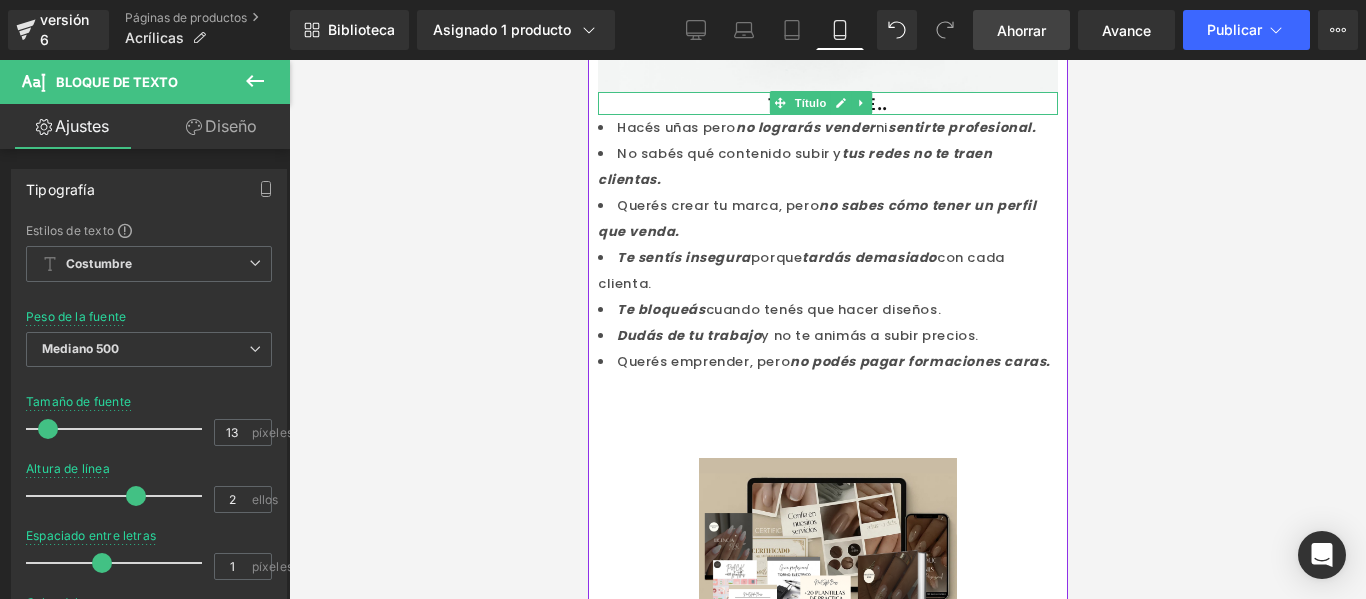 click on "TE PASA QUE.." at bounding box center (827, 103) 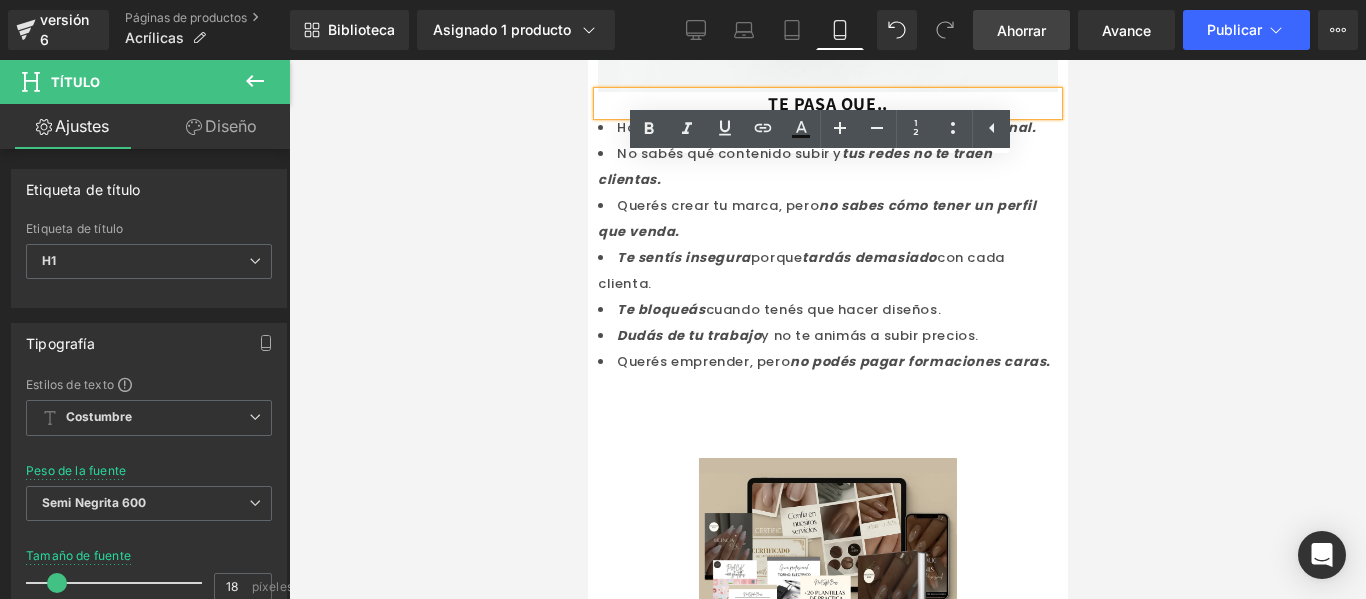 click on "TE PASA QUE.." at bounding box center [827, 103] 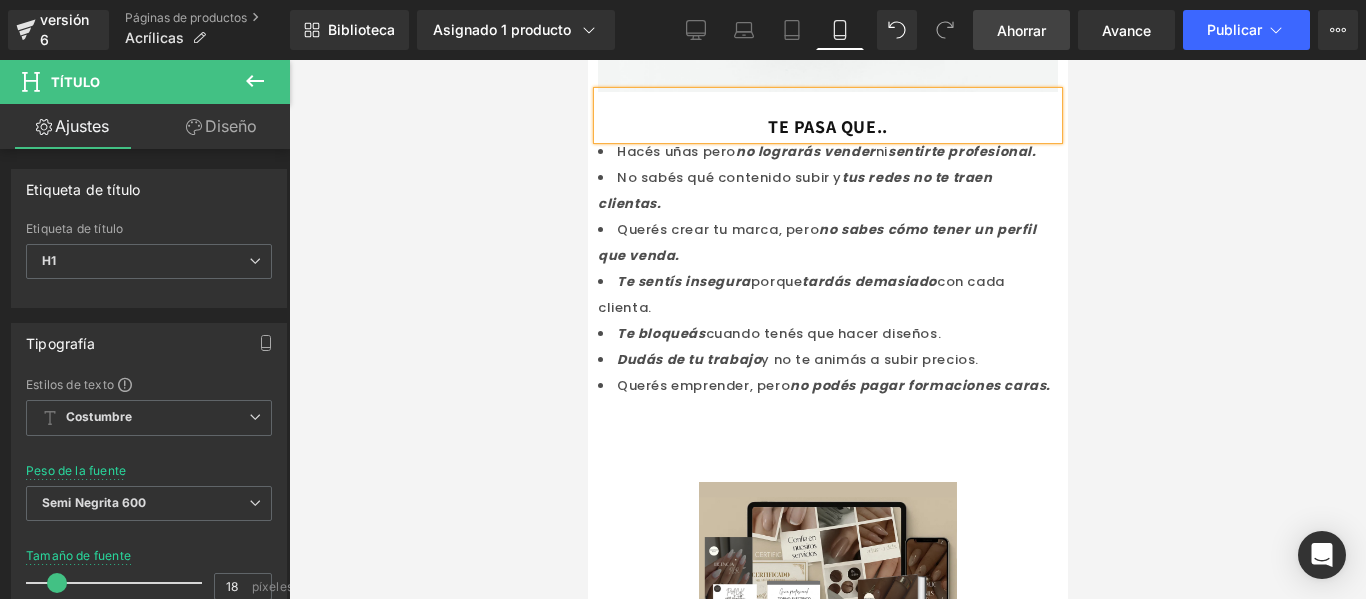 click on "TE PASA QUE.." at bounding box center (827, 126) 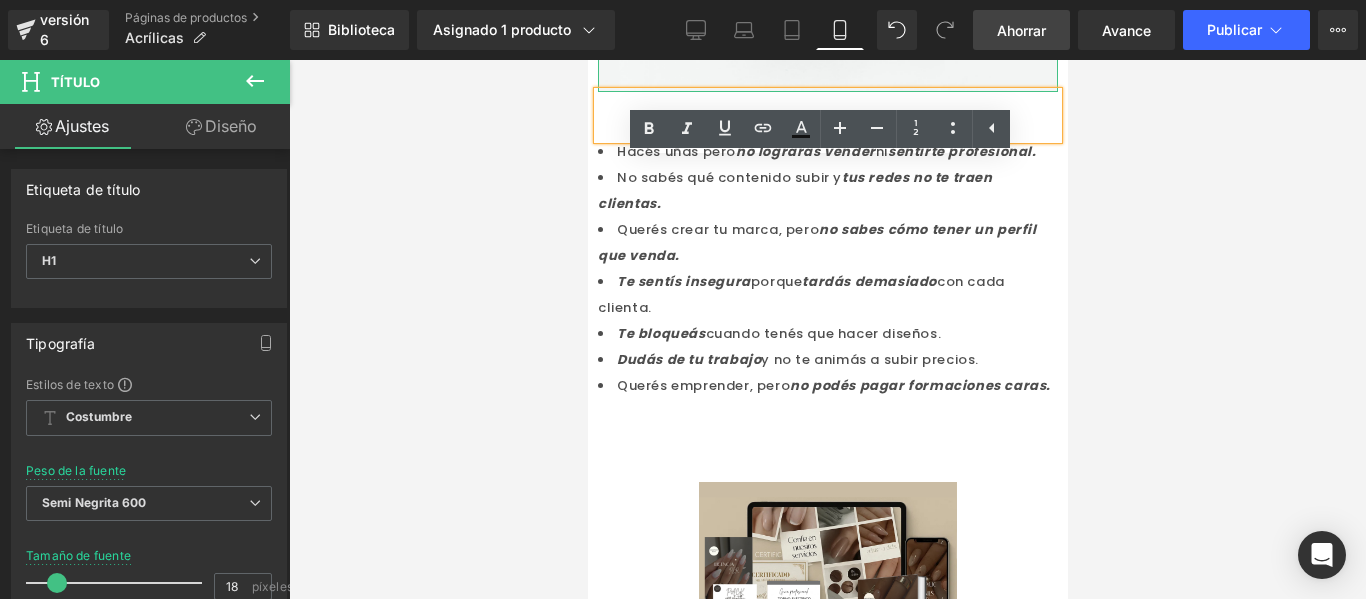 click on "TE PASA QUE.." at bounding box center [827, 115] 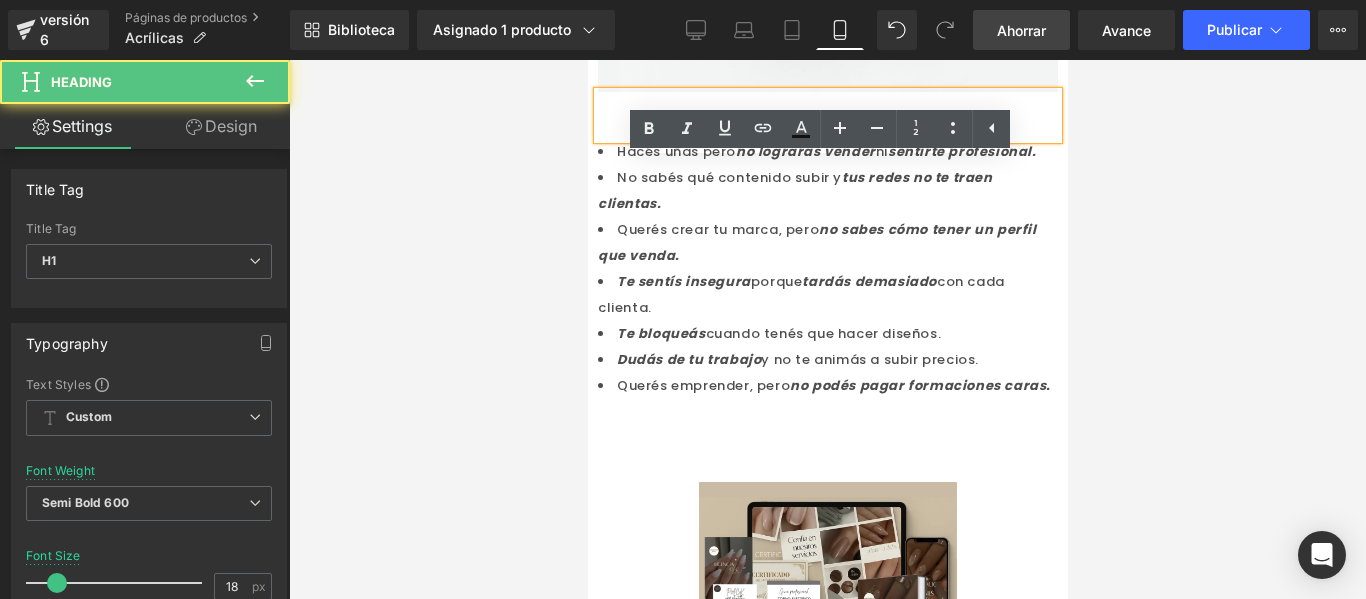 click at bounding box center (827, 103) 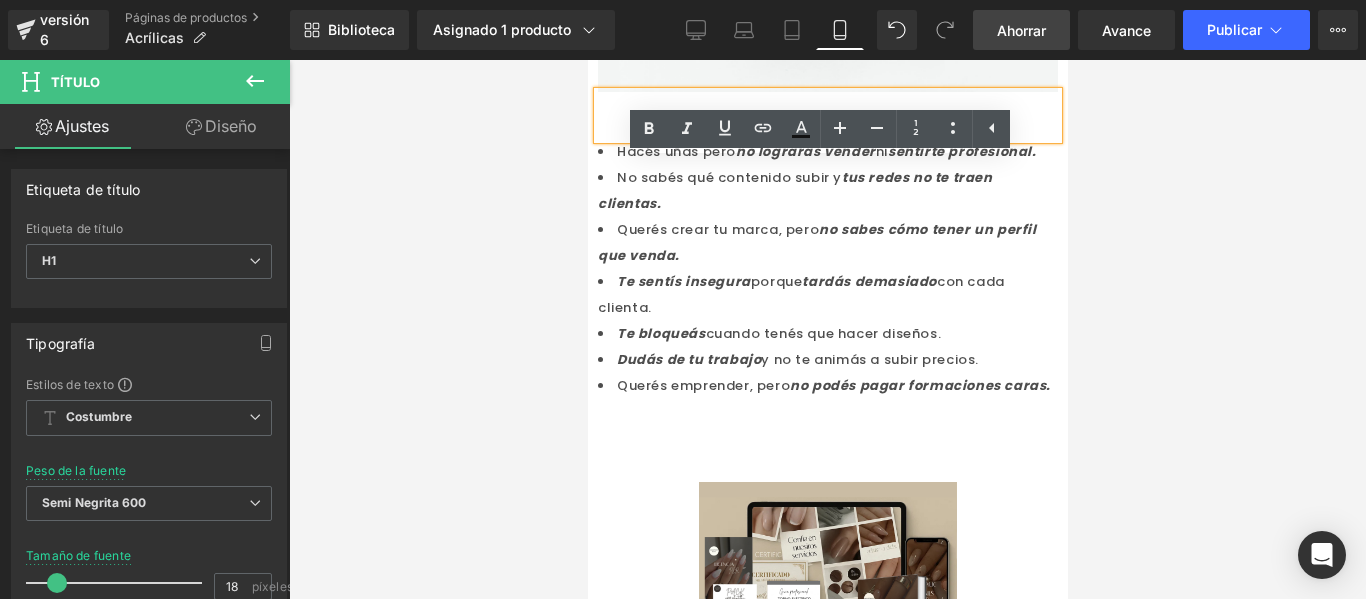 click on "EL PACK QUE TRANSFORMA TUS UÑAS Y TU CONFIANZA:APRENDÉ LA TÉCNICA PROFESIONAL QUE TE LLENA LA AGENDA Y TE POSICIONA COMO EXPERTA
Título
Mejorás tu técnica,ganás seguridad y llenás tu agenda.
Bloque de texto
Fila
Imagen
TE PASA QUE..
Título
Hacés uñas pero  no lograrás vender  ni  sentirte profesional. No sabés qué contenido subir y  tus redes no te traen clientas. Querés crear tu marca, pero  no sabes cómo tener un perfil que venda. Te sentís insegura  porque  tardás demasiado  con cada clienta. Te bloqueás  cuando tenés que hacer diseños. Dudás de tu trabajo  y no te animás a subir precios. Querés emprender, pero  no podés pagar formaciones caras.
Bloque de texto         Bloque de texto
Sale Off" at bounding box center (827, 358) 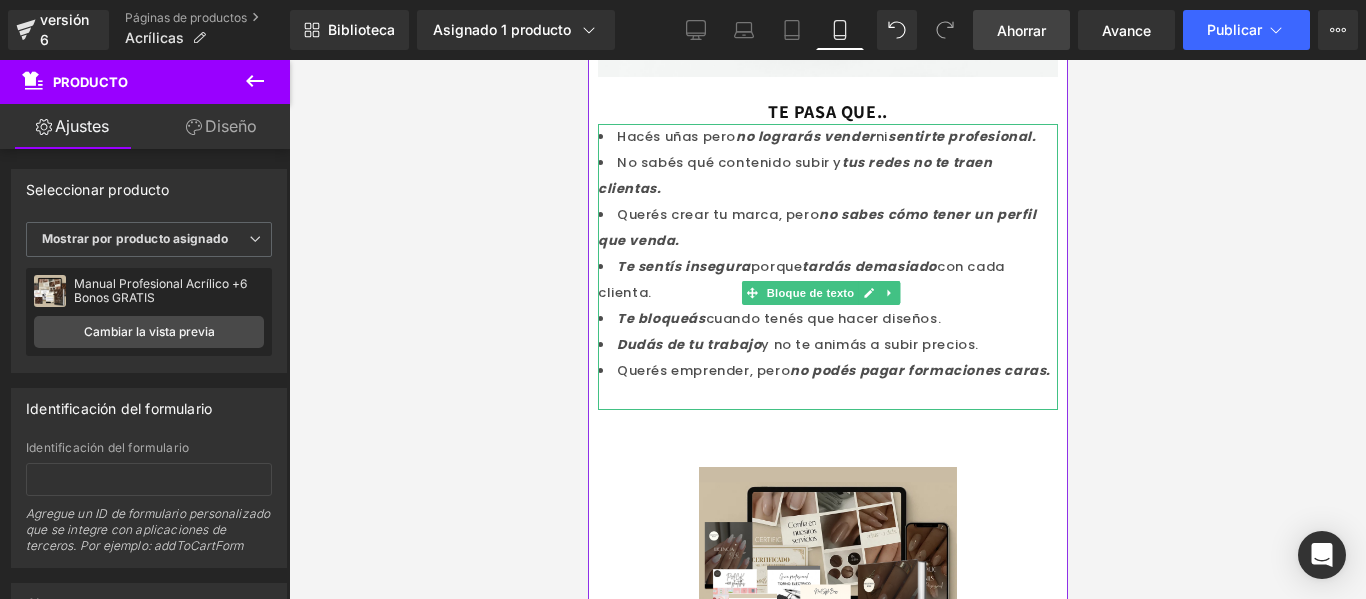 scroll, scrollTop: 531, scrollLeft: 0, axis: vertical 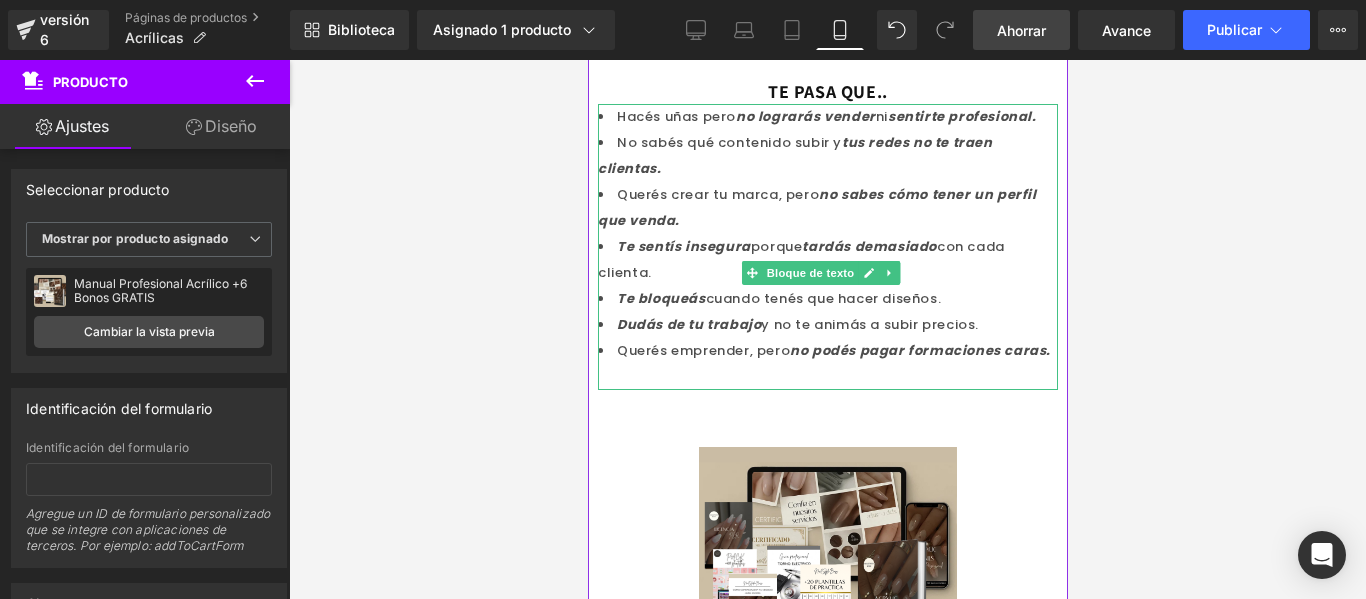 click on "Hacés uñas pero  no lograrás vender  ni  sentirte profesional." at bounding box center [827, 117] 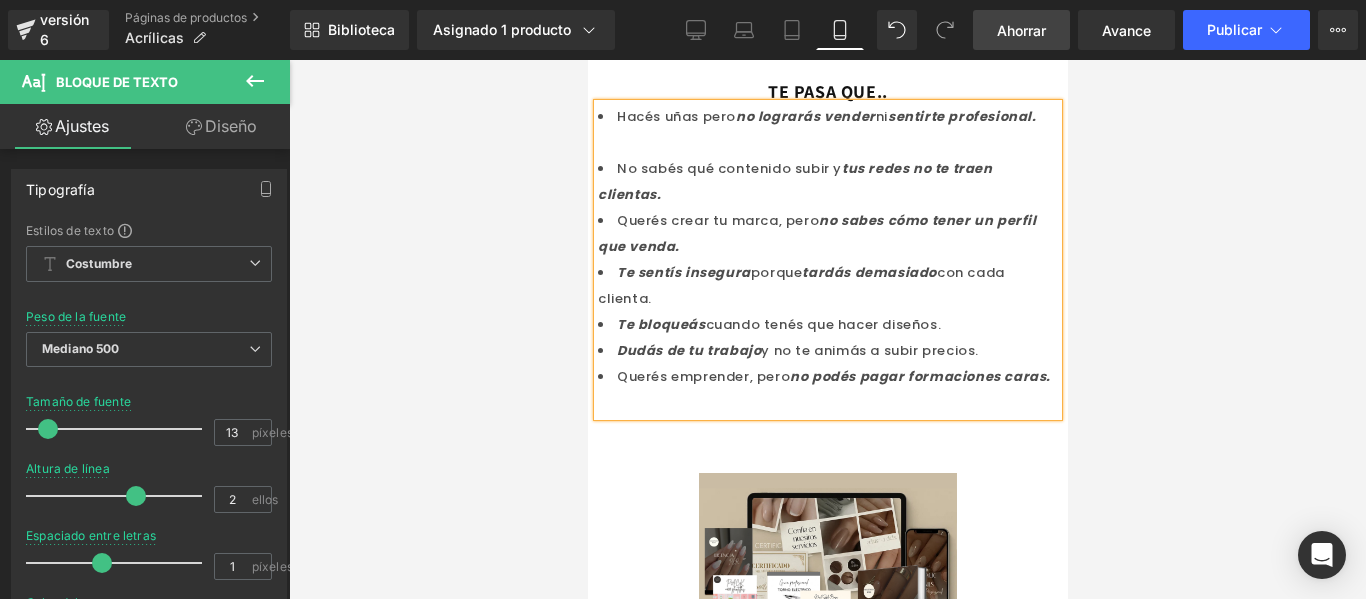 click on "No sabés qué contenido subir y  tus redes no te traen clientas." at bounding box center [827, 182] 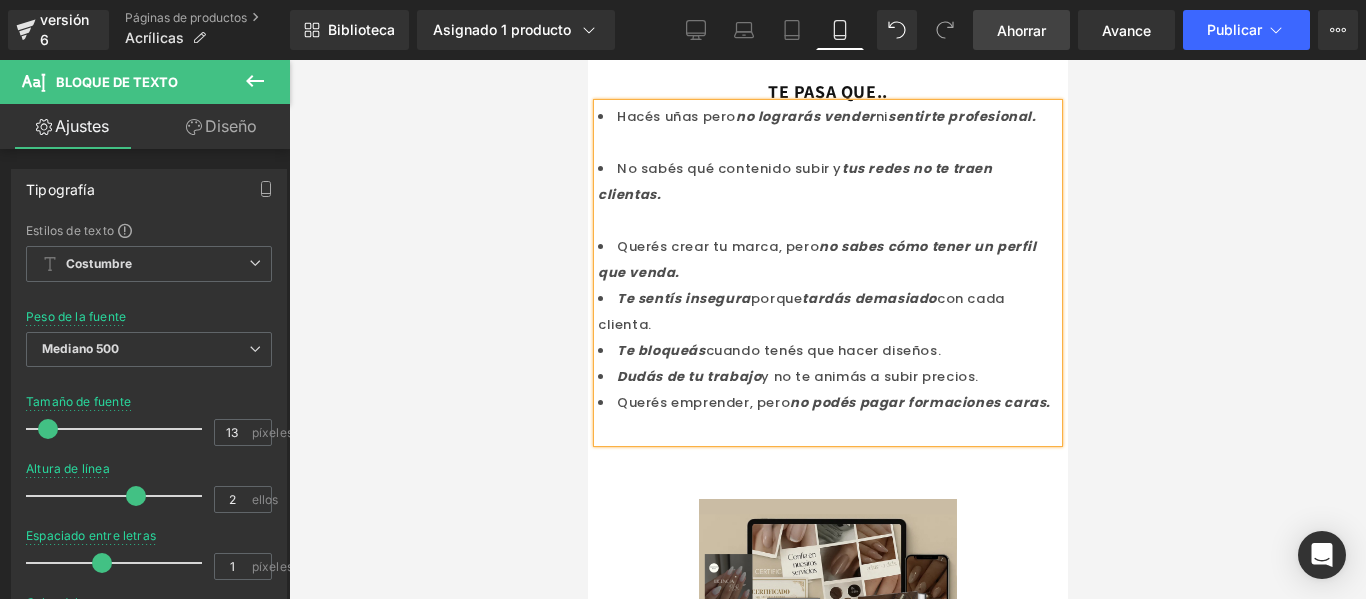 click on "Querés crear tu marca, pero  no sabes cómo tener un perfil que venda." at bounding box center (827, 260) 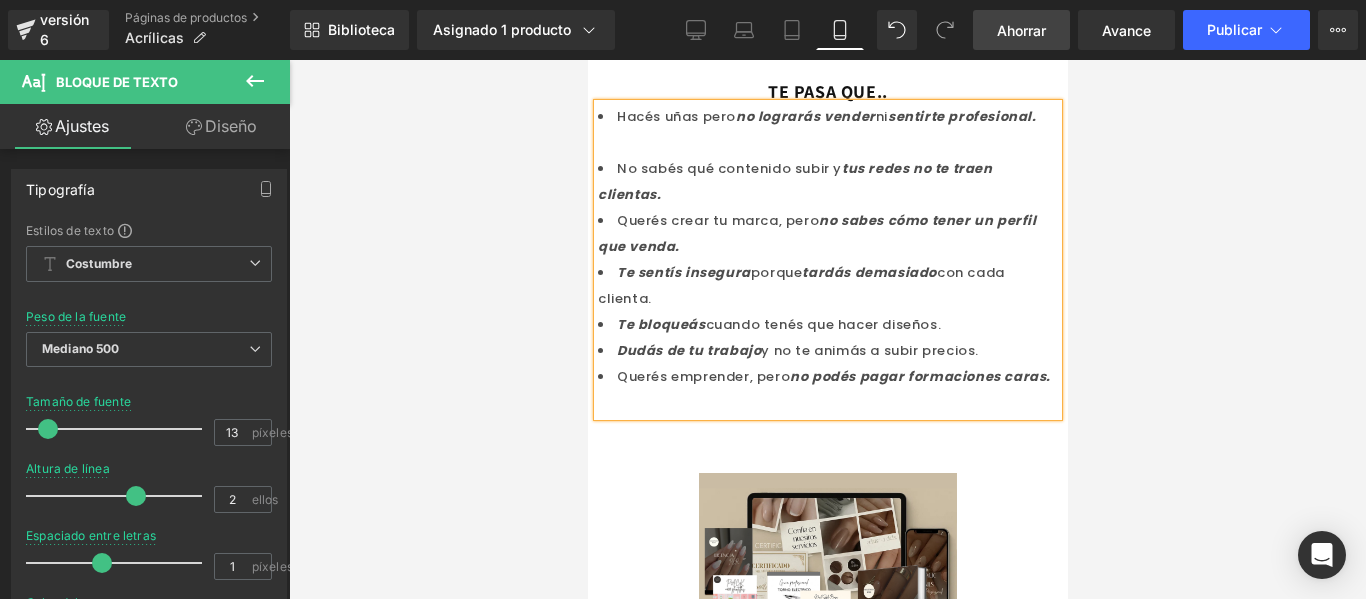 click at bounding box center [827, 143] 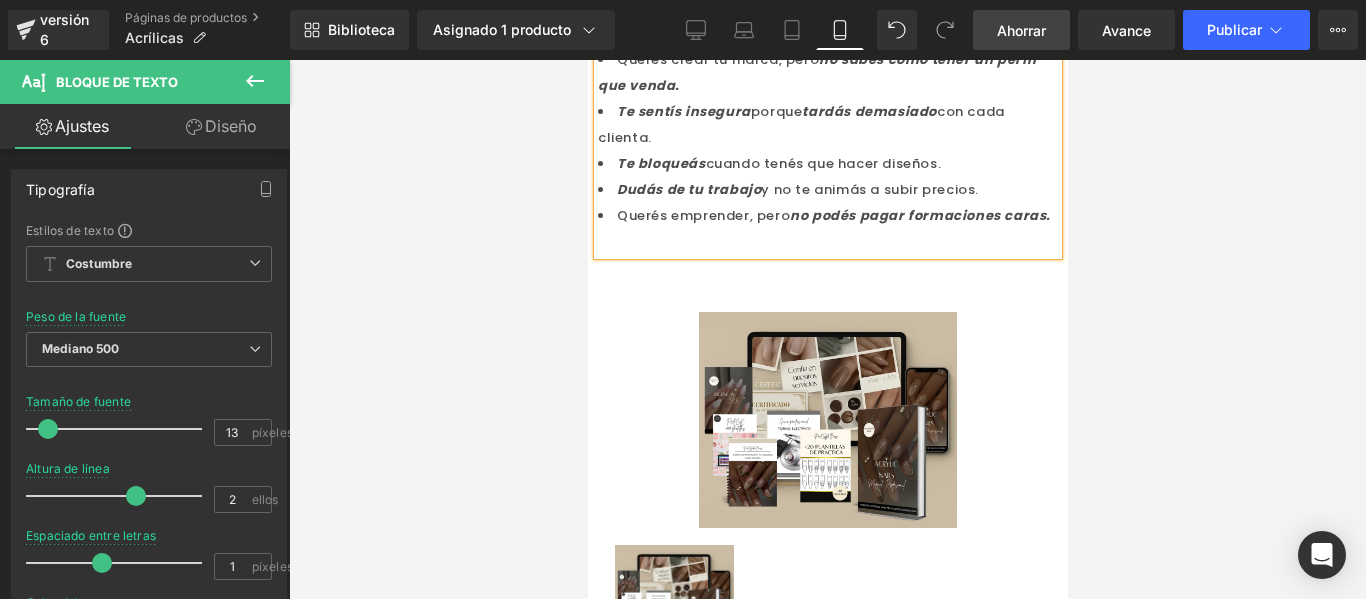 scroll, scrollTop: 693, scrollLeft: 0, axis: vertical 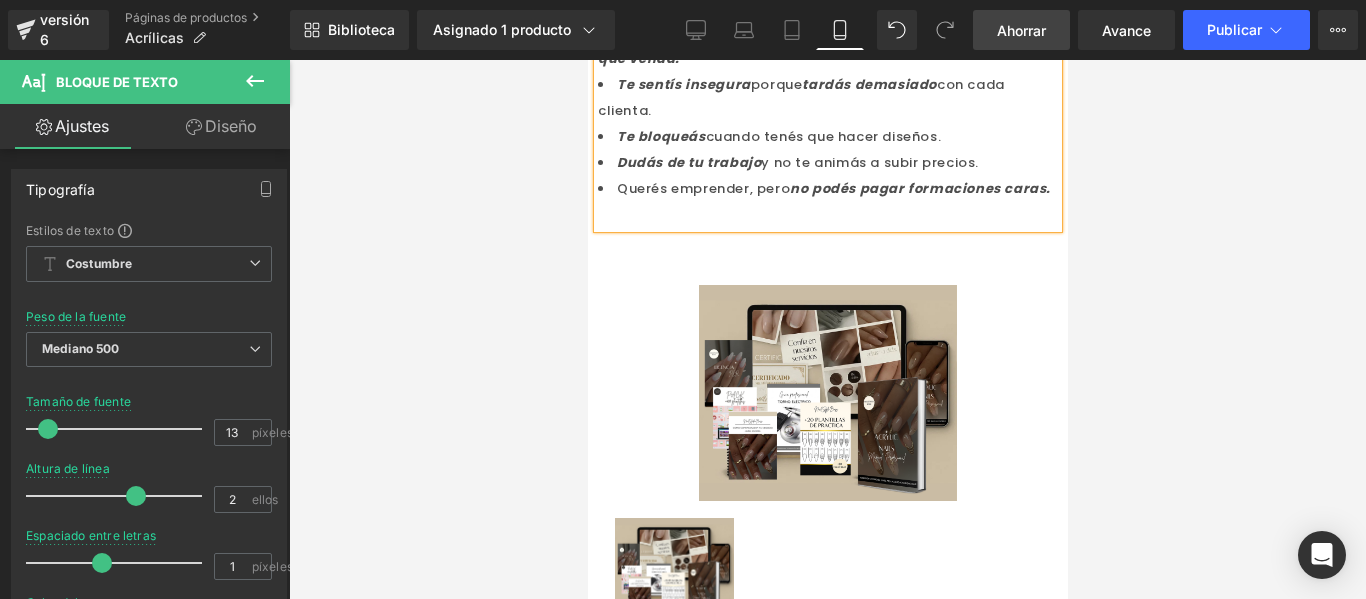 click at bounding box center [827, 329] 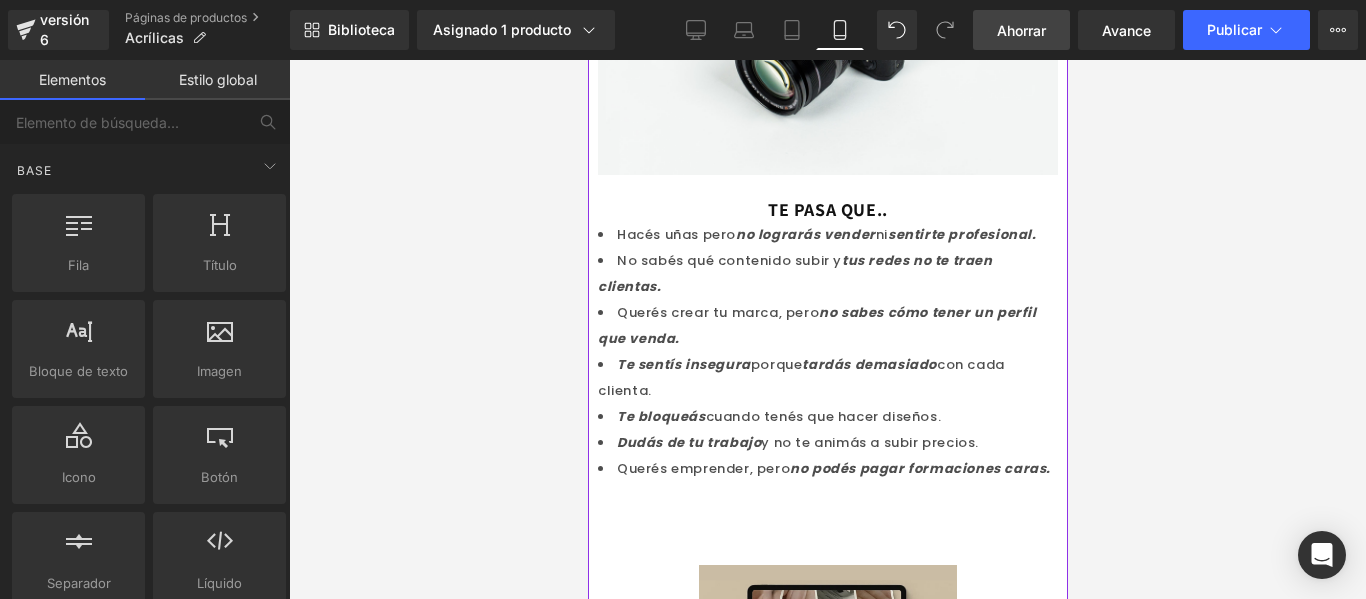 scroll, scrollTop: 436, scrollLeft: 0, axis: vertical 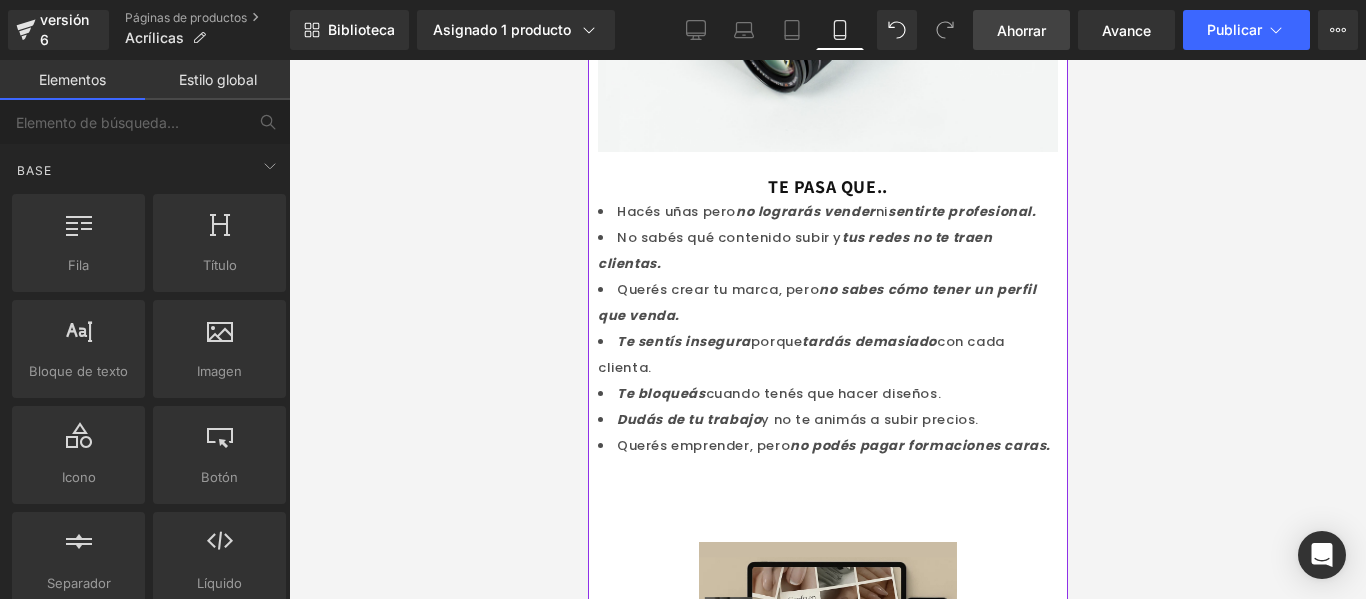 click on "TE PASA QUE..
Título" at bounding box center [827, 175] 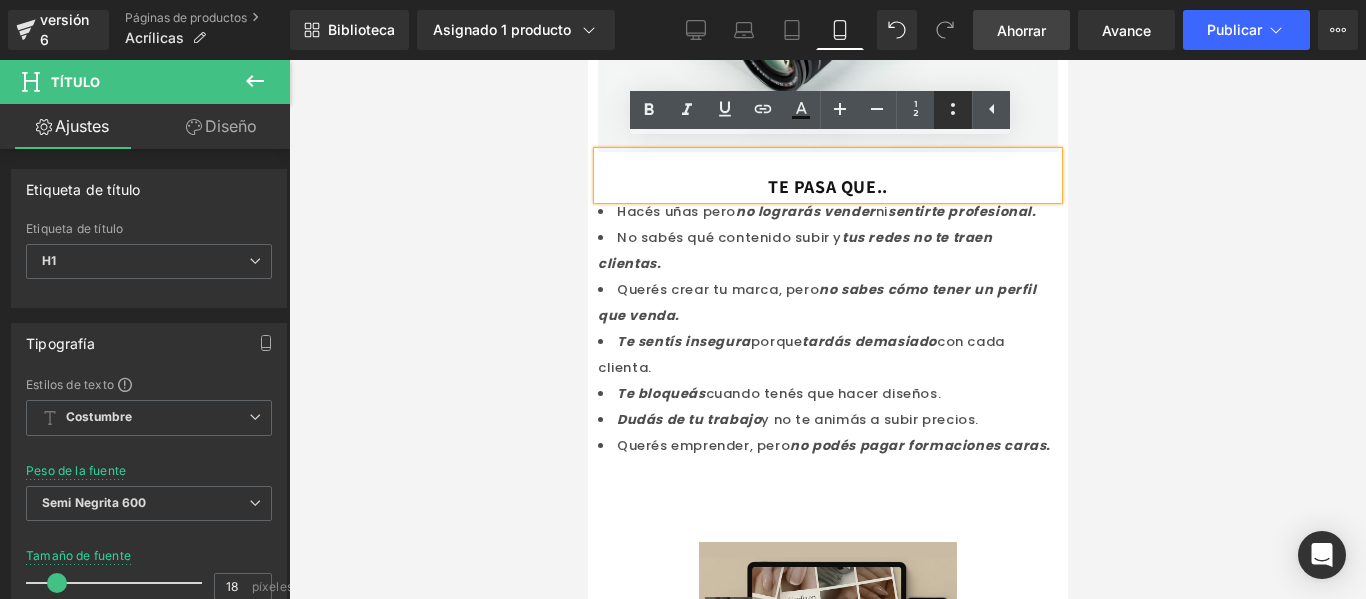 click 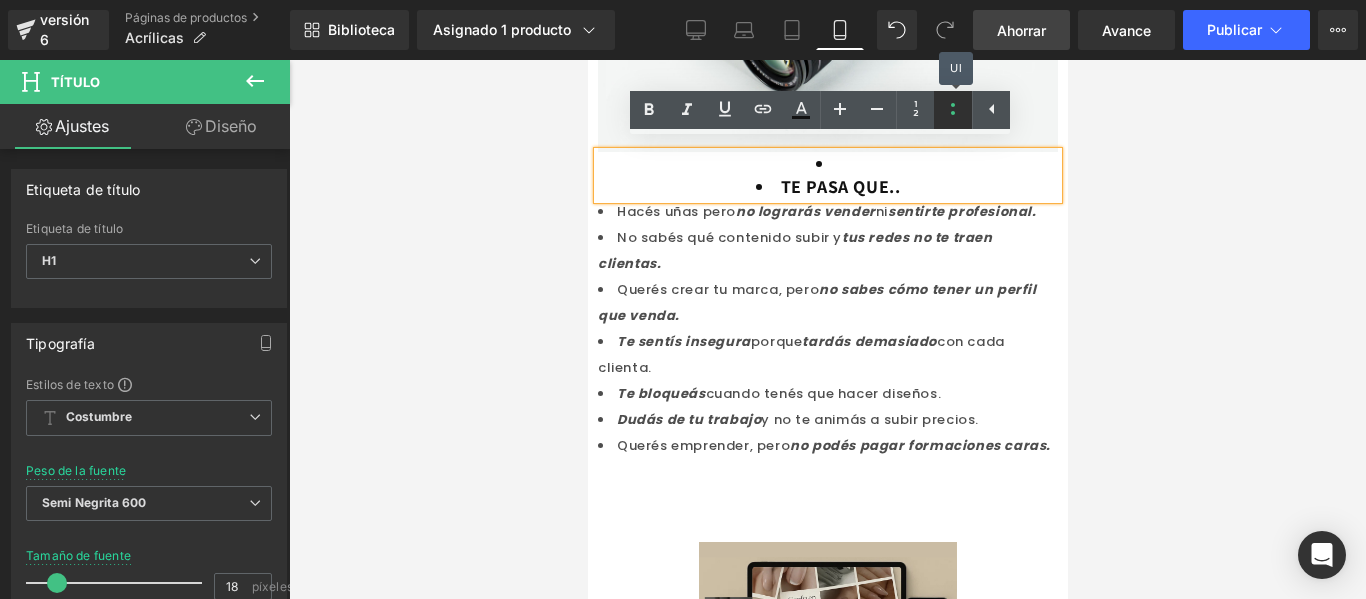 click 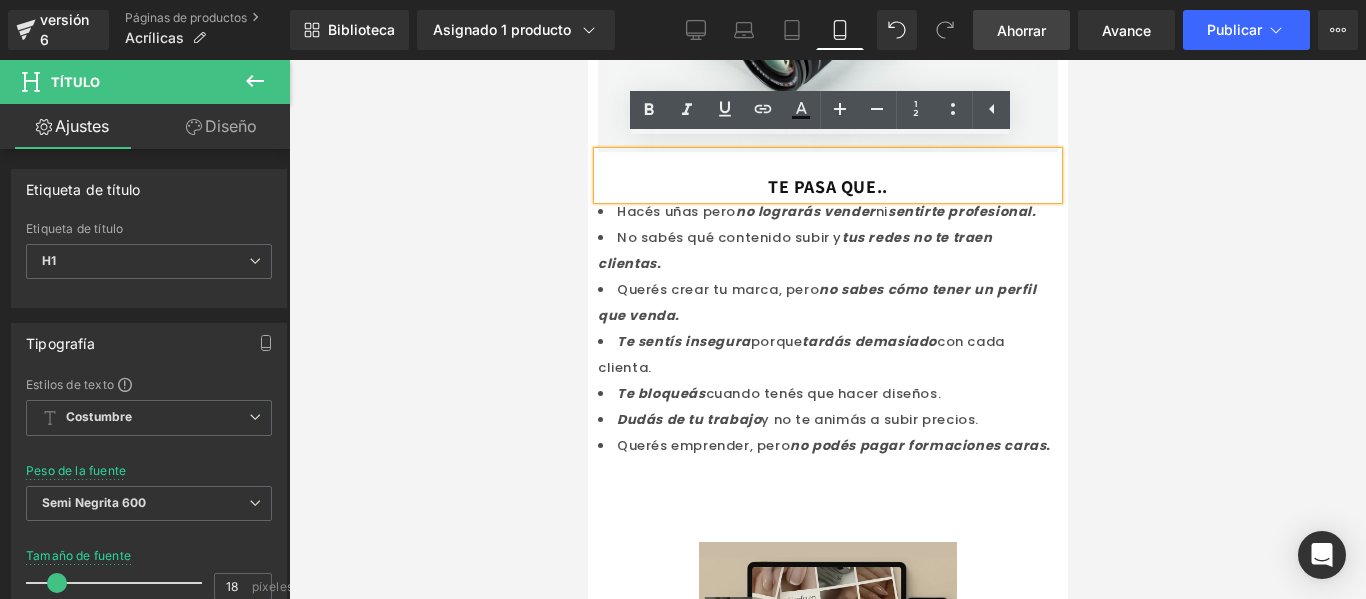 click at bounding box center (827, 329) 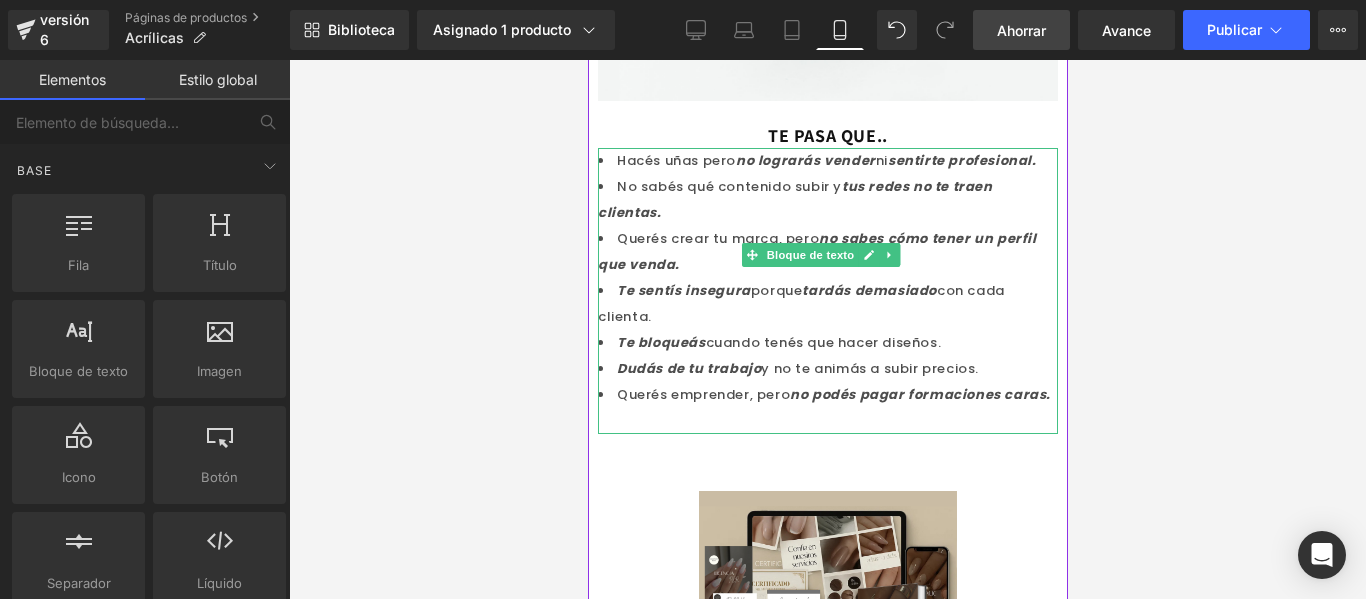 scroll, scrollTop: 654, scrollLeft: 0, axis: vertical 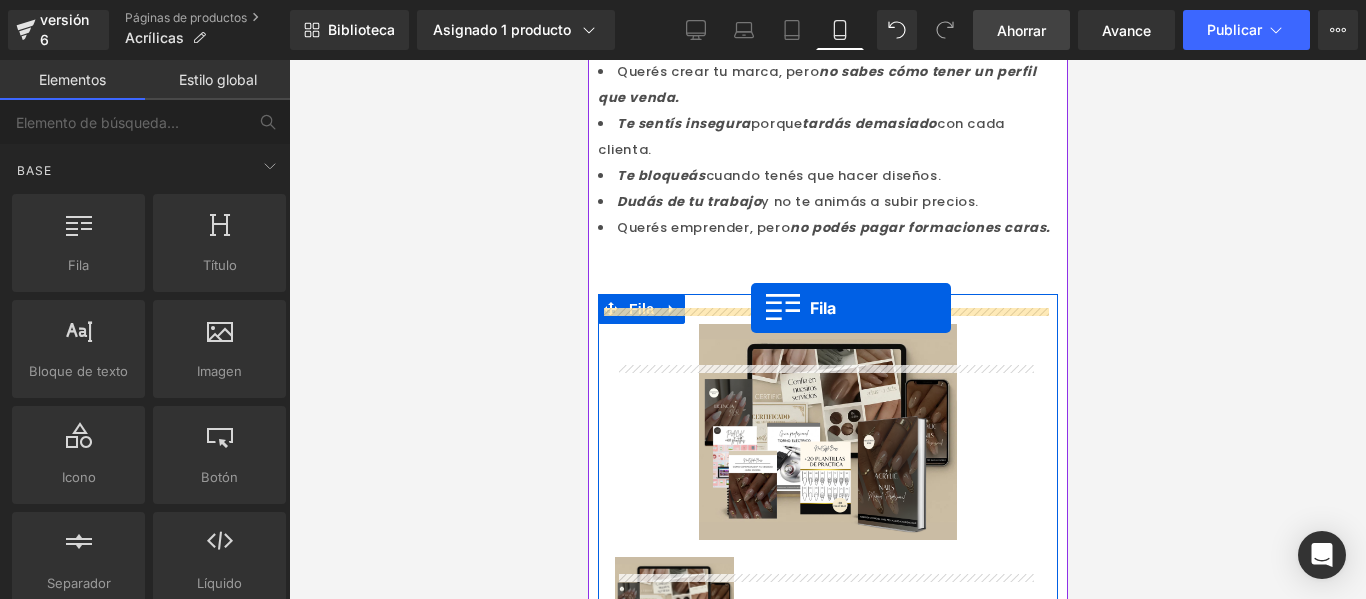 drag, startPoint x: 700, startPoint y: 314, endPoint x: 749, endPoint y: 308, distance: 49.365982 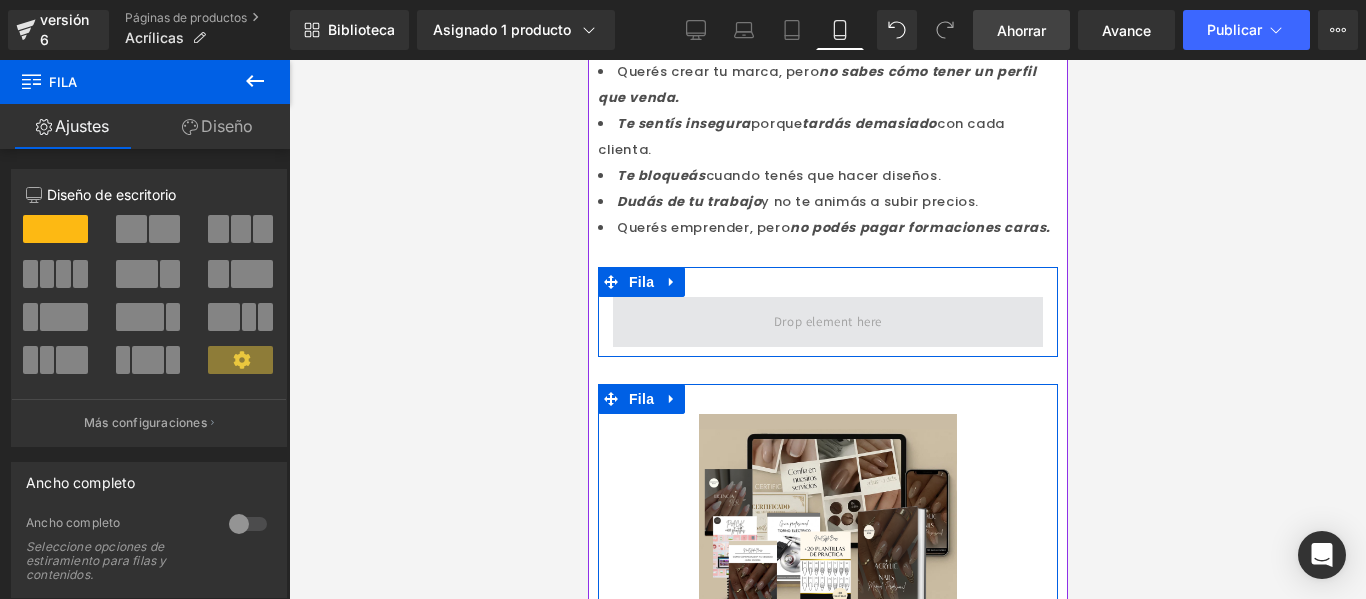 click at bounding box center (827, 322) 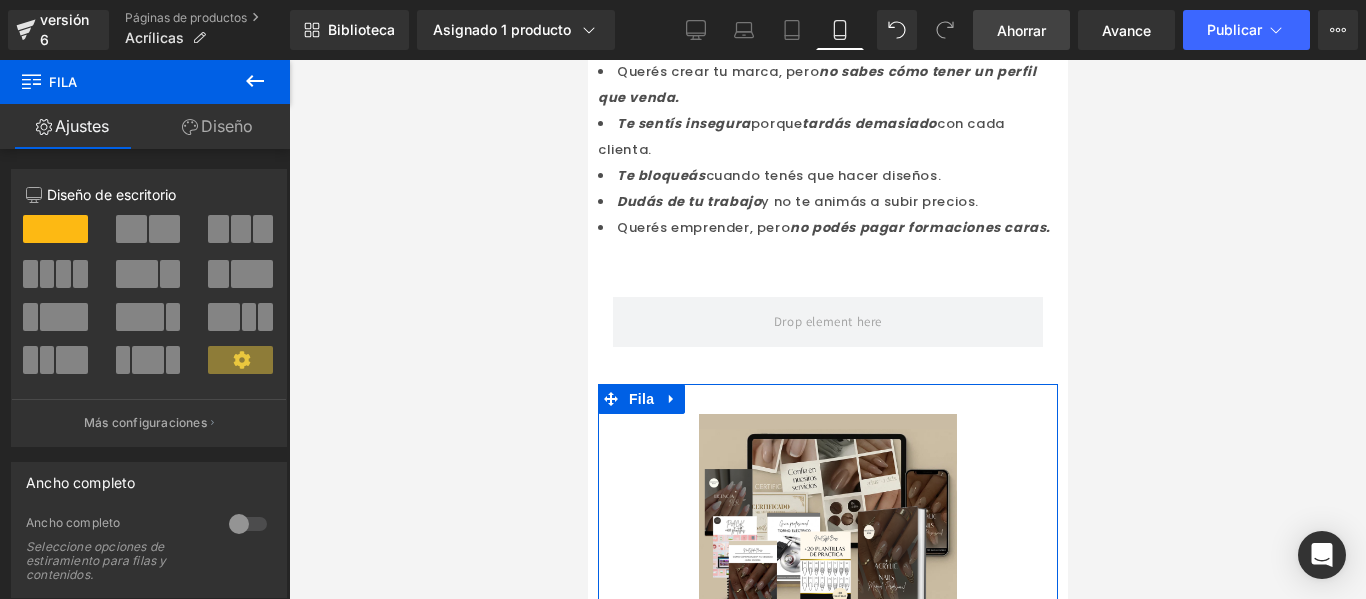 click 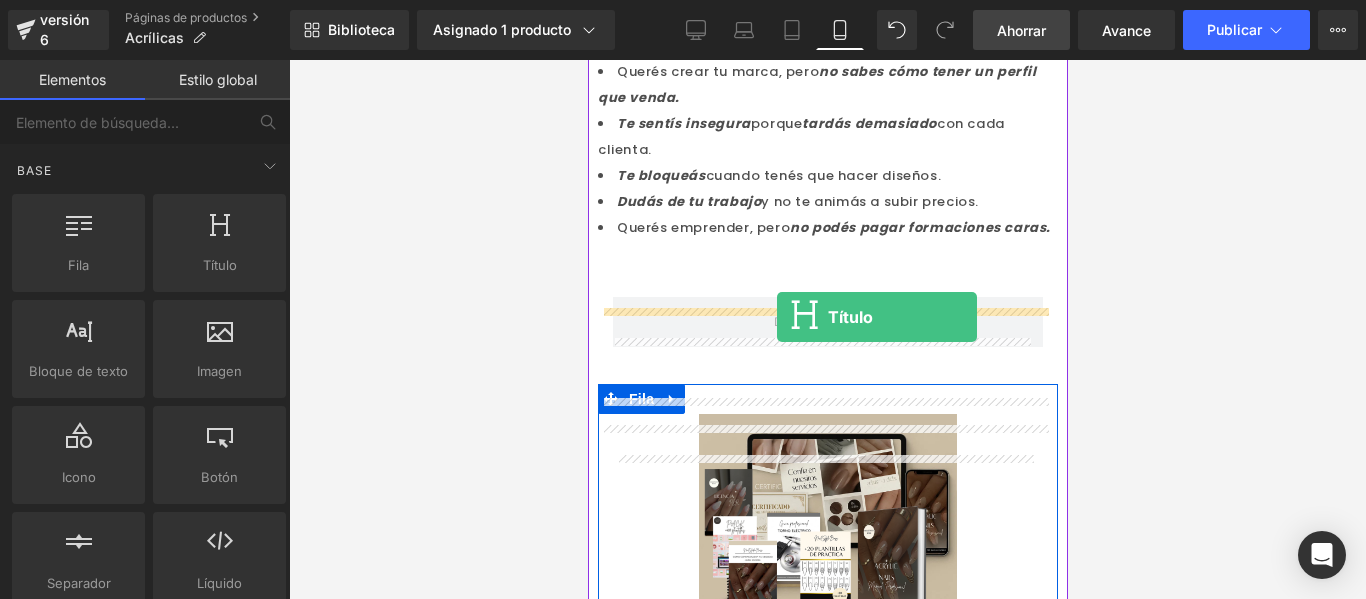 drag, startPoint x: 793, startPoint y: 323, endPoint x: 775, endPoint y: 316, distance: 19.313208 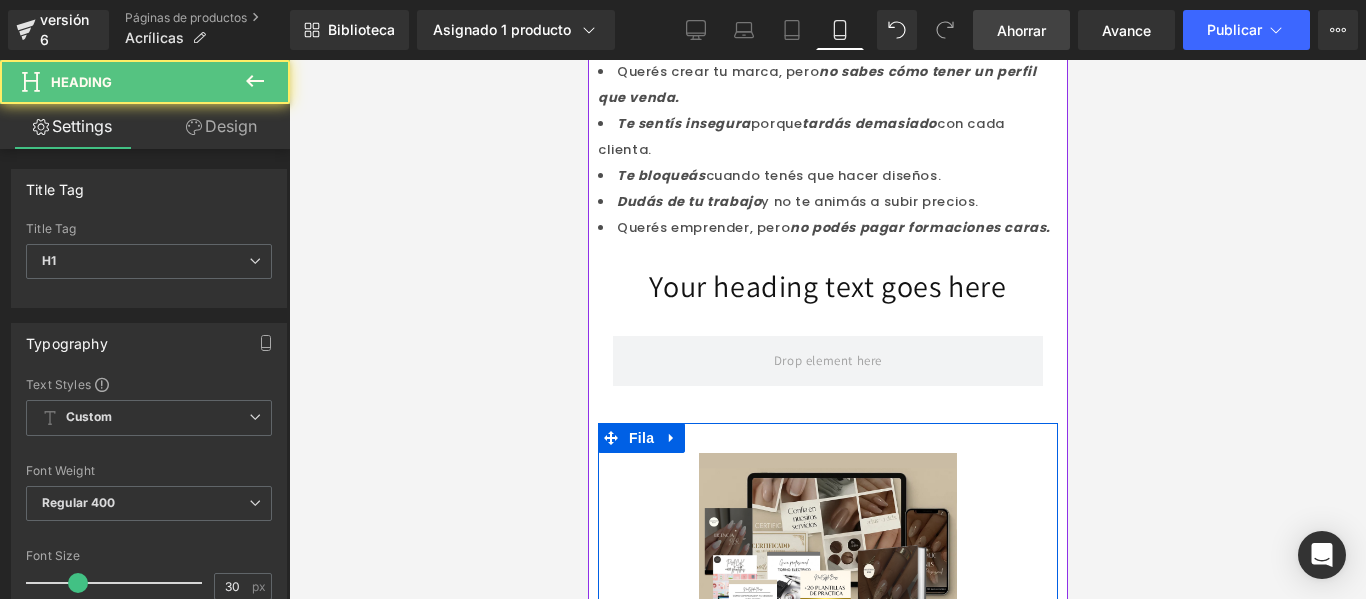 click on "Your heading text goes here
Heading" at bounding box center (827, 286) 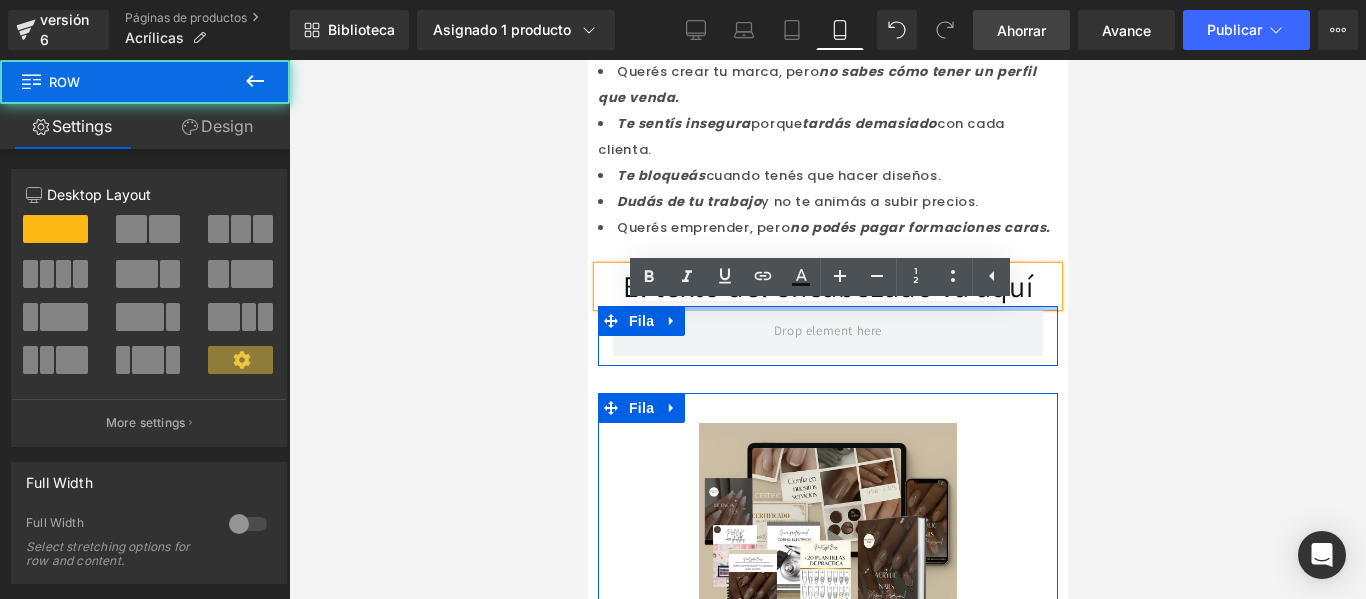 drag, startPoint x: 889, startPoint y: 386, endPoint x: 715, endPoint y: 348, distance: 178.10109 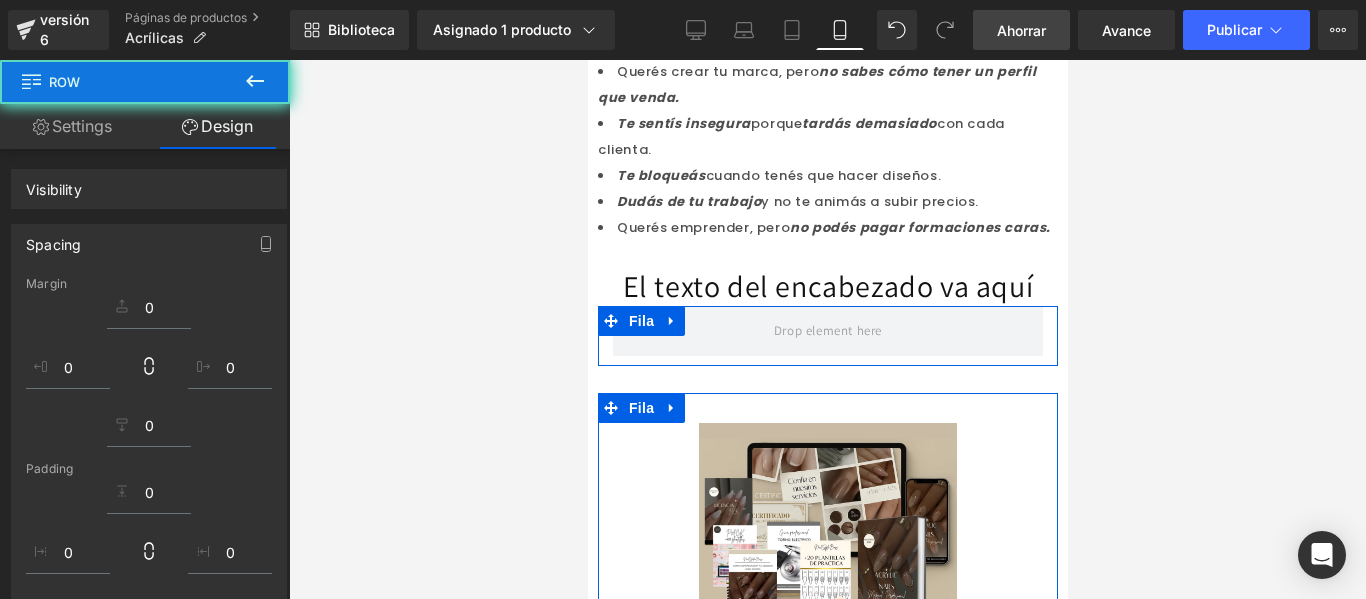 click on "El texto del encabezado va aquí" at bounding box center [827, 286] 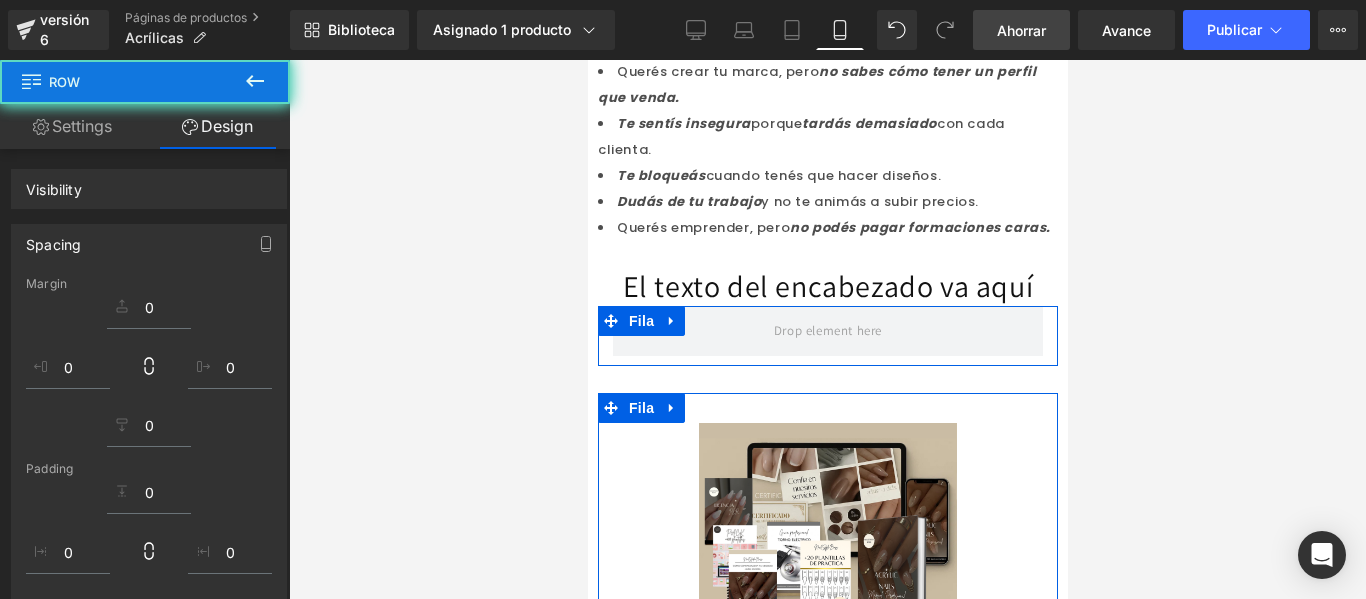 click on "El texto del encabezado va aquí" at bounding box center [827, 286] 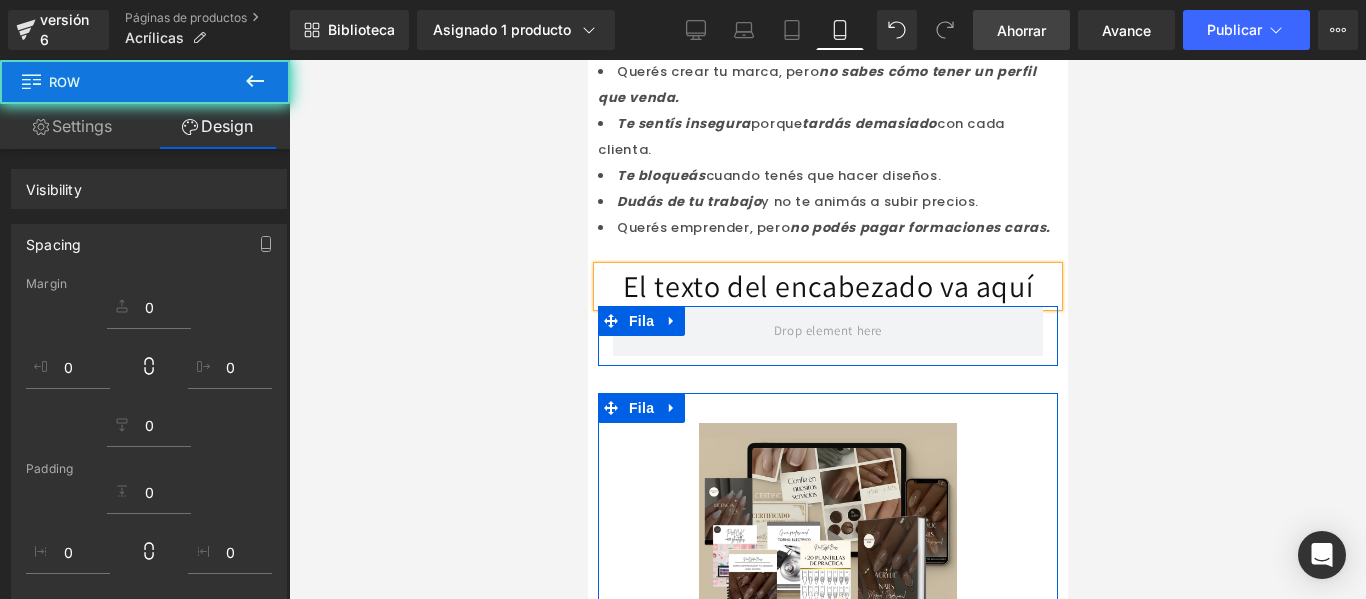 click on "El texto del encabezado va aquí" at bounding box center (827, 286) 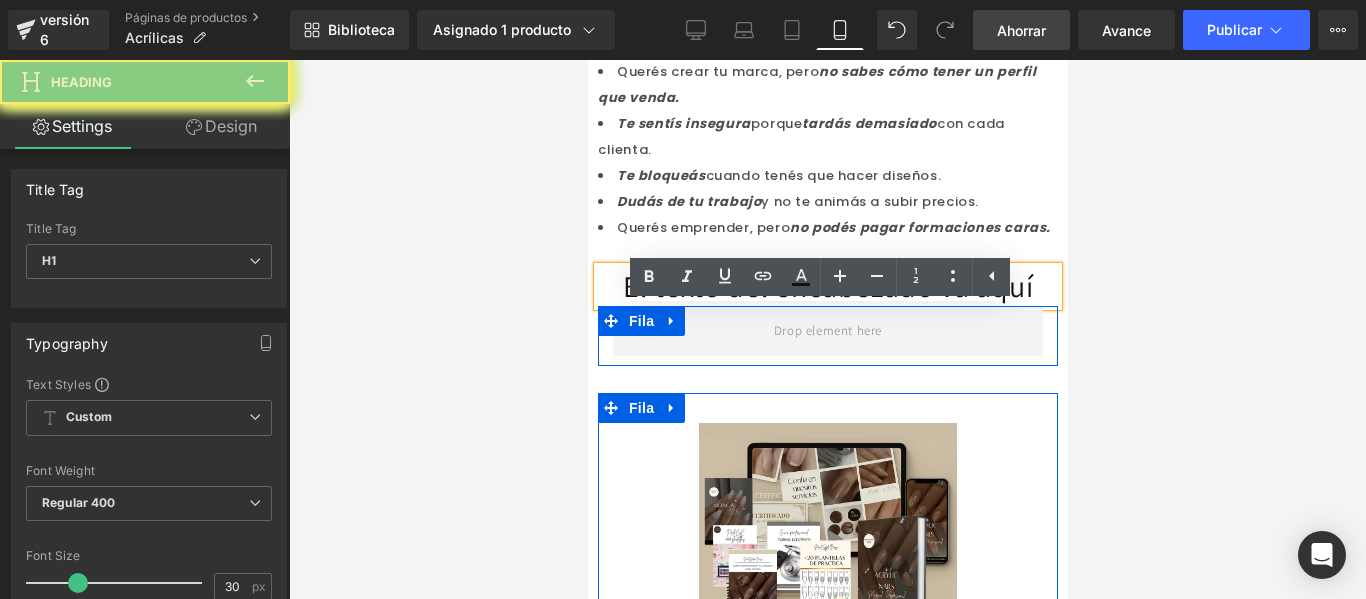 click on "El texto del encabezado va aquí" at bounding box center [827, 286] 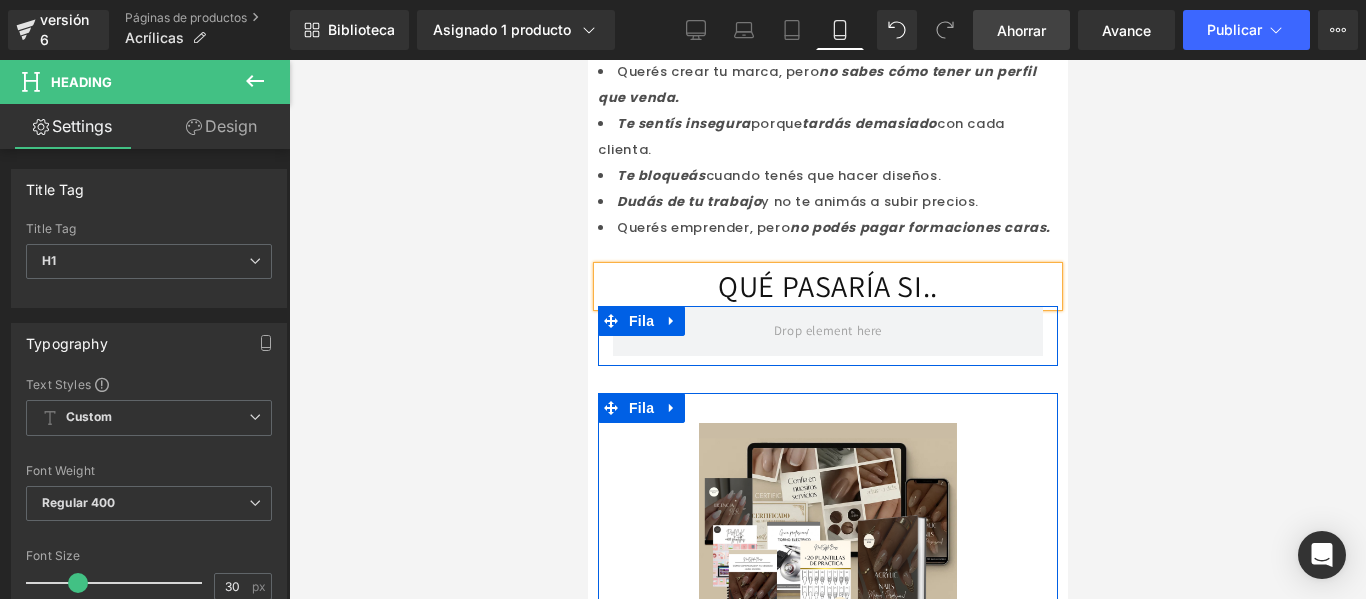 type 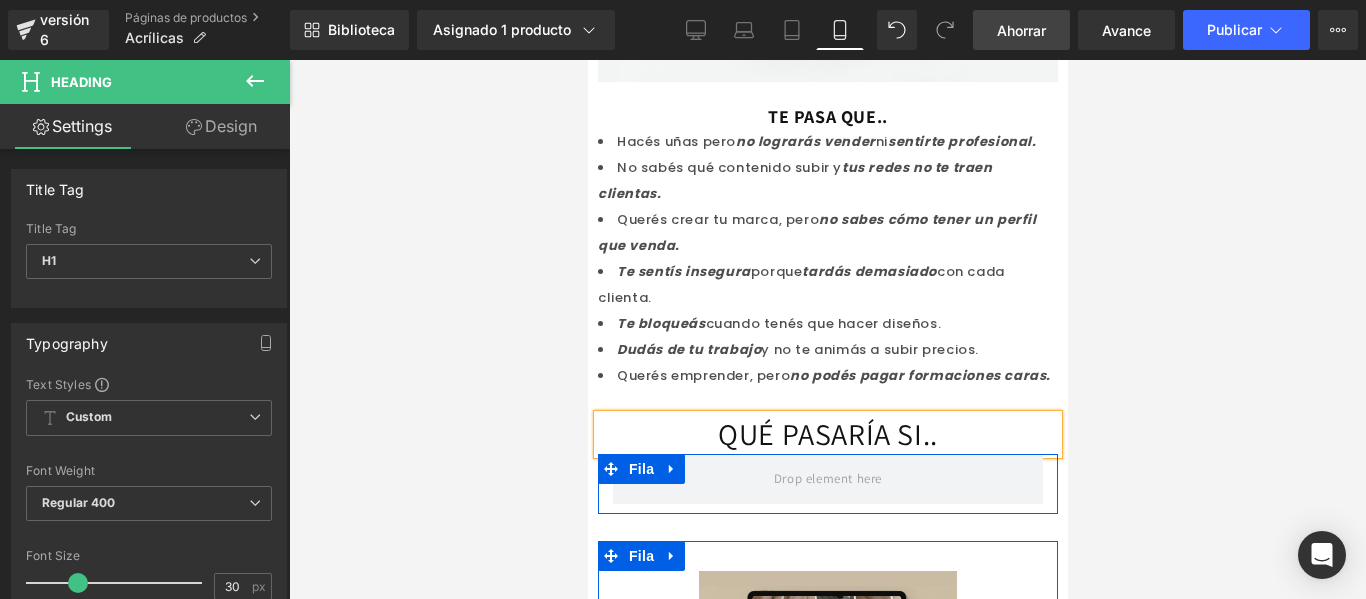 click on "TE PASA QUE..
Título" at bounding box center [827, 105] 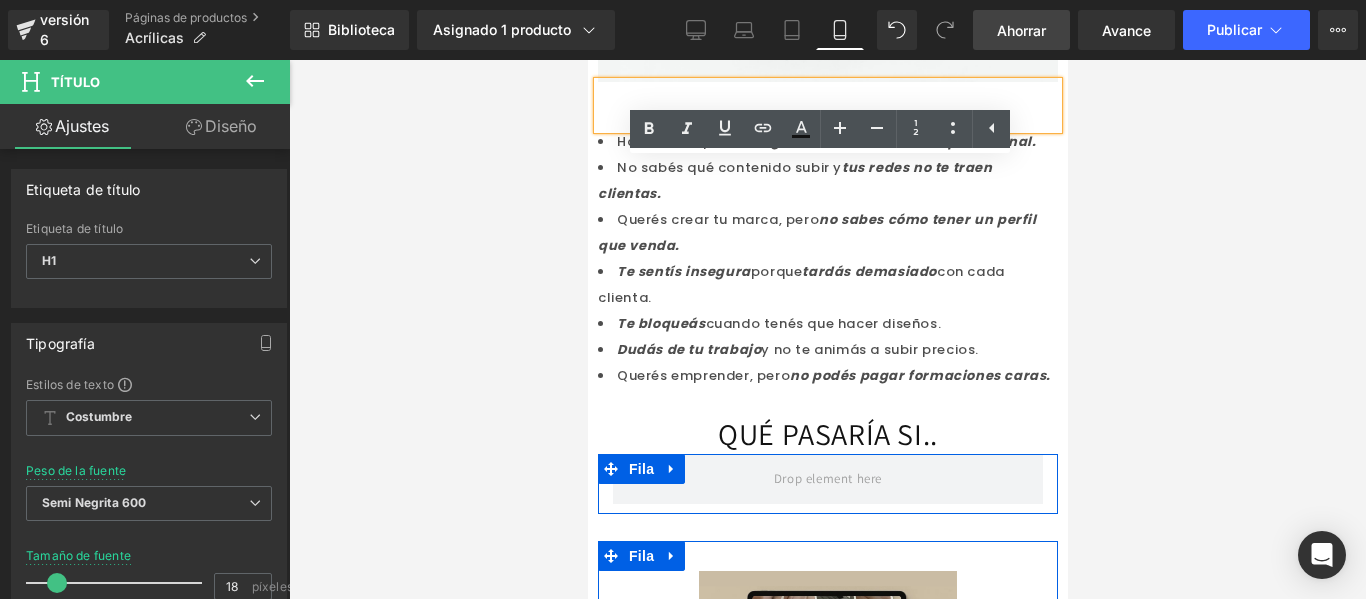 click on "TE PASA QUE.." at bounding box center [827, 105] 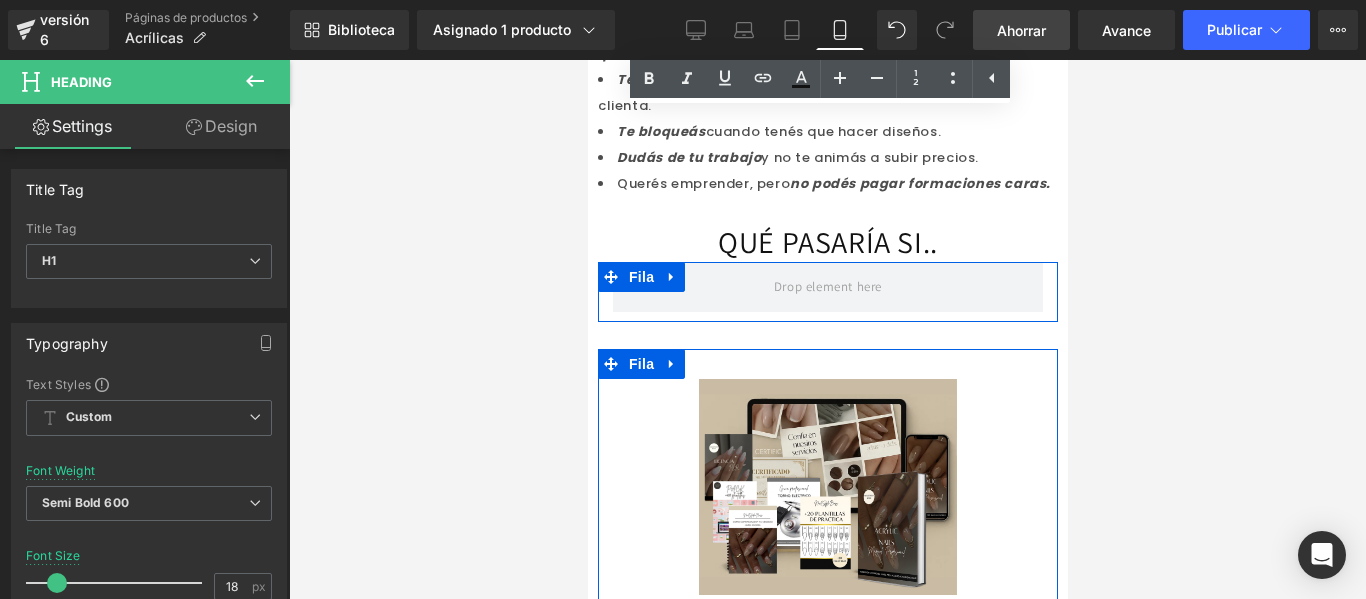 scroll, scrollTop: 798, scrollLeft: 0, axis: vertical 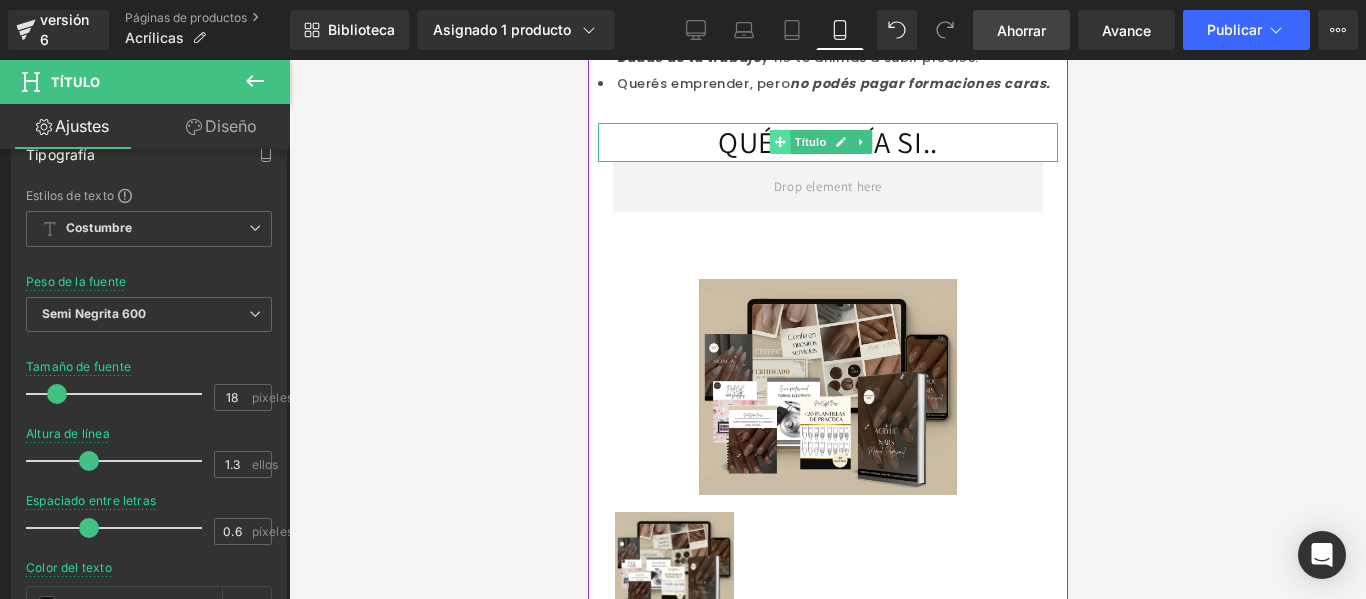 click at bounding box center (778, 142) 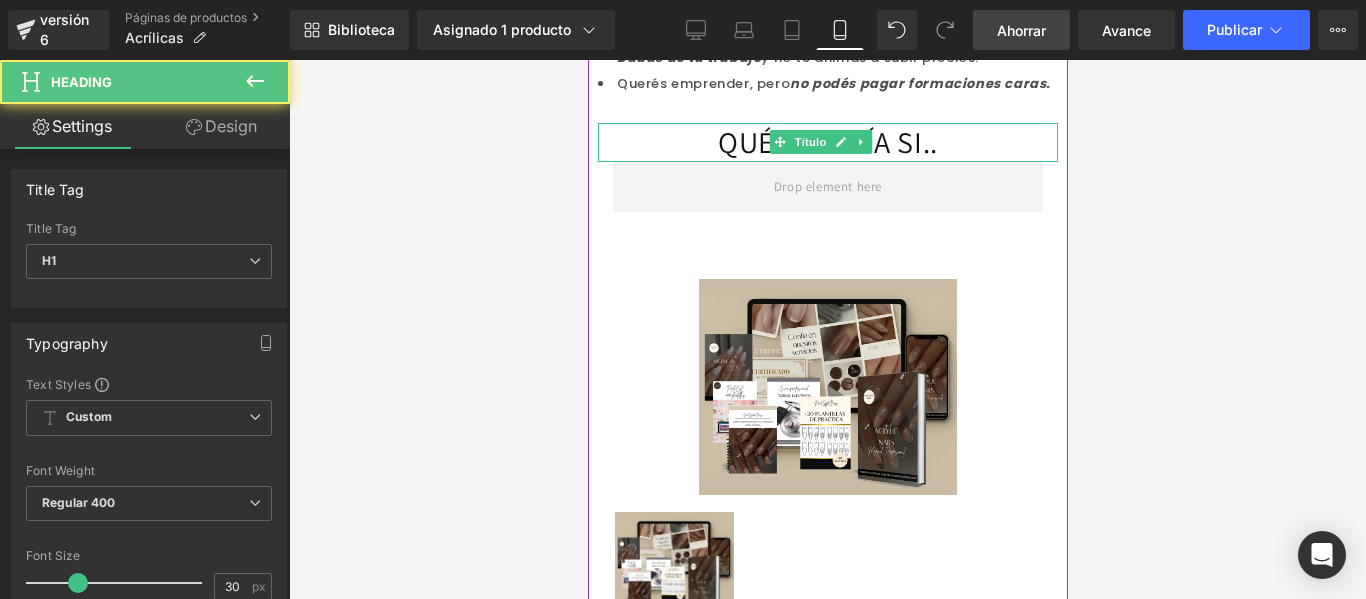 click on "QUÉ PASARÍA SI.." at bounding box center (827, 142) 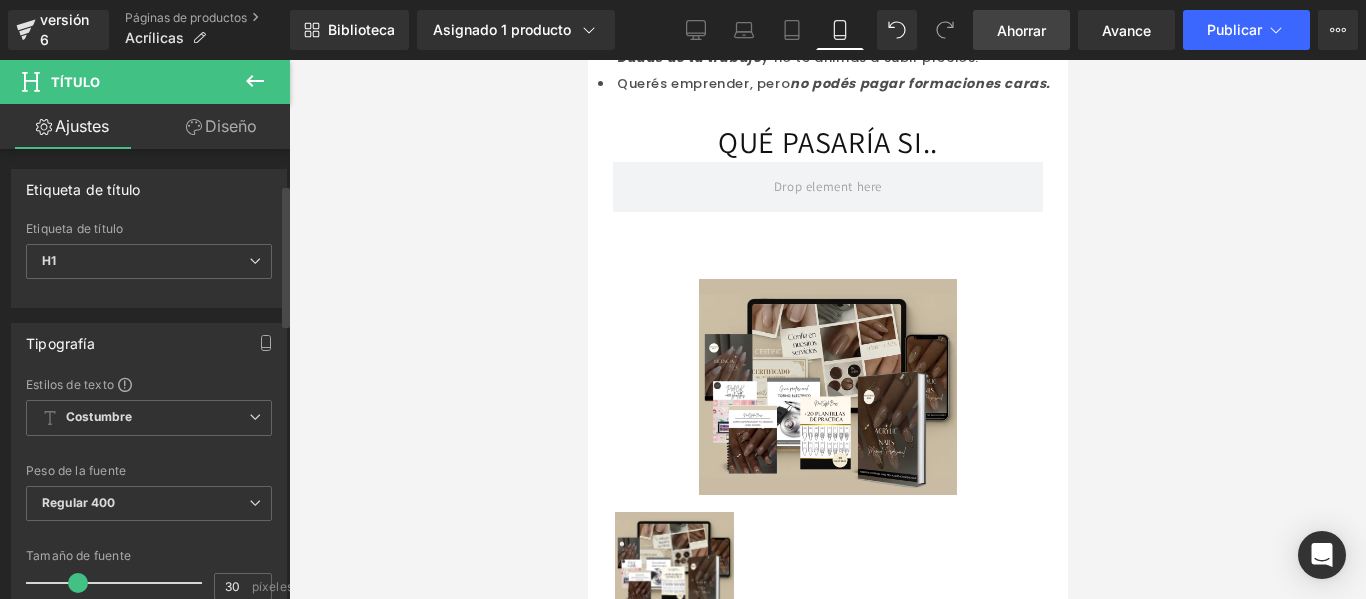 scroll, scrollTop: 183, scrollLeft: 0, axis: vertical 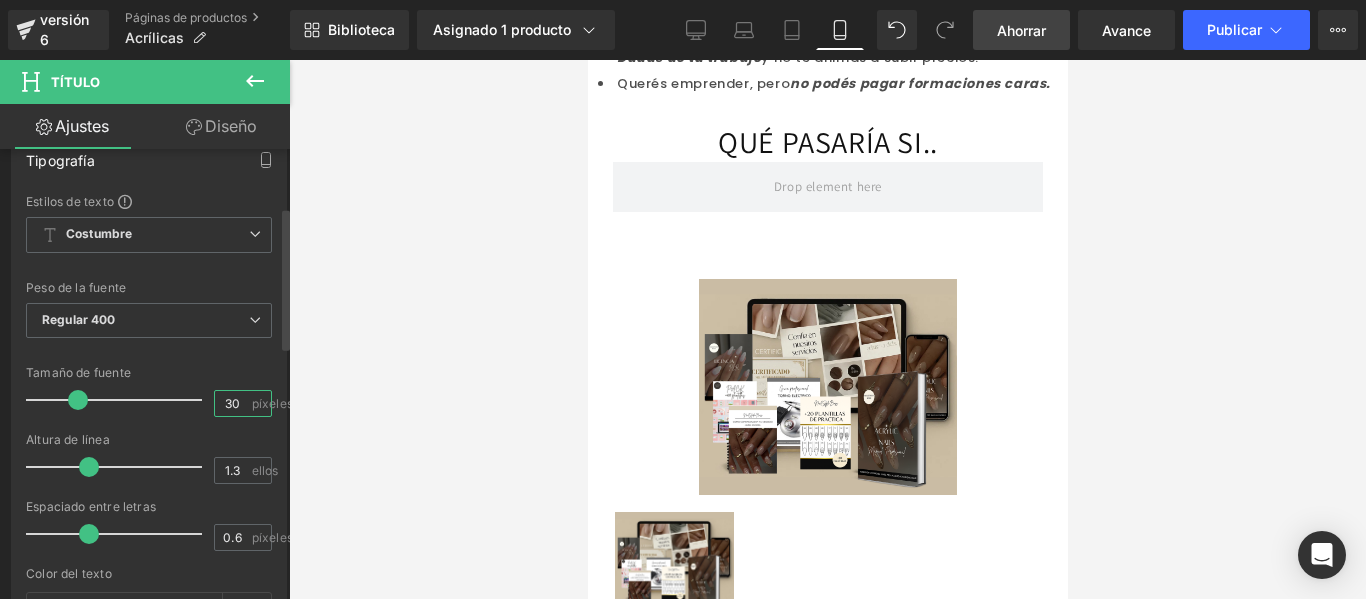 click on "30" at bounding box center (232, 403) 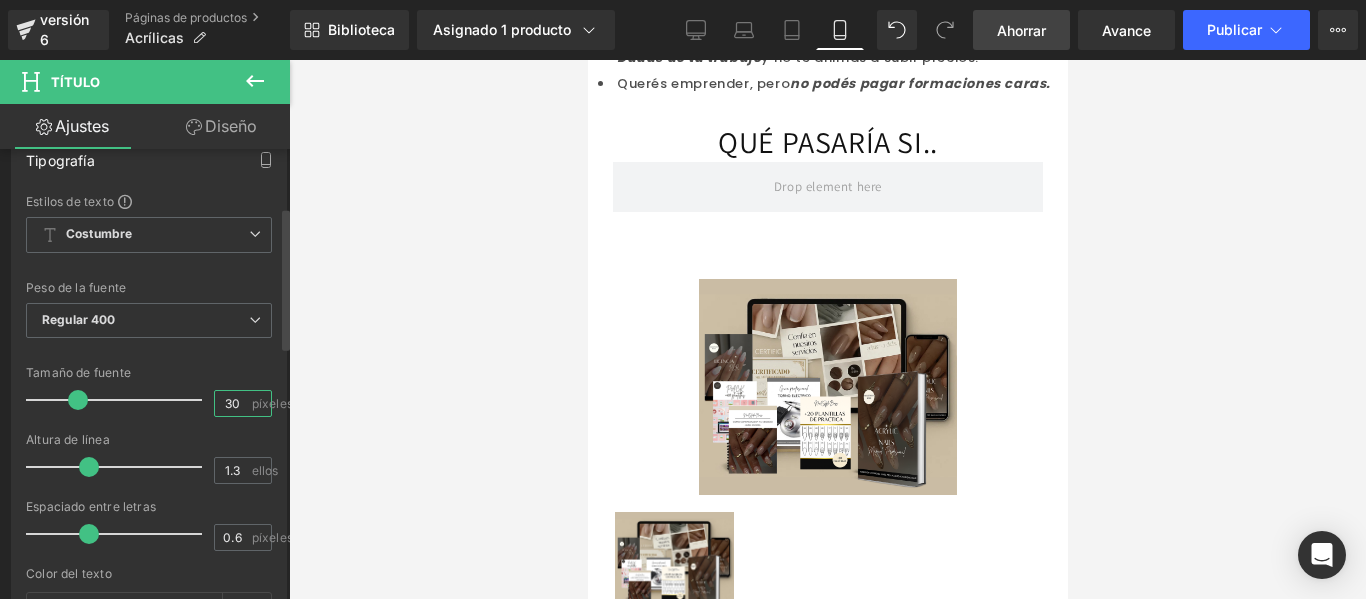 click on "30" at bounding box center [232, 403] 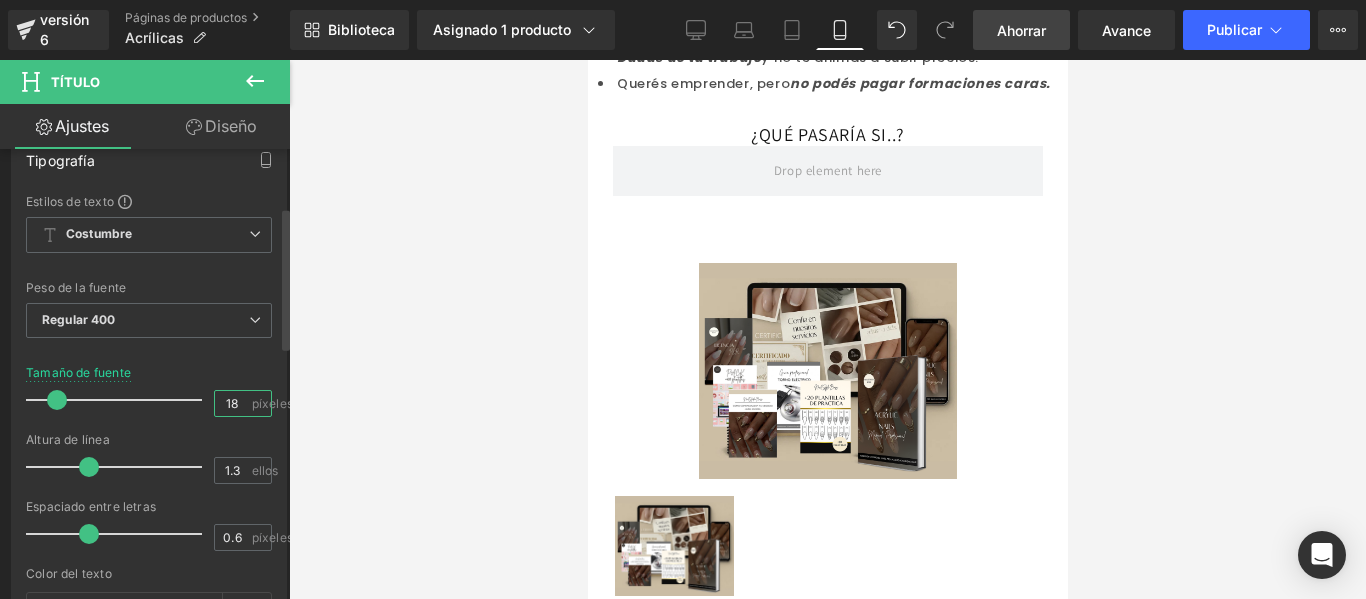 type on "18" 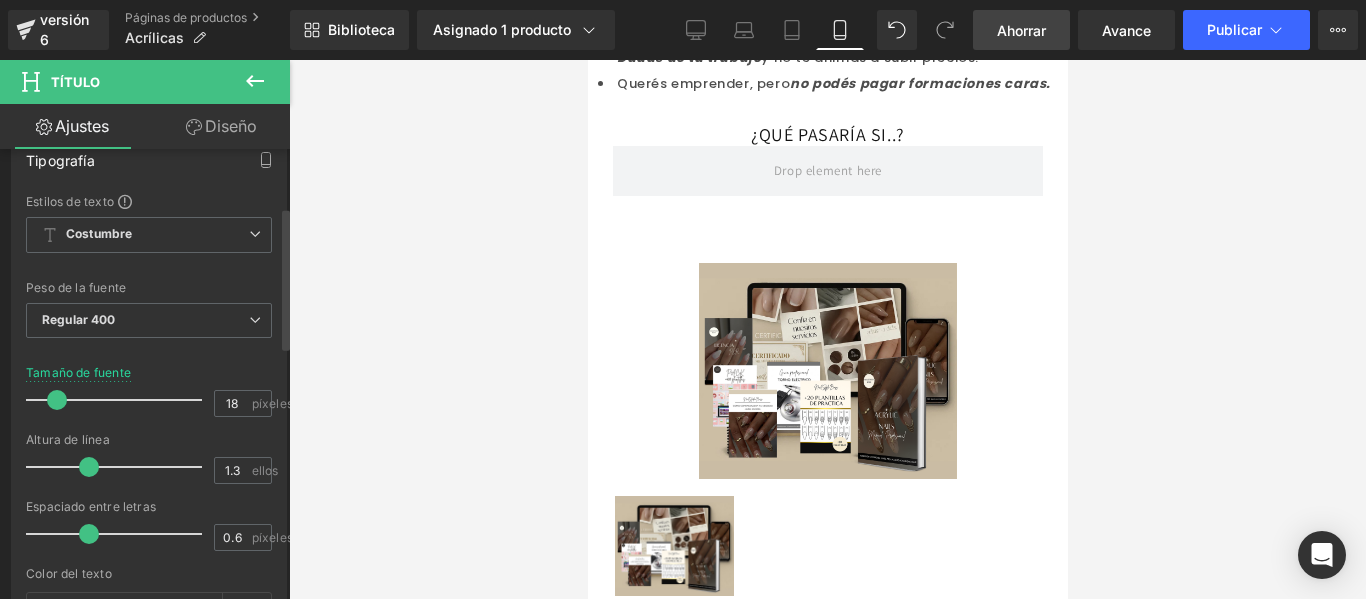 click on "Fuente
Por defecto
Alex Brush
Poppins
Open Sans
Por defecto
Por defecto
Alex Brush
Poppins
Open Sans
Abrir el Administrador de fuentes" at bounding box center (149, 434) 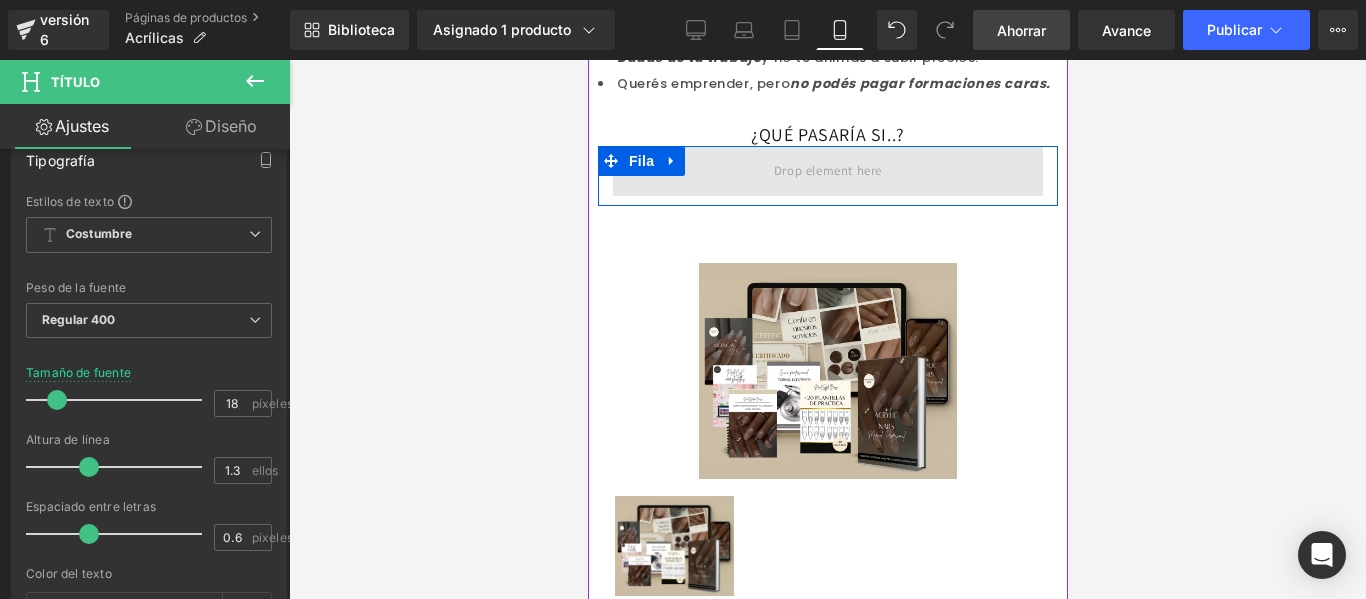 click at bounding box center (827, 170) 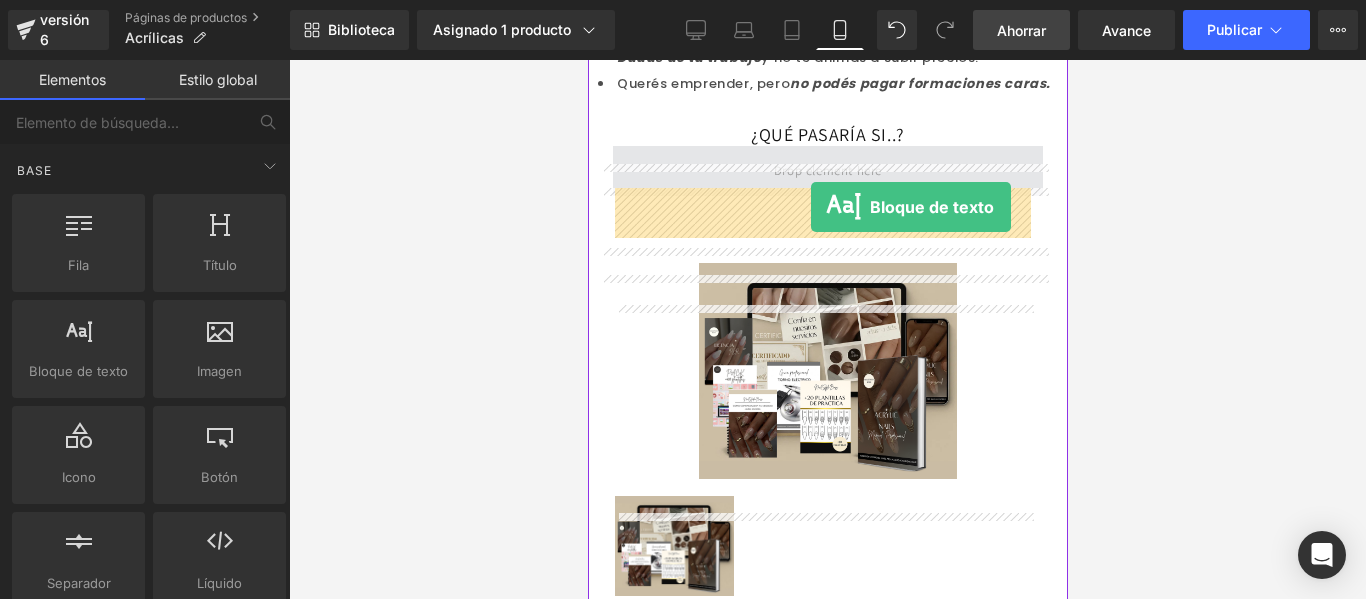 drag, startPoint x: 673, startPoint y: 437, endPoint x: 803, endPoint y: 208, distance: 263.32678 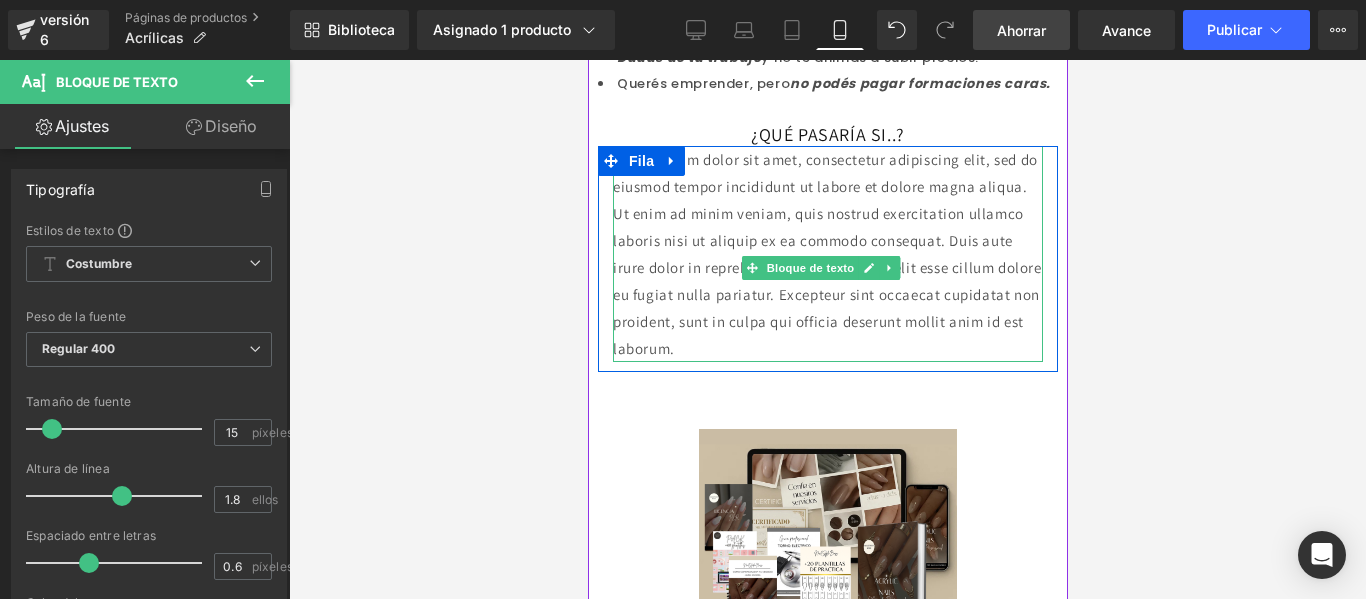 click on "Lorem ipsum dolor sit amet, consectetur adipiscing elit, sed do eiusmod tempor incididunt ut labore et dolore magna aliqua. Ut enim ad minim veniam, quis nostrud exercitation ullamco laboris nisi ut aliquip ex ea commodo consequat. Duis aute irure dolor in reprehenderit in voluptate velit esse cillum dolore eu fugiat nulla pariatur. Excepteur sint occaecat cupidatat non proident, sunt in culpa qui officia deserunt mollit anim id est laborum." at bounding box center [826, 254] 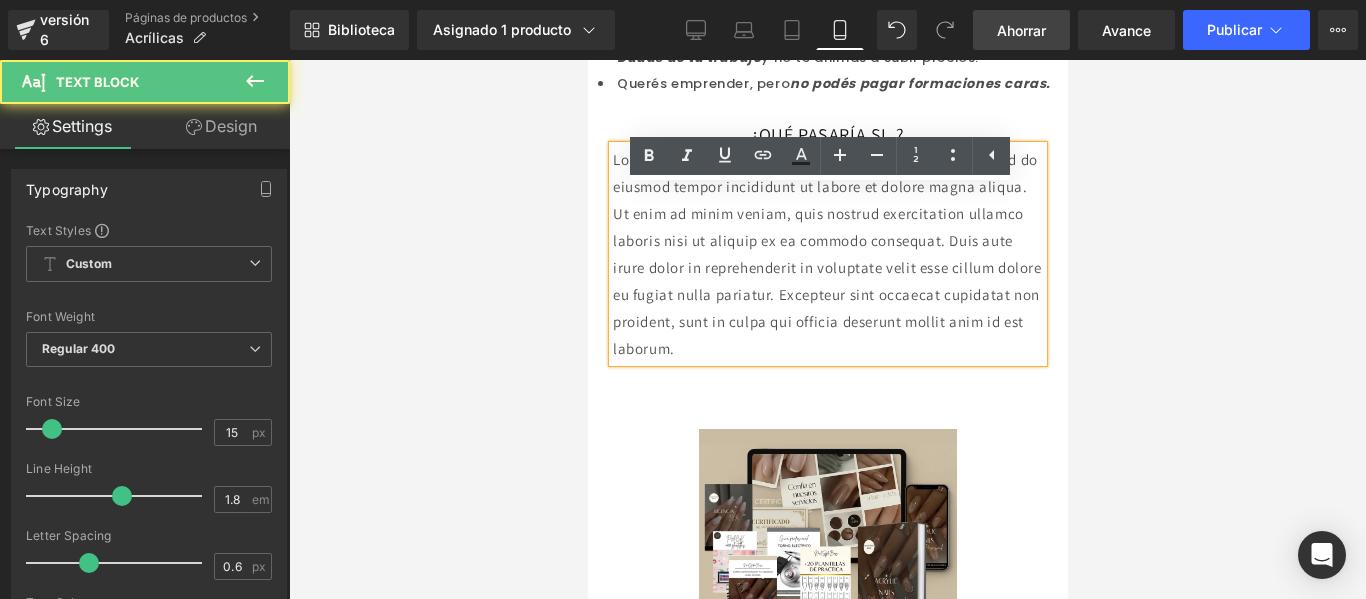 click on "Lorem ipsum dolor sit amet, consectetur adipiscing elit, sed do eiusmod tempor incididunt ut labore et dolore magna aliqua. Ut enim ad minim veniam, quis nostrud exercitation ullamco laboris nisi ut aliquip ex ea commodo consequat. Duis aute irure dolor in reprehenderit in voluptate velit esse cillum dolore eu fugiat nulla pariatur. Excepteur sint occaecat cupidatat non proident, sunt in culpa qui officia deserunt mollit anim id est laborum." at bounding box center [826, 254] 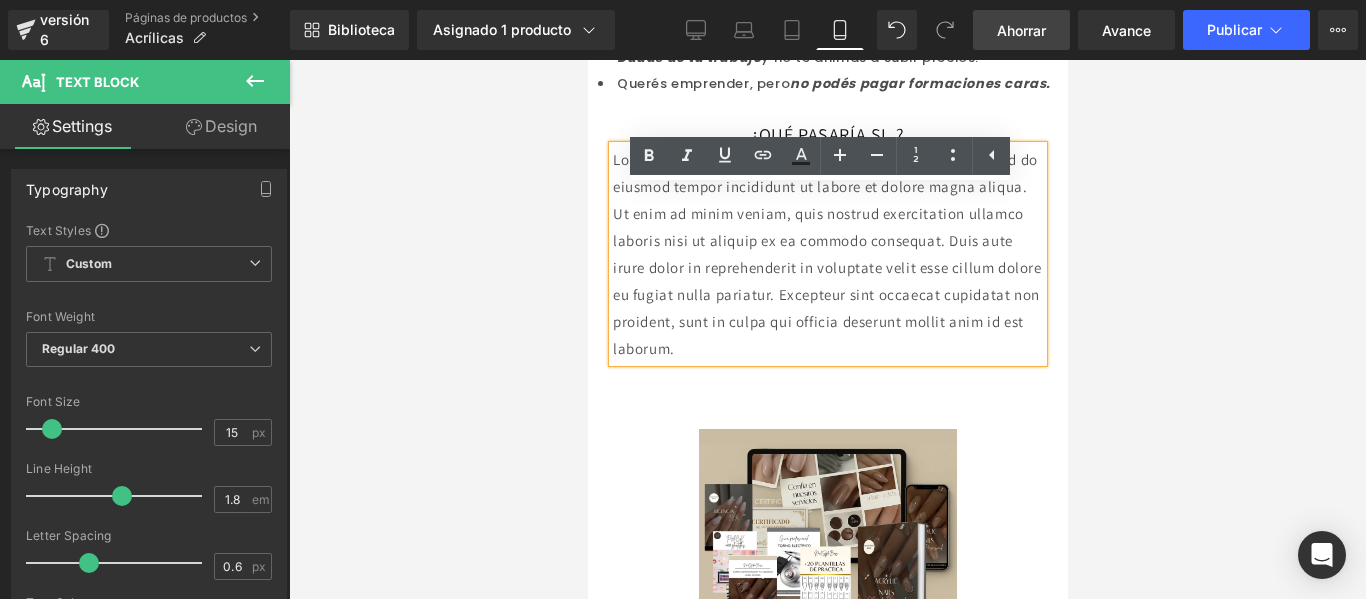 click on "Lorem ipsum dolor sit amet, consectetur adipiscing elit, sed do eiusmod tempor incididunt ut labore et dolore magna aliqua. Ut enim ad minim veniam, quis nostrud exercitation ullamco laboris nisi ut aliquip ex ea commodo consequat. Duis aute irure dolor in reprehenderit in voluptate velit esse cillum dolore eu fugiat nulla pariatur. Excepteur sint occaecat cupidatat non proident, sunt in culpa qui officia deserunt mollit anim id est laborum." at bounding box center (826, 254) 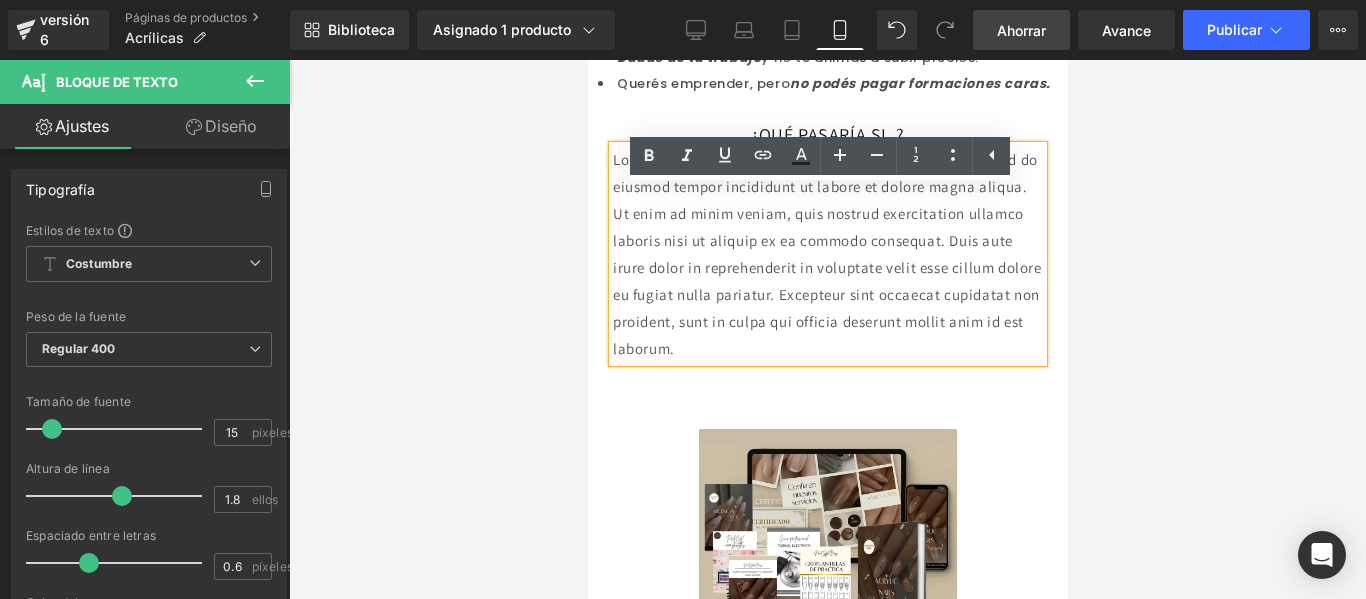 click on "Lorem ipsum dolor sit amet, consectetur adipiscing elit, sed do eiusmod tempor incididunt ut labore et dolore magna aliqua. Ut enim ad minim veniam, quis nostrud exercitation ullamco laboris nisi ut aliquip ex ea commodo consequat. Duis aute irure dolor in reprehenderit in voluptate velit esse cillum dolore eu fugiat nulla pariatur. Excepteur sint occaecat cupidatat non proident, sunt in culpa qui officia deserunt mollit anim id est laborum." at bounding box center (826, 254) 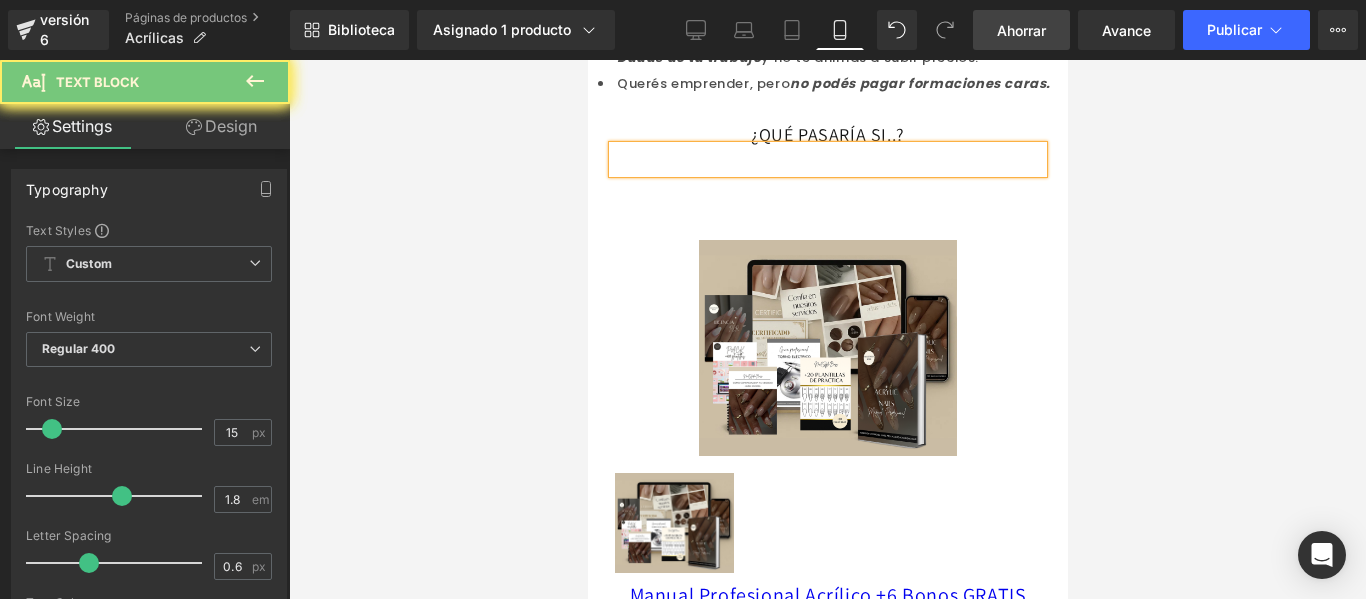 type 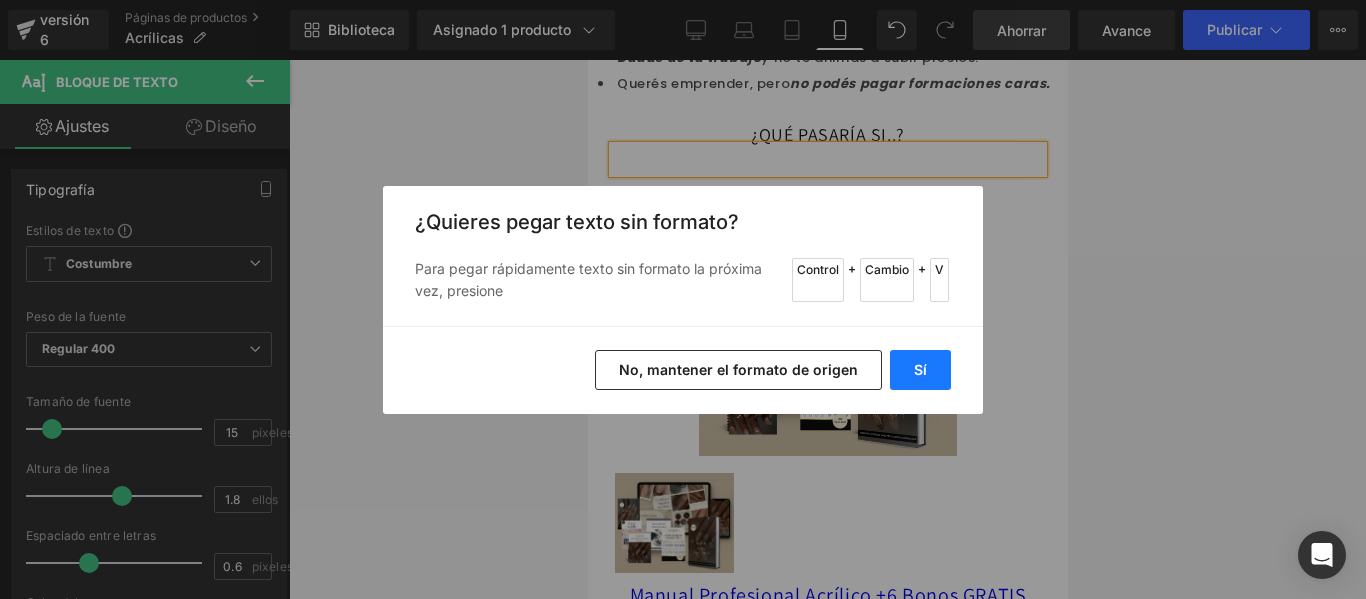 click on "Sí" at bounding box center (920, 369) 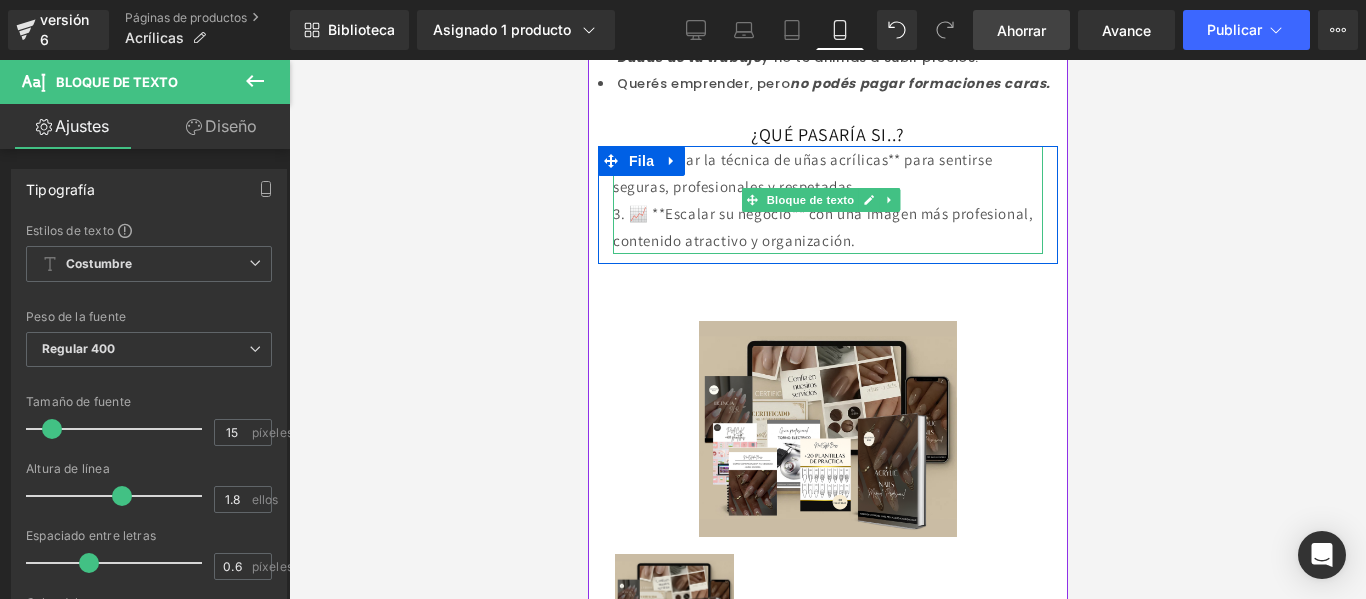 click on "3. 📈 **Escalar su negocio** con una imagen más profesional, contenido atractivo y organización." at bounding box center [822, 227] 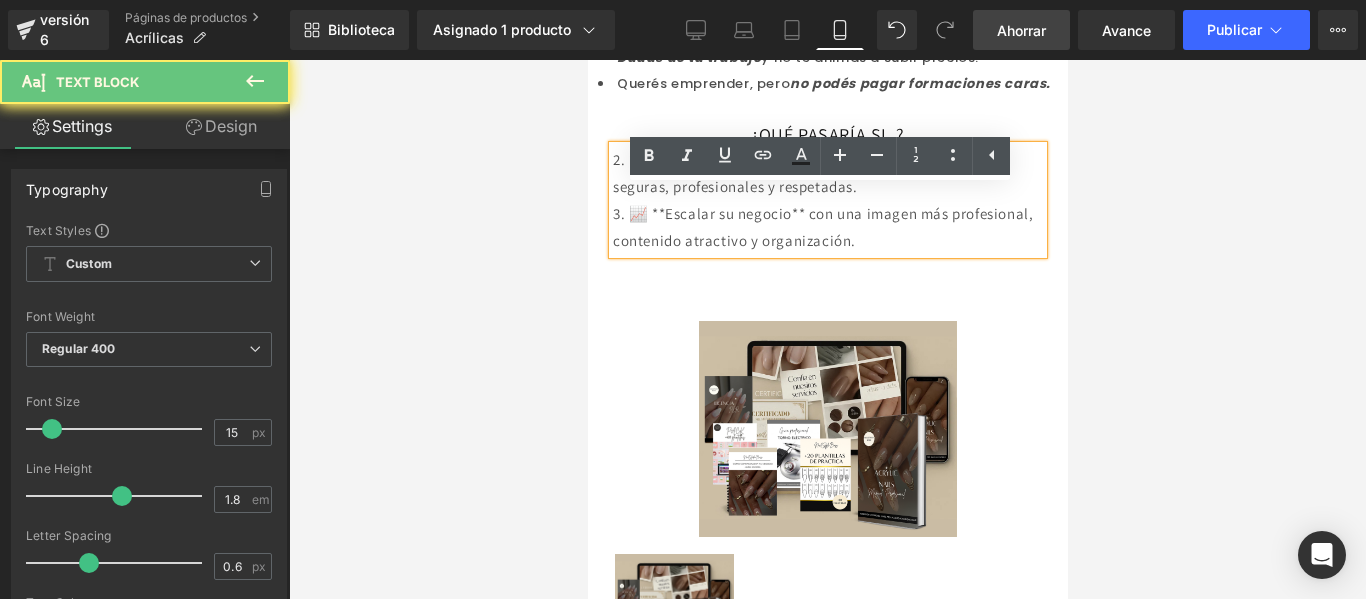 drag, startPoint x: 644, startPoint y: 250, endPoint x: 633, endPoint y: 250, distance: 11 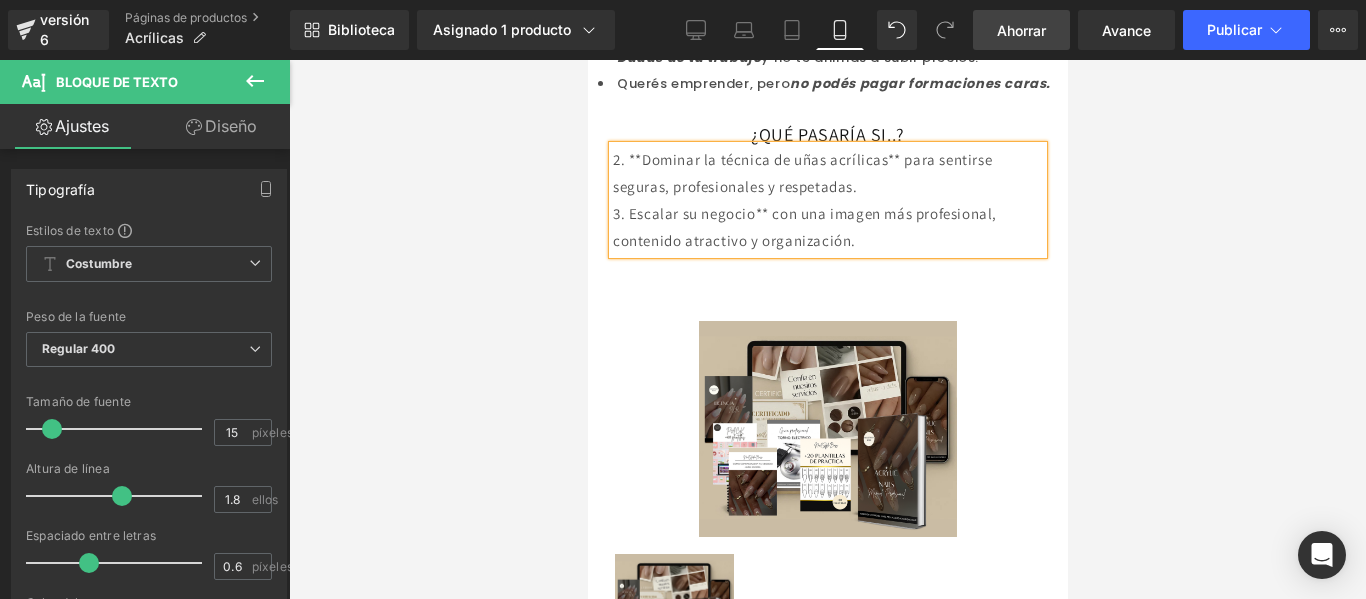click on "2. **Dominar la técnica de uñas acrílicas** para sentirse seguras, profesionales y respetadas." at bounding box center [801, 173] 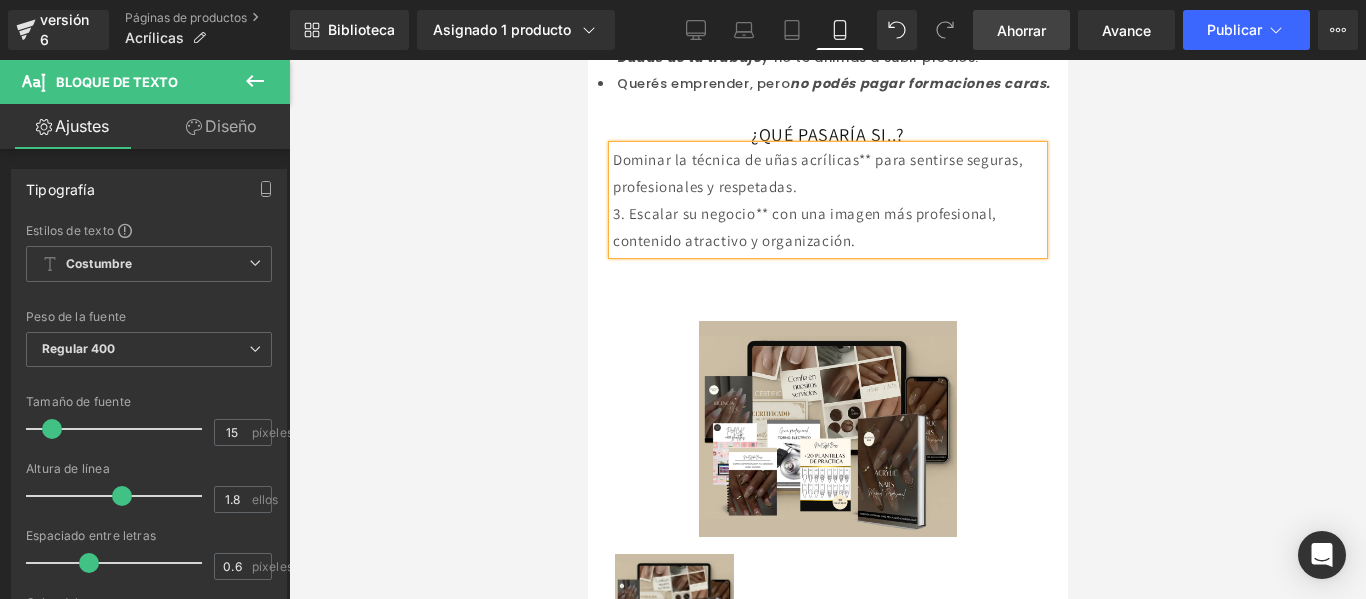 click on "3. Escalar su negocio** con una imagen más profesional, contenido atractivo y organización." at bounding box center (804, 227) 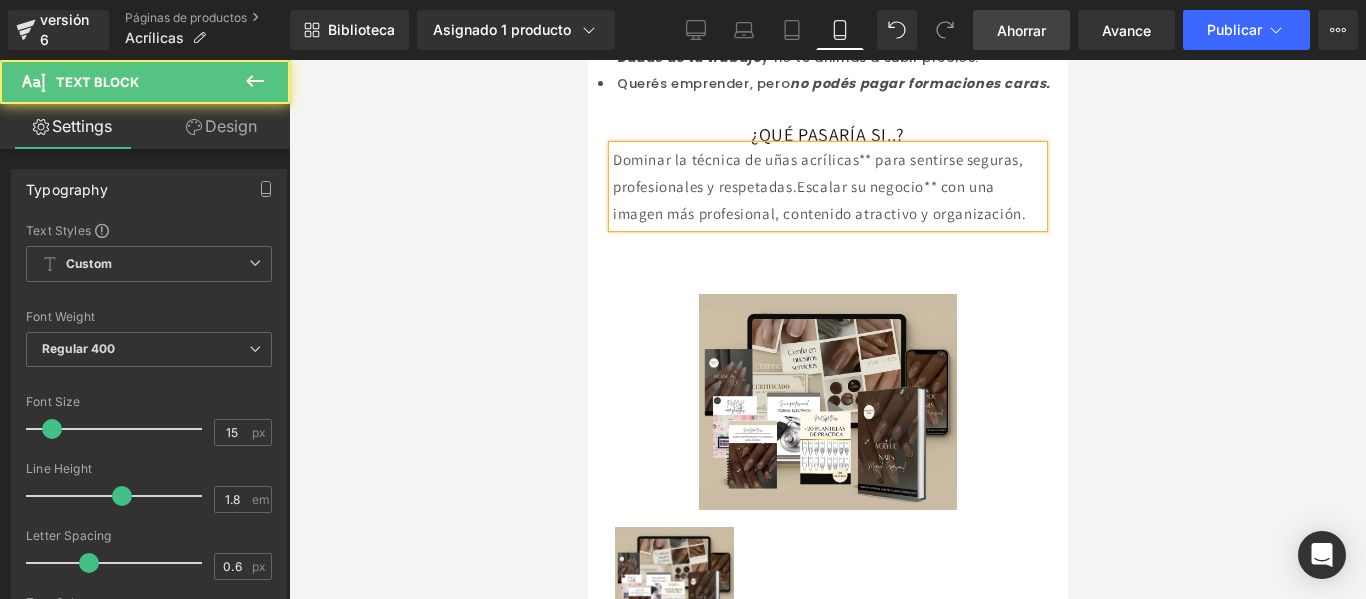 drag, startPoint x: 799, startPoint y: 285, endPoint x: 607, endPoint y: 188, distance: 215.1116 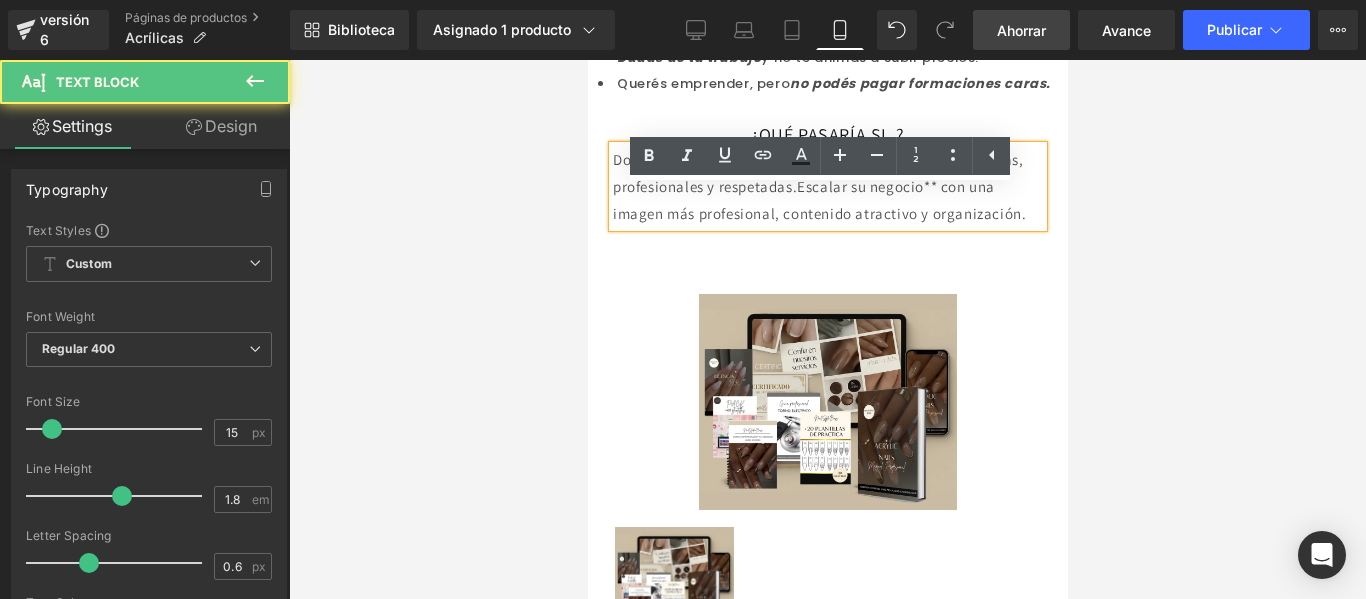 drag, startPoint x: 794, startPoint y: 281, endPoint x: 611, endPoint y: 195, distance: 202.2004 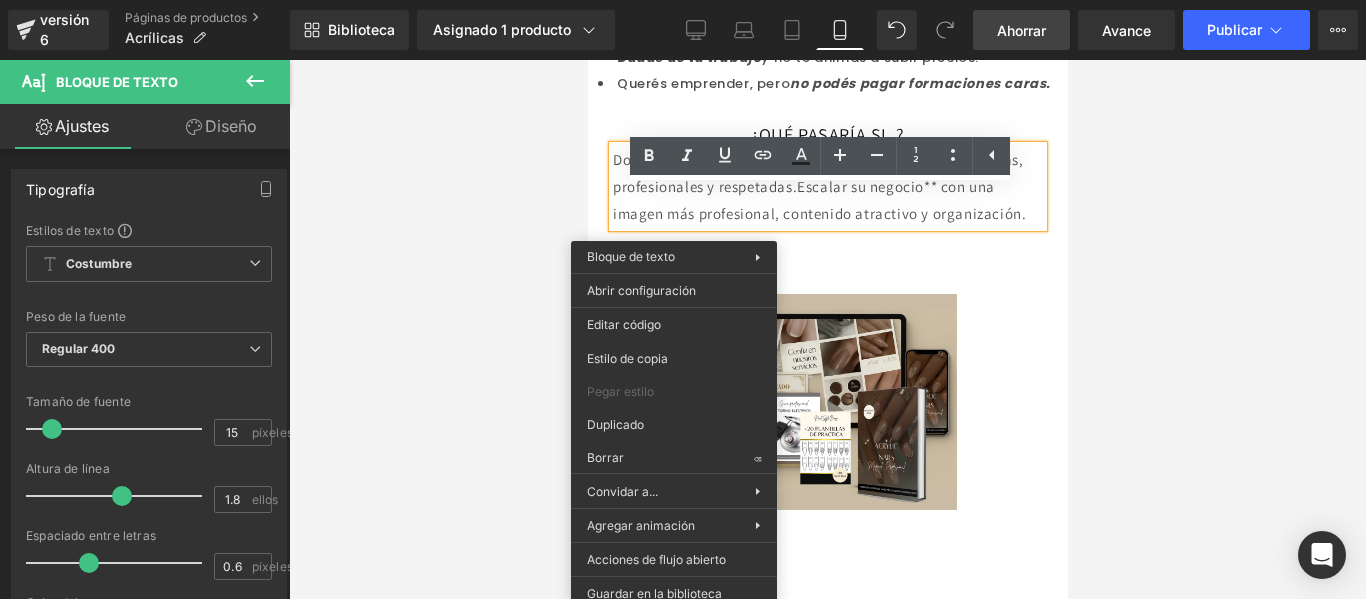 copy on "Dominar la técnica de uñas acrílicas** para sentirse seguras, profesionales y respetadas.  Escalar su negocio** con una imagen más profesional, contenido atractivo y organización." 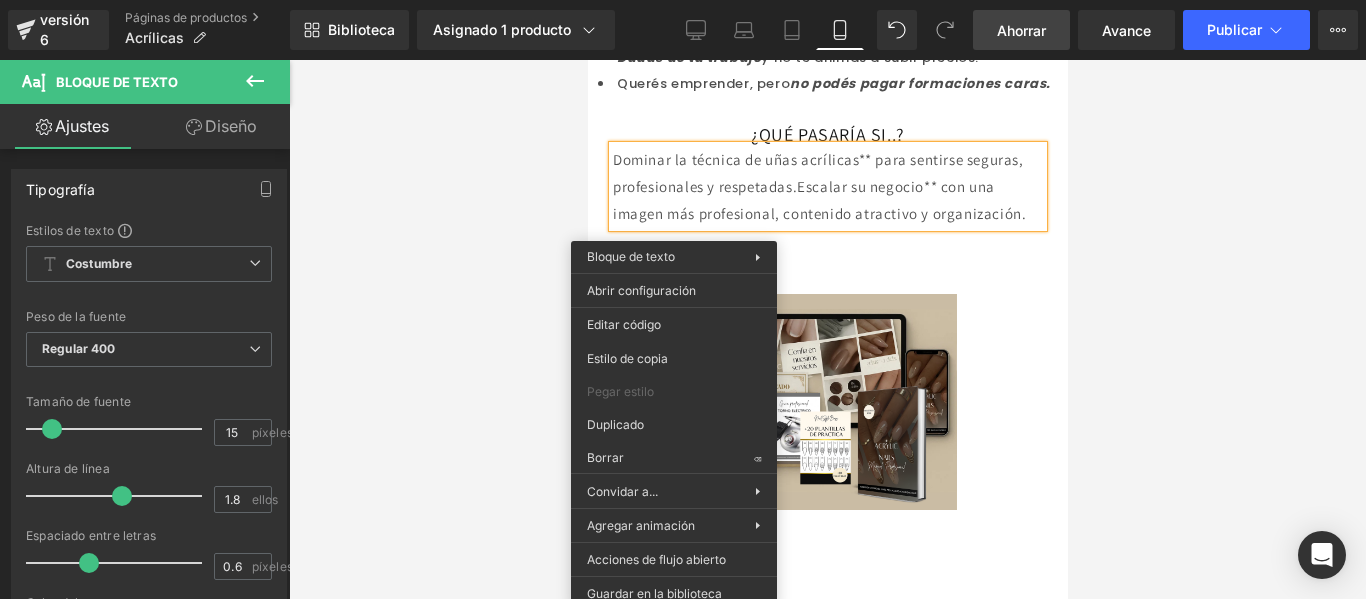 click on "Escalar su negocio** con una imagen más profesional, contenido atractivo y organización." at bounding box center [818, 200] 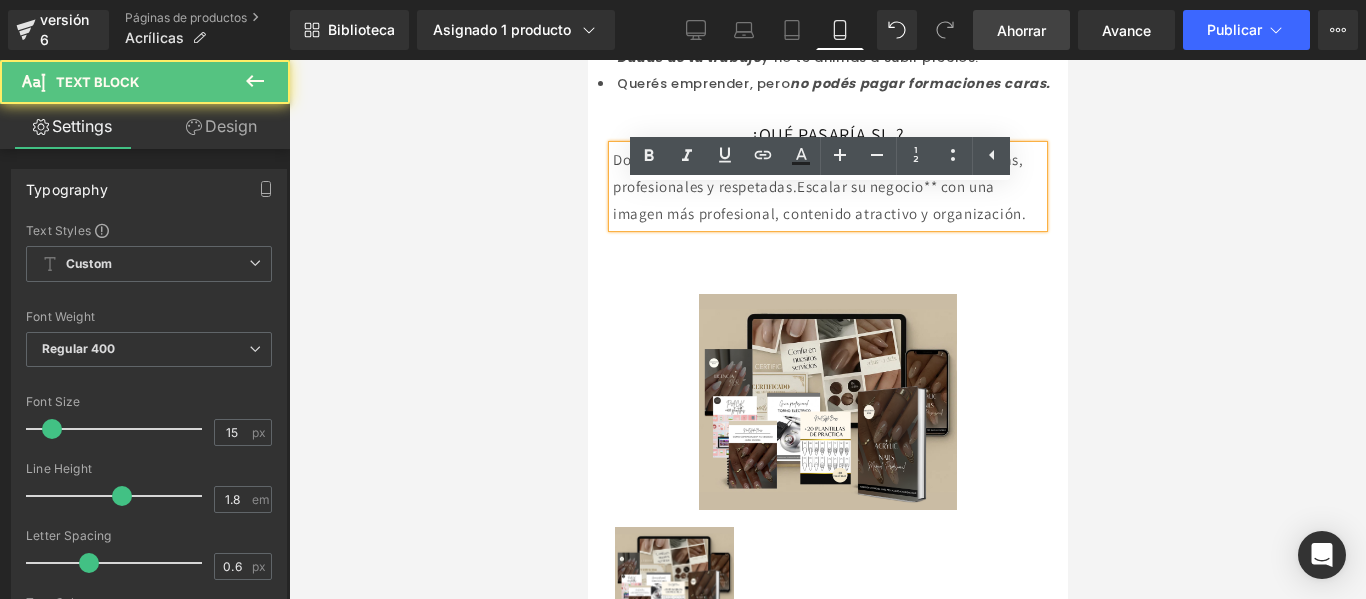 click on "Escalar su negocio** con una imagen más profesional, contenido atractivo y organización." at bounding box center (818, 200) 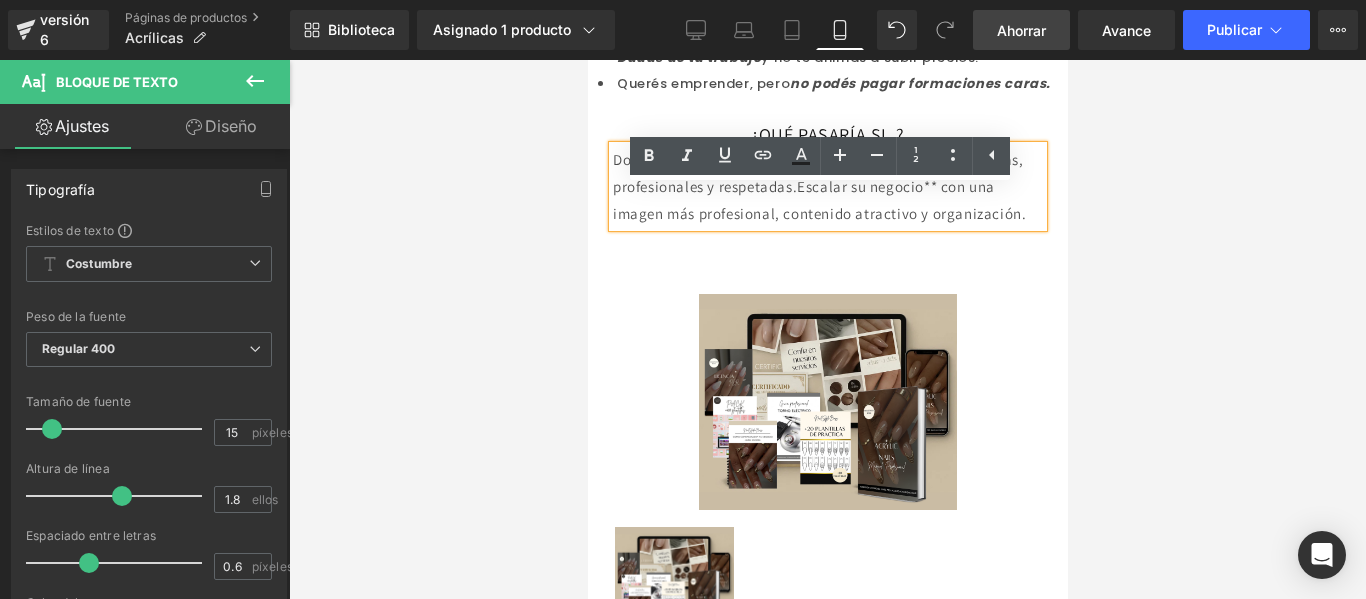 click on "Escalar su negocio** con una imagen más profesional, contenido atractivo y organización." at bounding box center [818, 200] 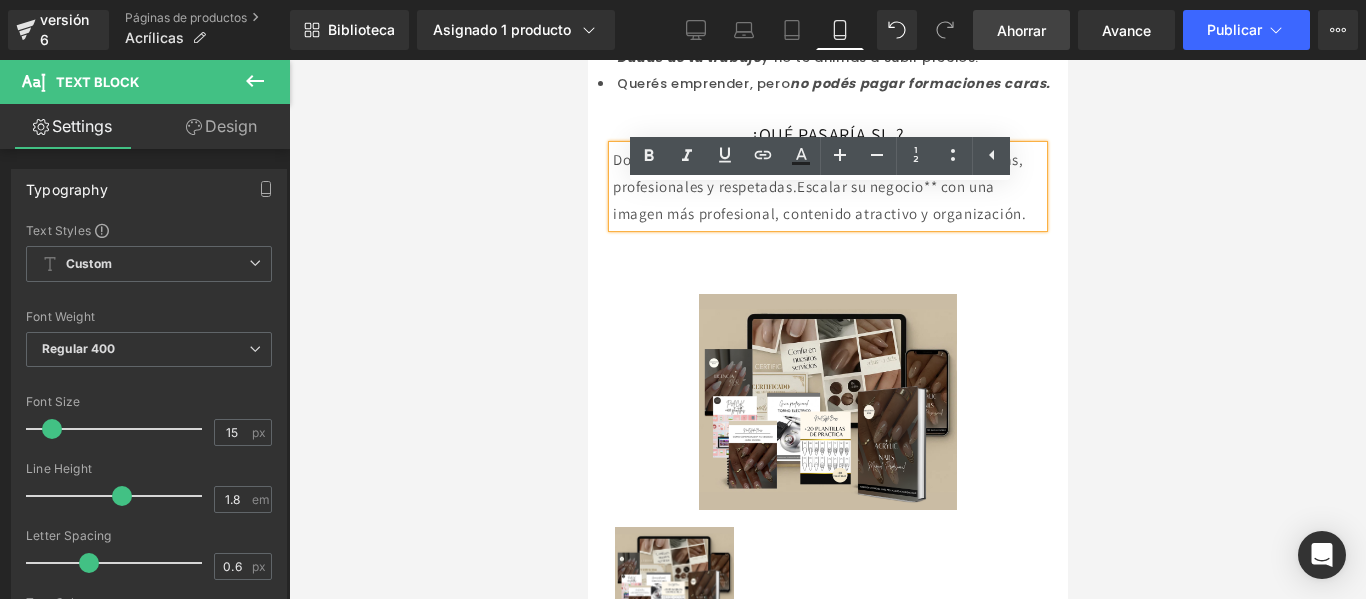 drag, startPoint x: 880, startPoint y: 229, endPoint x: 611, endPoint y: 202, distance: 270.35162 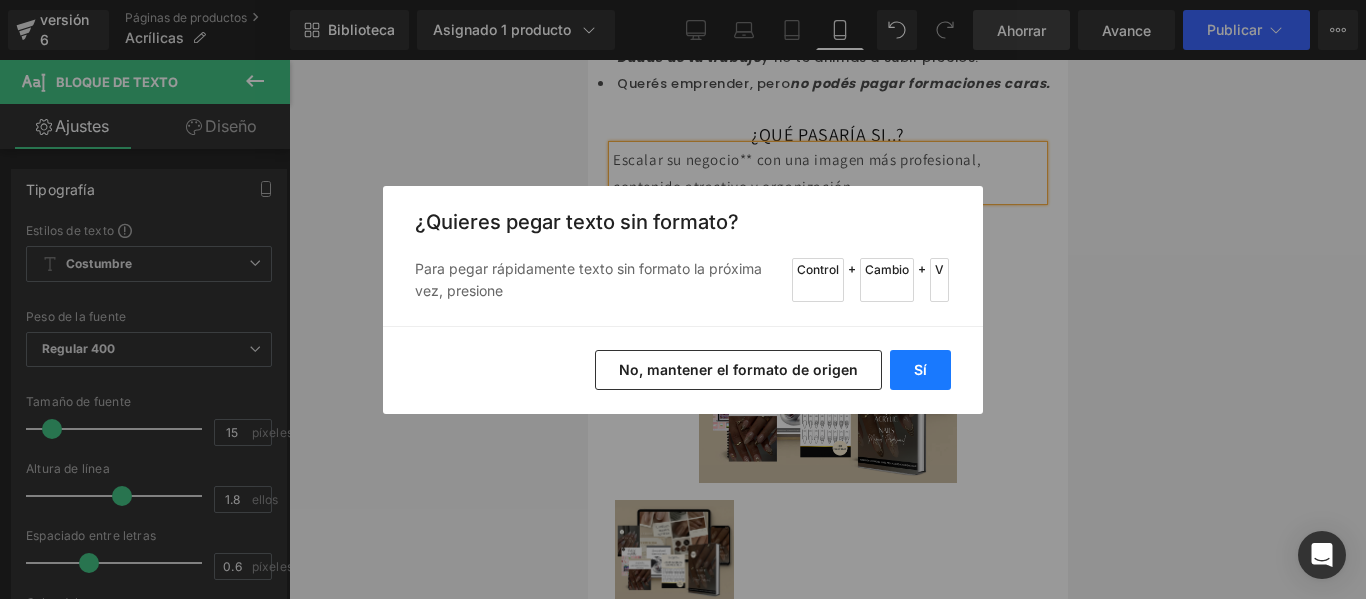 click on "Sí" at bounding box center (920, 370) 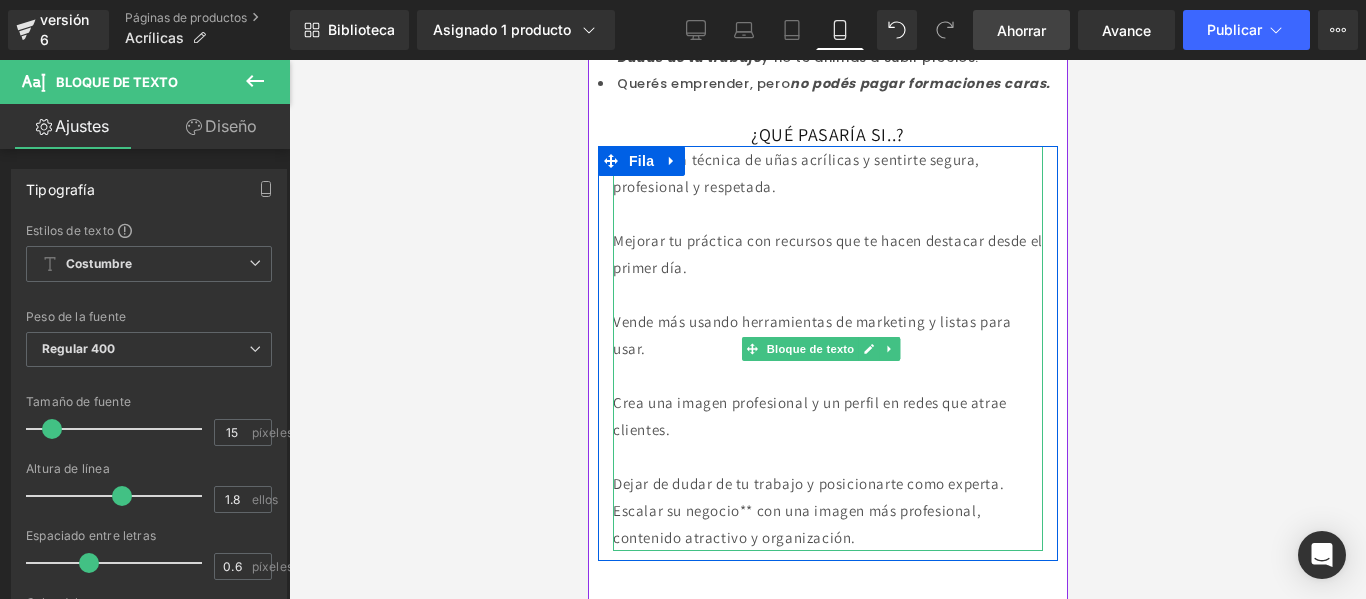 click at bounding box center [827, 213] 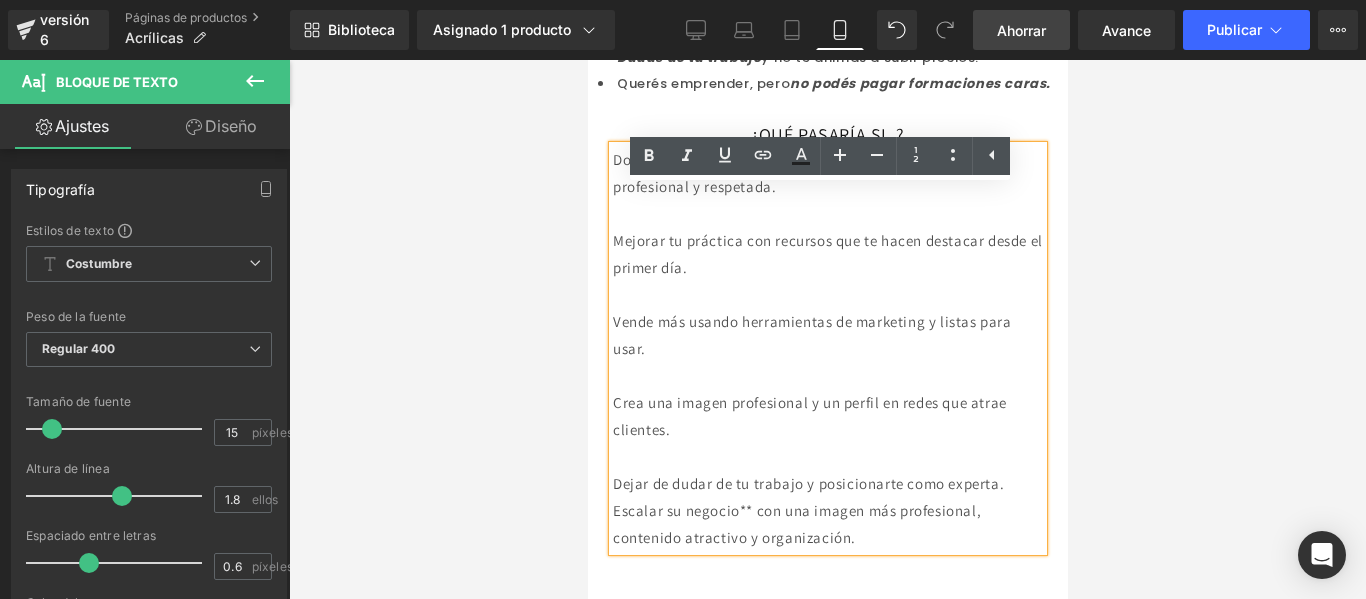 click on "Dominar la técnica de uñas acrílicas y sentirte segura, profesional y respetada." at bounding box center (795, 173) 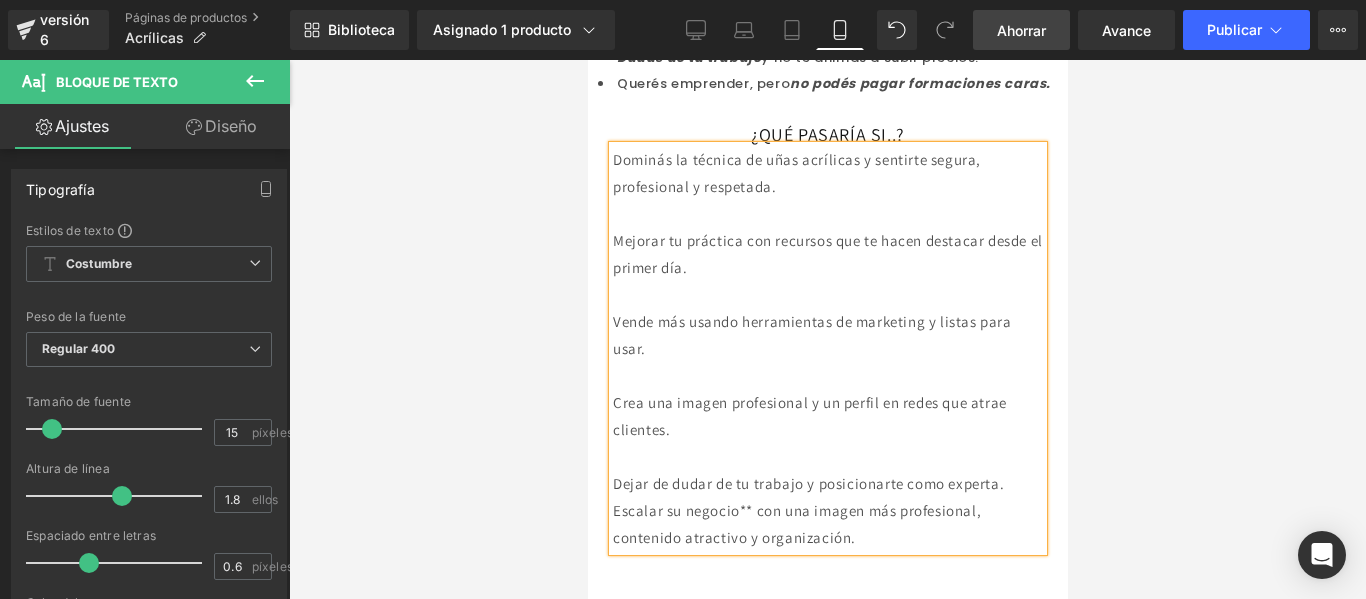 click on "Dominás la técnica de uñas acrílicas y sentirte segura, profesional y respetada." at bounding box center [796, 173] 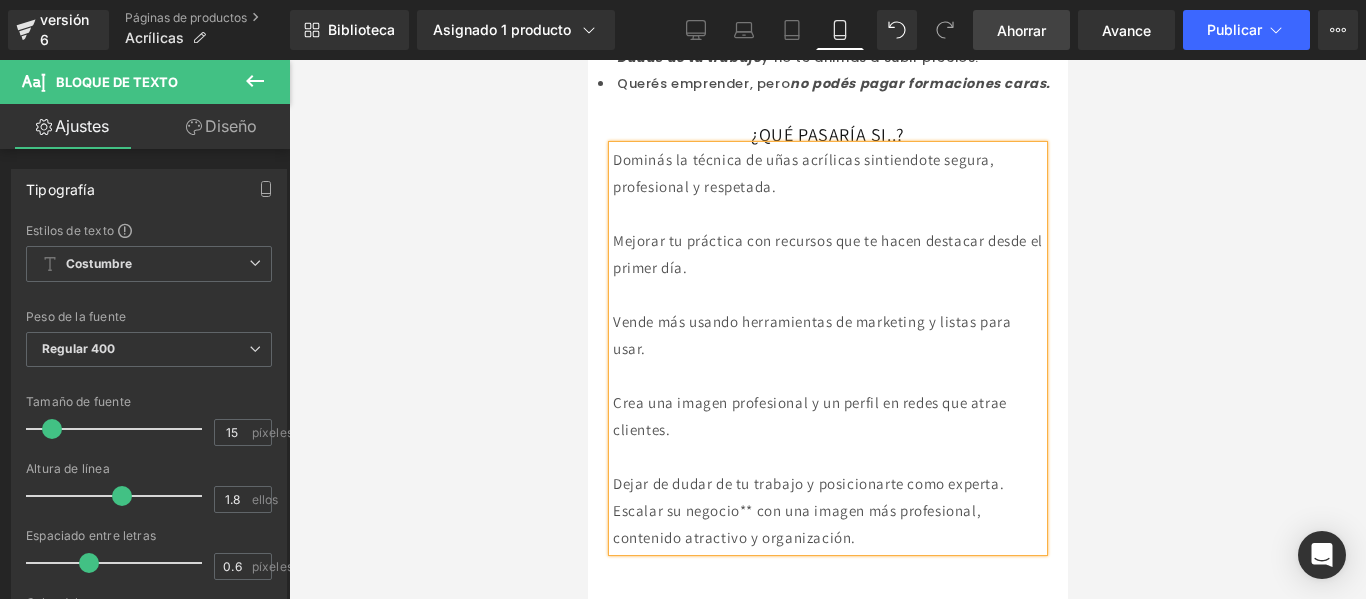 click on "Mejorar tu práctica con recursos que te hacen destacar desde el primer día." at bounding box center [827, 254] 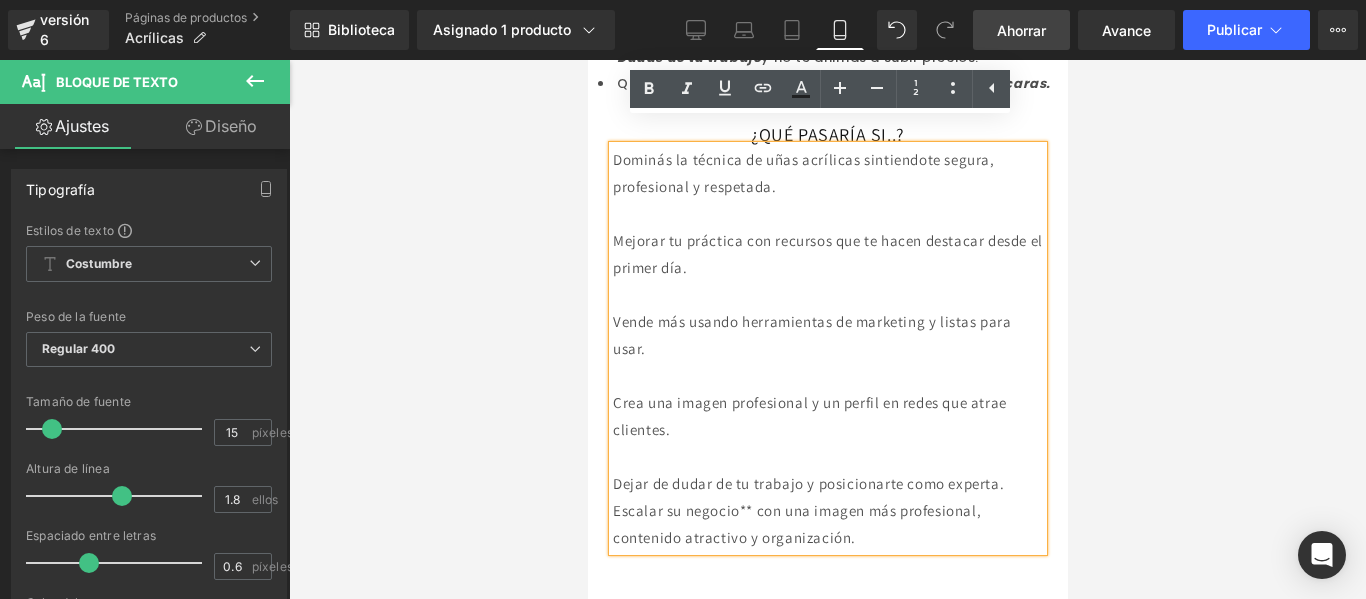 scroll, scrollTop: 872, scrollLeft: 0, axis: vertical 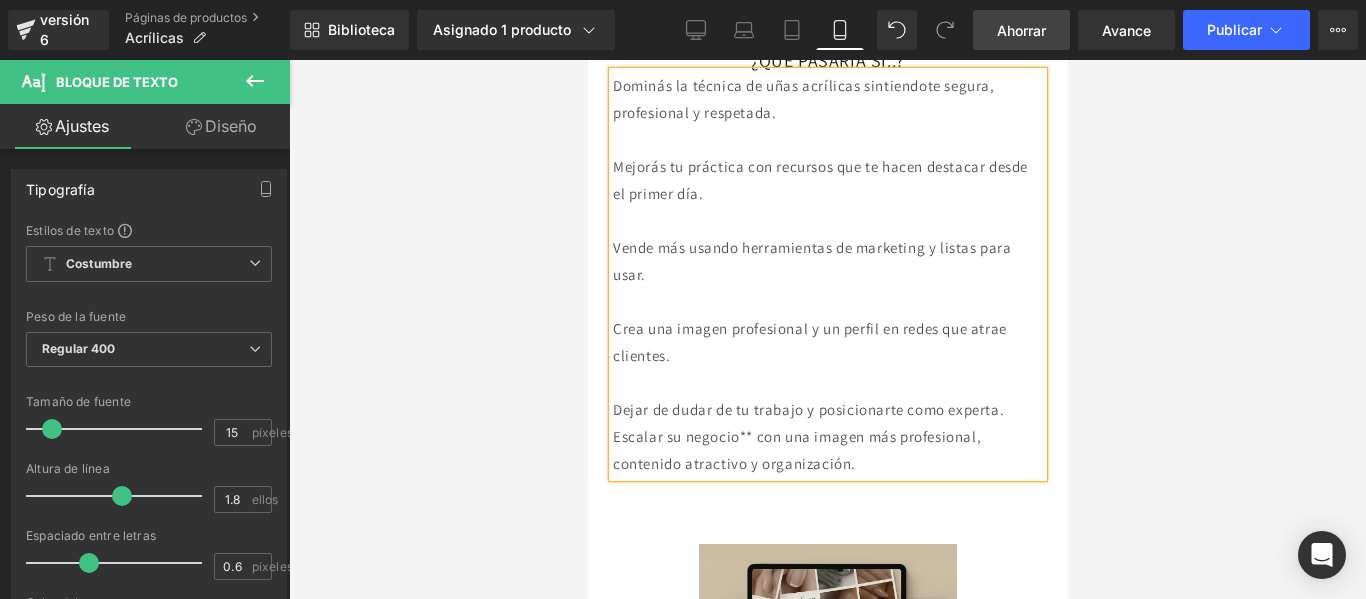drag, startPoint x: 749, startPoint y: 211, endPoint x: 691, endPoint y: 208, distance: 58.077534 